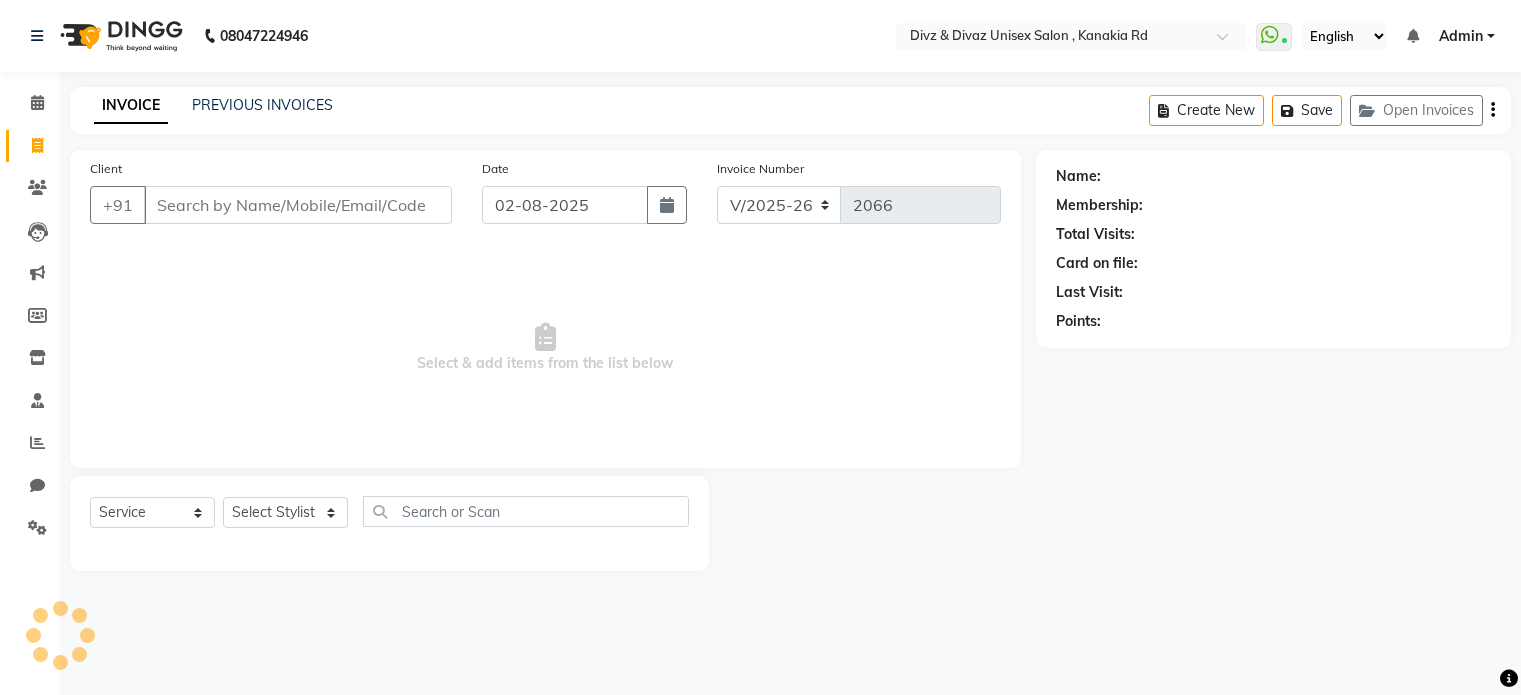 select on "7588" 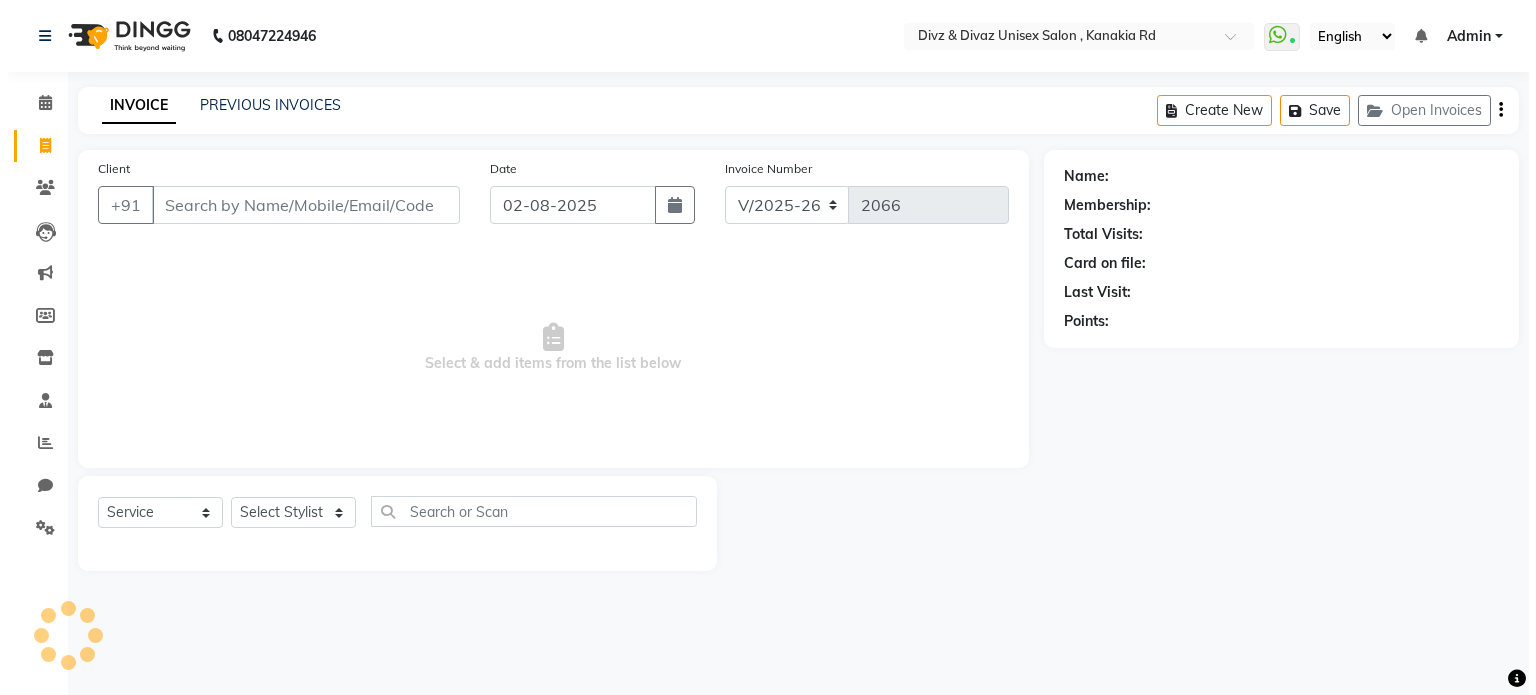 scroll, scrollTop: 0, scrollLeft: 0, axis: both 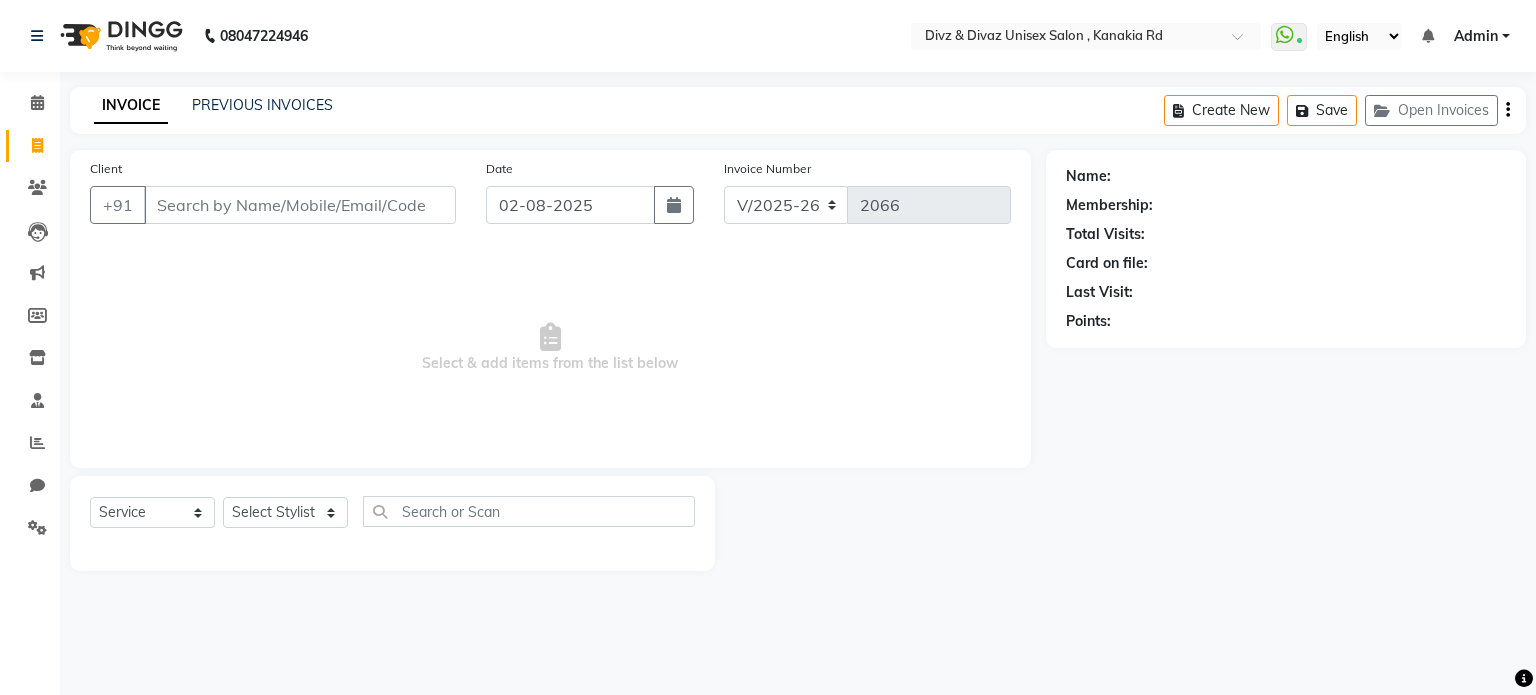 click on "Client" at bounding box center (300, 205) 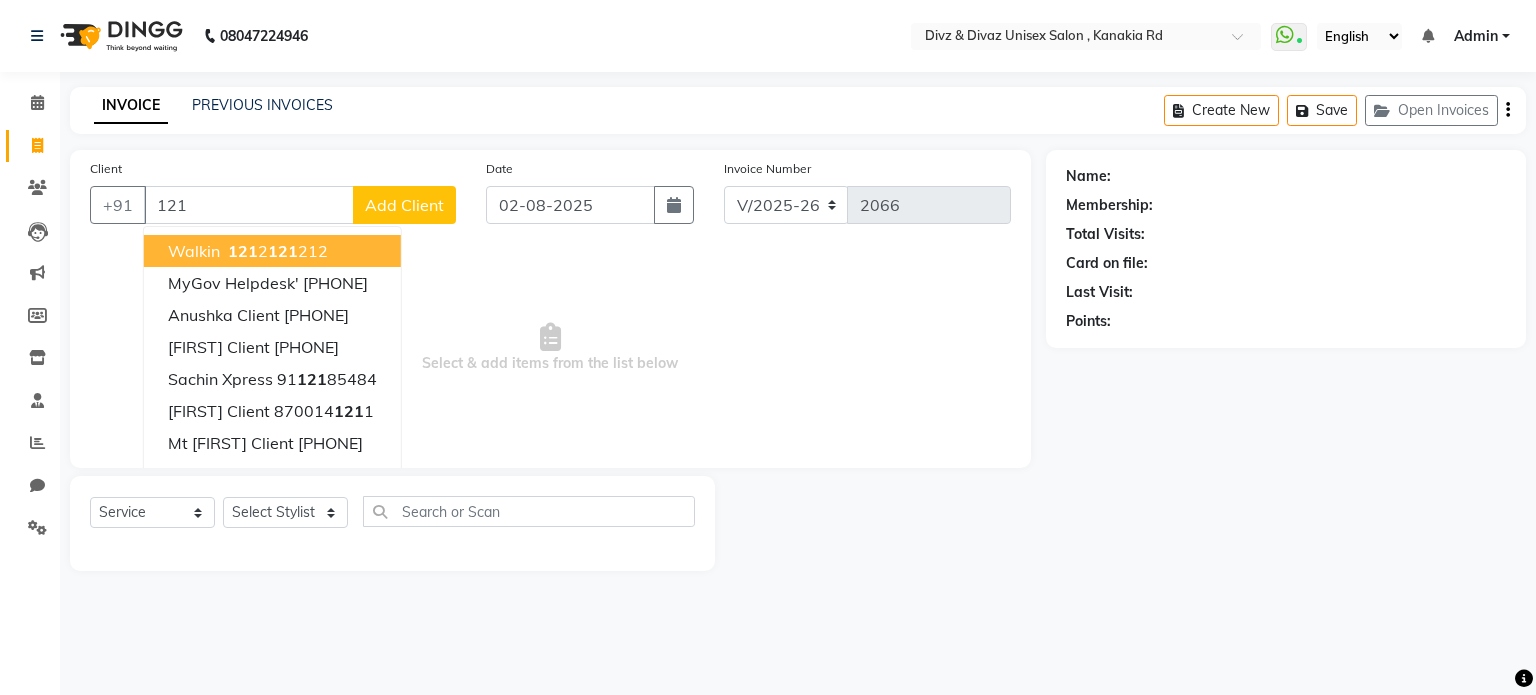 click on "121 2 121 212" at bounding box center (276, 251) 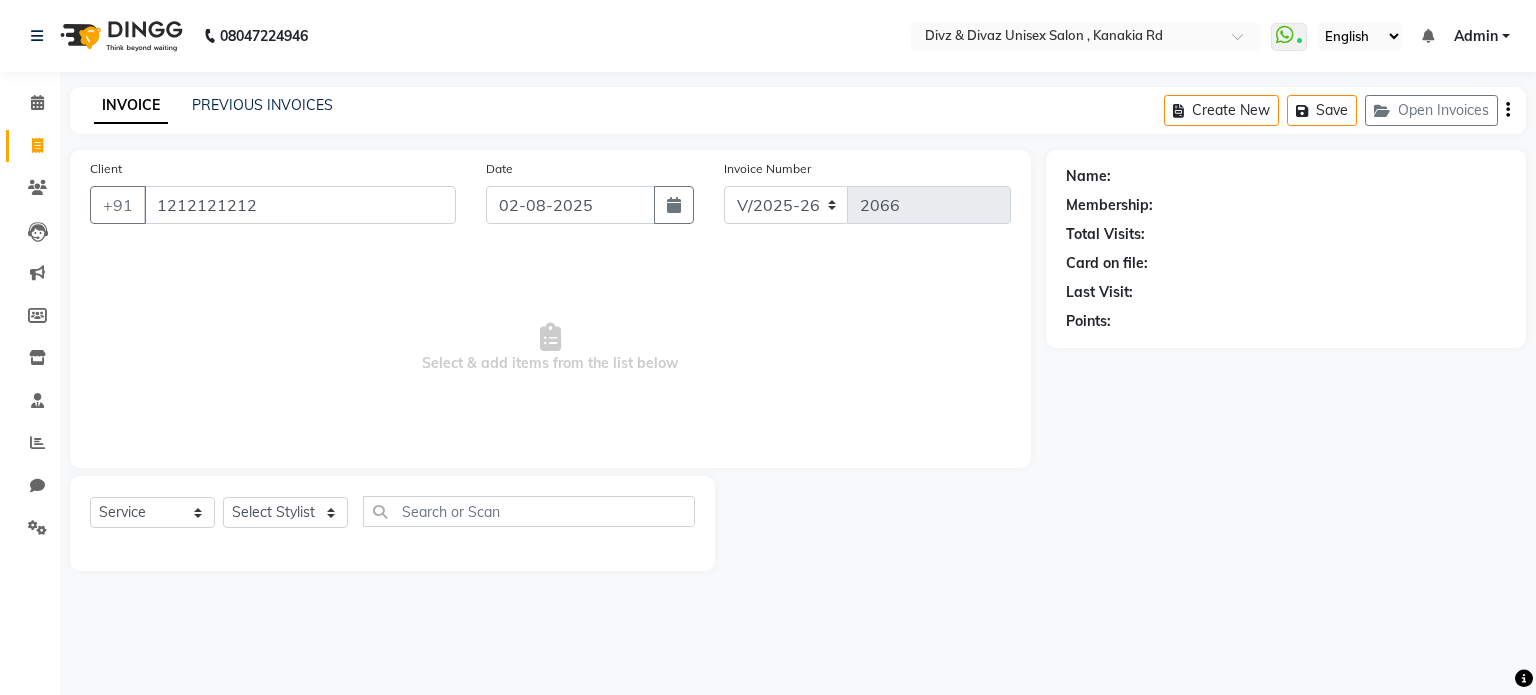 type on "1212121212" 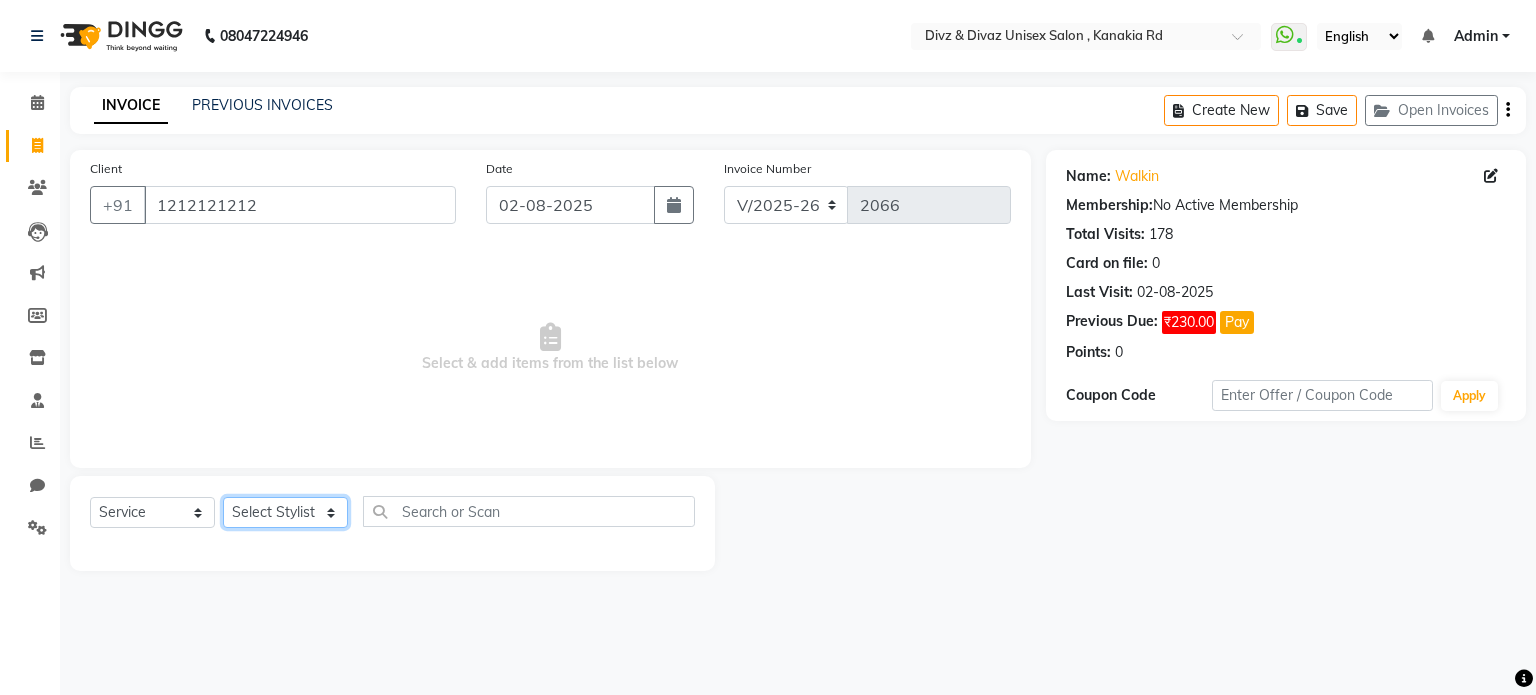 click on "Select Stylist [FIRST] [FIRST] [FIRST] [FIRST]" 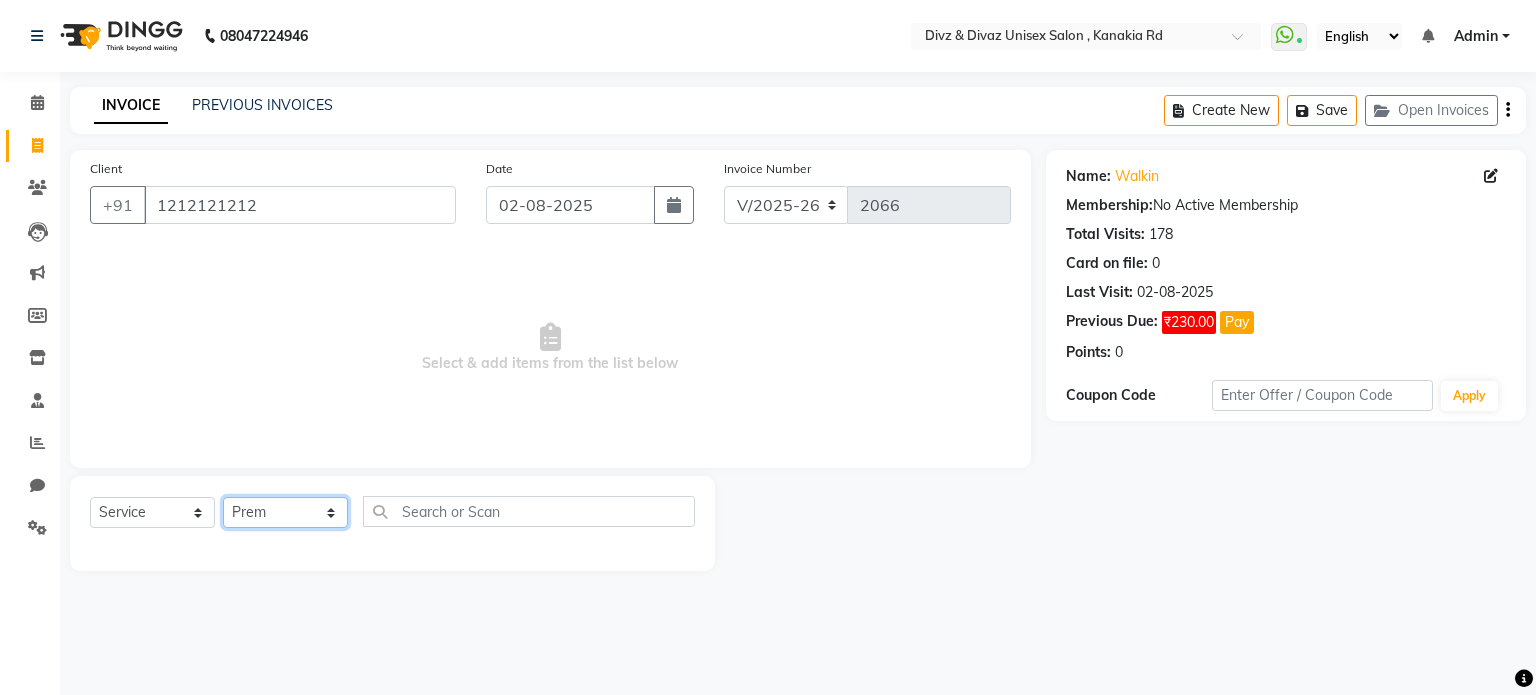 click on "Select Stylist [FIRST] [FIRST] [FIRST] [FIRST]" 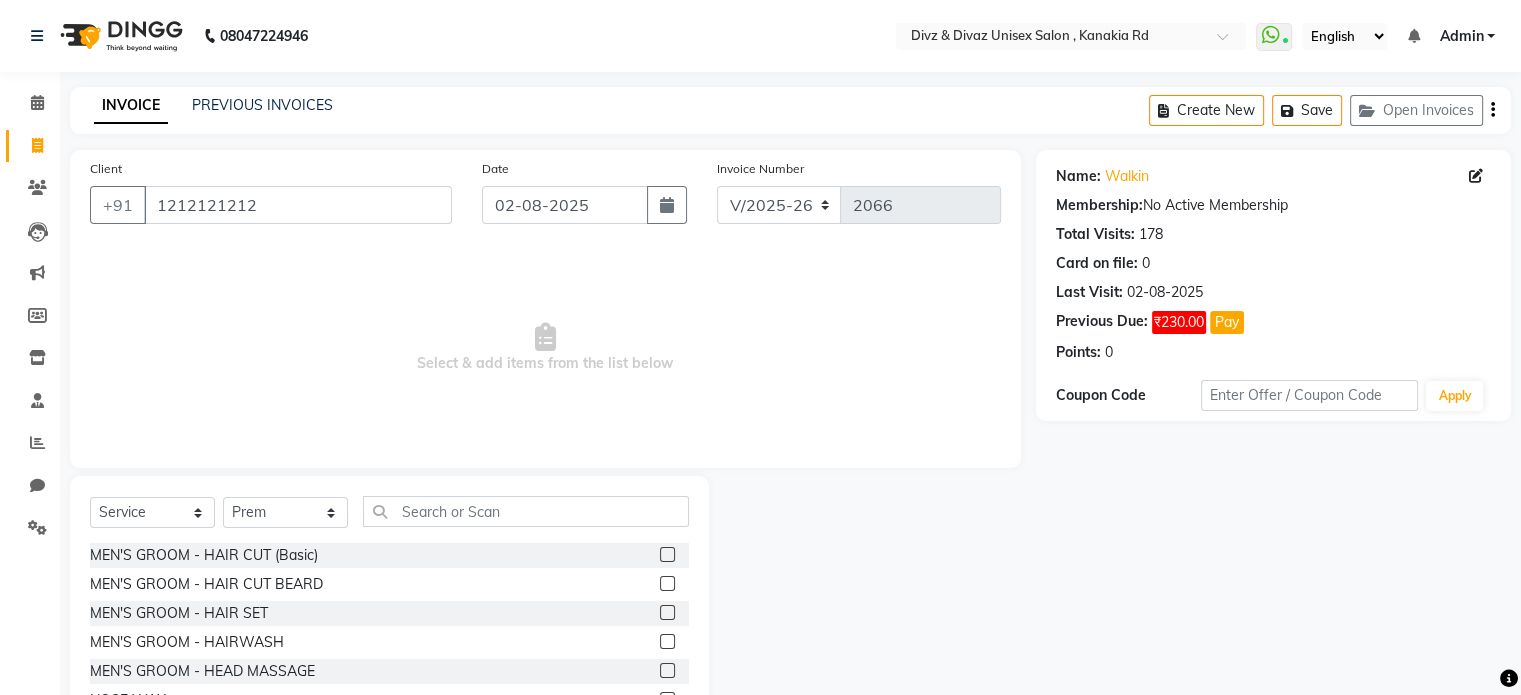 click 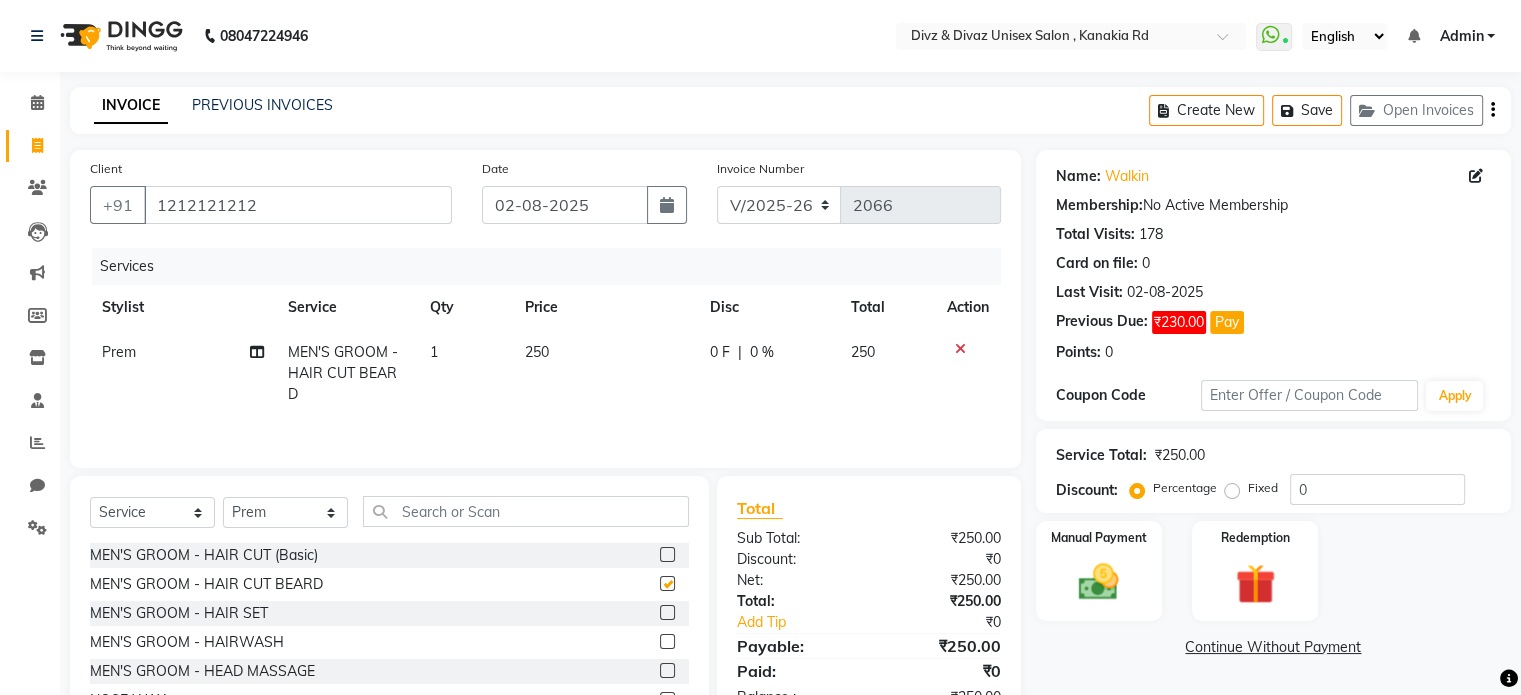 checkbox on "false" 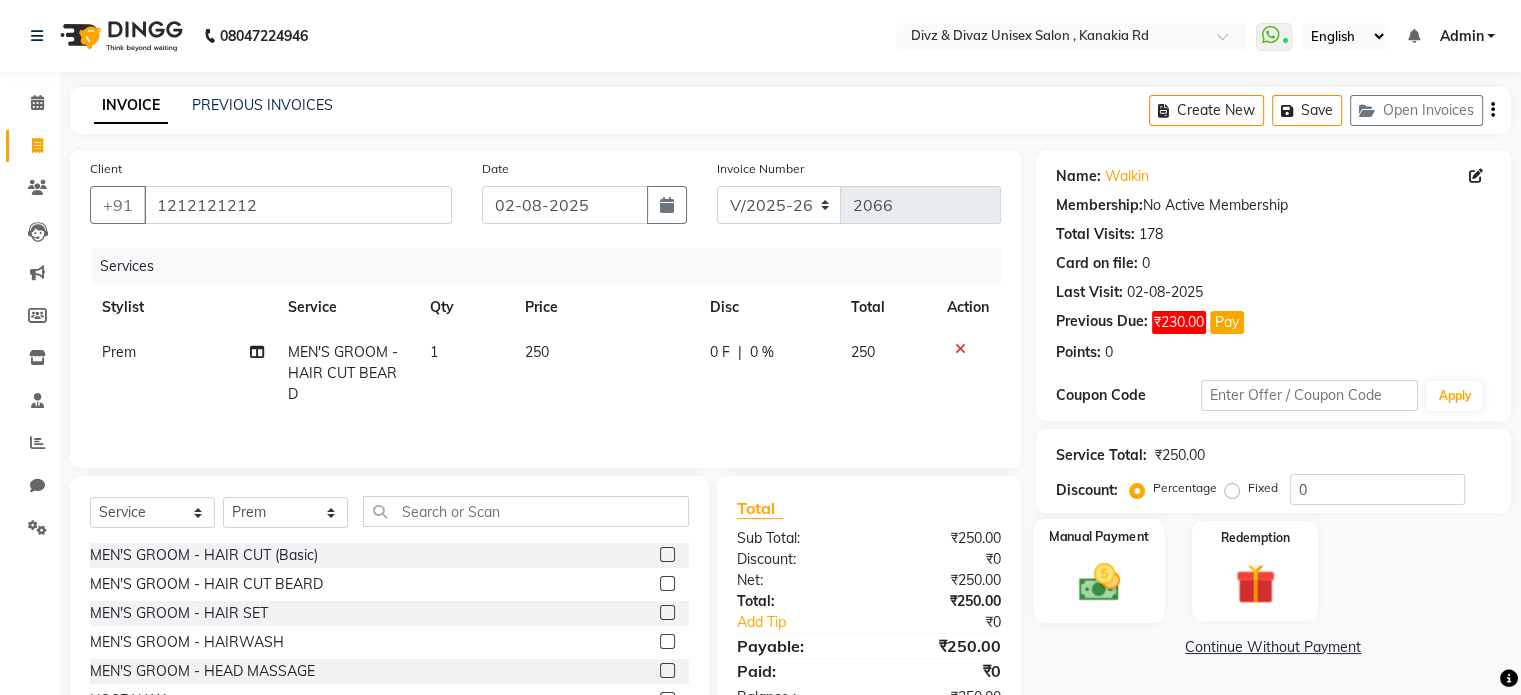 click 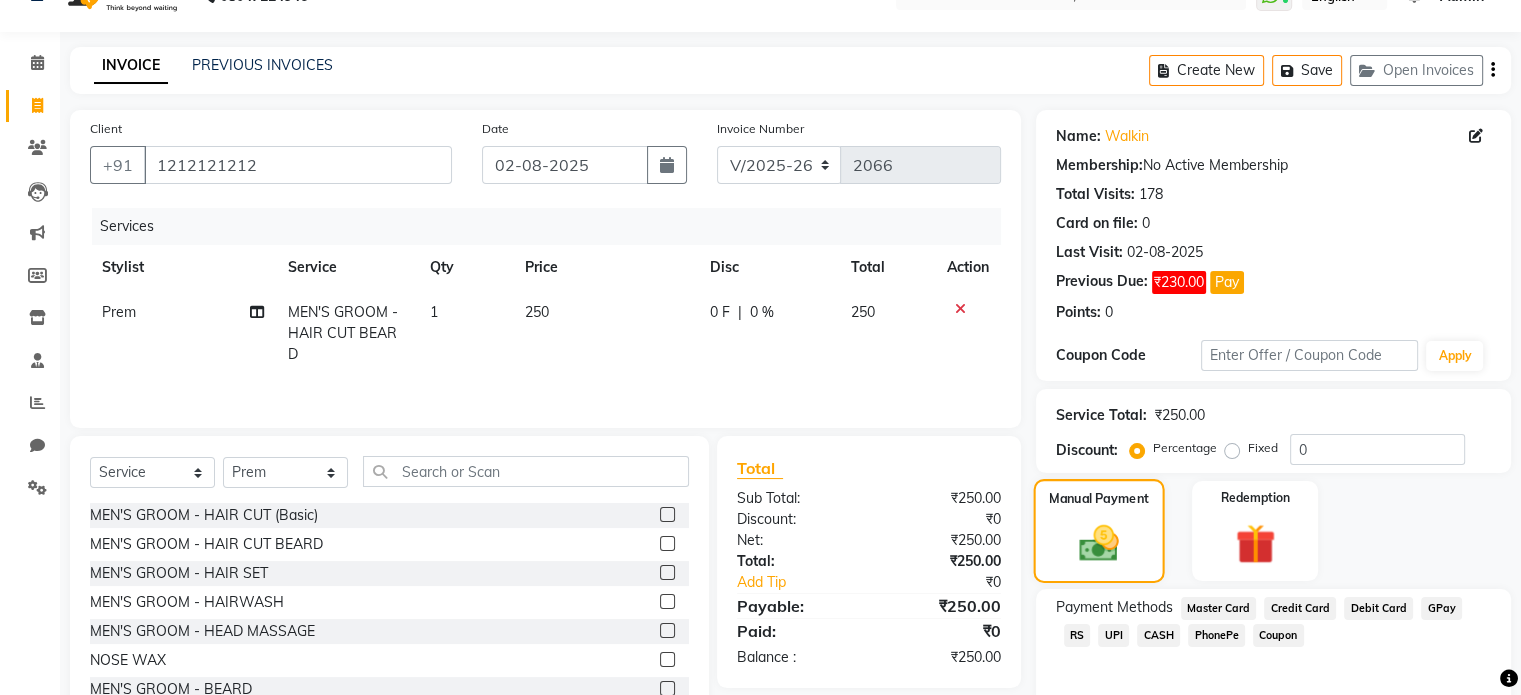 scroll, scrollTop: 80, scrollLeft: 0, axis: vertical 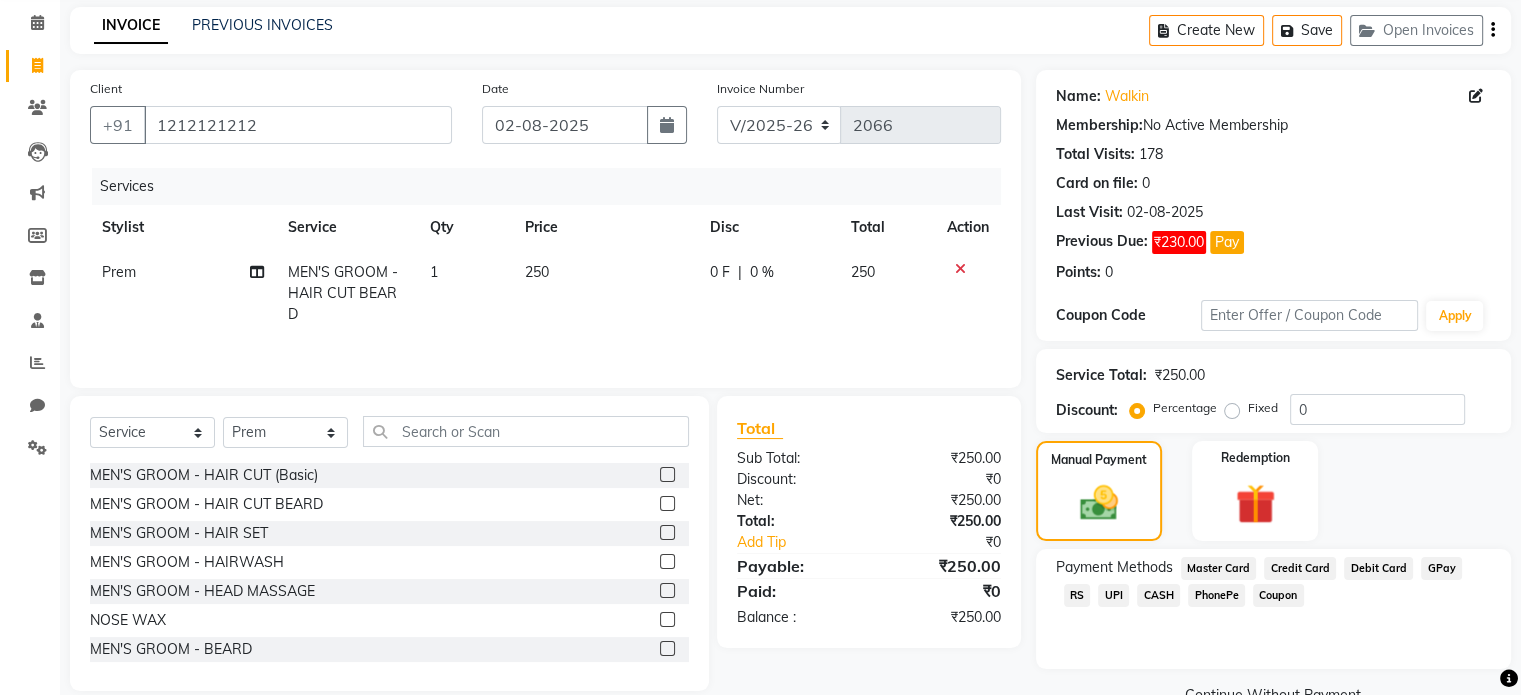 click on "CASH" 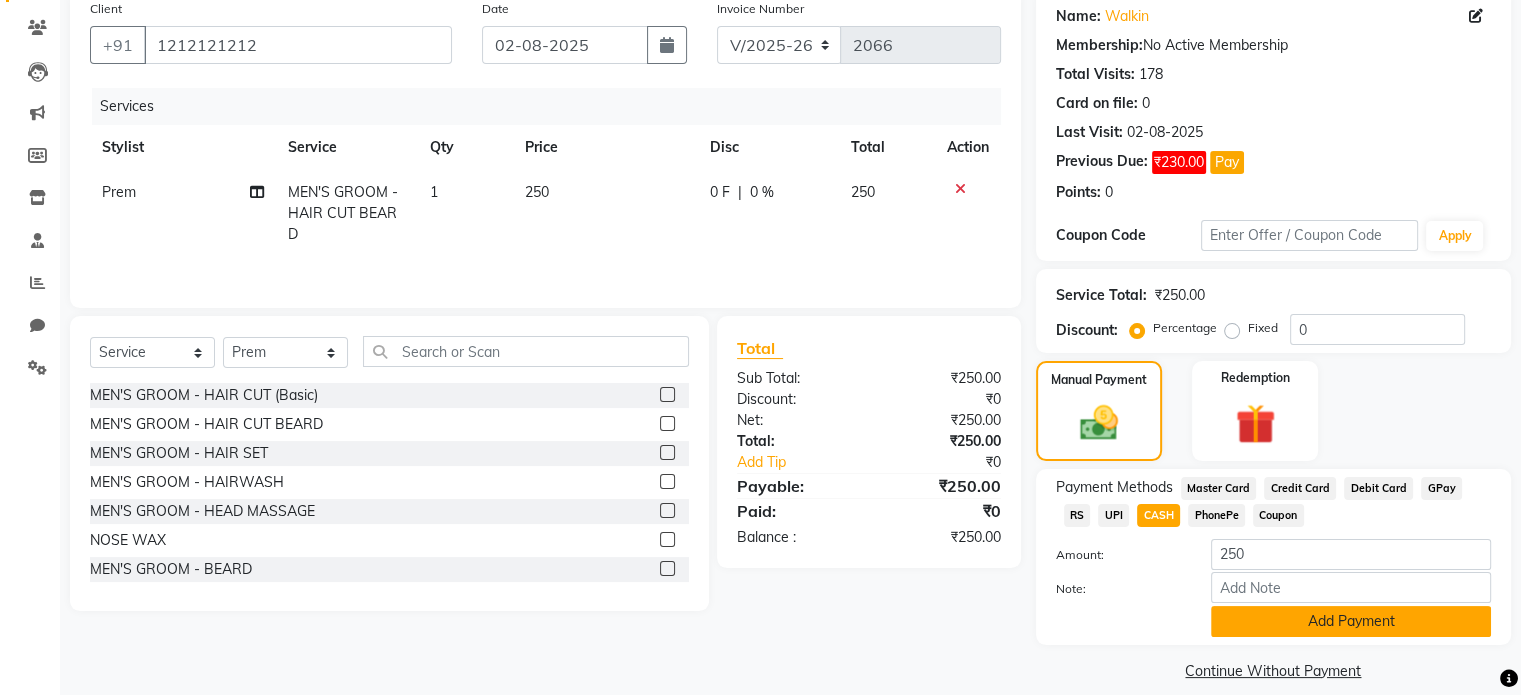 type 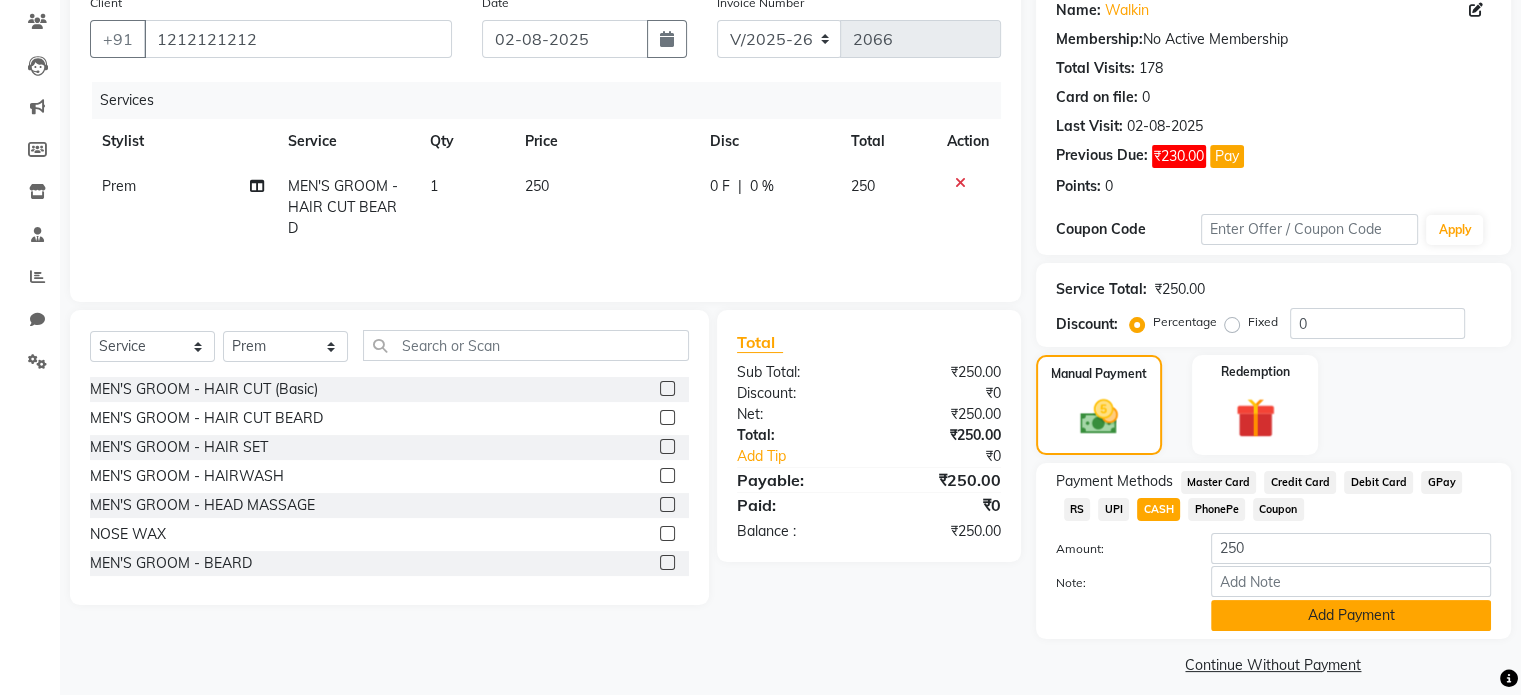 click on "Add Payment" 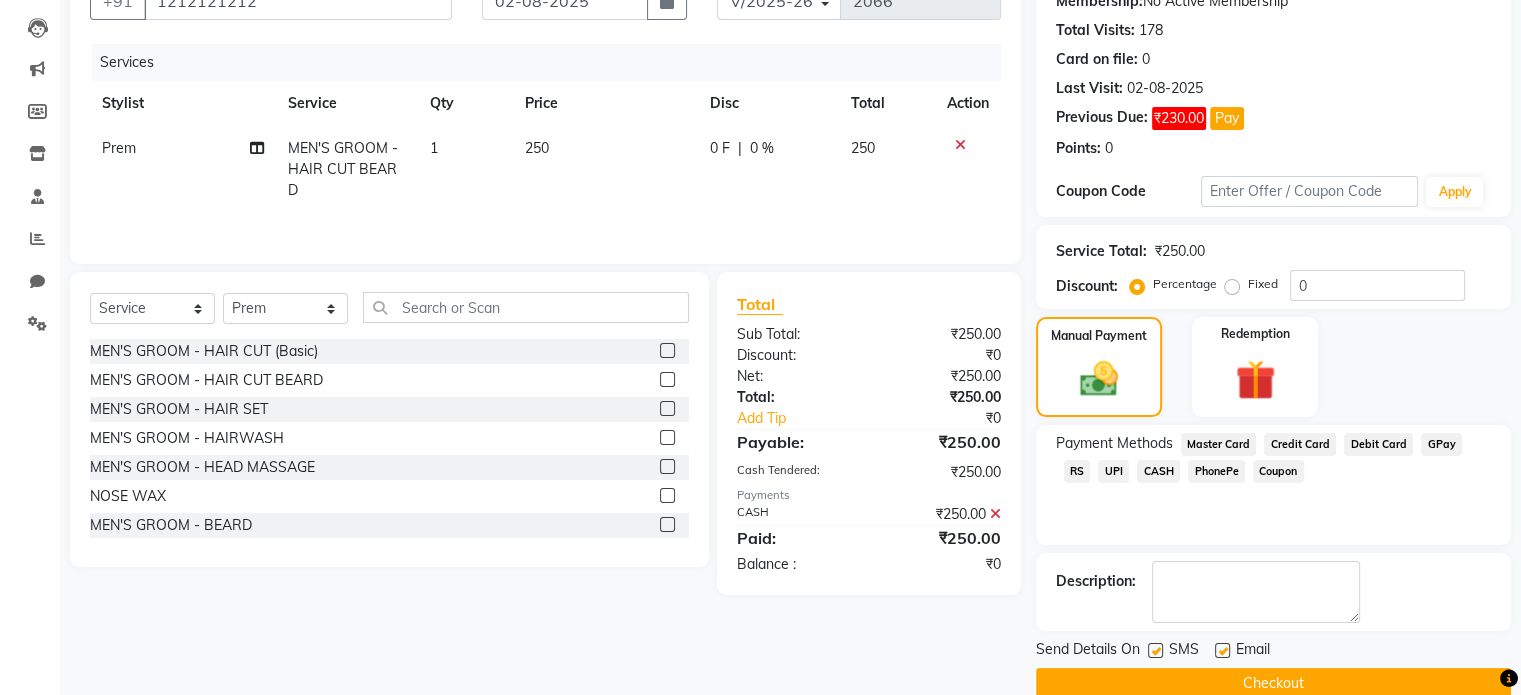 scroll, scrollTop: 223, scrollLeft: 0, axis: vertical 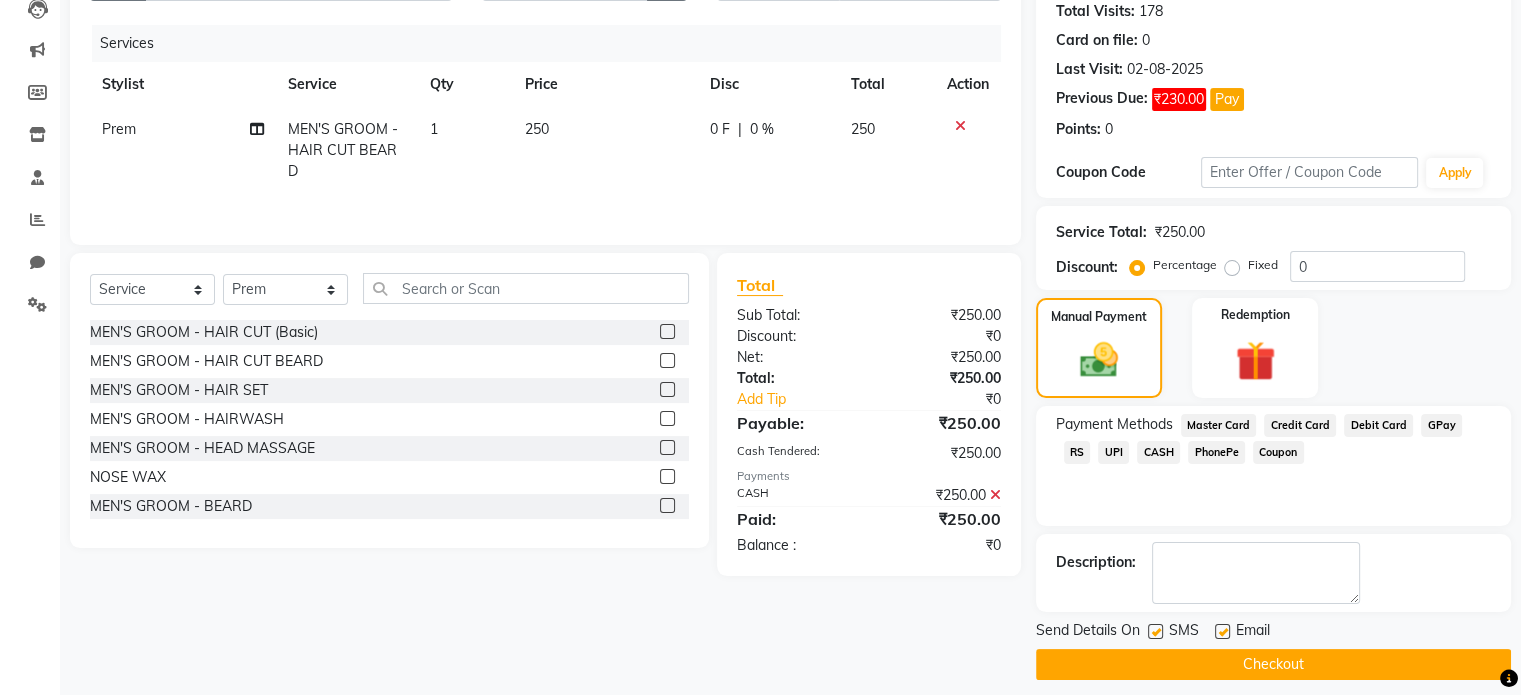click on "Checkout" 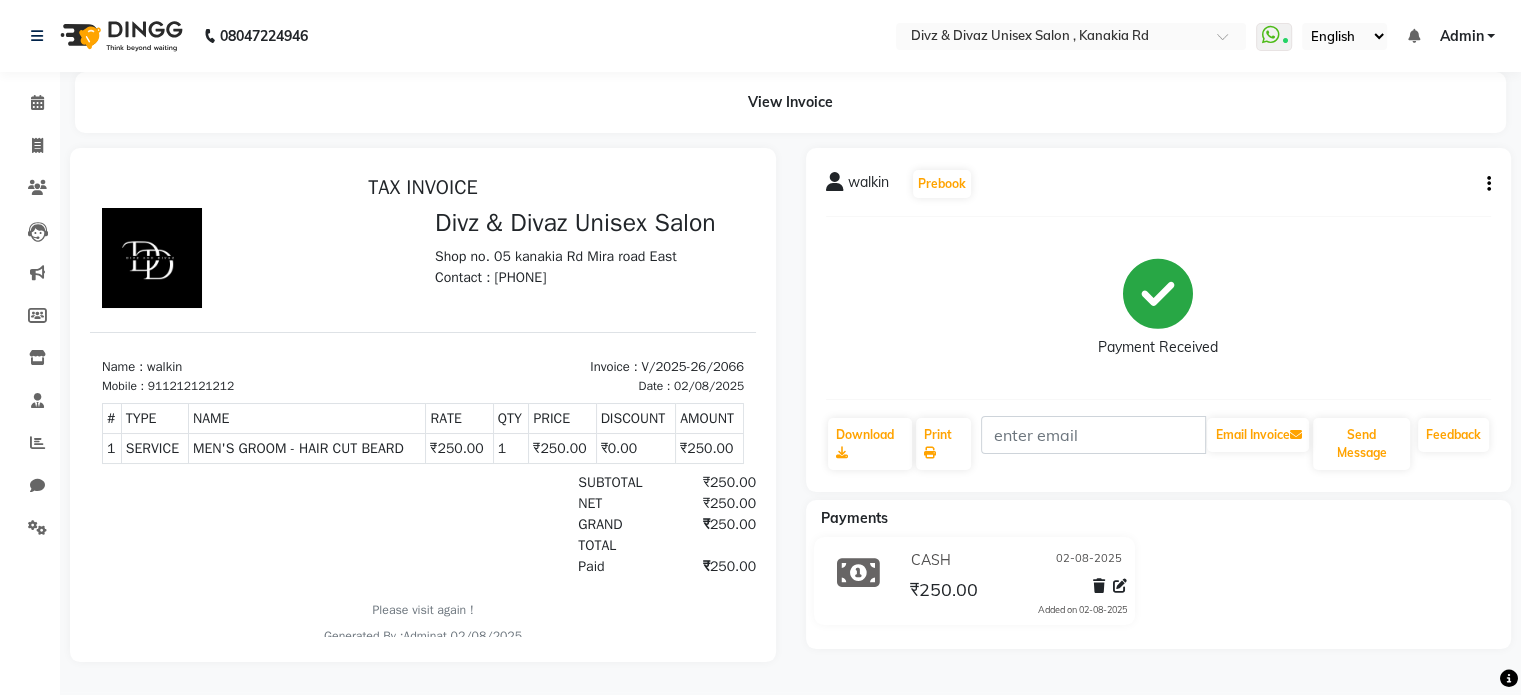 scroll, scrollTop: 11, scrollLeft: 0, axis: vertical 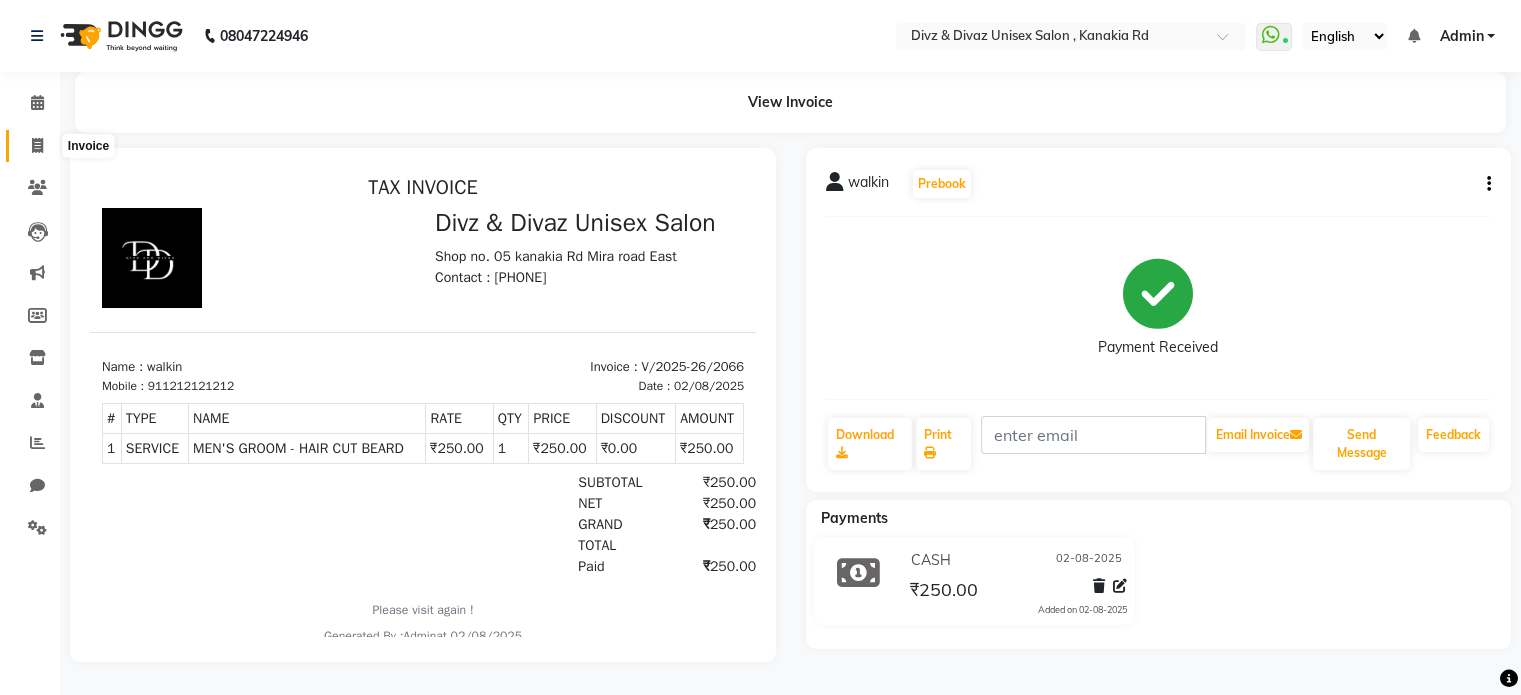 click 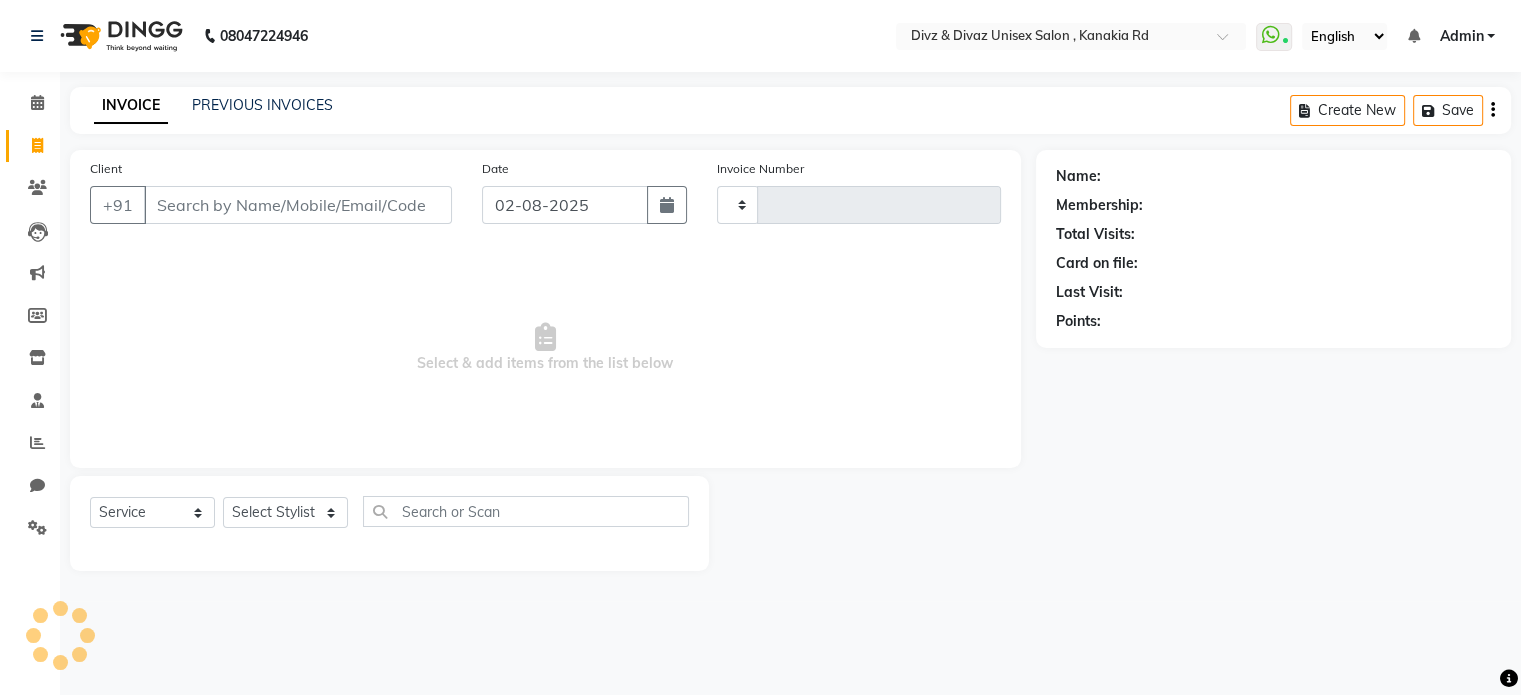 scroll, scrollTop: 0, scrollLeft: 0, axis: both 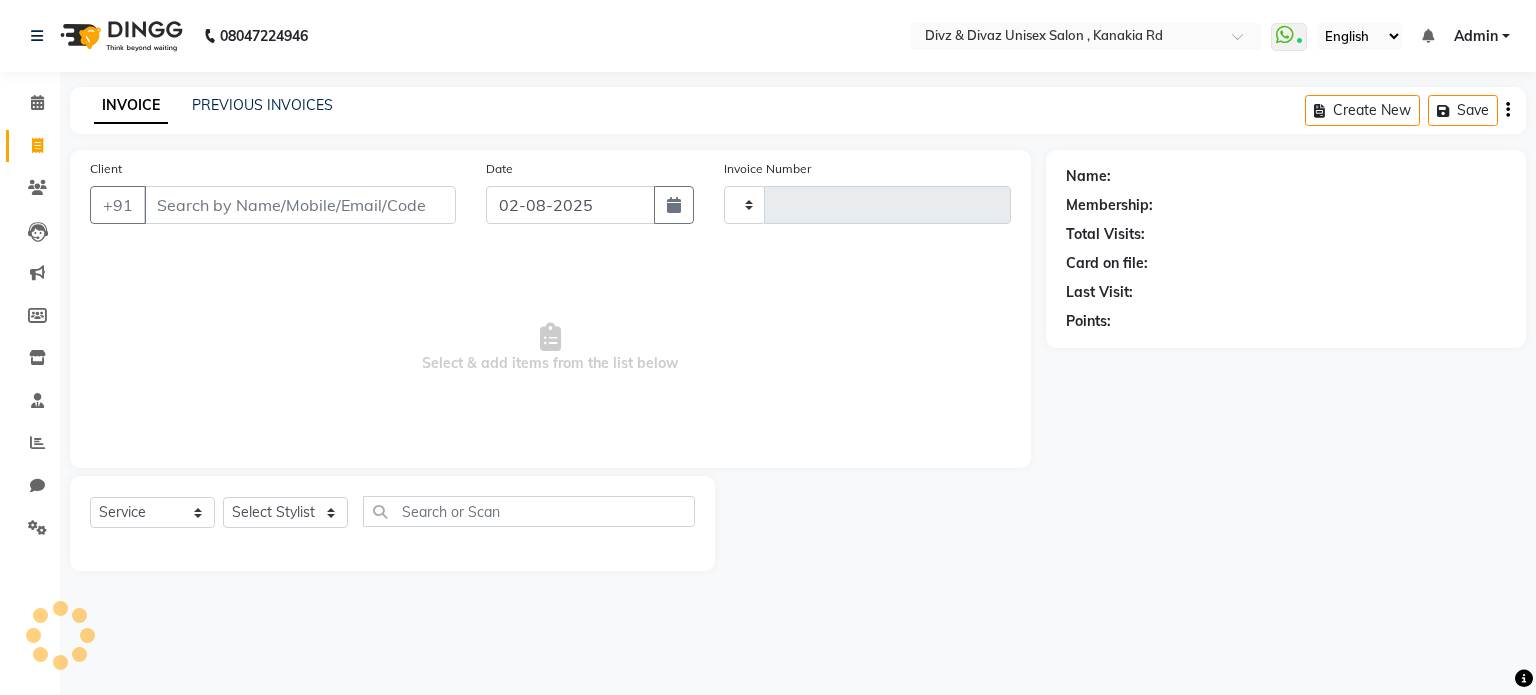 type on "2067" 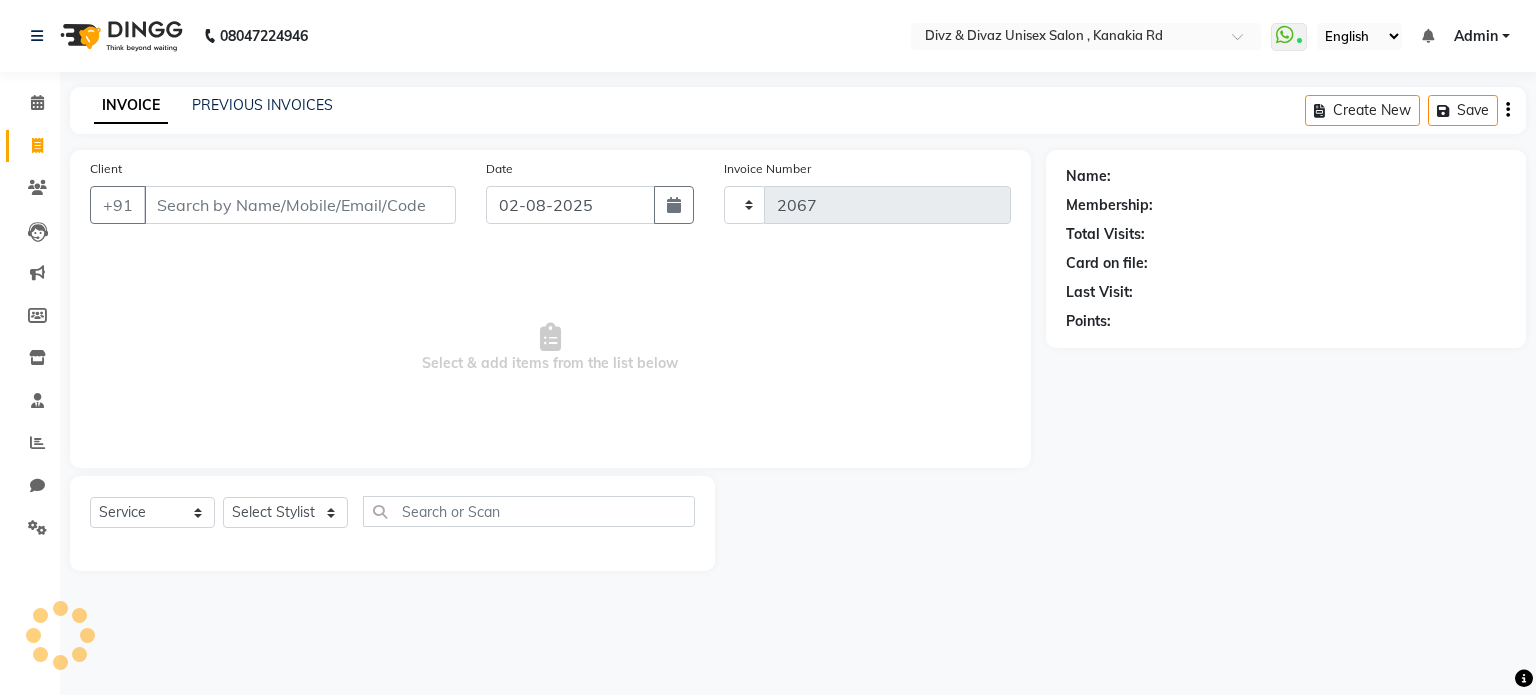 select on "7588" 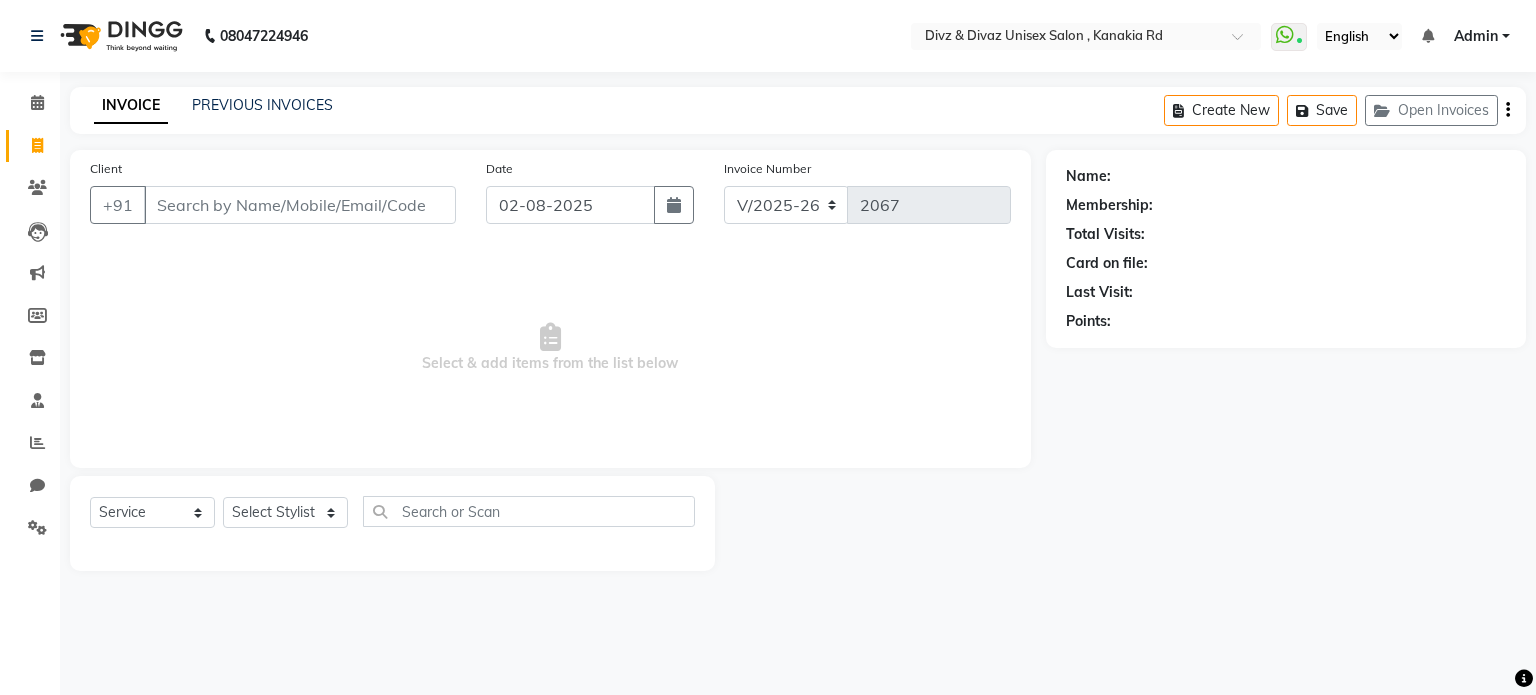 click on "Client" at bounding box center (300, 205) 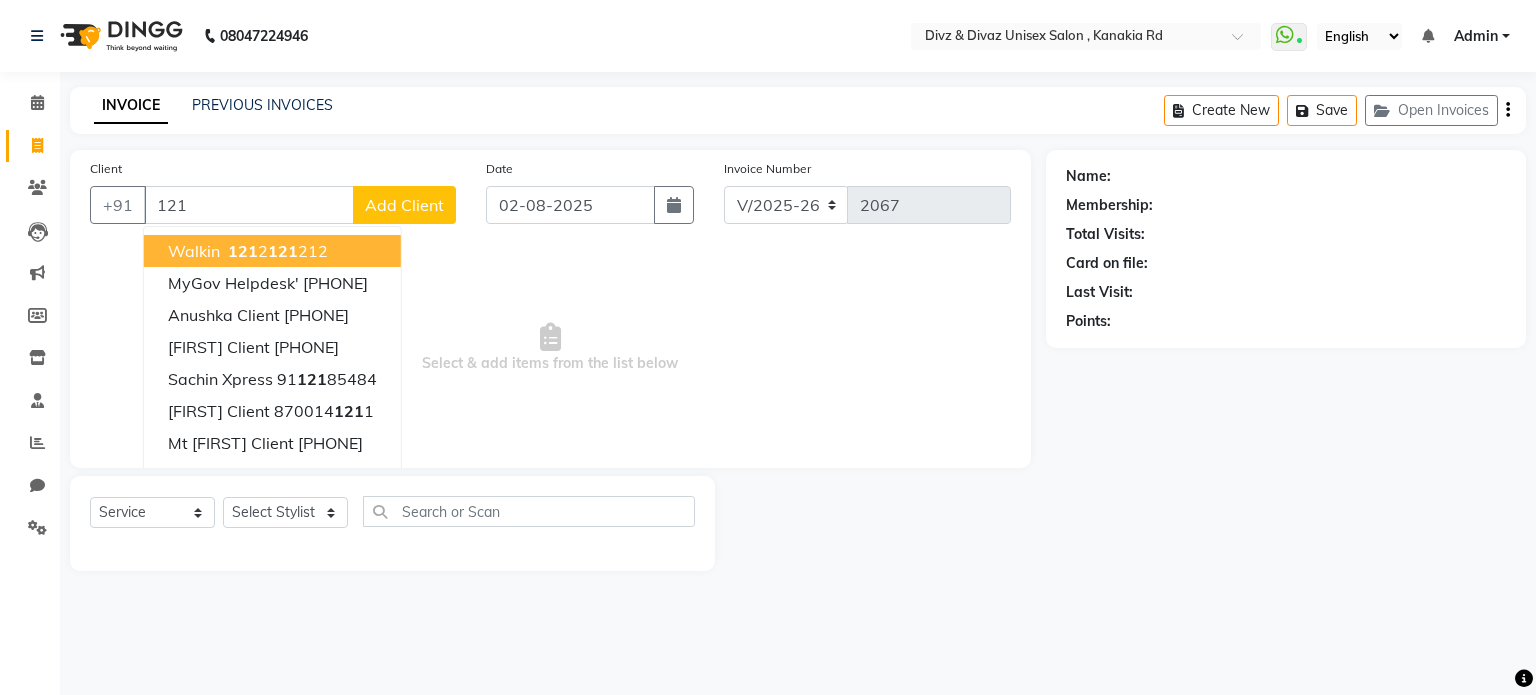click on "121 2 121 212" at bounding box center [276, 251] 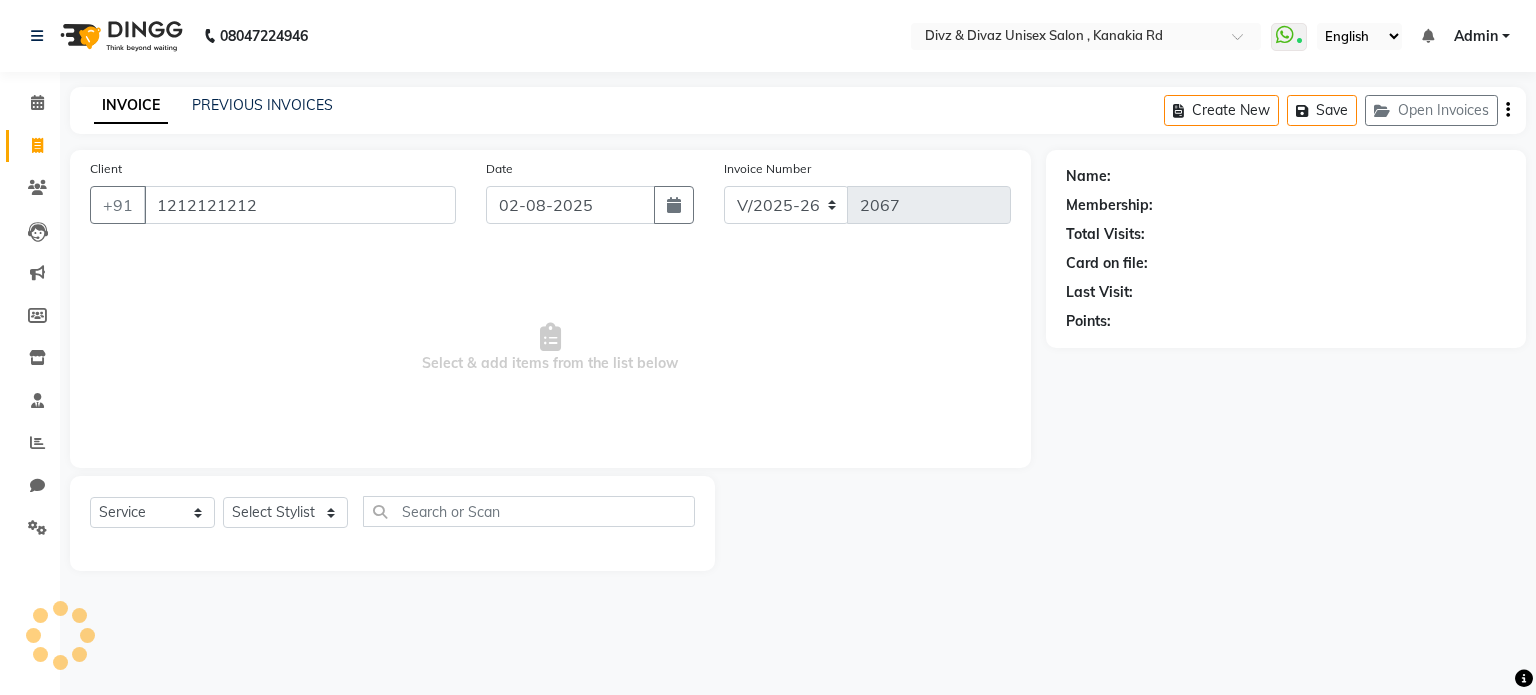type on "1212121212" 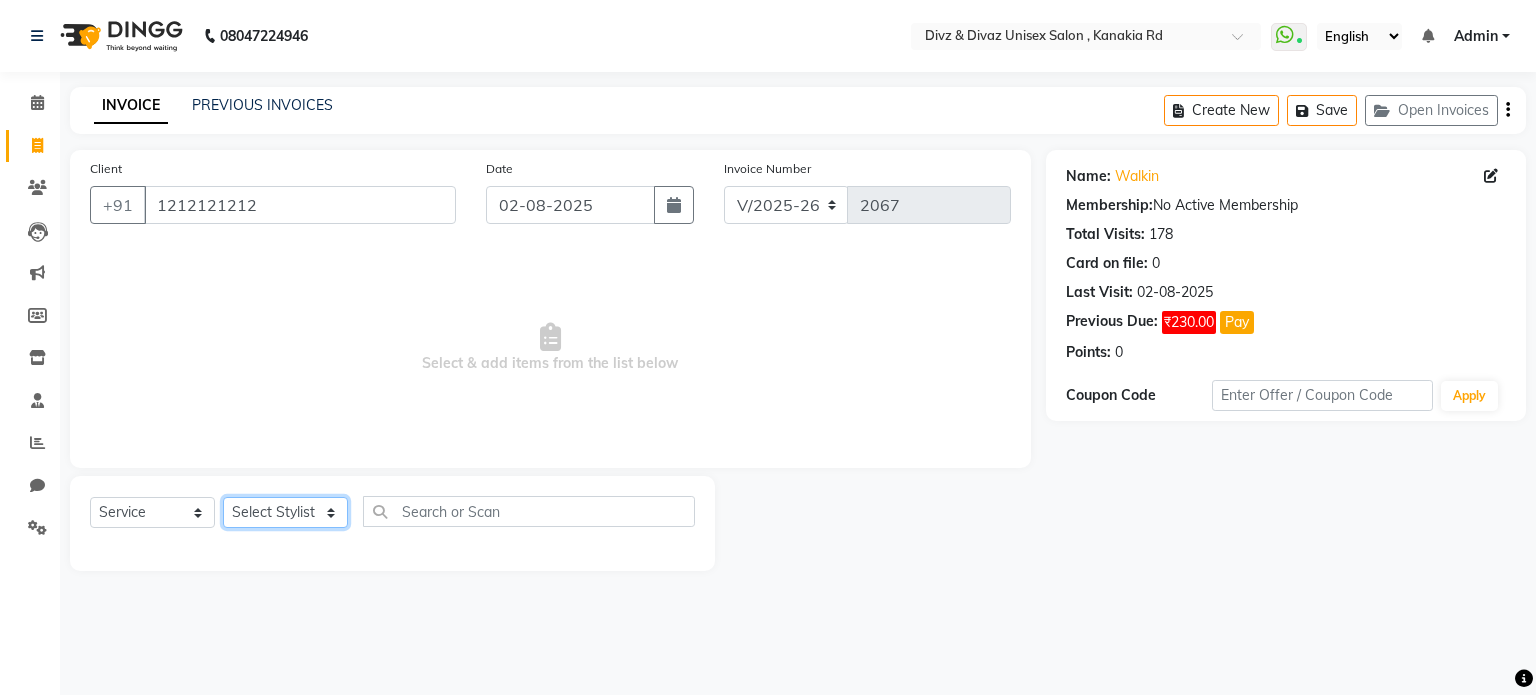 click on "Select Stylist [FIRST] [FIRST] [FIRST] [FIRST]" 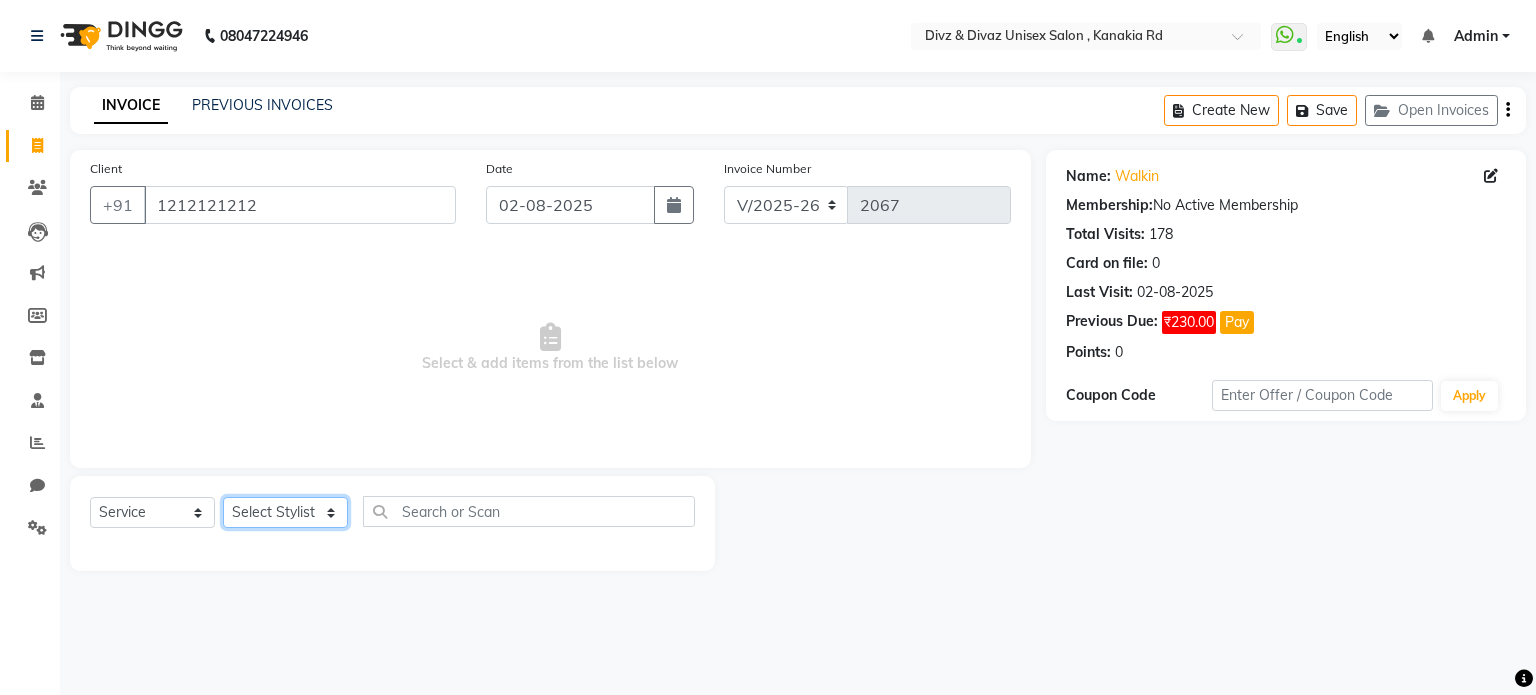 select on "67195" 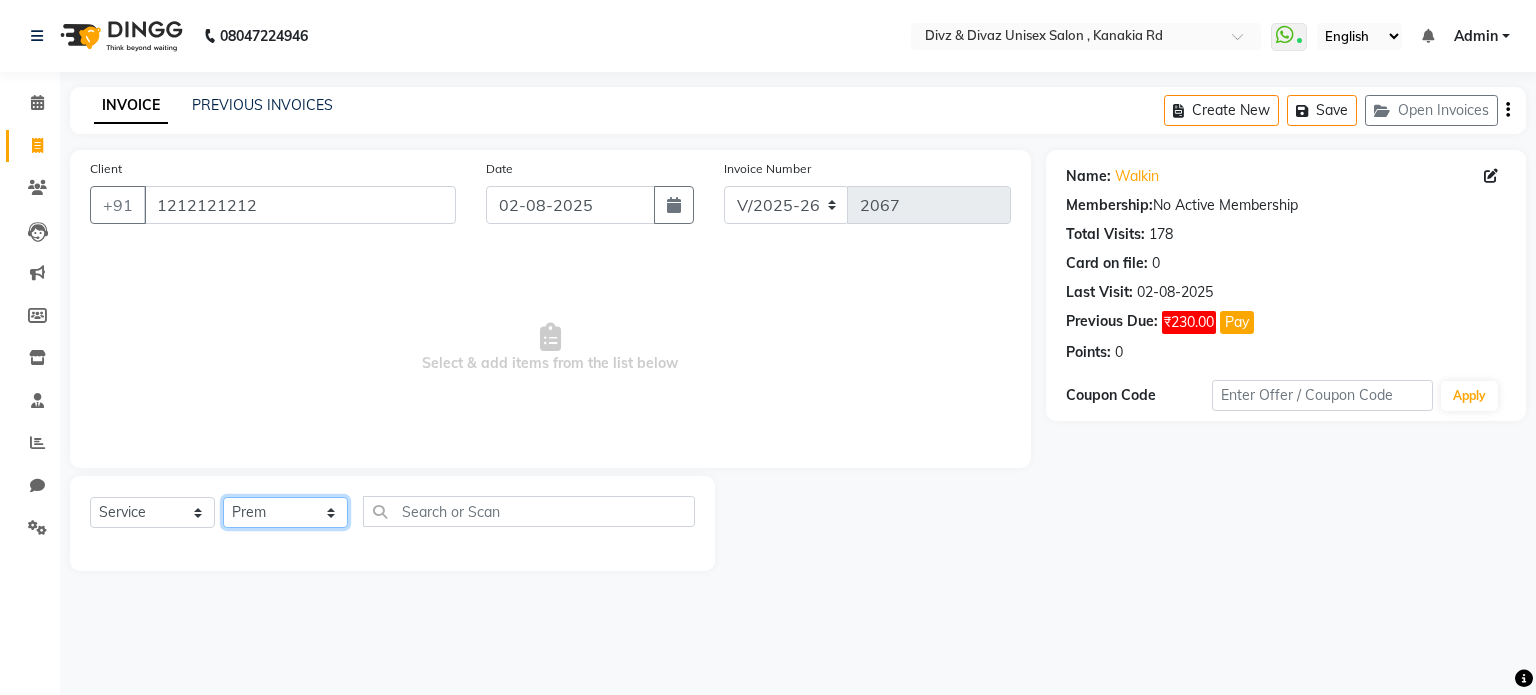 click on "Select Stylist [FIRST] [FIRST] [FIRST] [FIRST]" 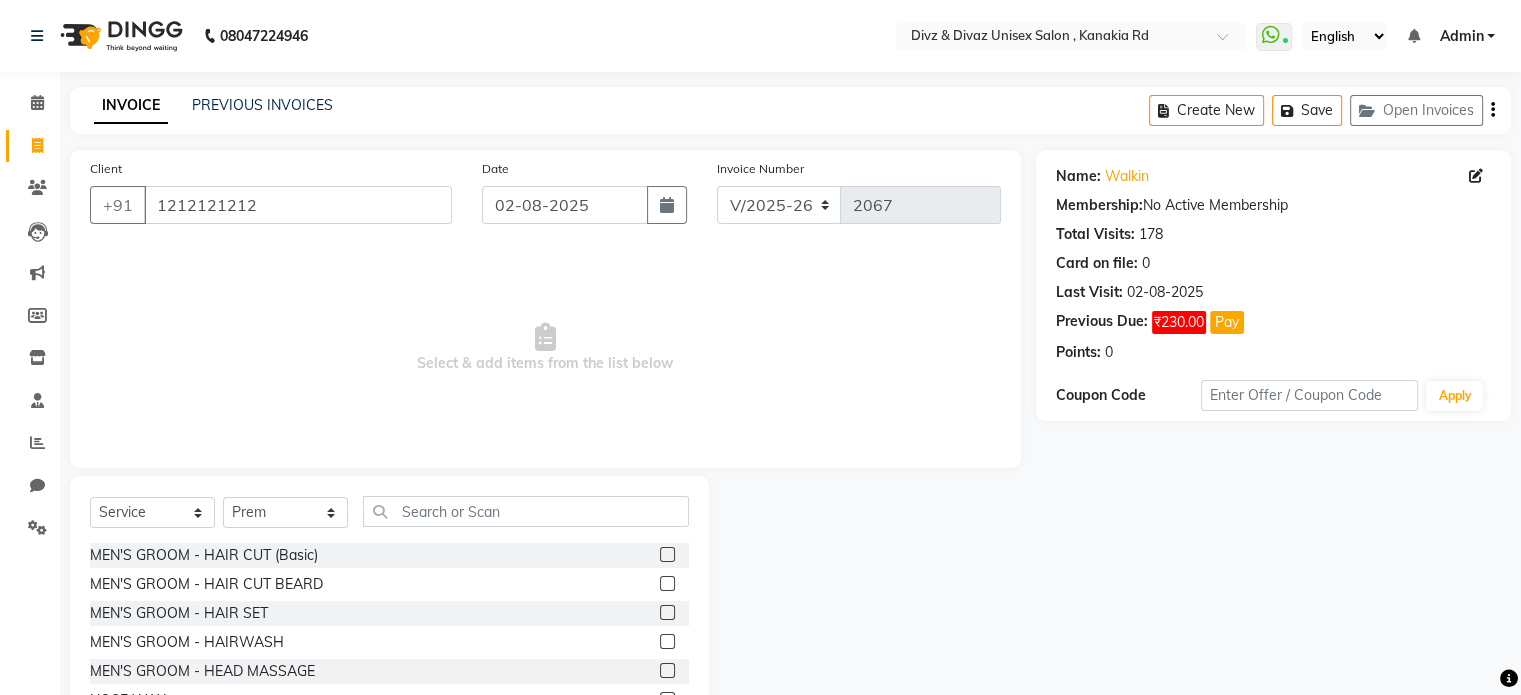 click 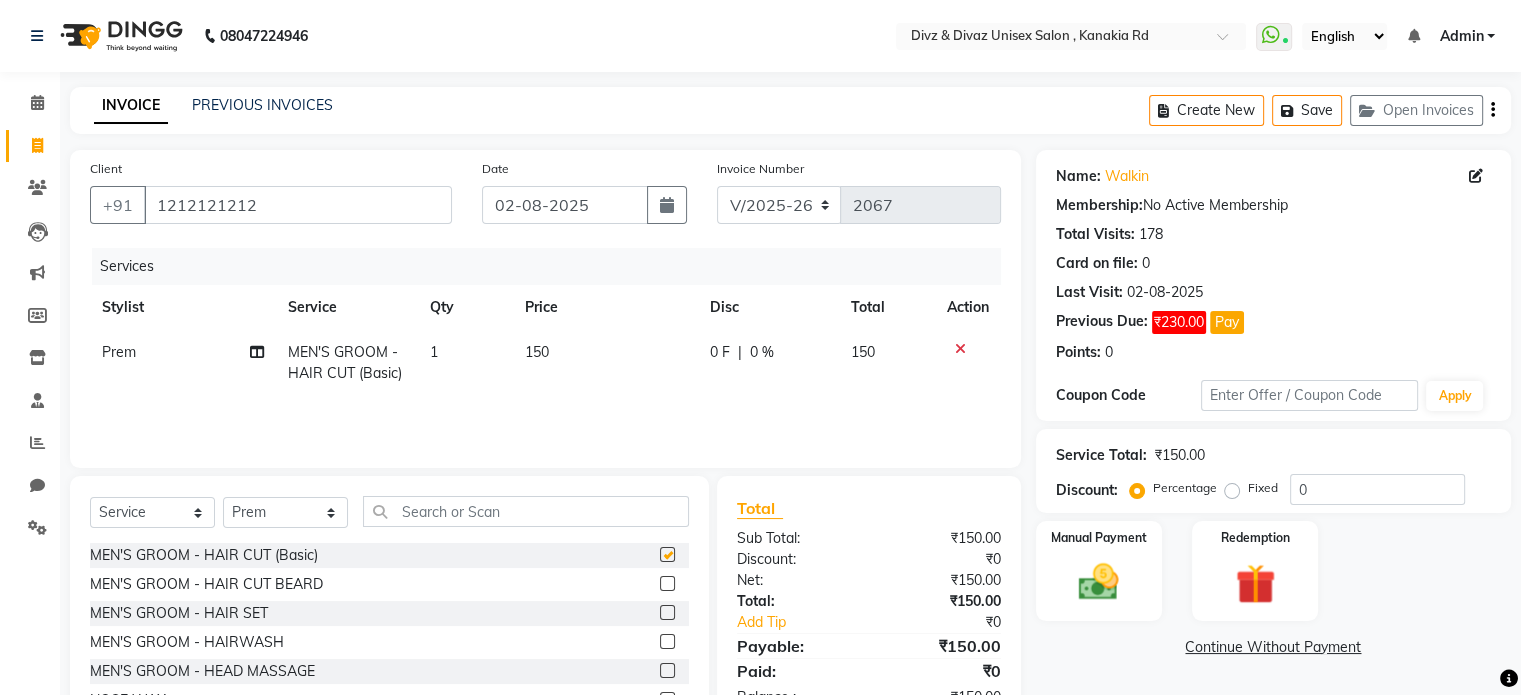 checkbox on "false" 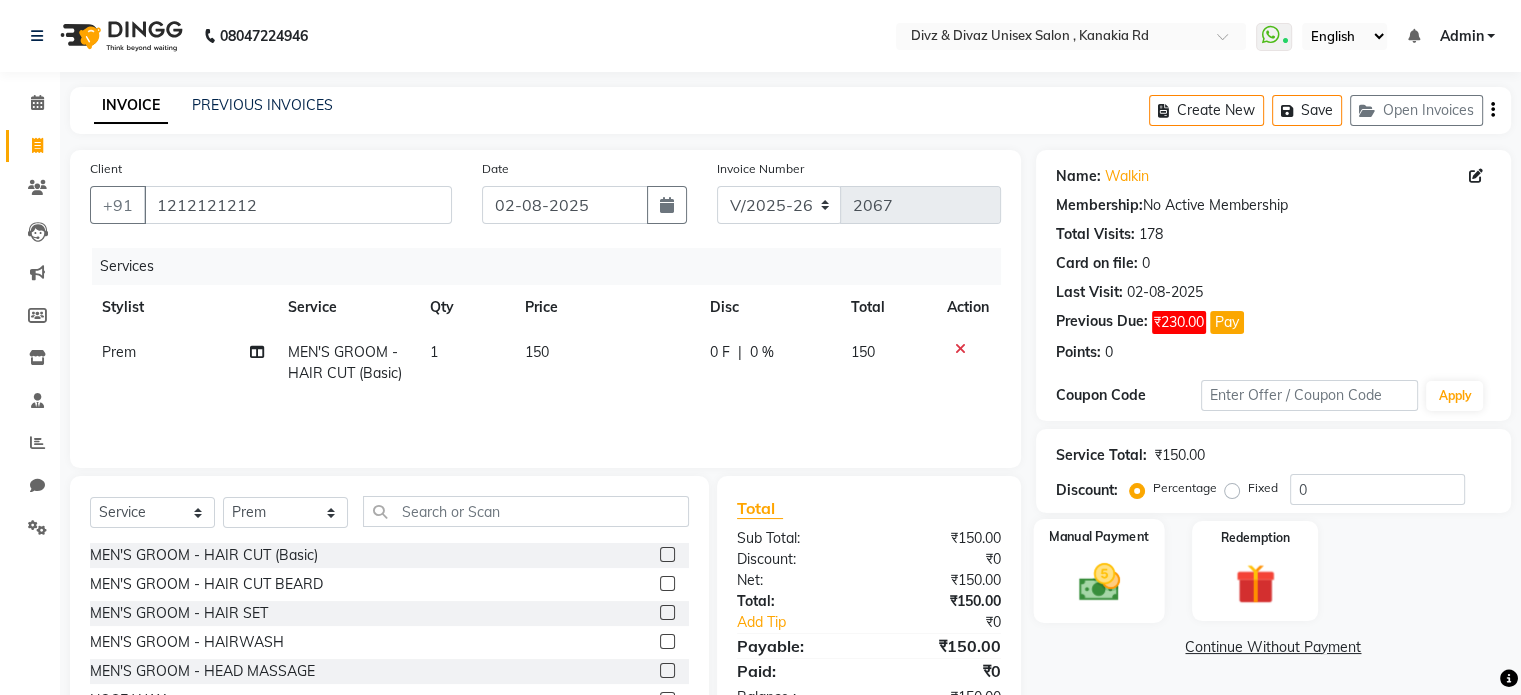 click 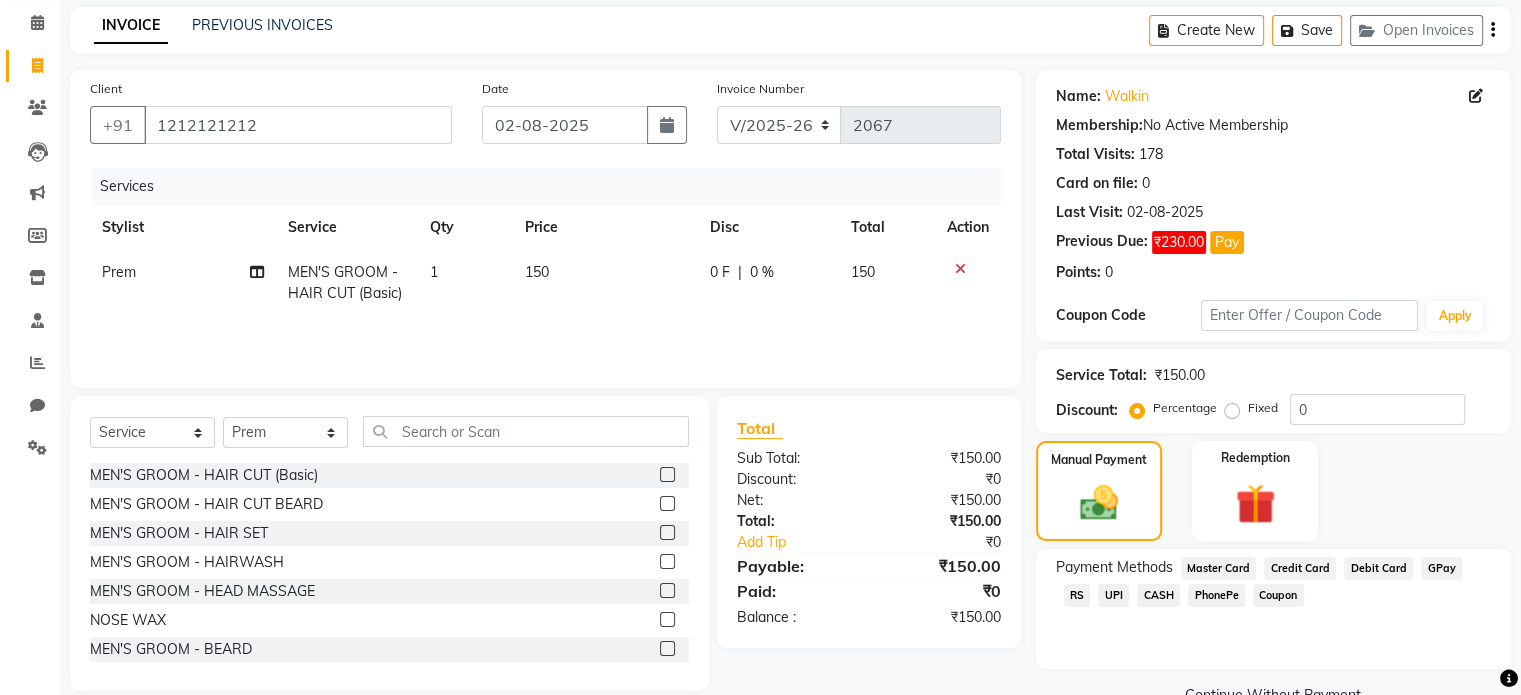 click on "CASH" 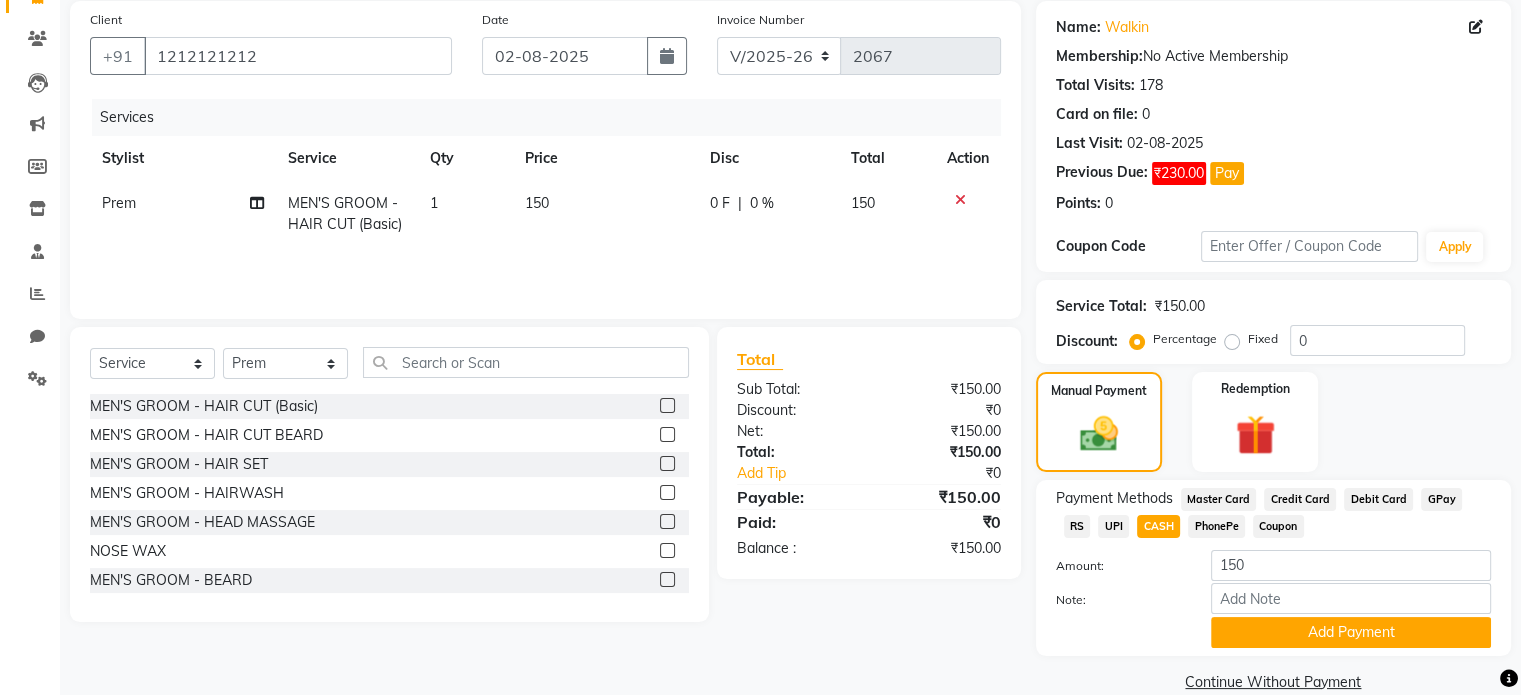 scroll, scrollTop: 160, scrollLeft: 0, axis: vertical 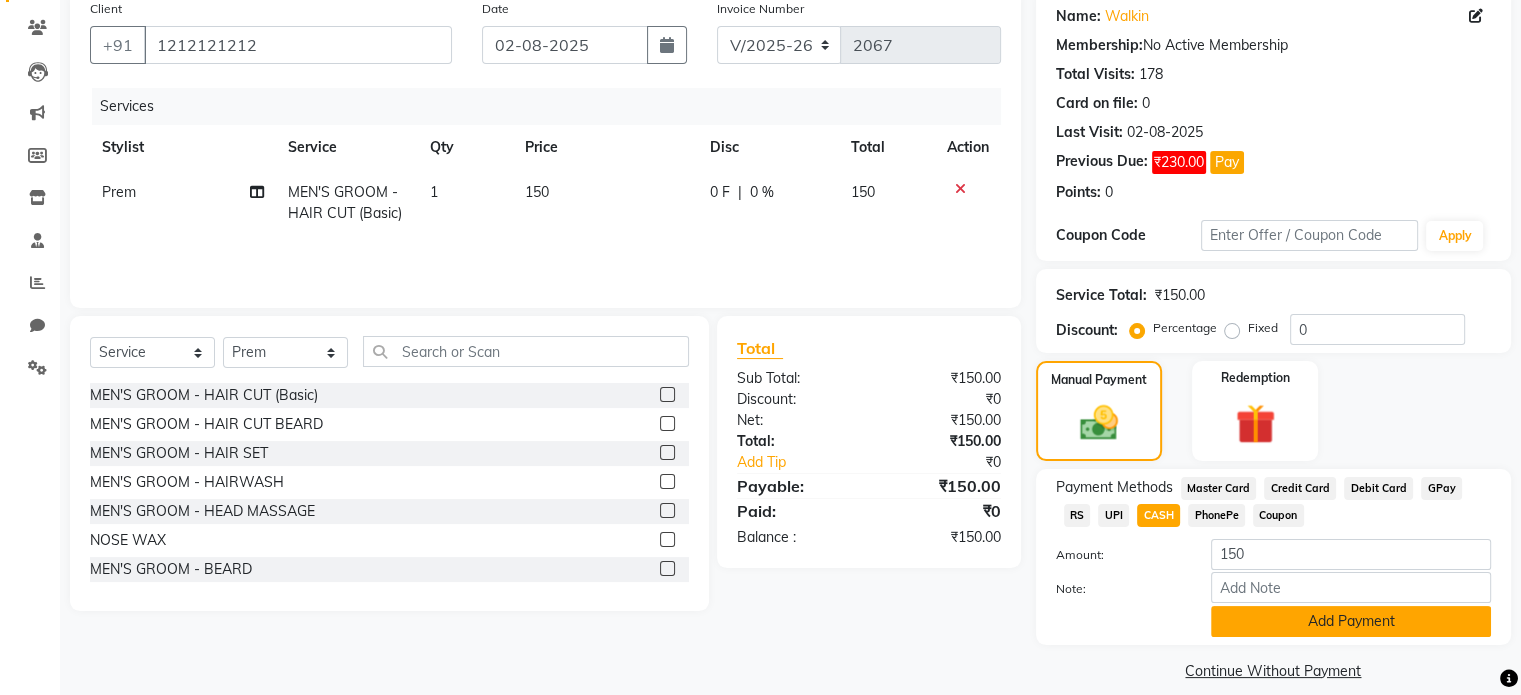 type 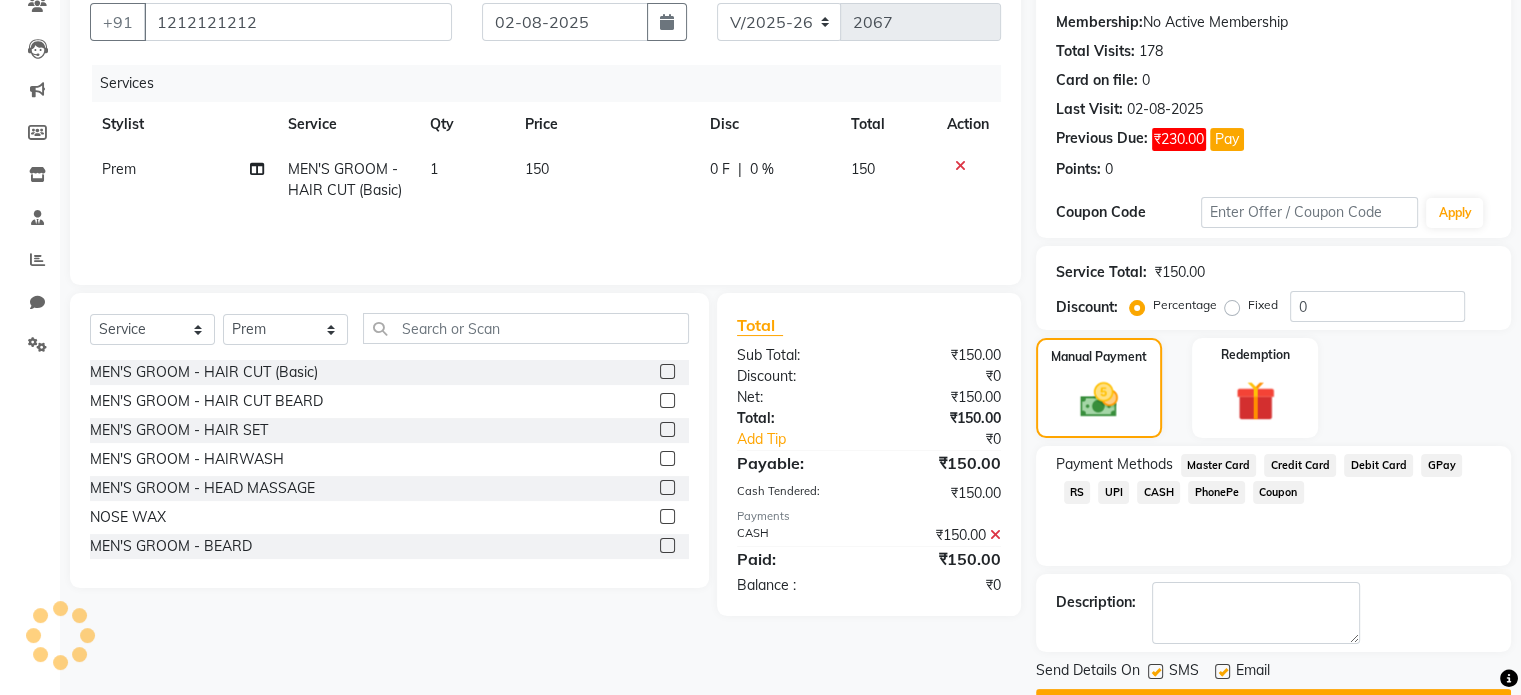 scroll, scrollTop: 223, scrollLeft: 0, axis: vertical 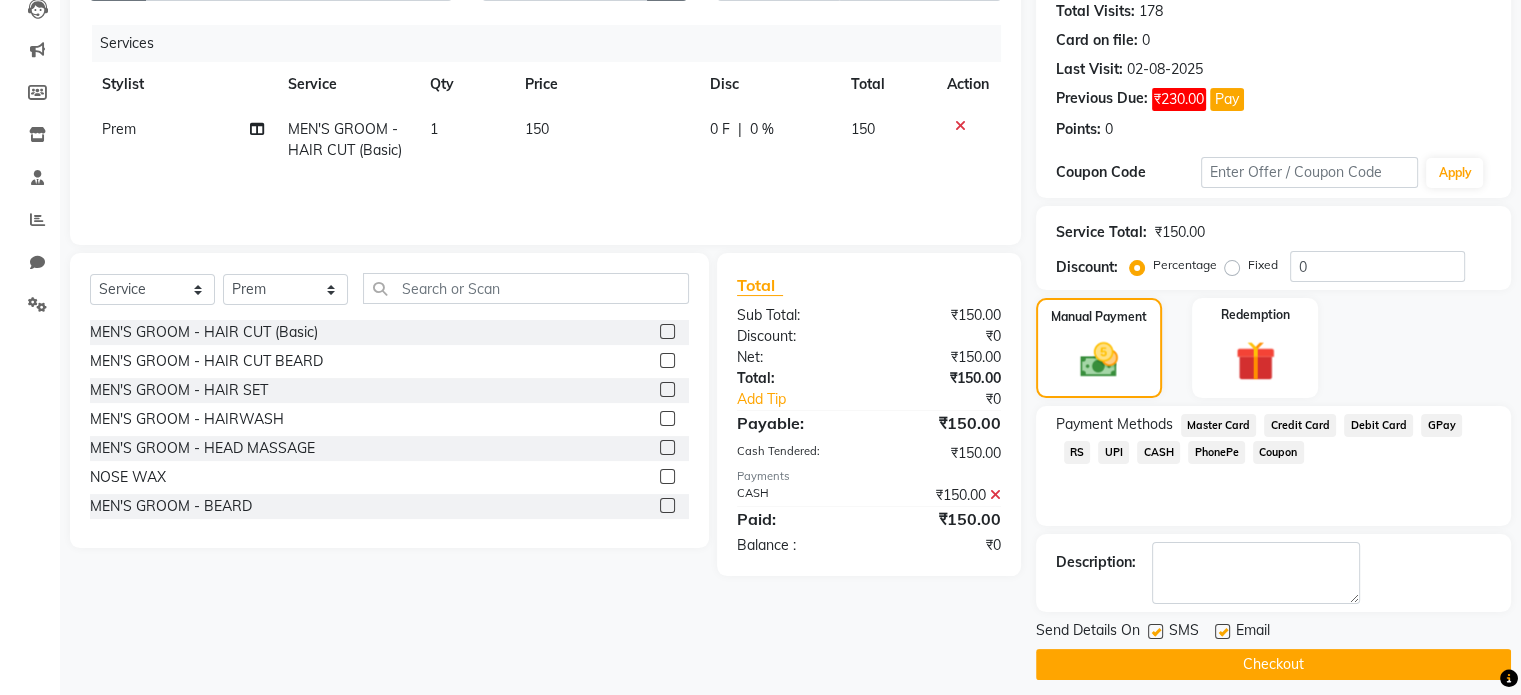 click on "Checkout" 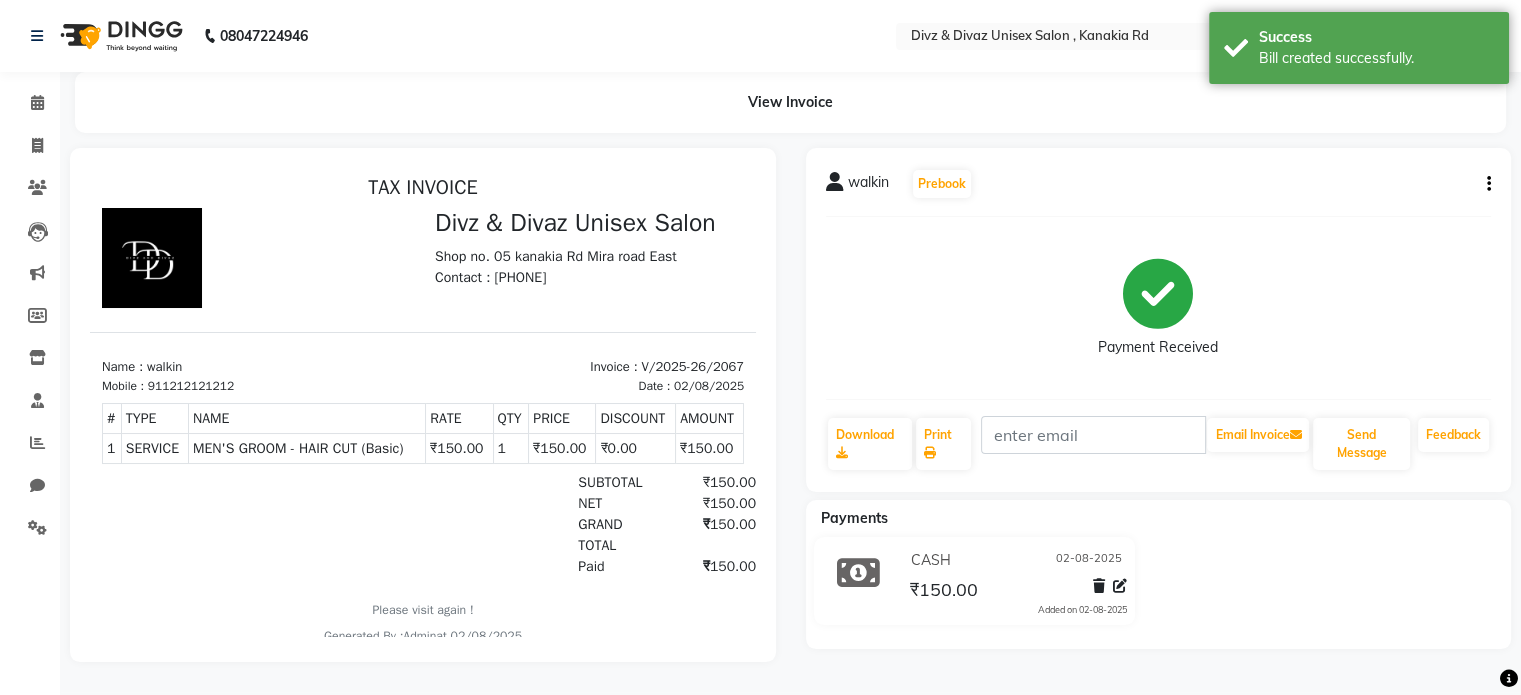 scroll, scrollTop: 0, scrollLeft: 0, axis: both 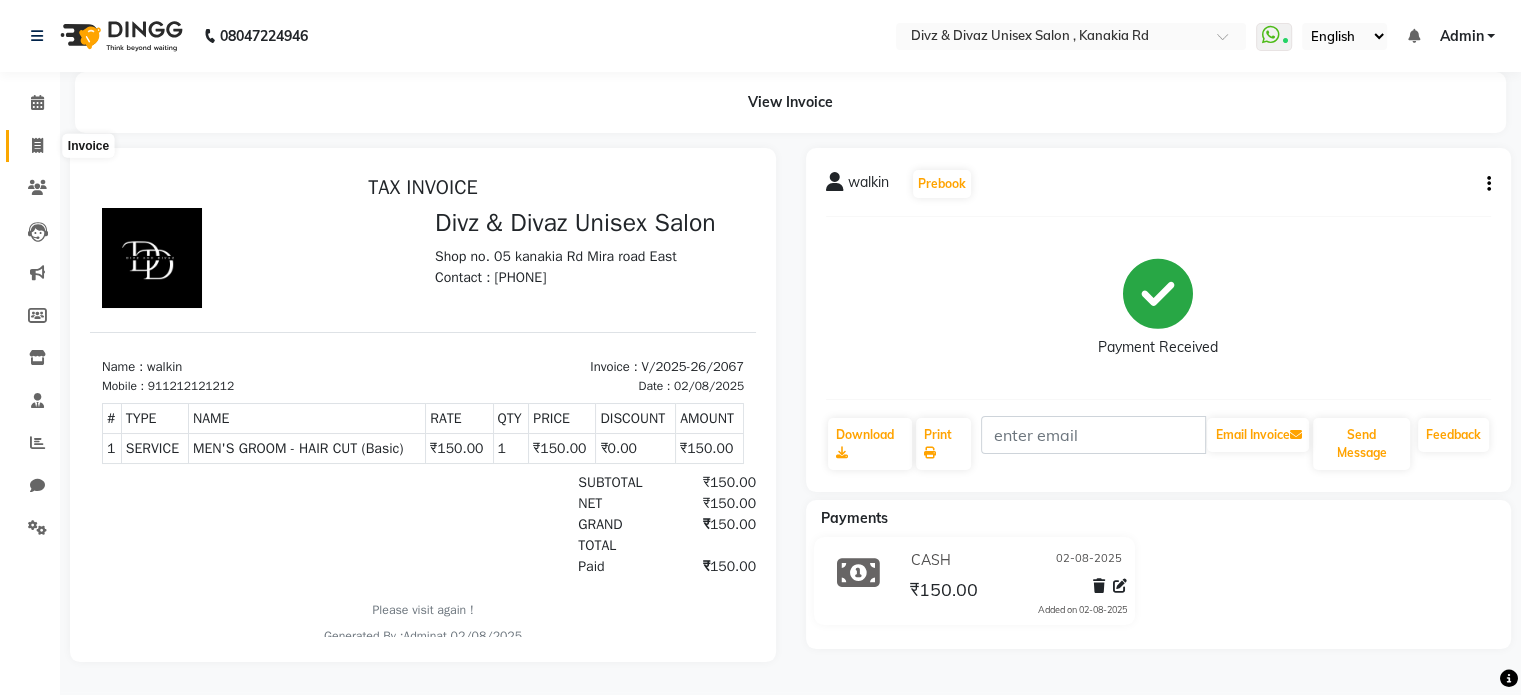 click 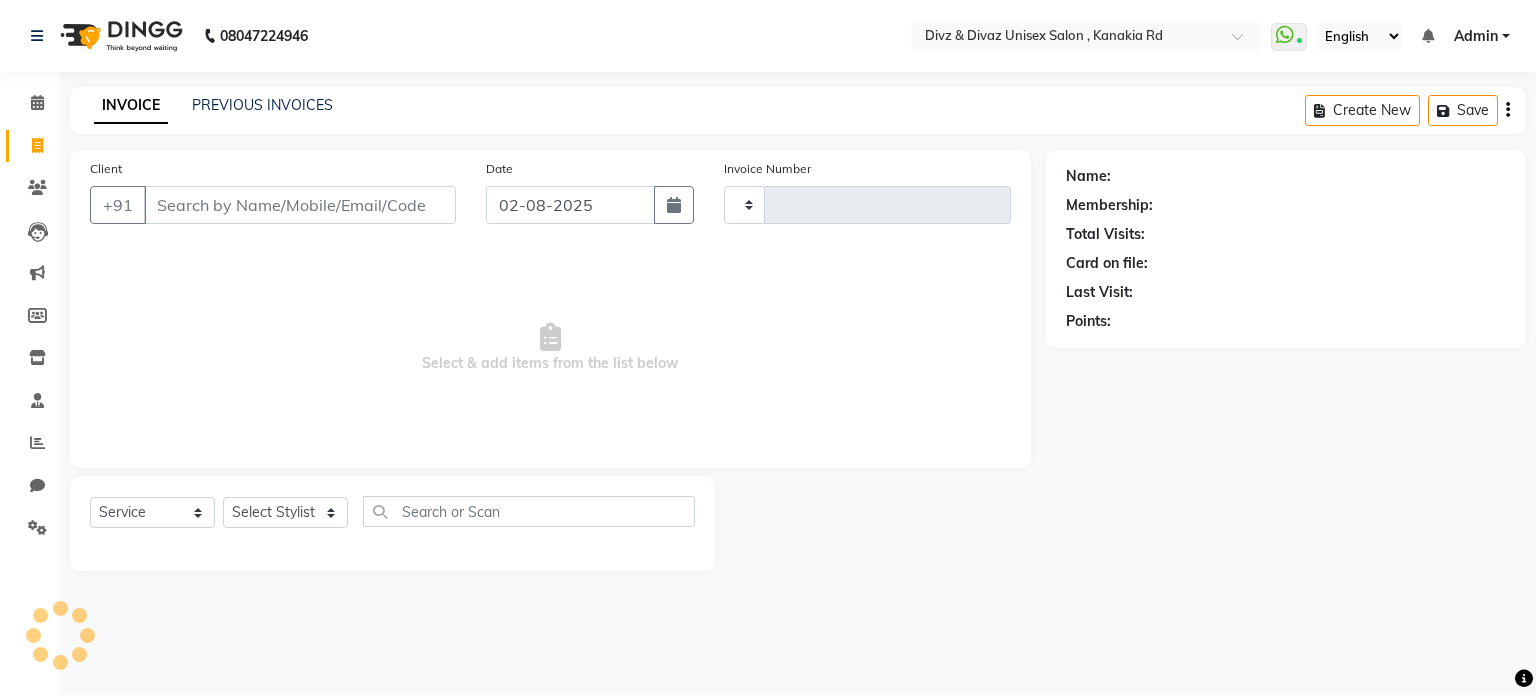 type on "2068" 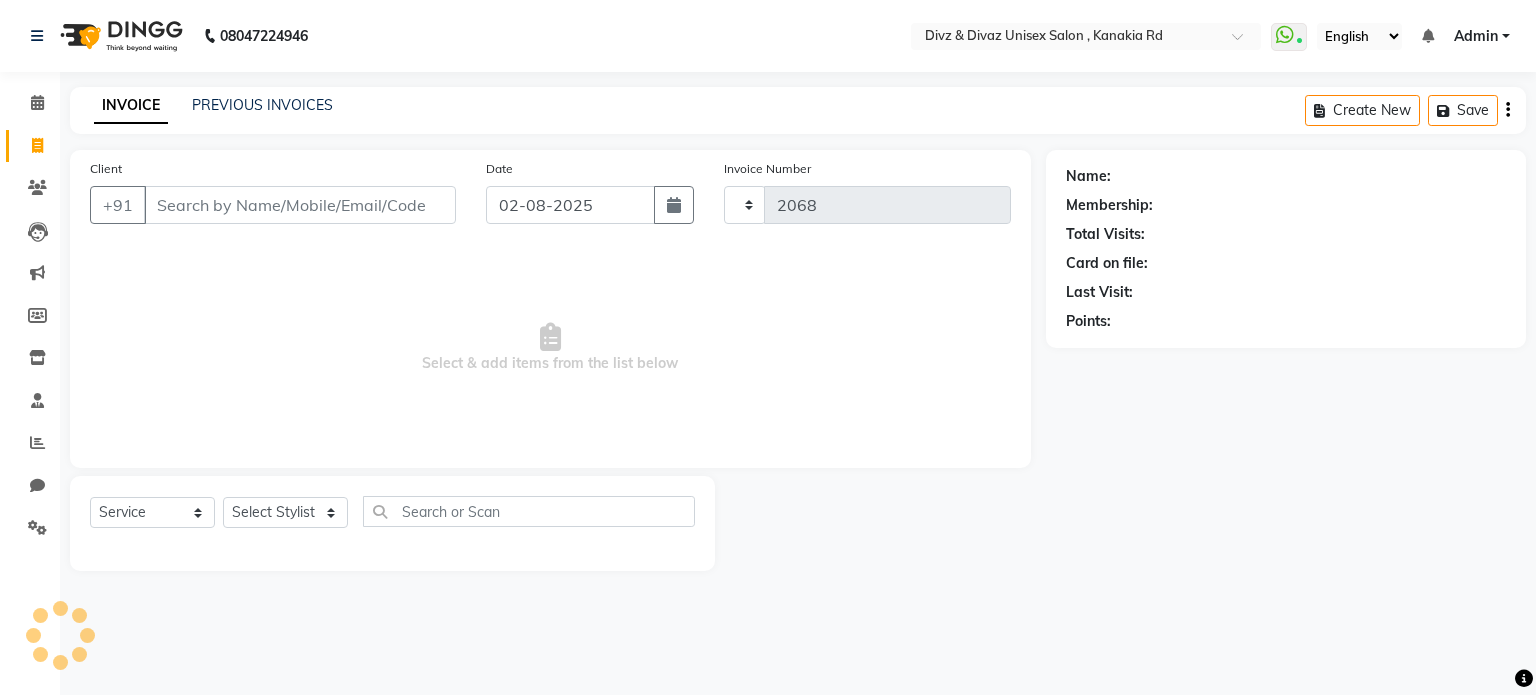 select on "7588" 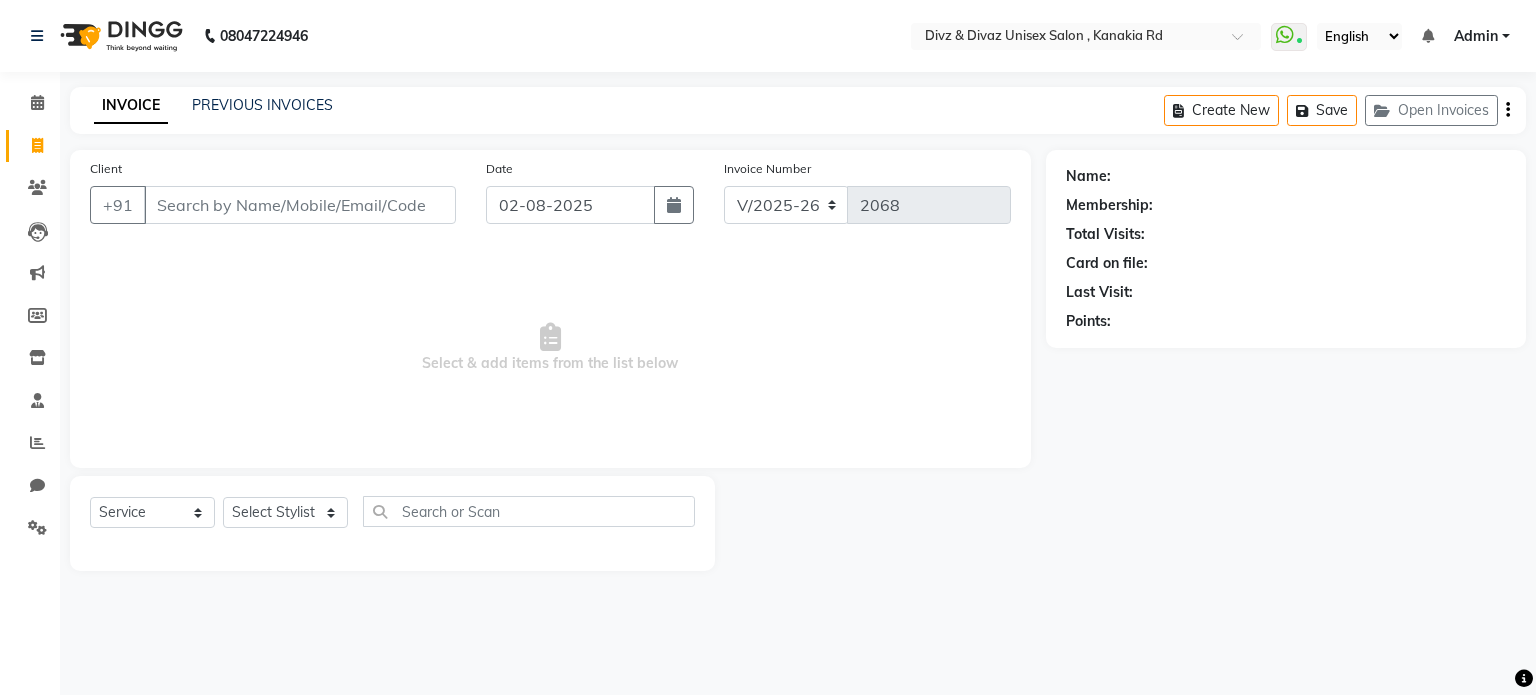 click on "Client" at bounding box center (300, 205) 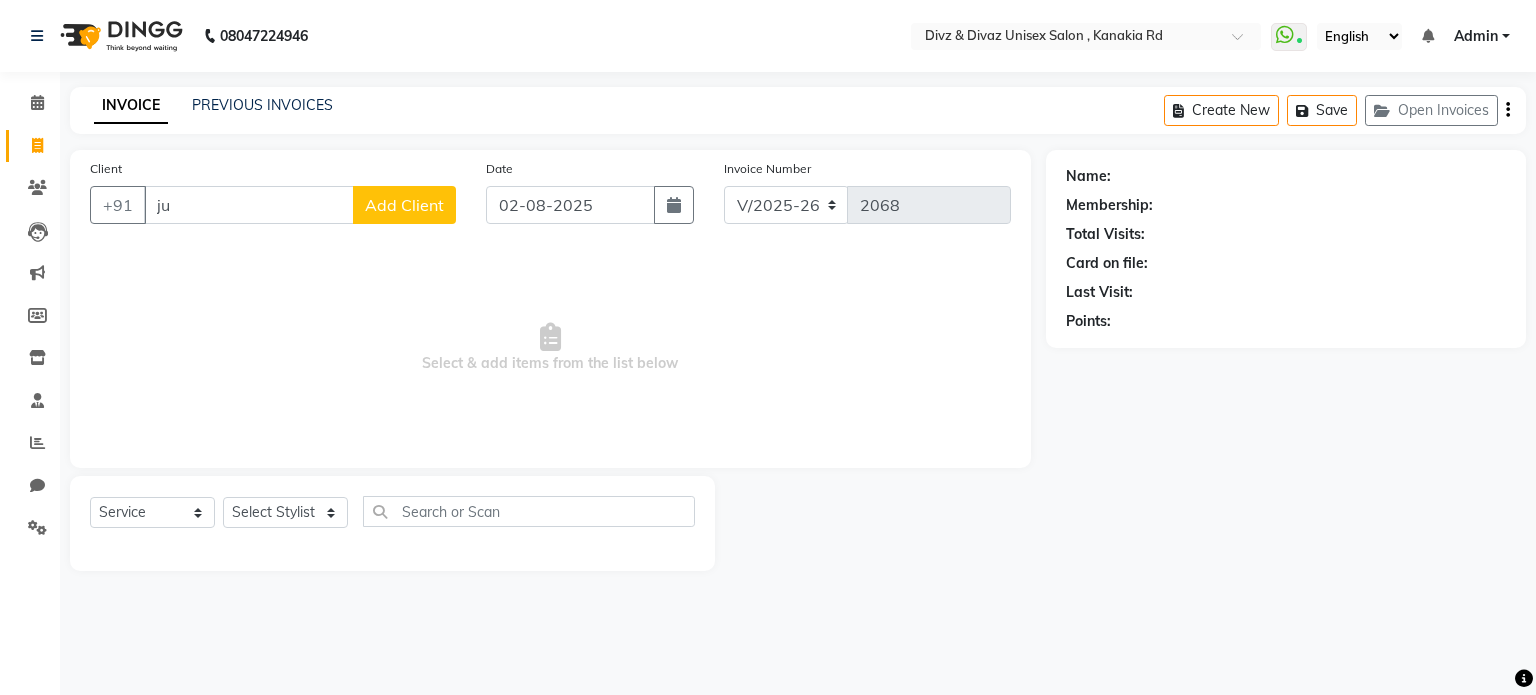 type on "j" 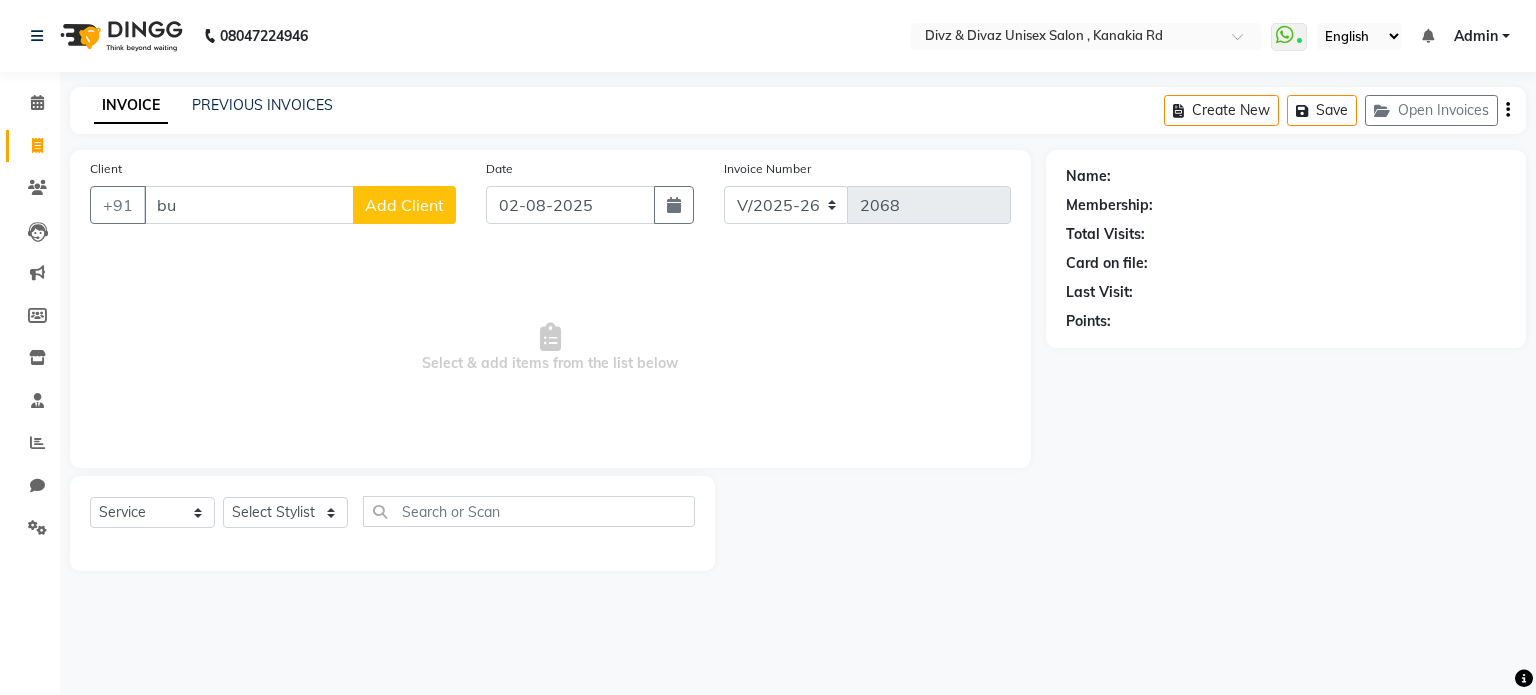 type on "b" 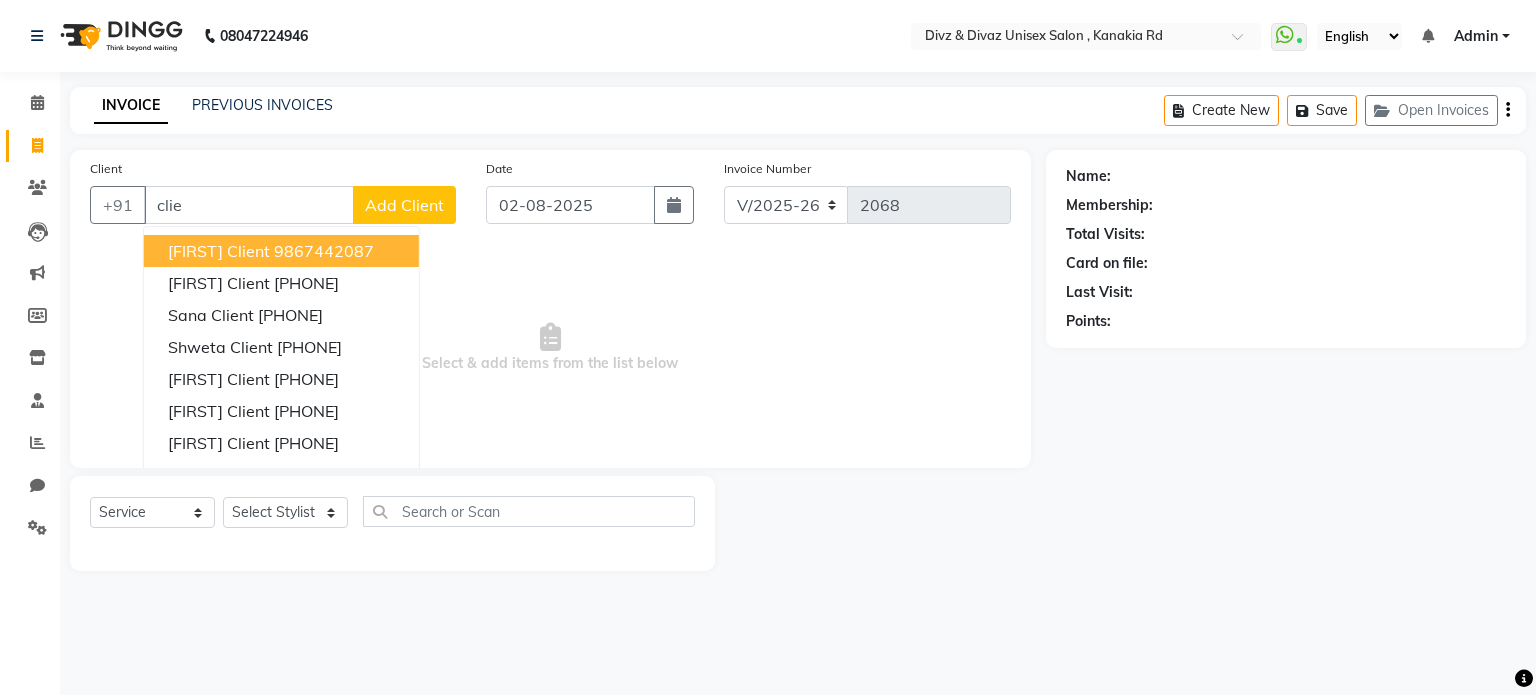 click on "clie" at bounding box center [249, 205] 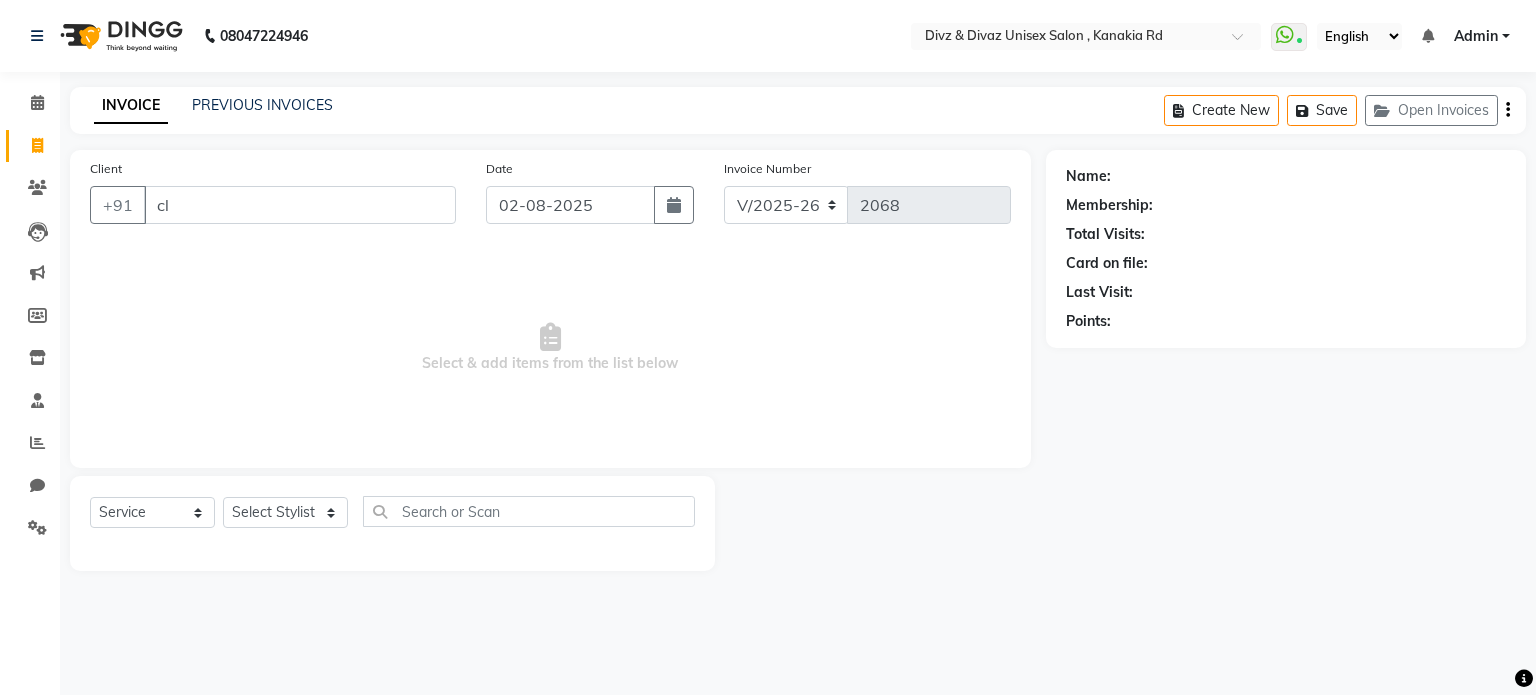 type on "c" 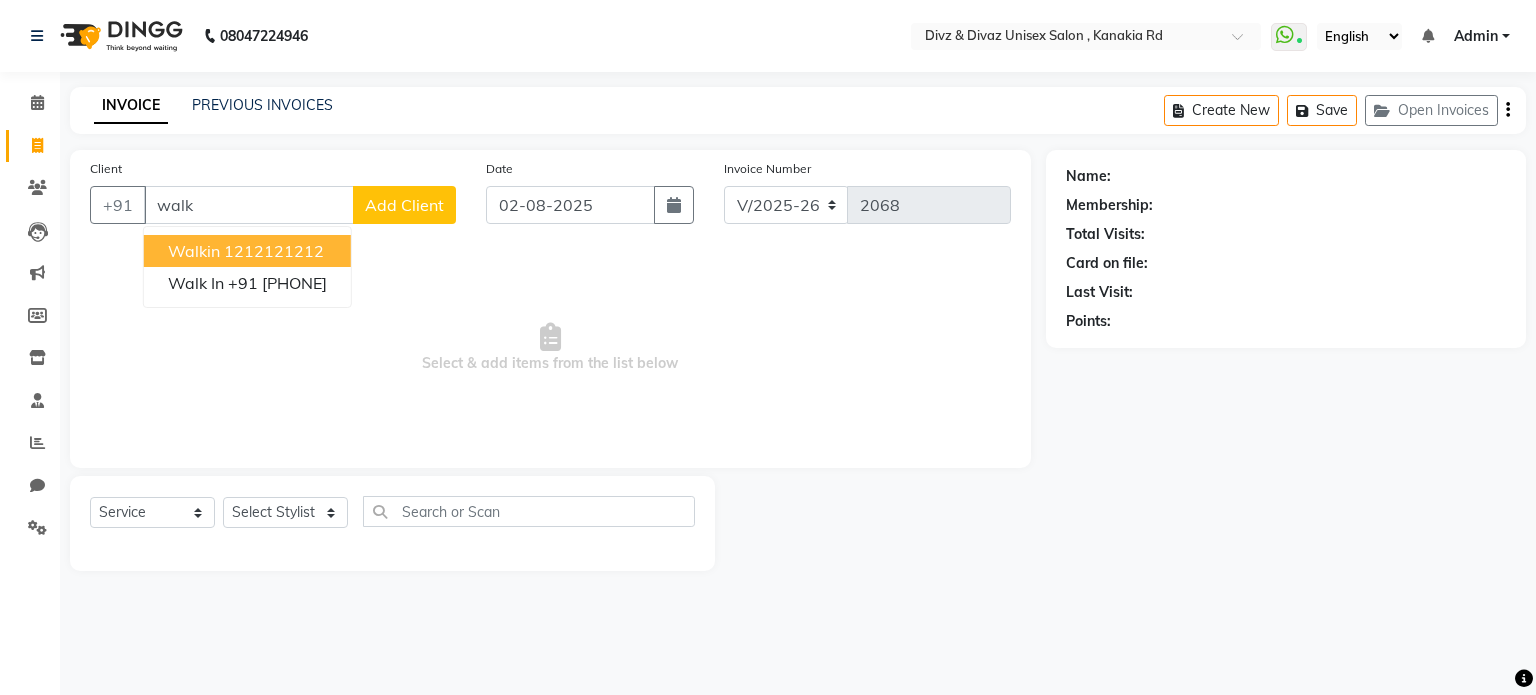 click on "1212121212" at bounding box center (274, 251) 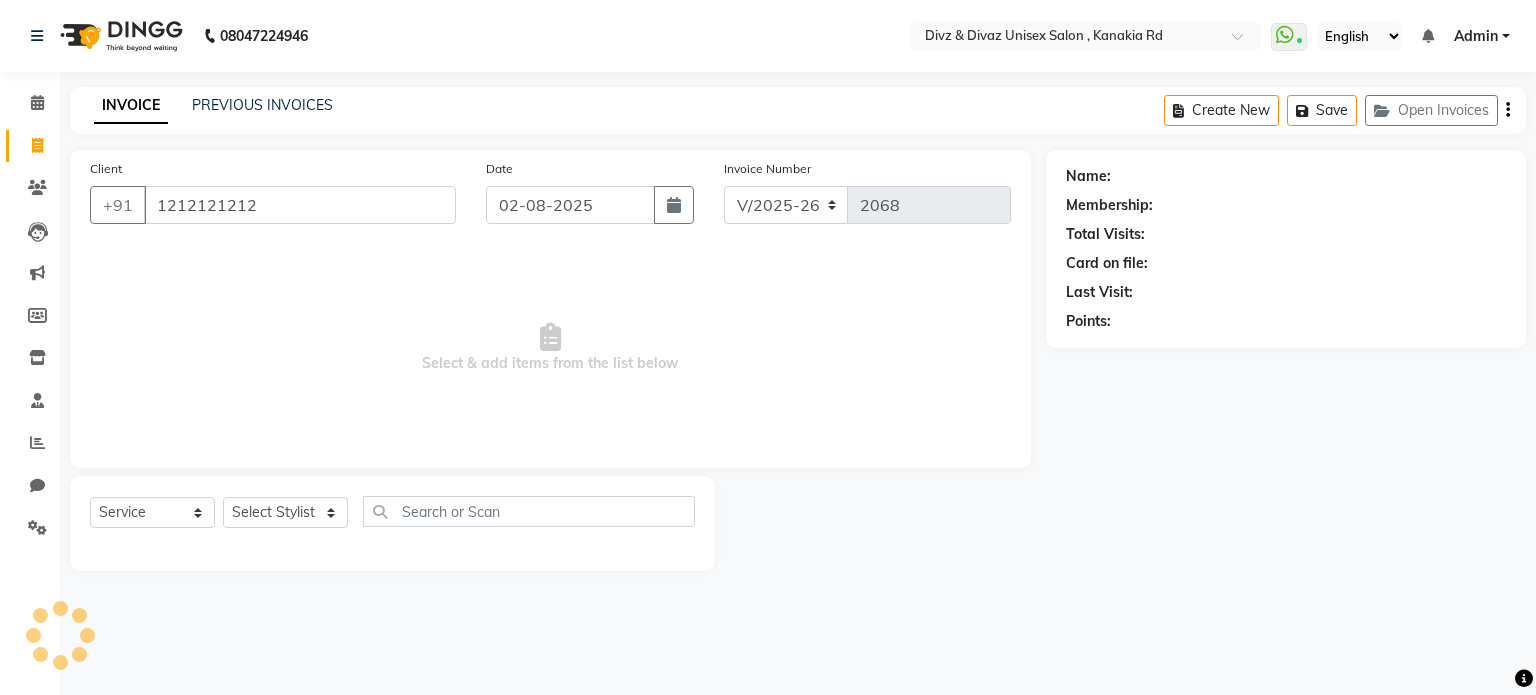 type on "1212121212" 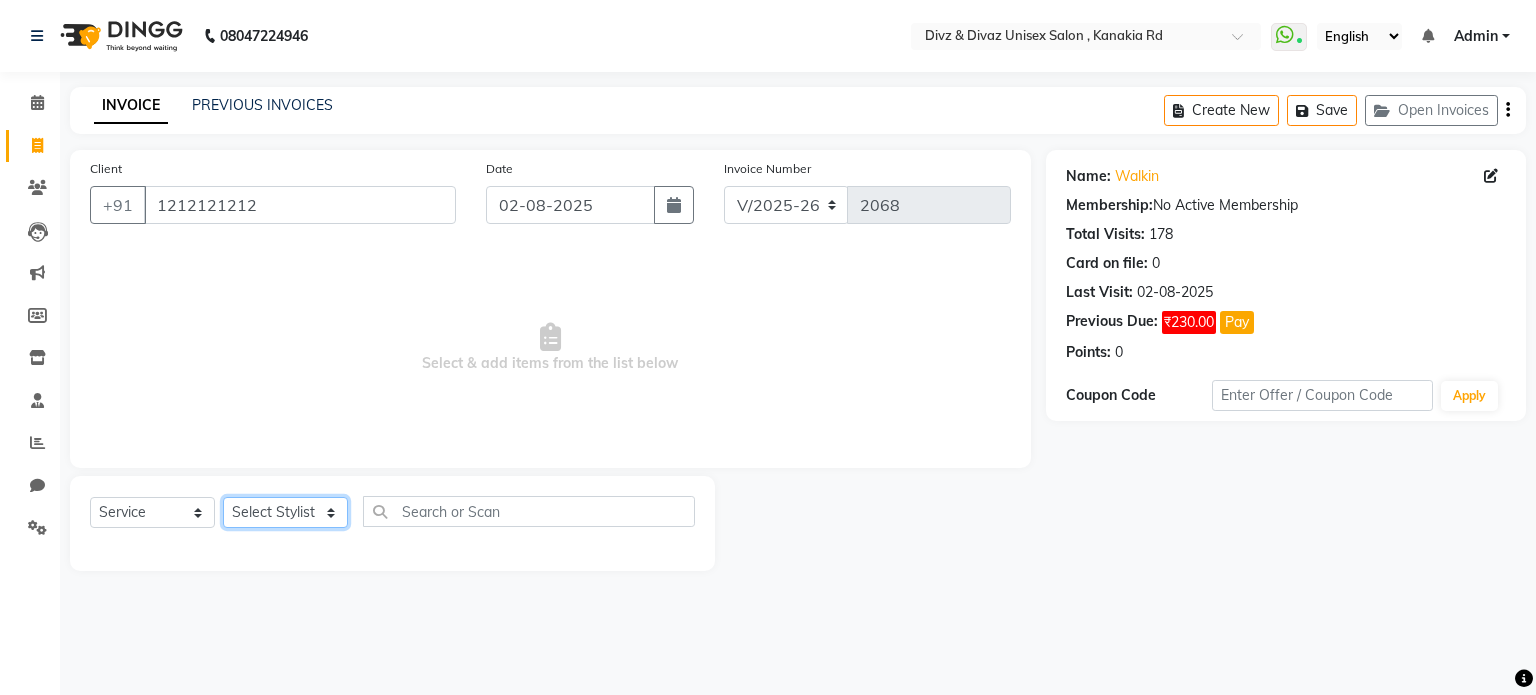 click on "Select Stylist [FIRST] [FIRST] [FIRST] [FIRST]" 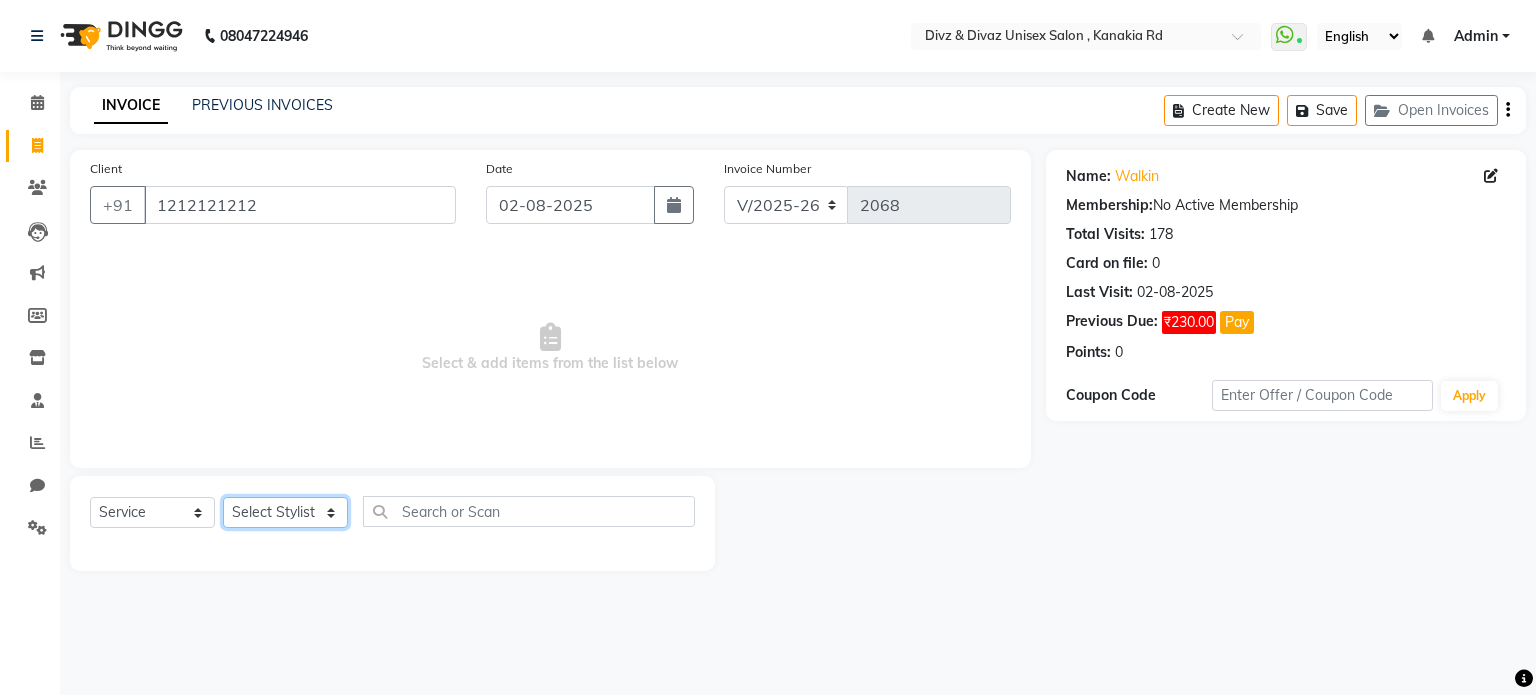 select on "67339" 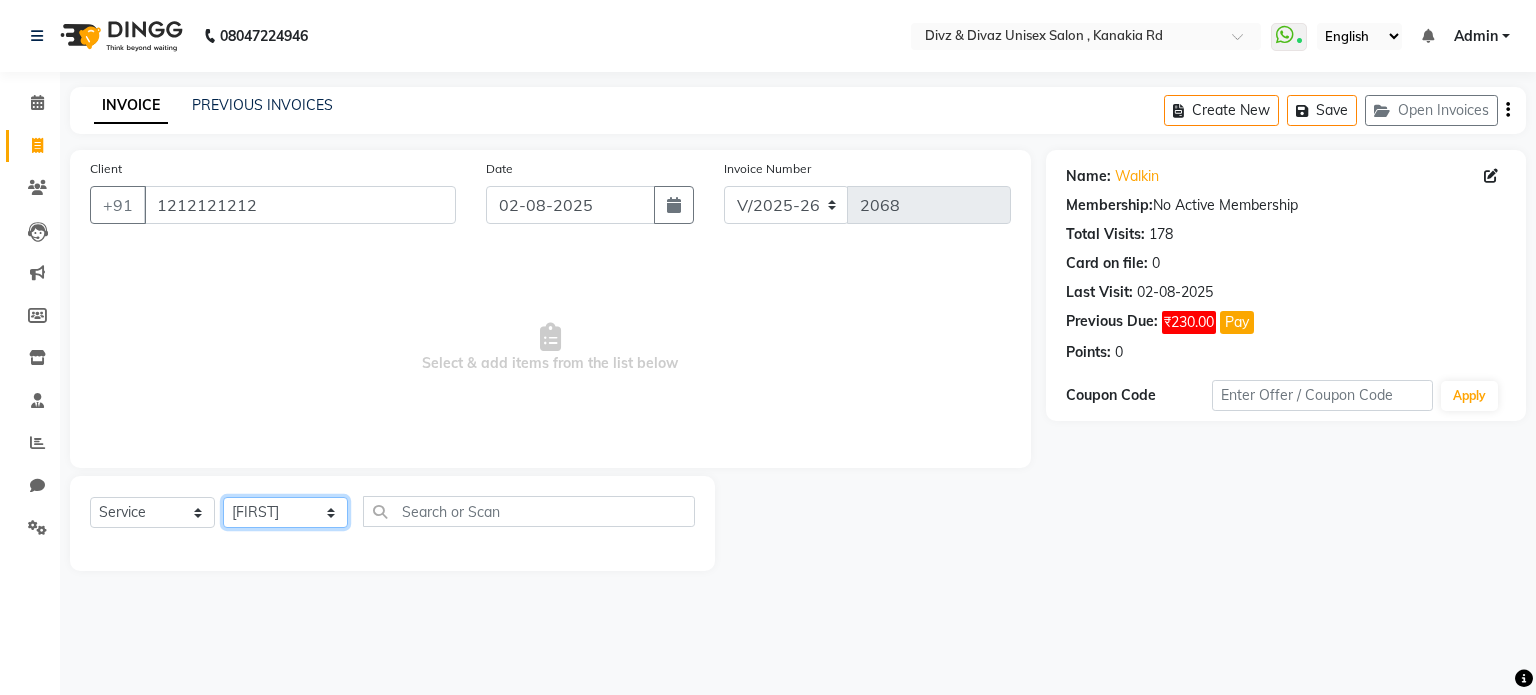 click on "Select Stylist [FIRST] [FIRST] [FIRST] [FIRST]" 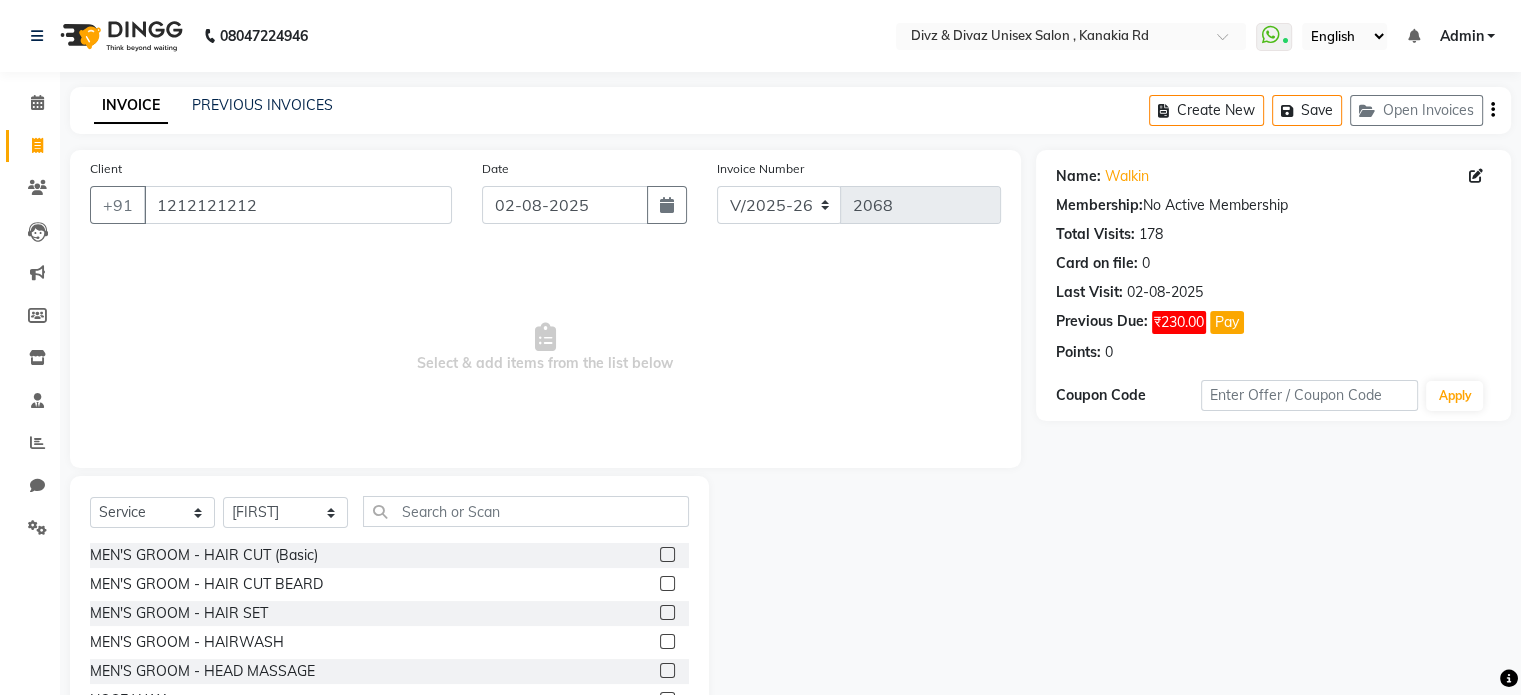 click 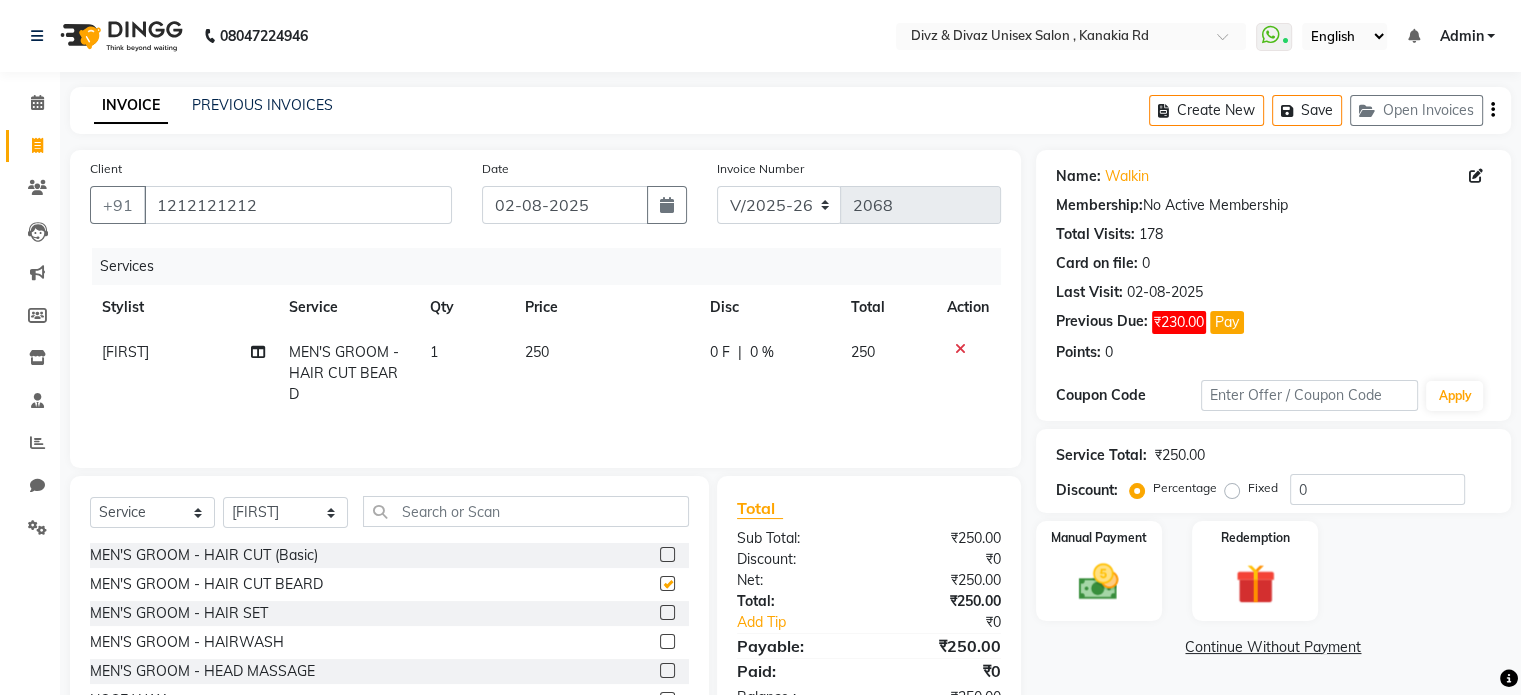 checkbox on "false" 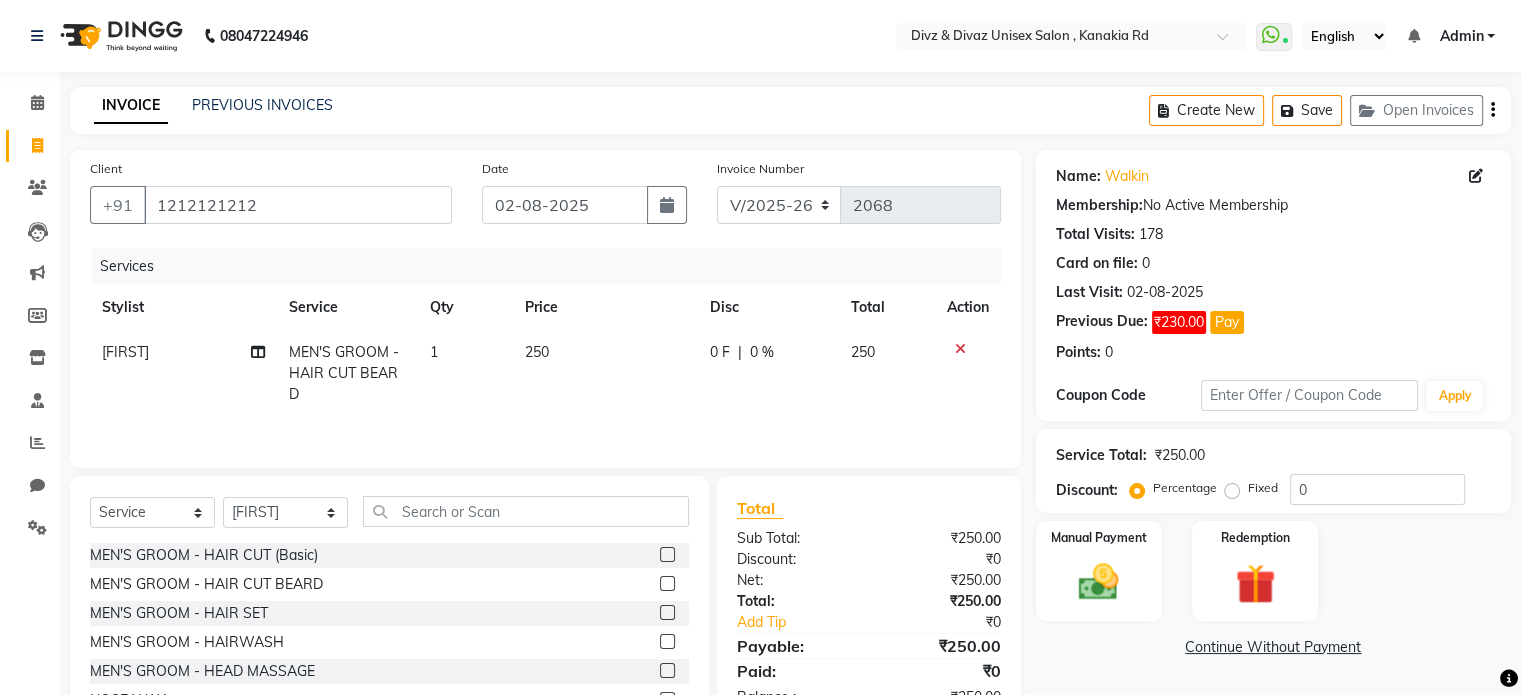 click 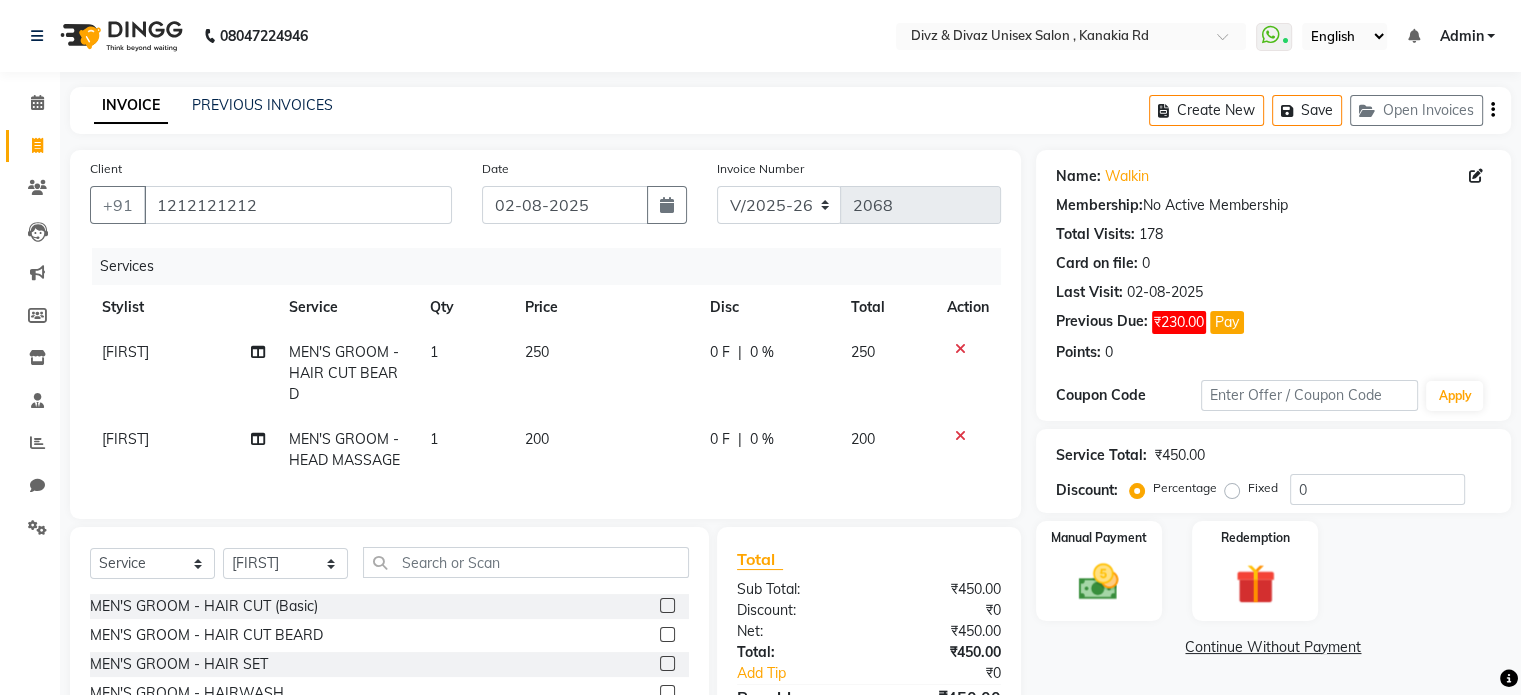 checkbox on "false" 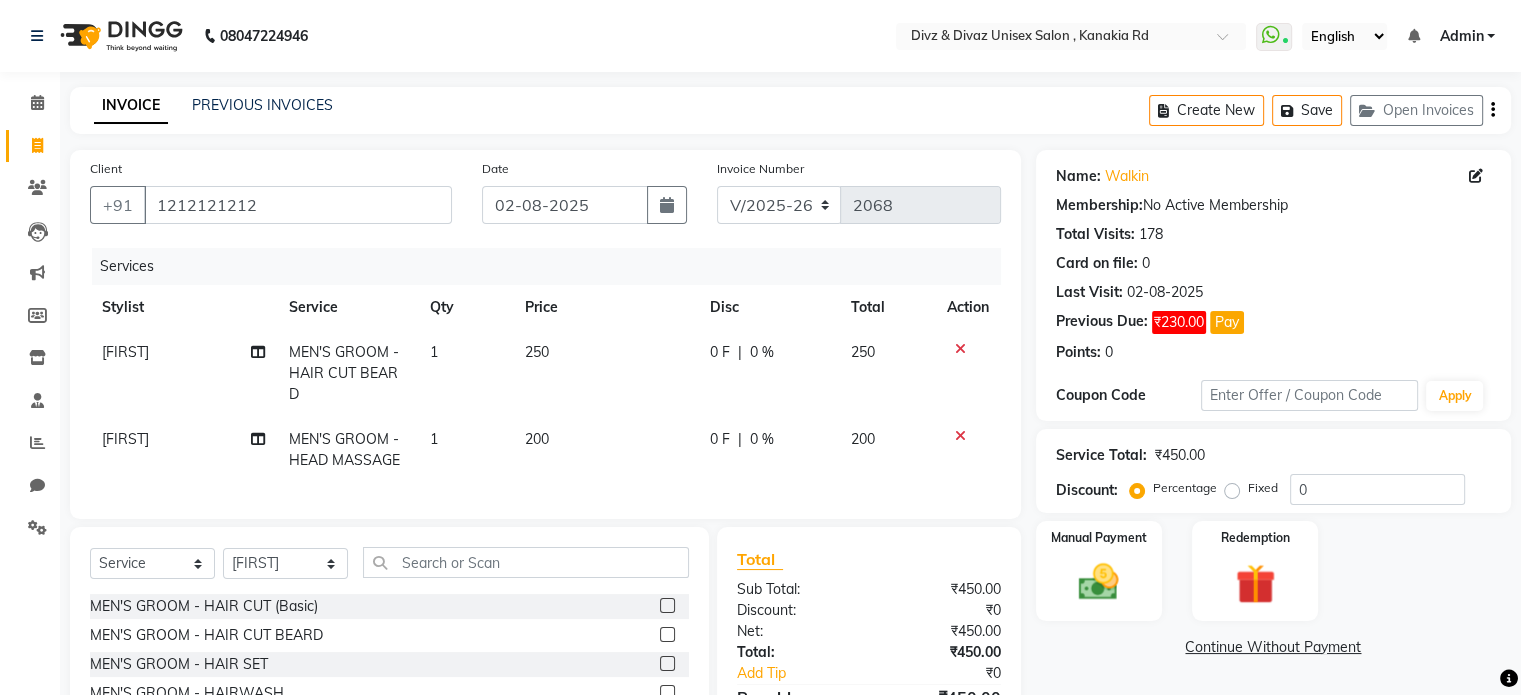 click on "200" 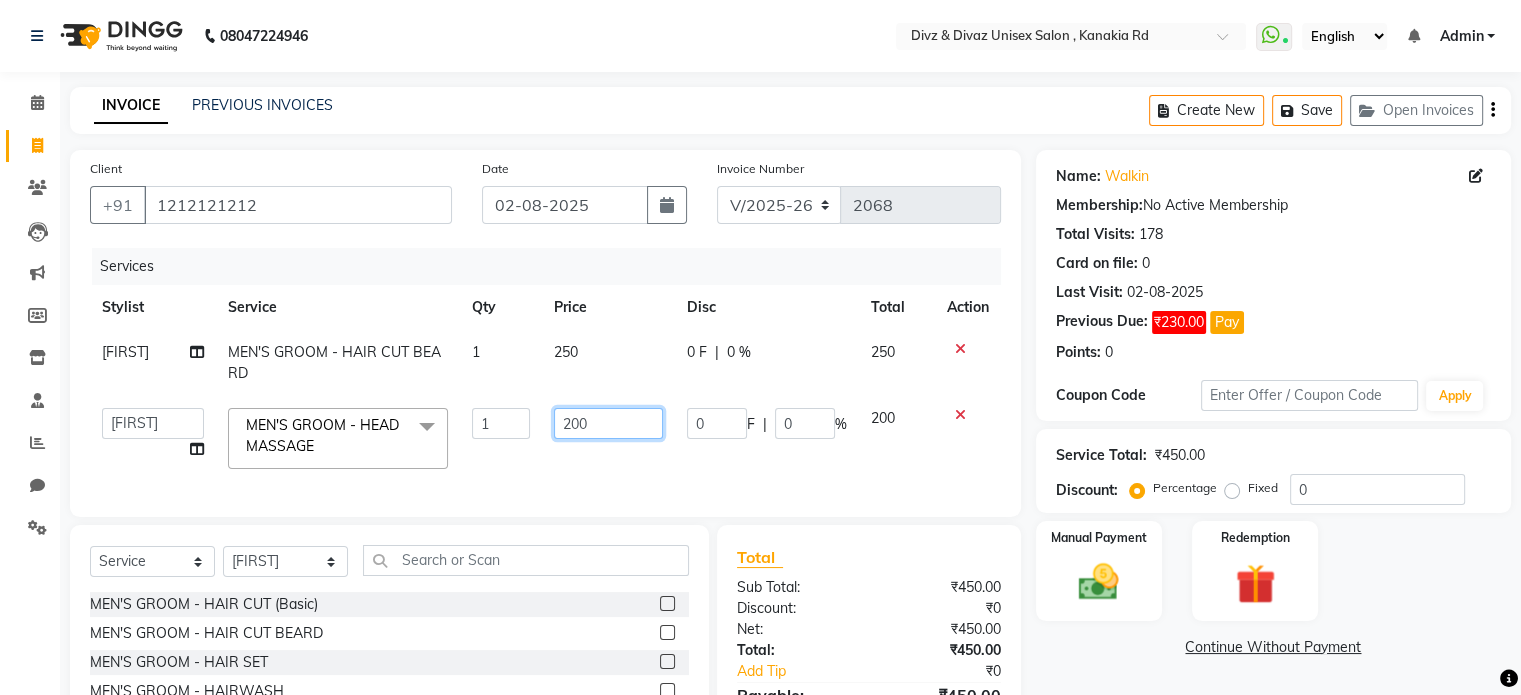 click on "200" 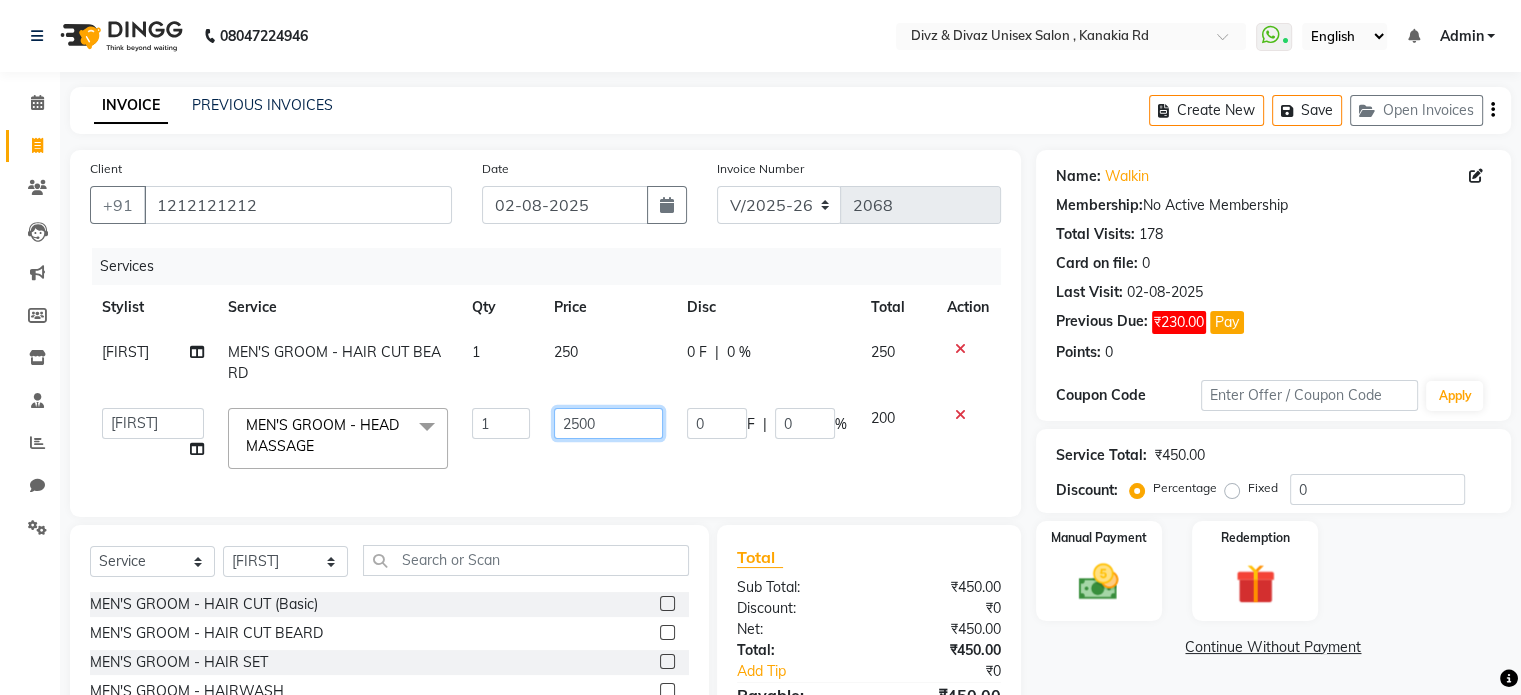 type on "250" 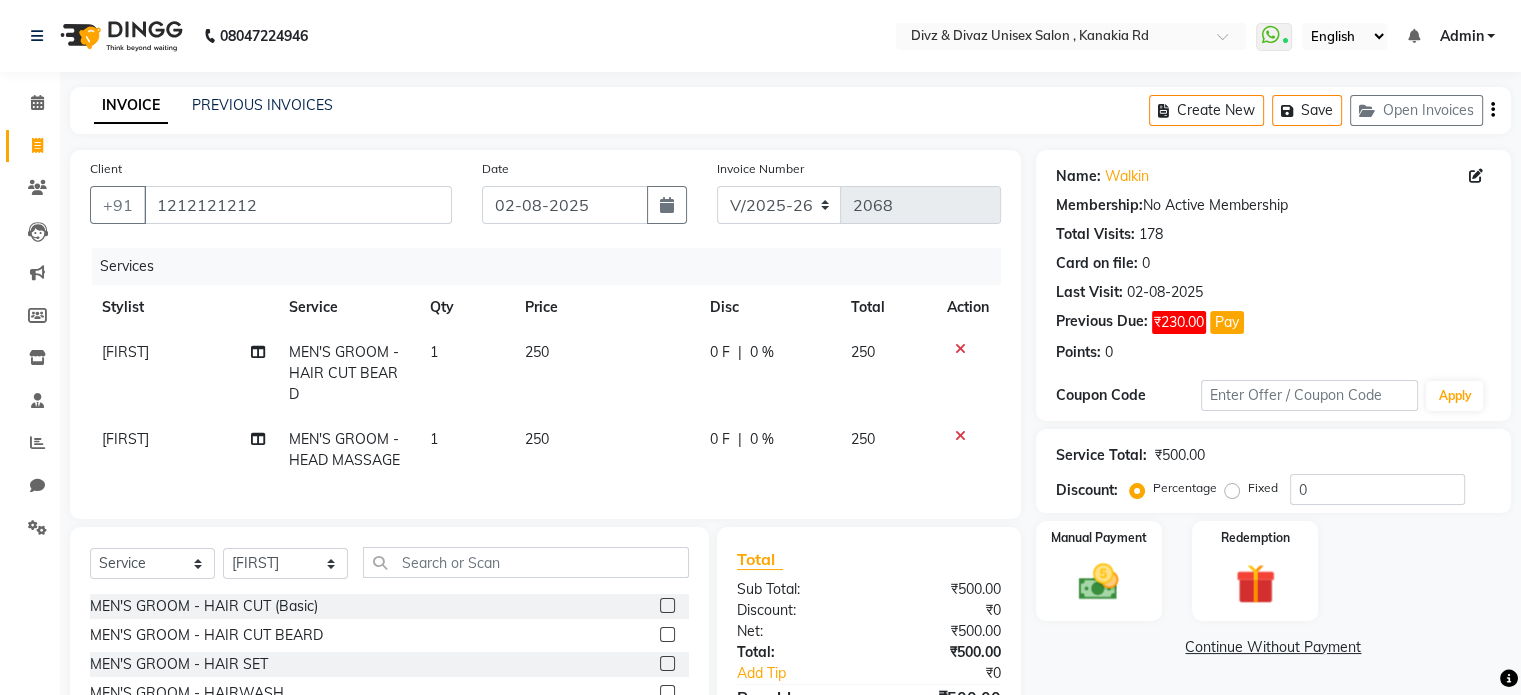 click on "Services Stylist Service Qty Price Disc Total Action [FIRST] MEN'S GROOM - HAIR CUT BEARD 1 [PRICE] 0 F | 0 % [PRICE] [FIRST] MEN'S GROOM - HEAD MASSAGE 1 [PRICE] 0 F | 0 % [PRICE]" 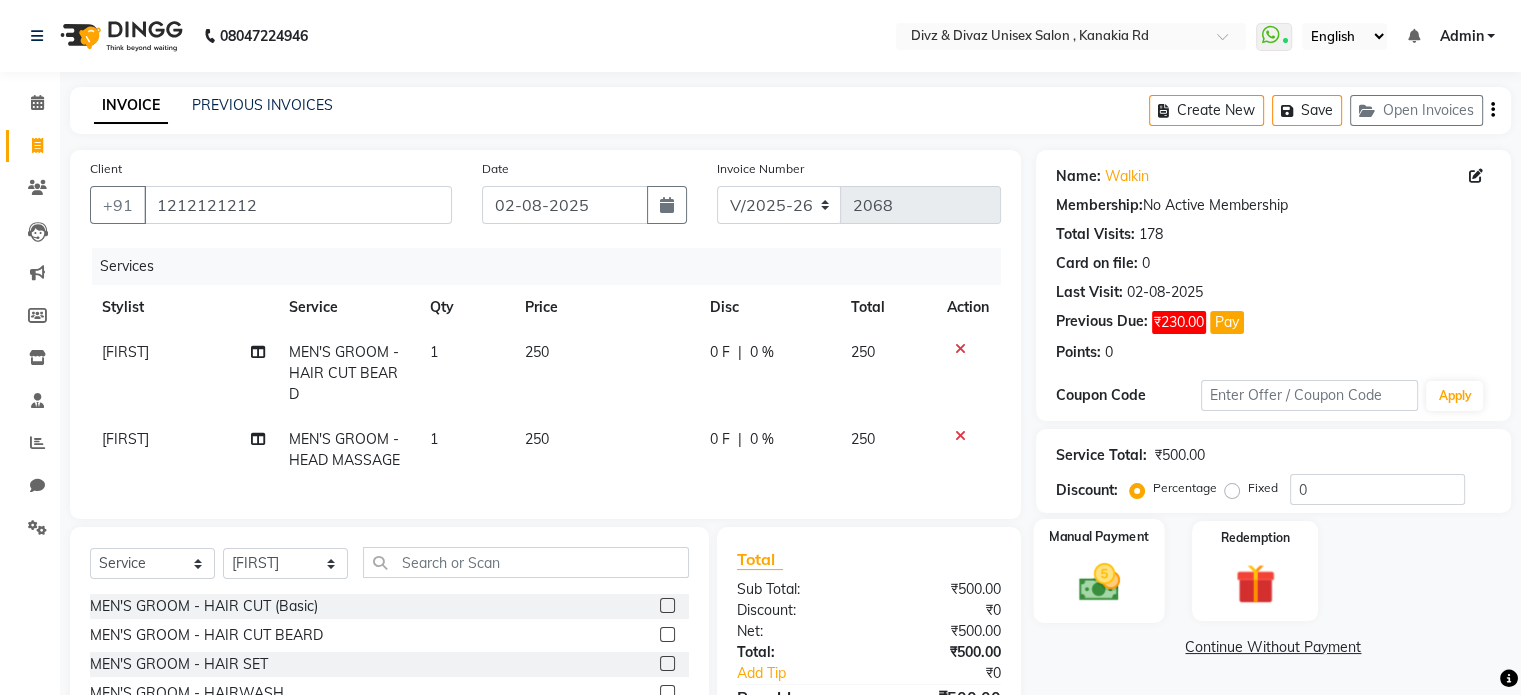 click on "Manual Payment" 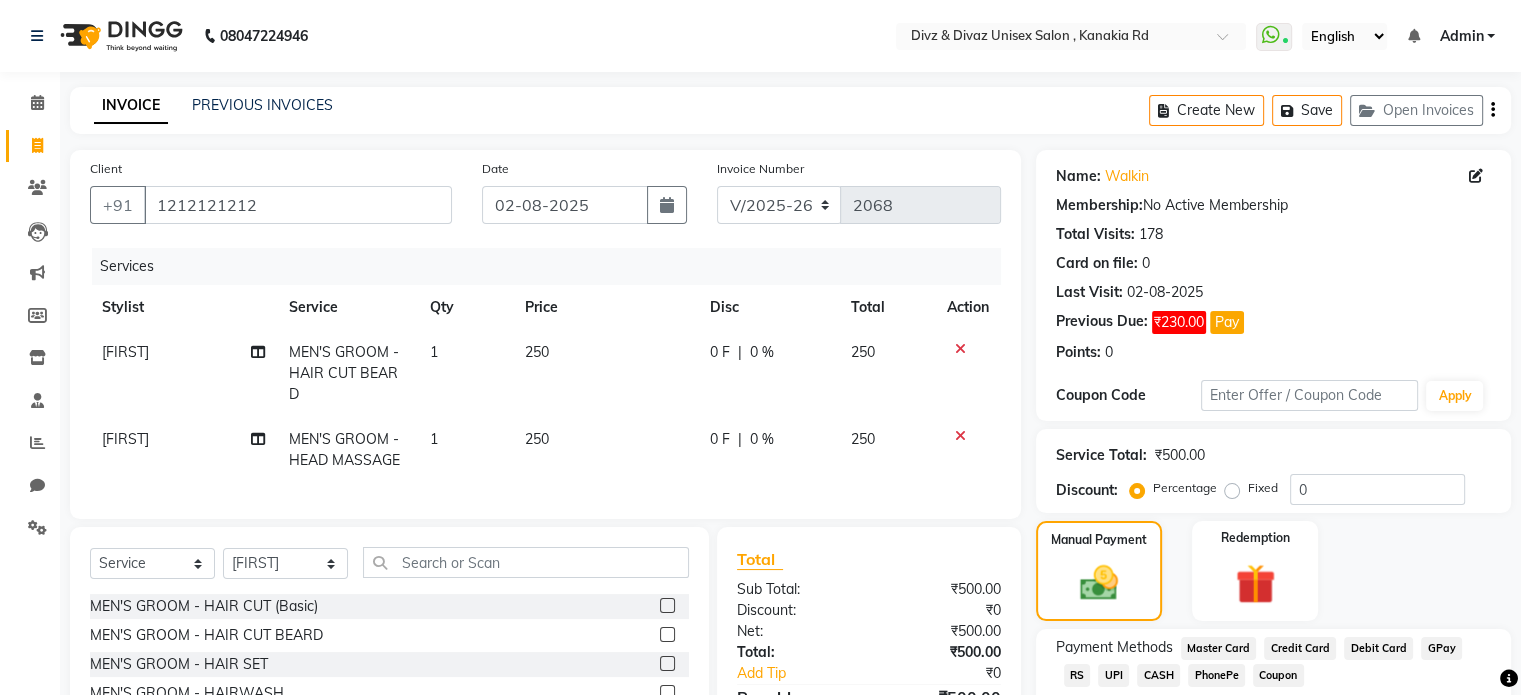 click on "UPI" 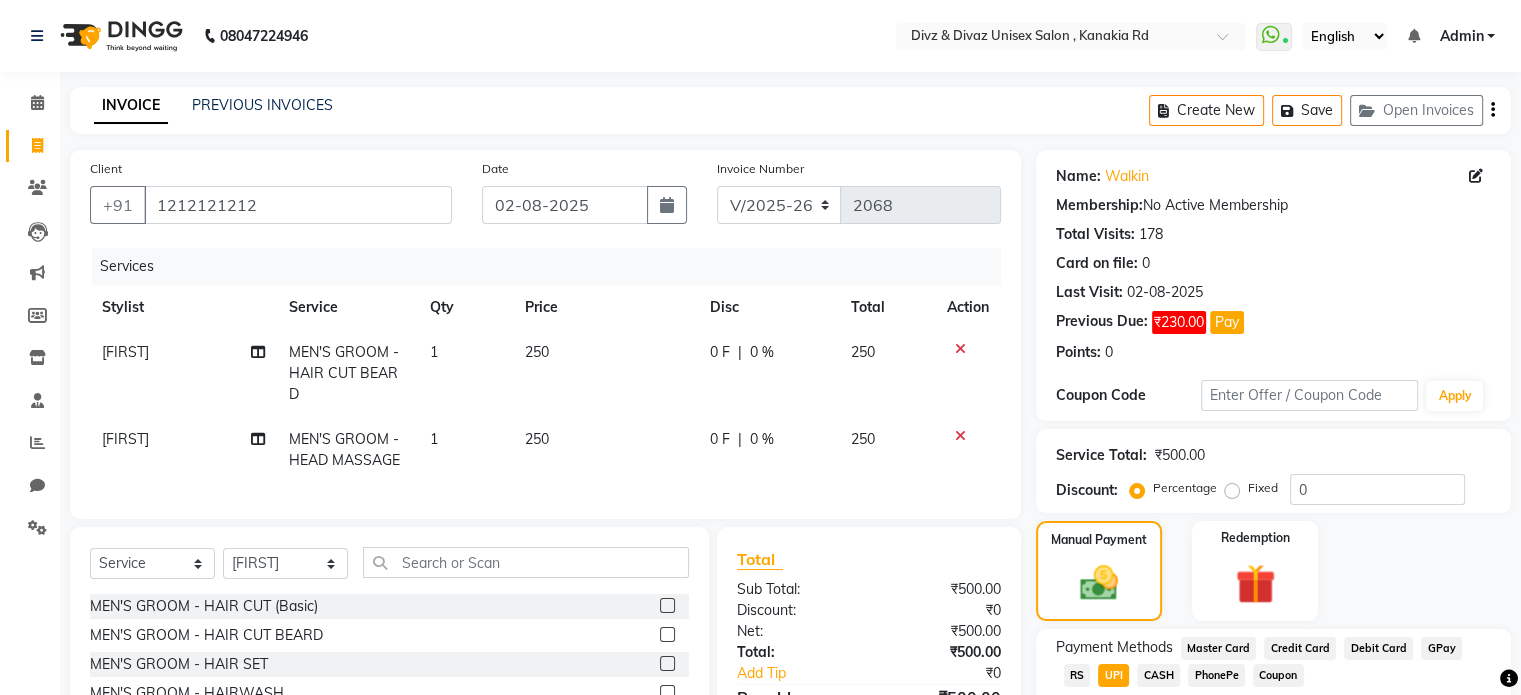 scroll, scrollTop: 183, scrollLeft: 0, axis: vertical 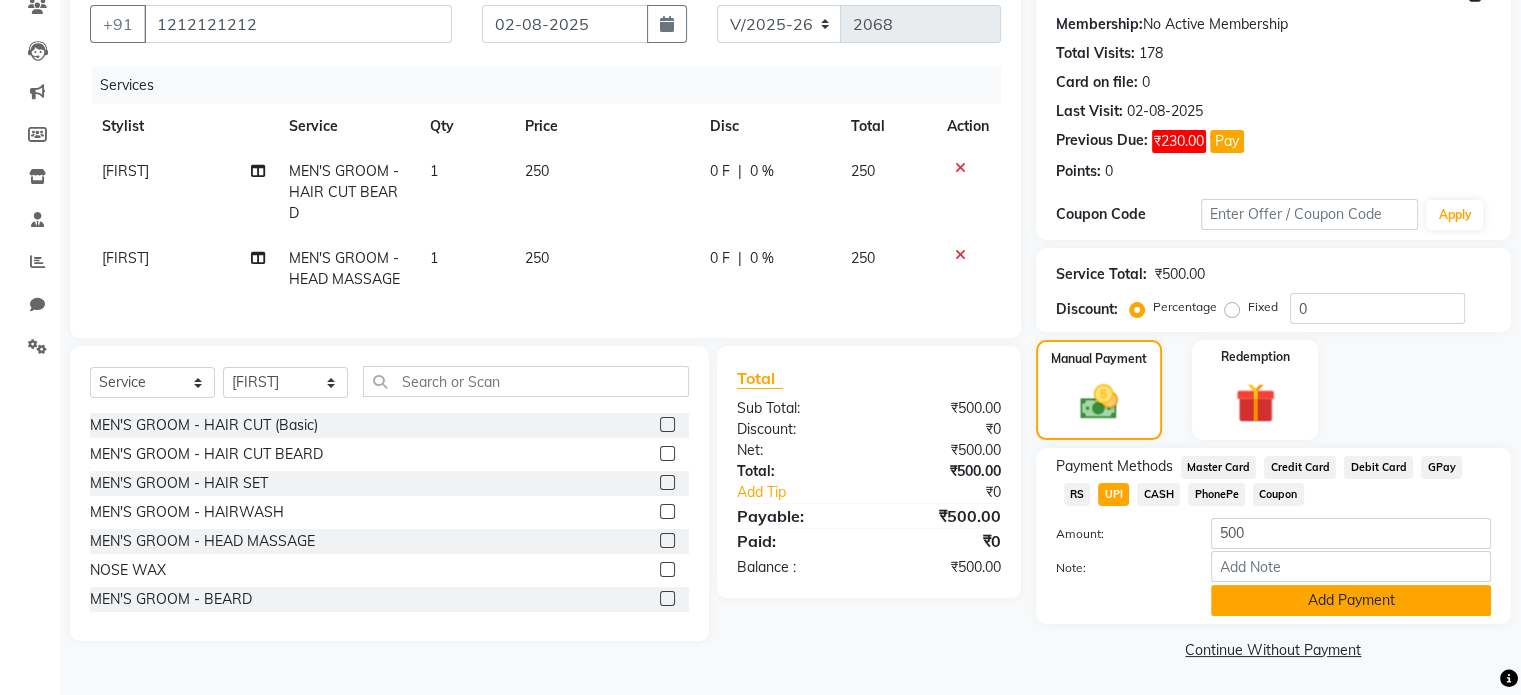 click on "Add Payment" 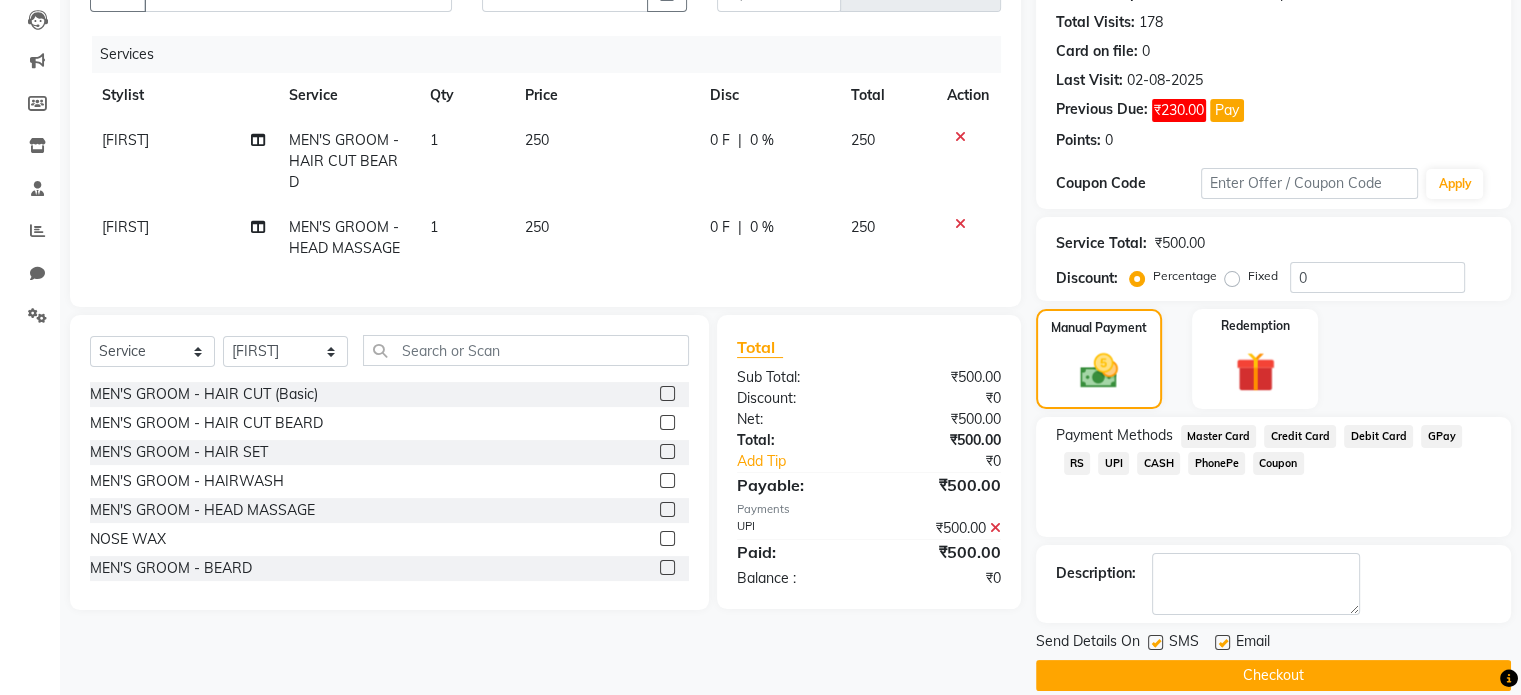 scroll, scrollTop: 236, scrollLeft: 0, axis: vertical 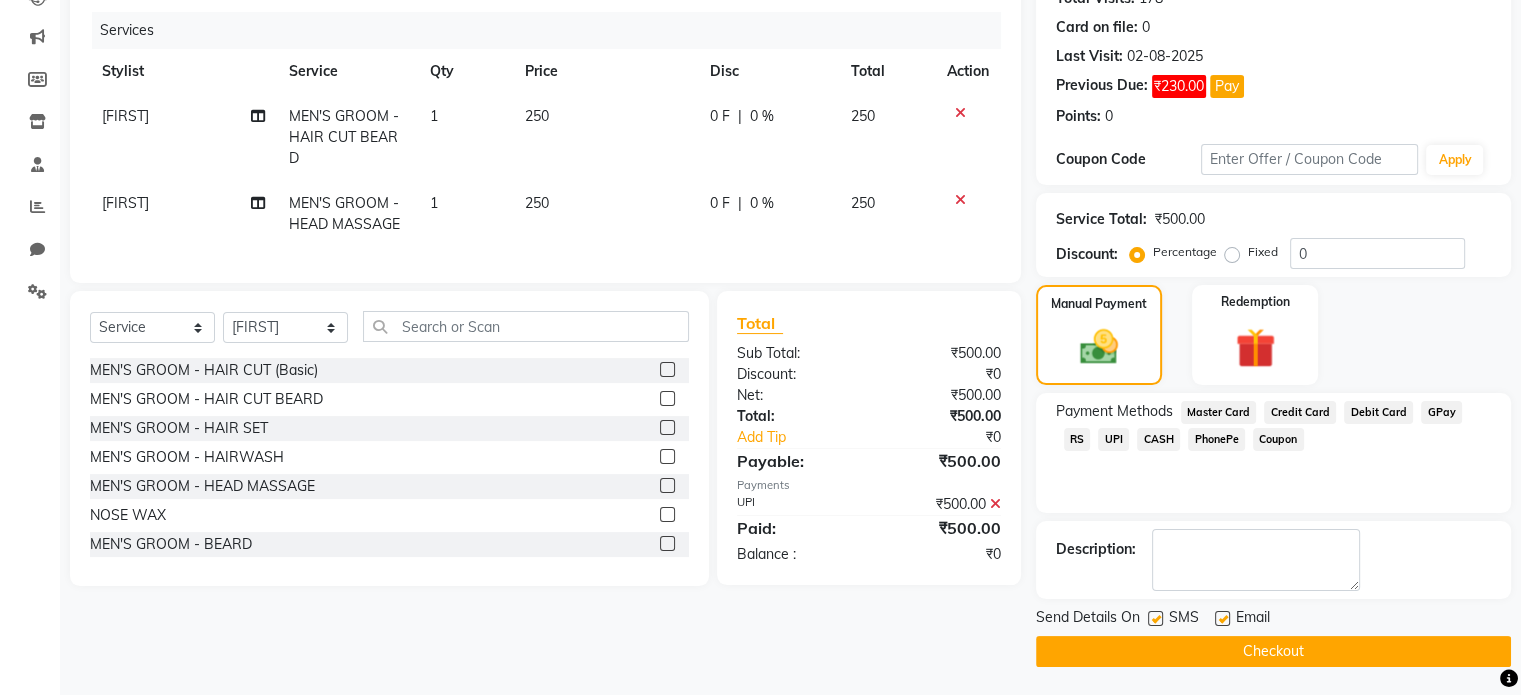 click on "Checkout" 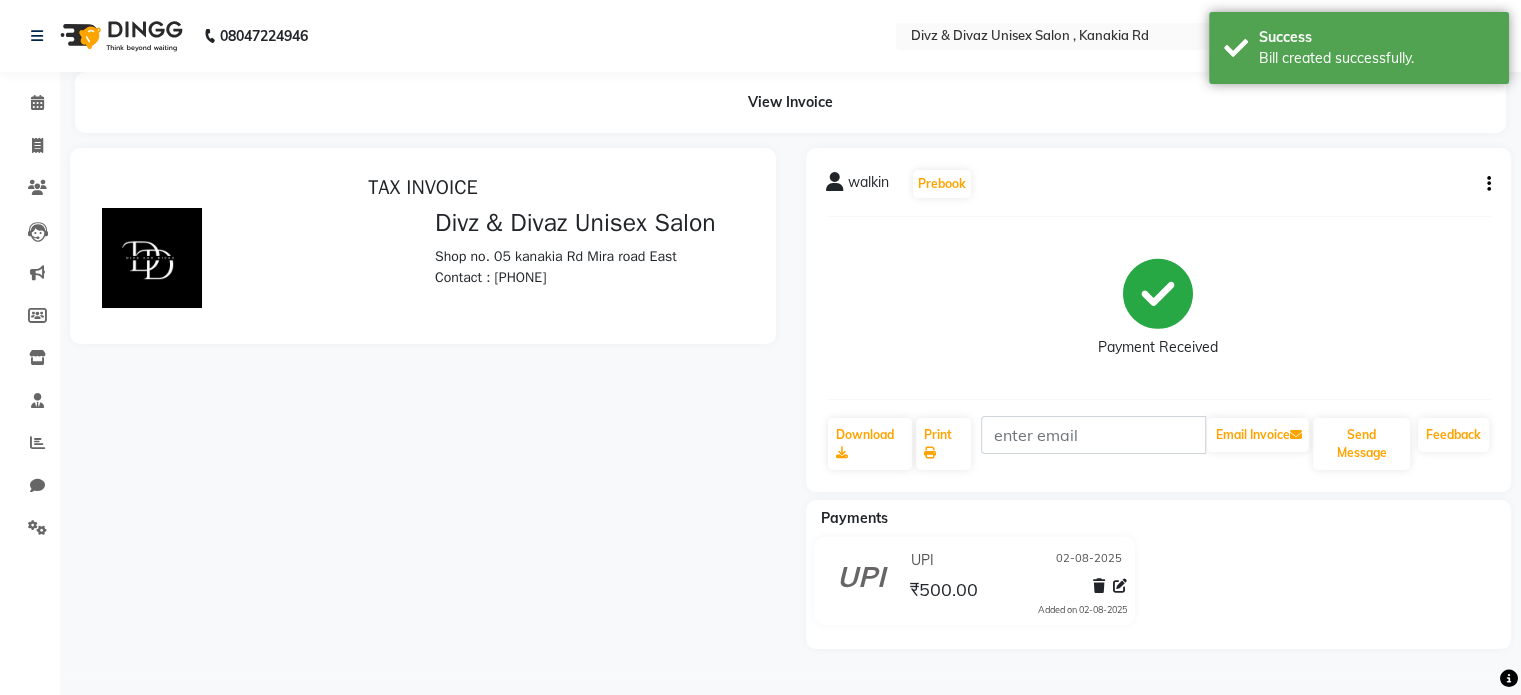 scroll, scrollTop: 0, scrollLeft: 0, axis: both 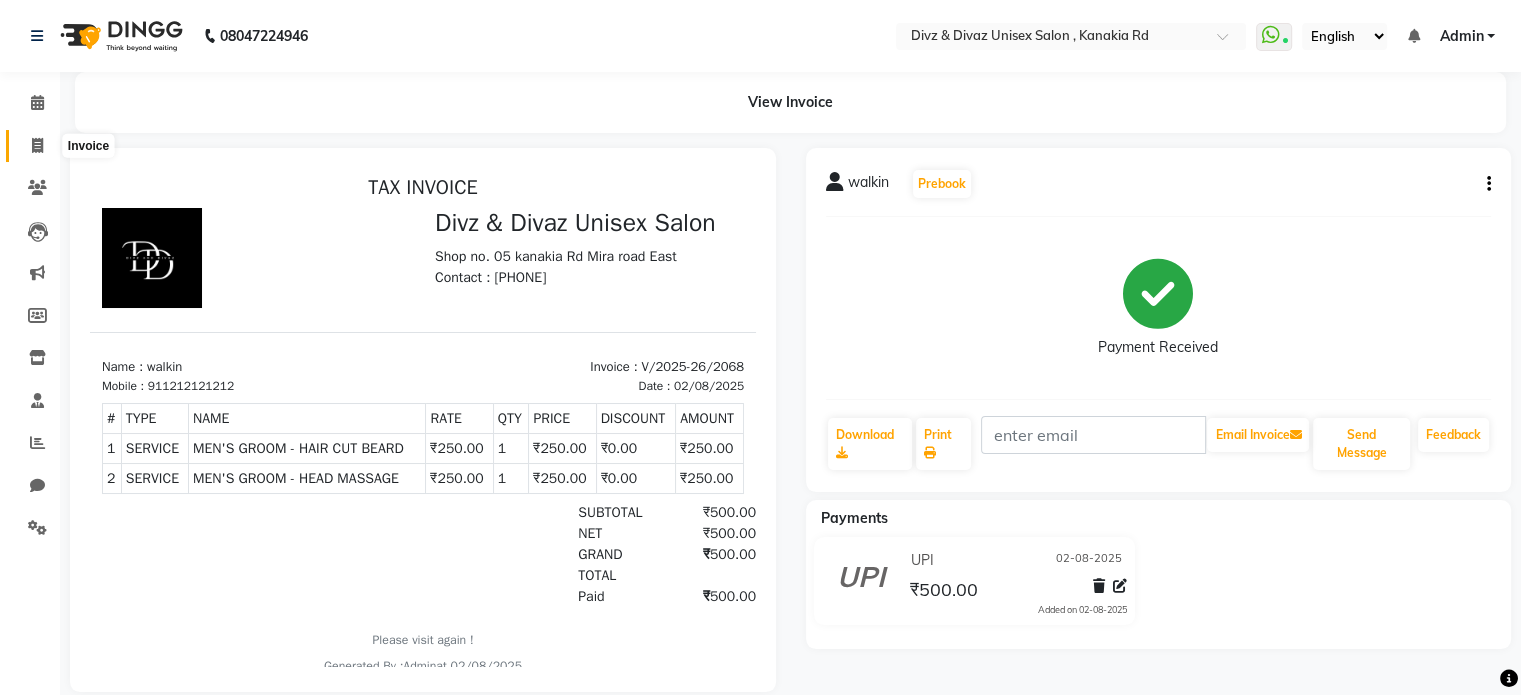 click 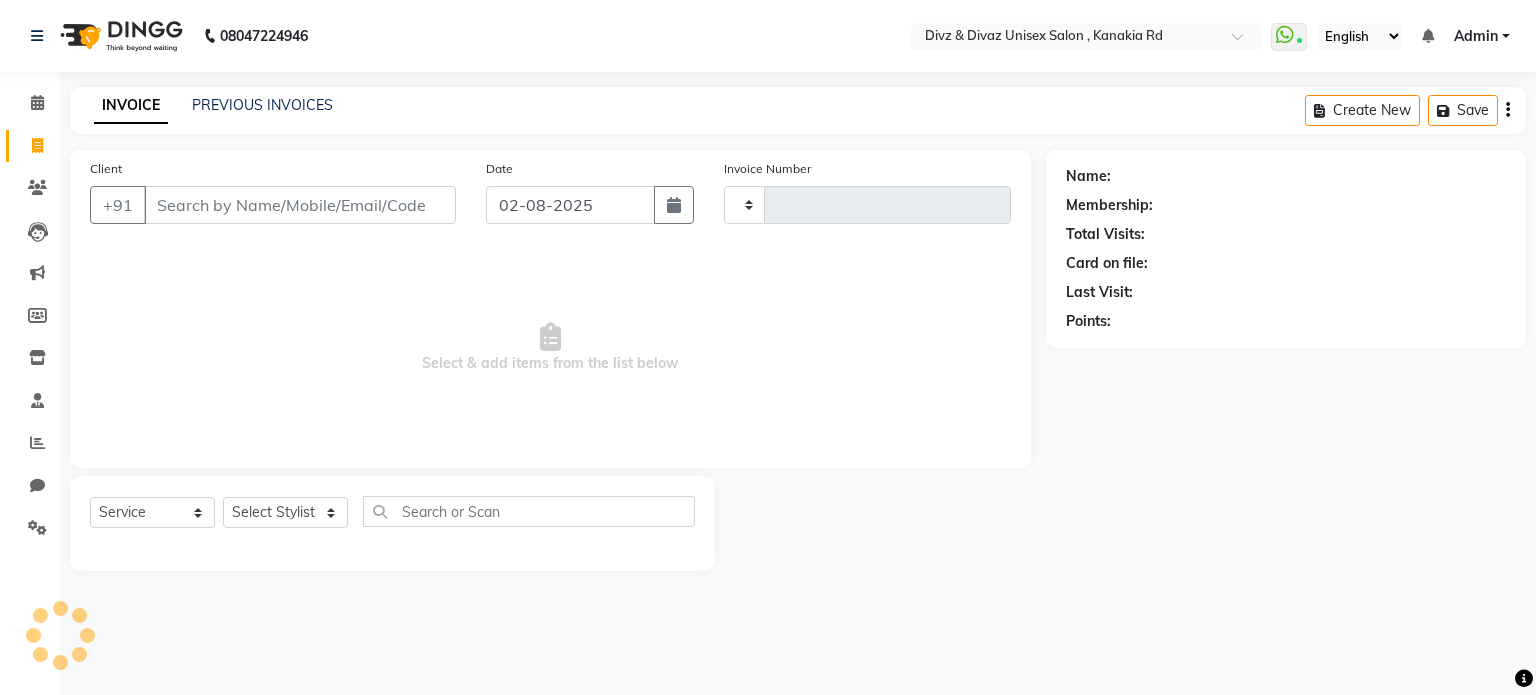 type on "2069" 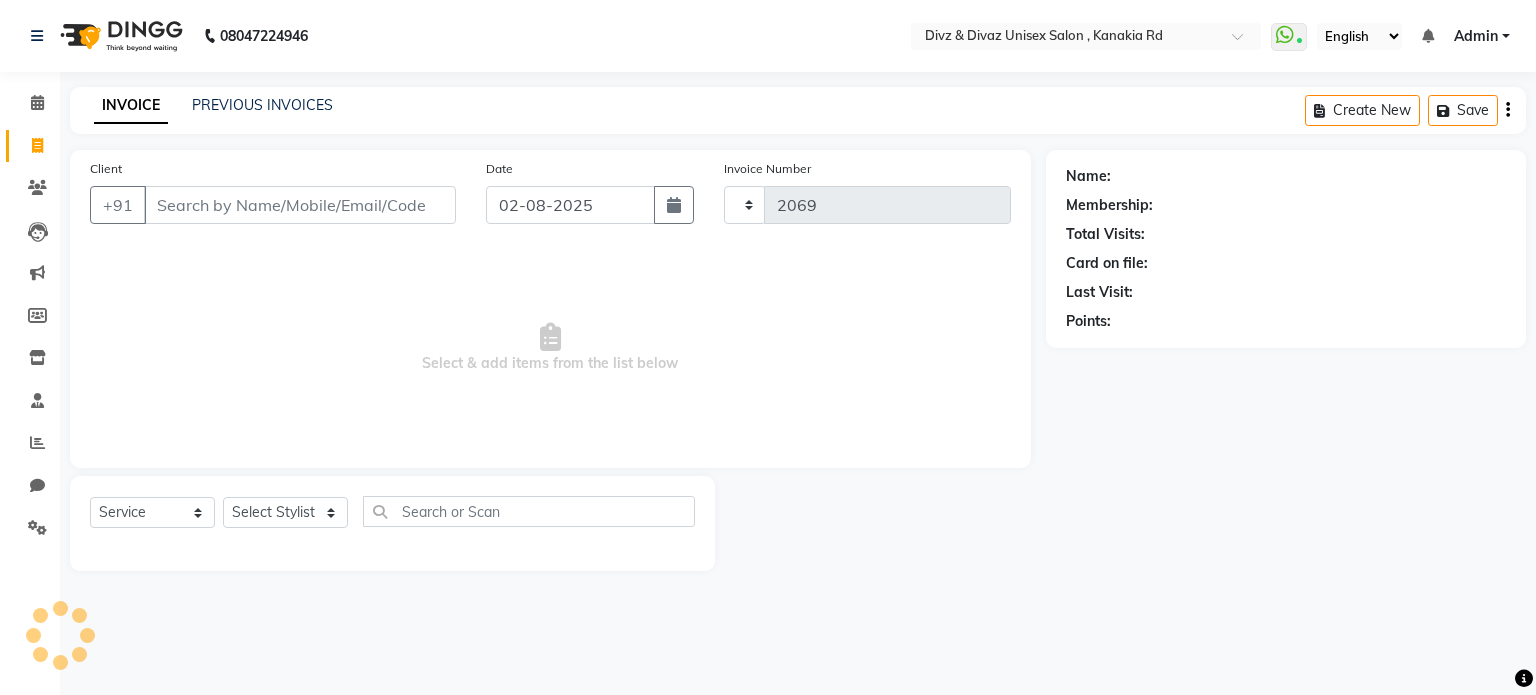 select on "7588" 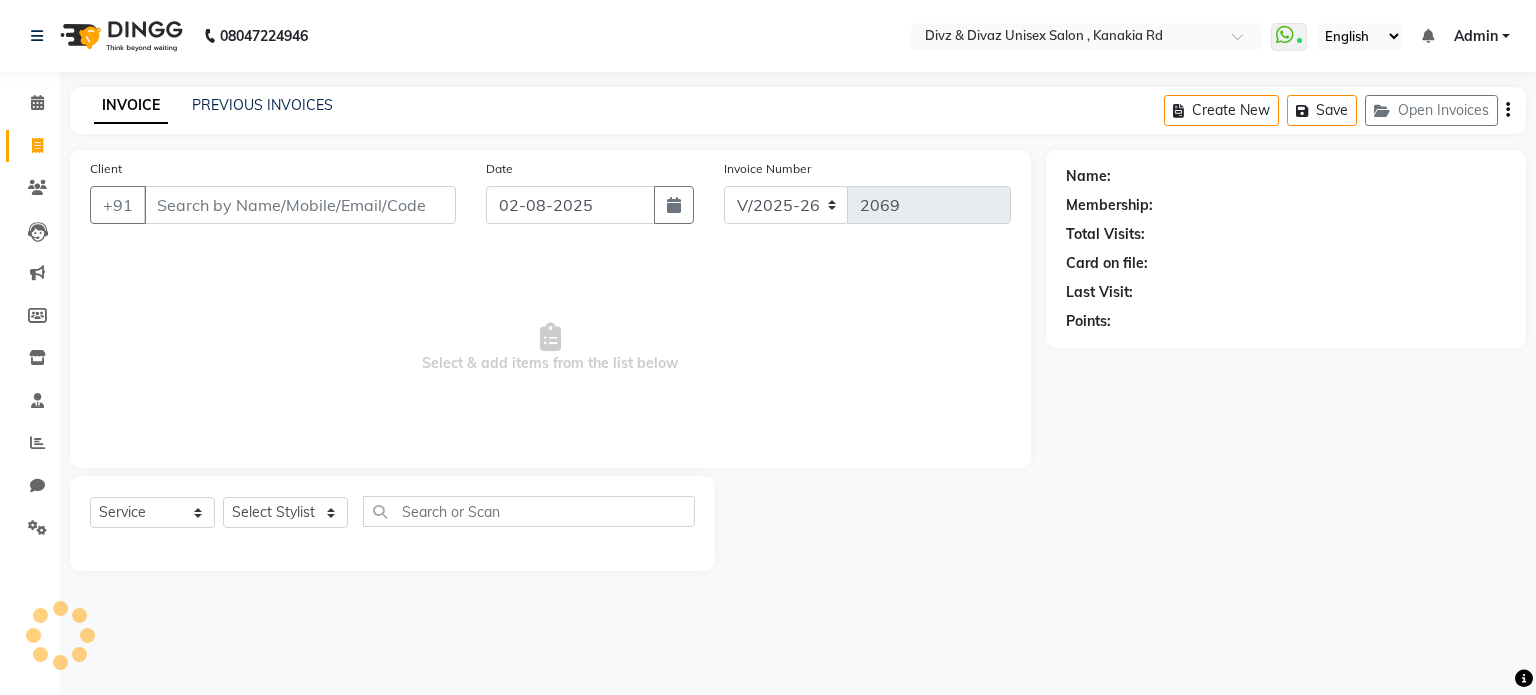click on "Client" at bounding box center (300, 205) 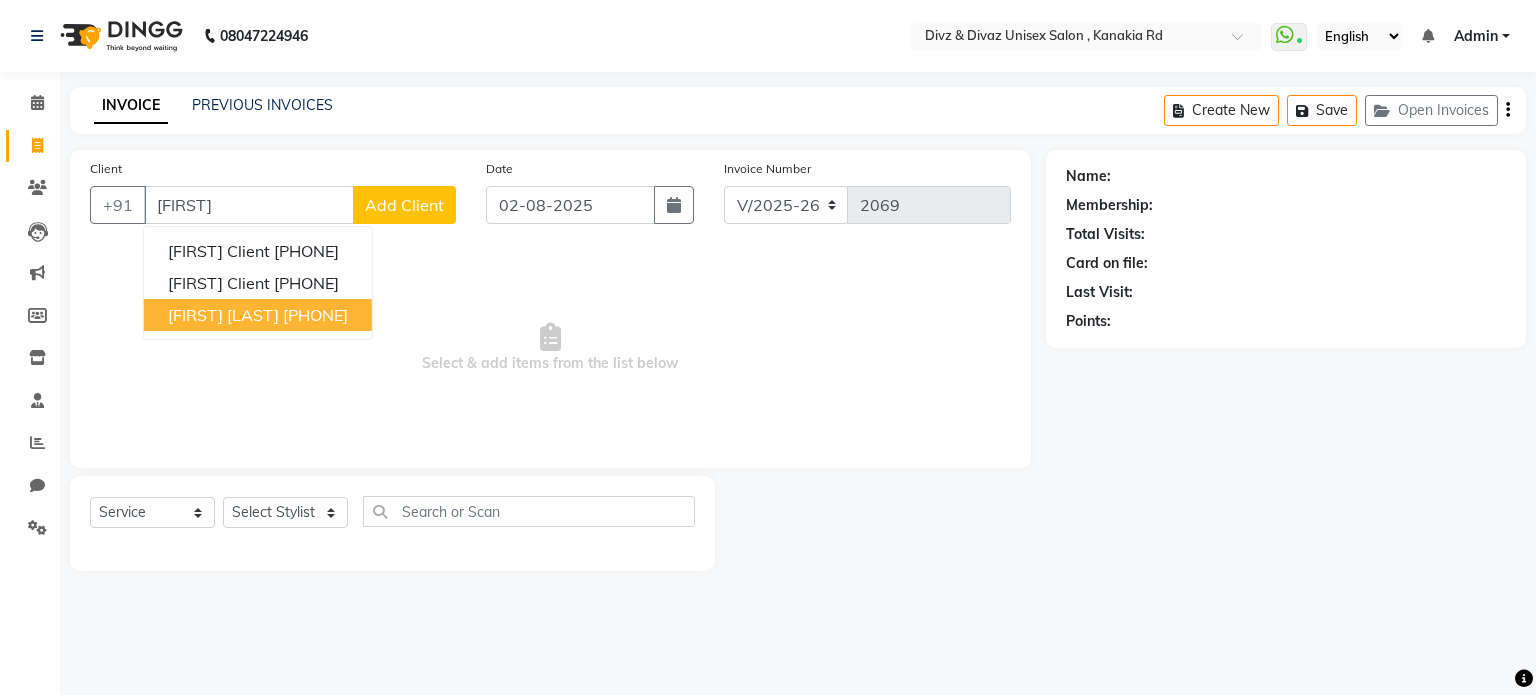 click on "[FIRST] [LAST] [PHONE]" at bounding box center [258, 315] 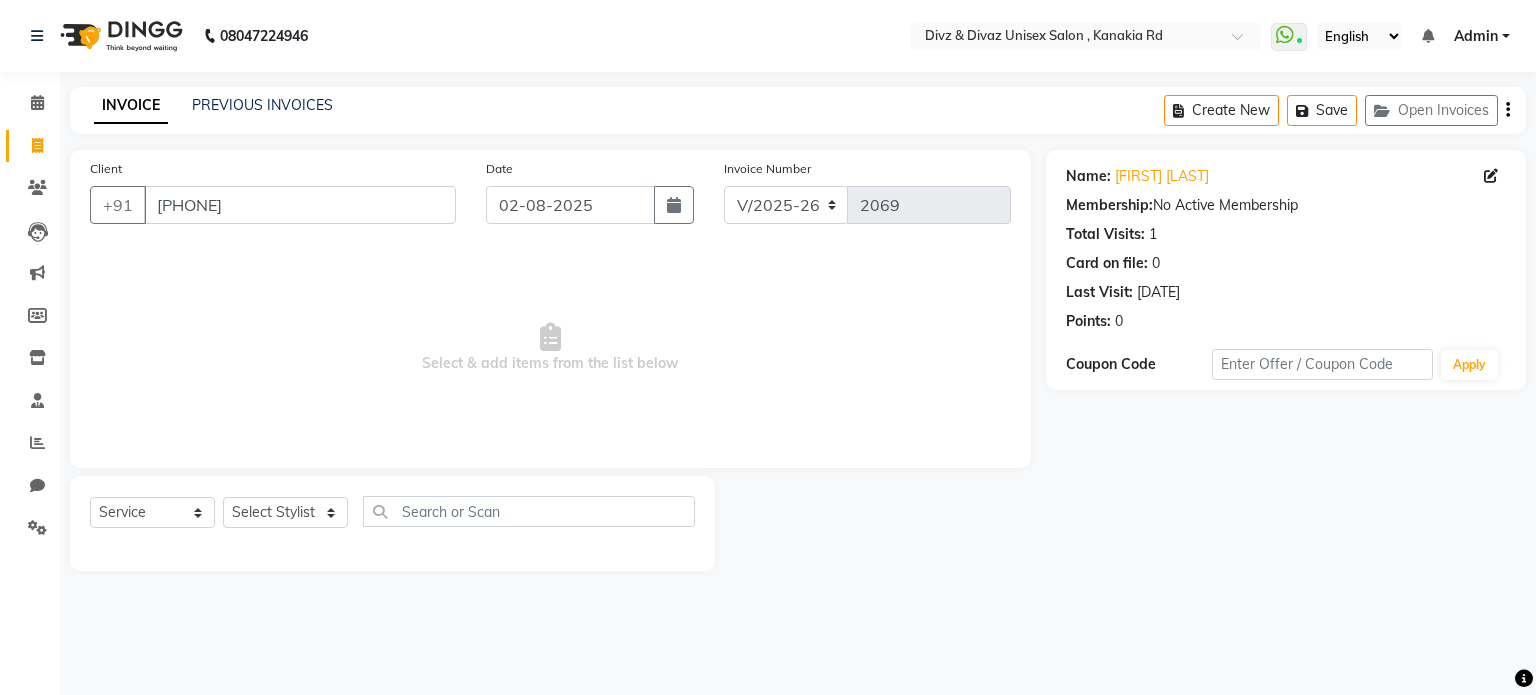 click on "Name: [FIRST] [LAST] Membership:  No Active Membership  Total Visits:  1 Card on file:  0 Last Visit:   [DATE] Points:   0" 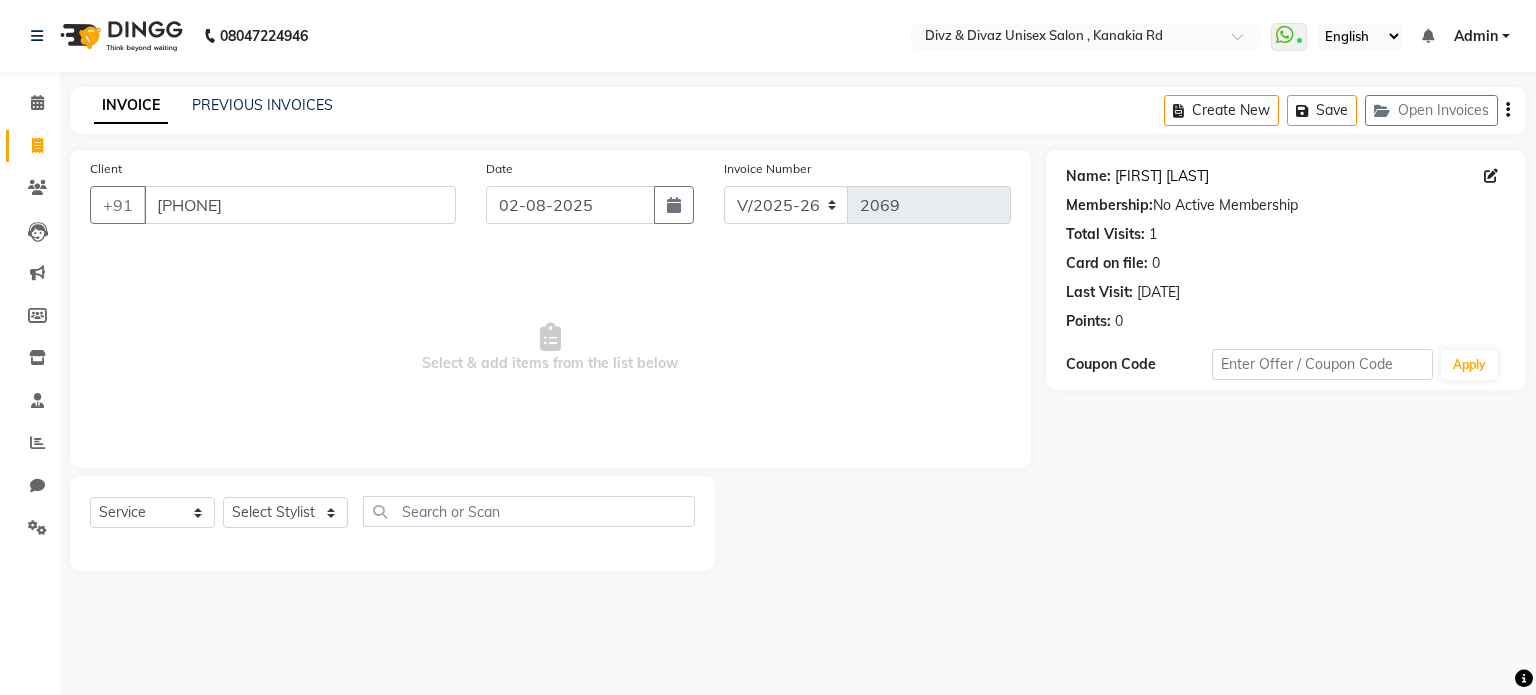 click on "[FIRST] [LAST]" 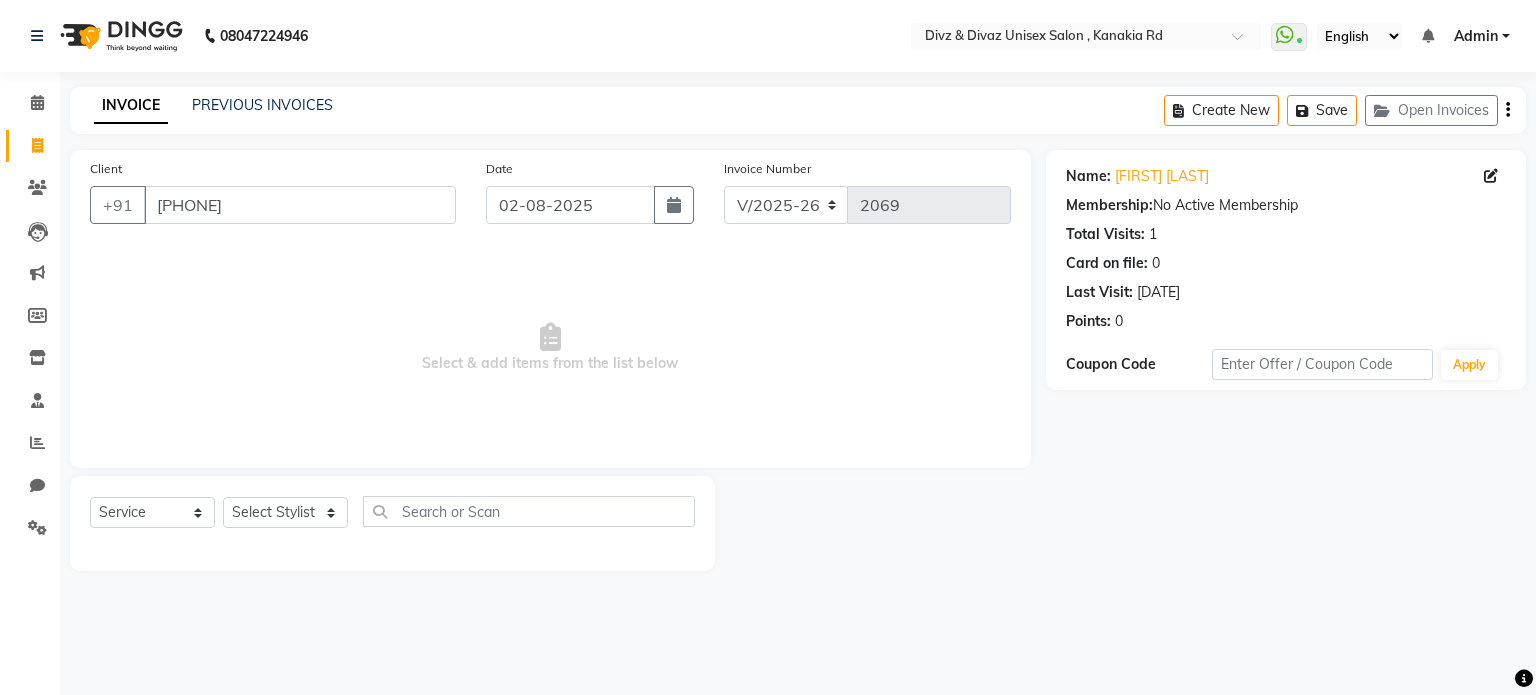 click on "INVOICE PREVIOUS INVOICES Create New   Save   Open Invoices" 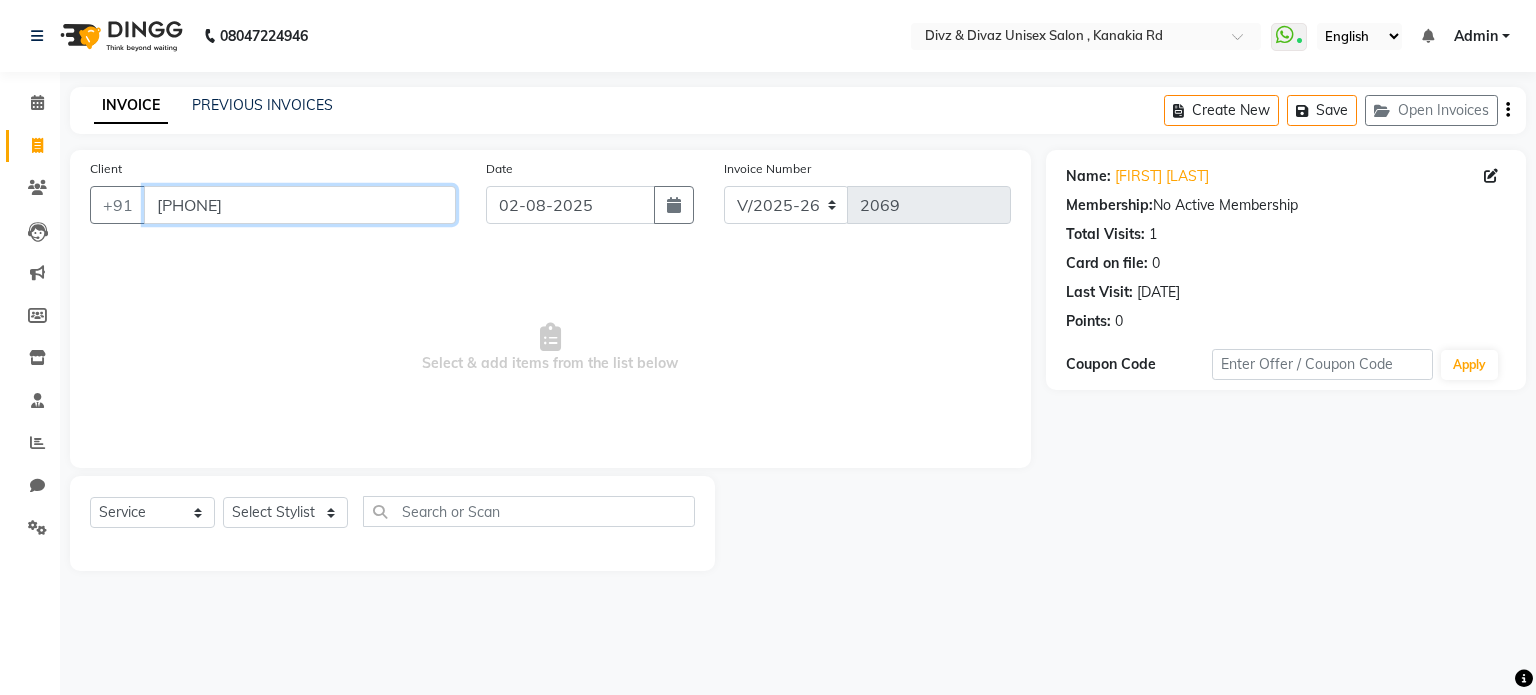 click on "[PHONE]" at bounding box center [300, 205] 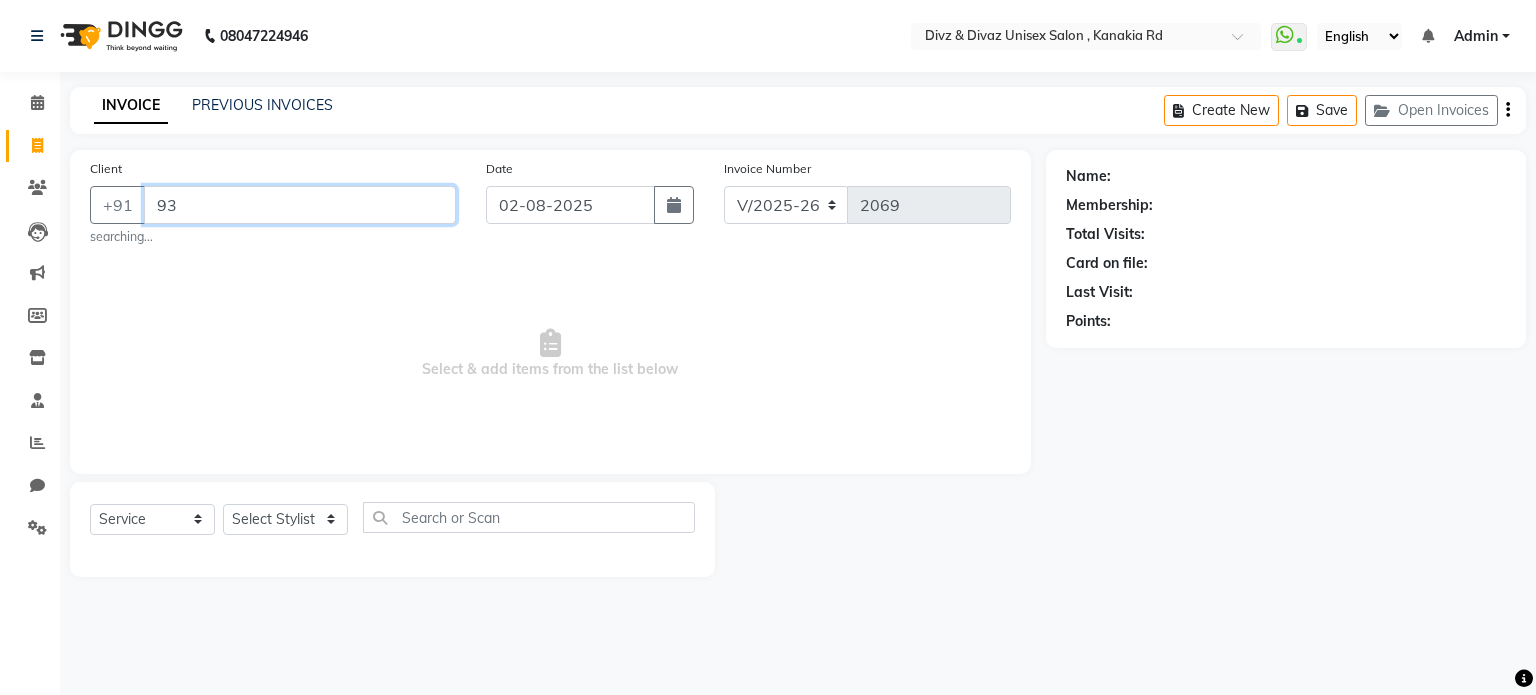 type on "9" 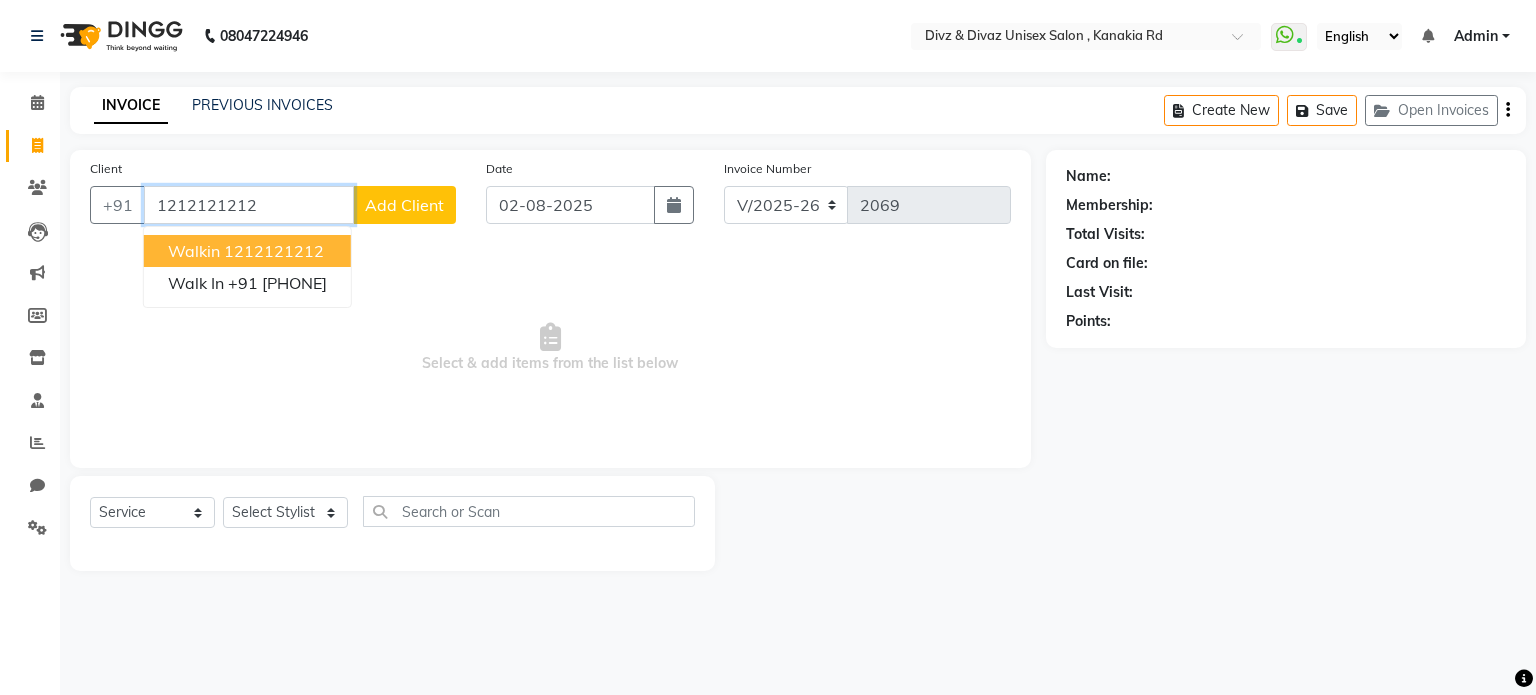 type on "1212121212" 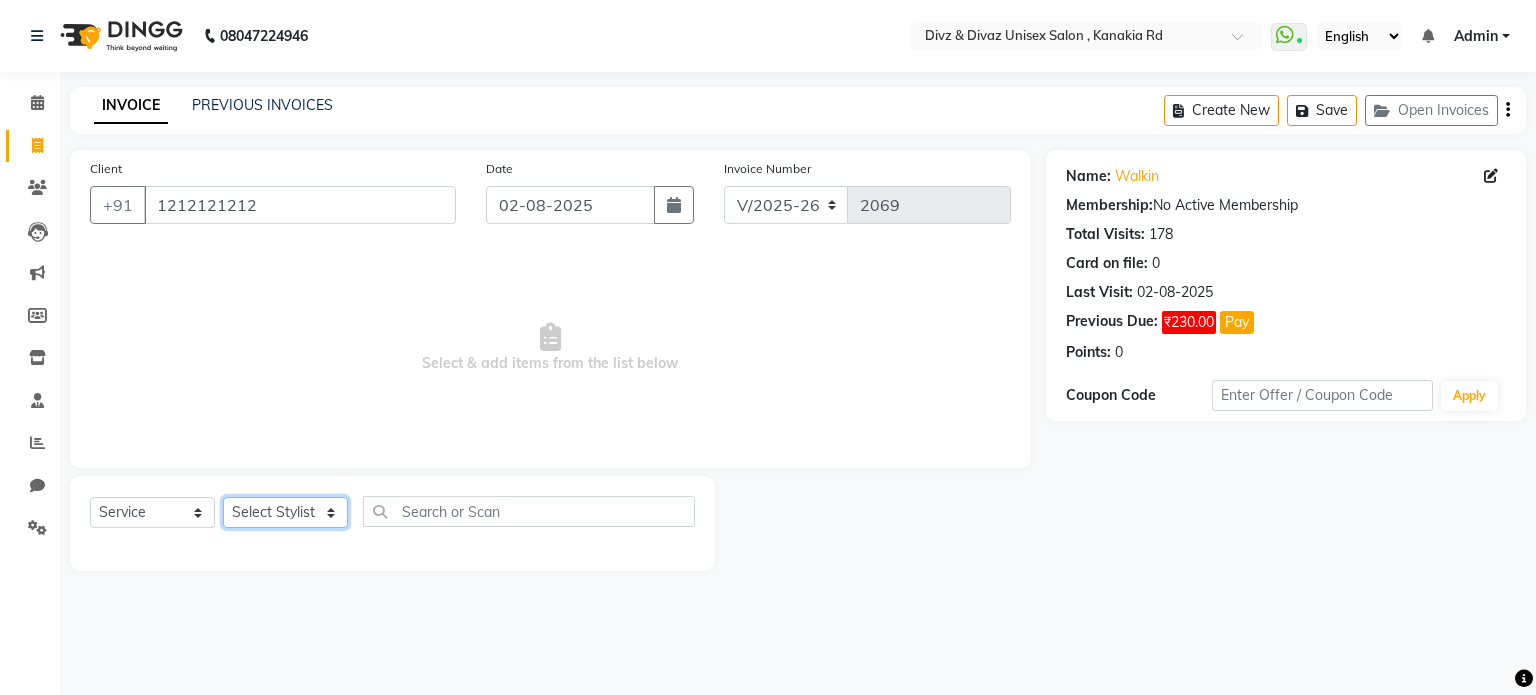 click on "Select Stylist [FIRST] [FIRST] [FIRST] [FIRST]" 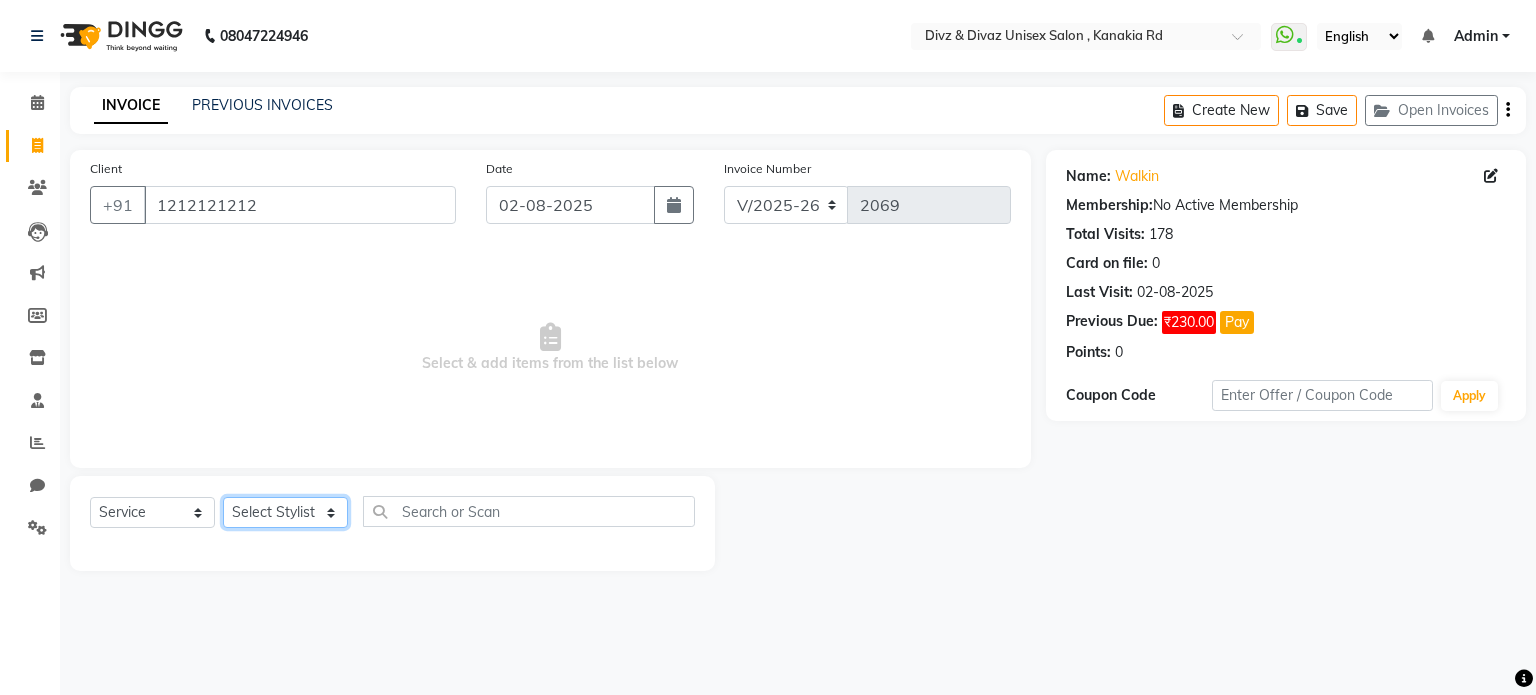 select on "67339" 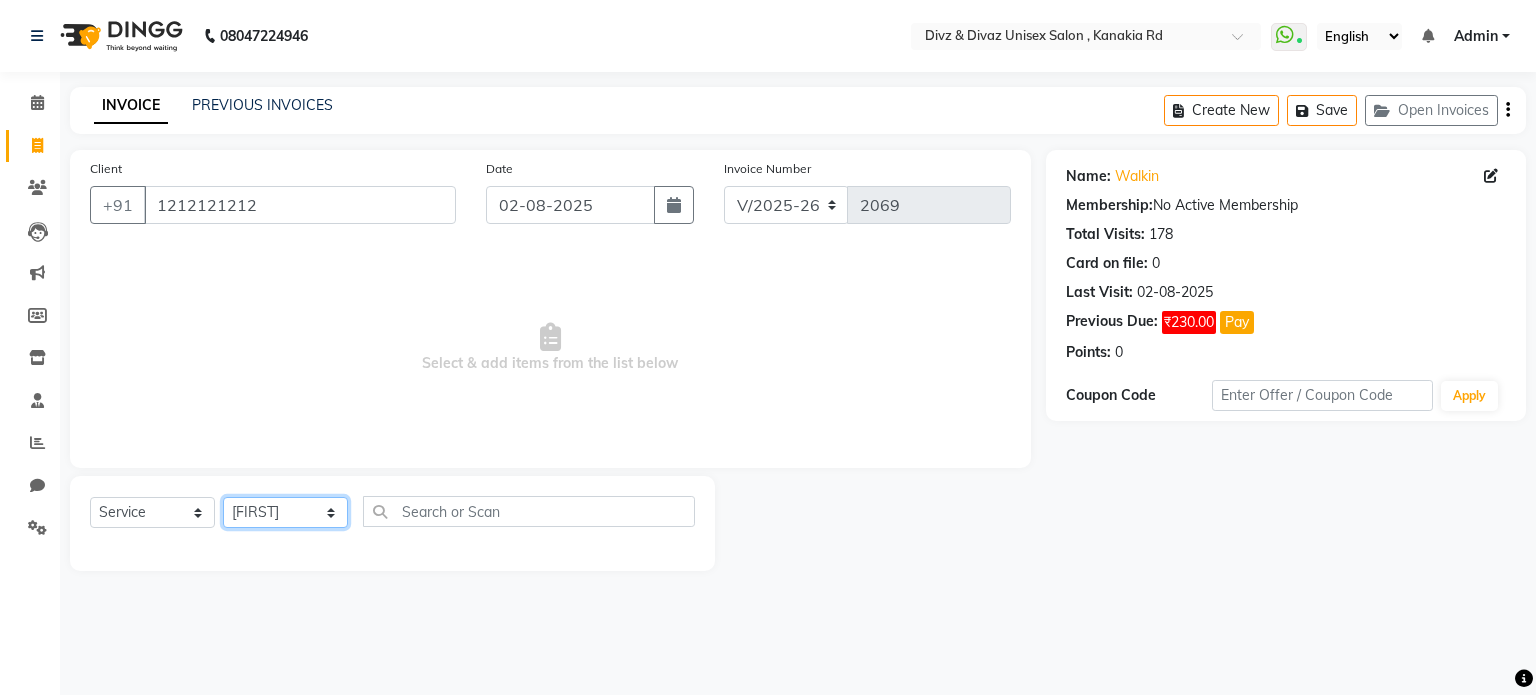 click on "Select Stylist [FIRST] [FIRST] [FIRST] [FIRST]" 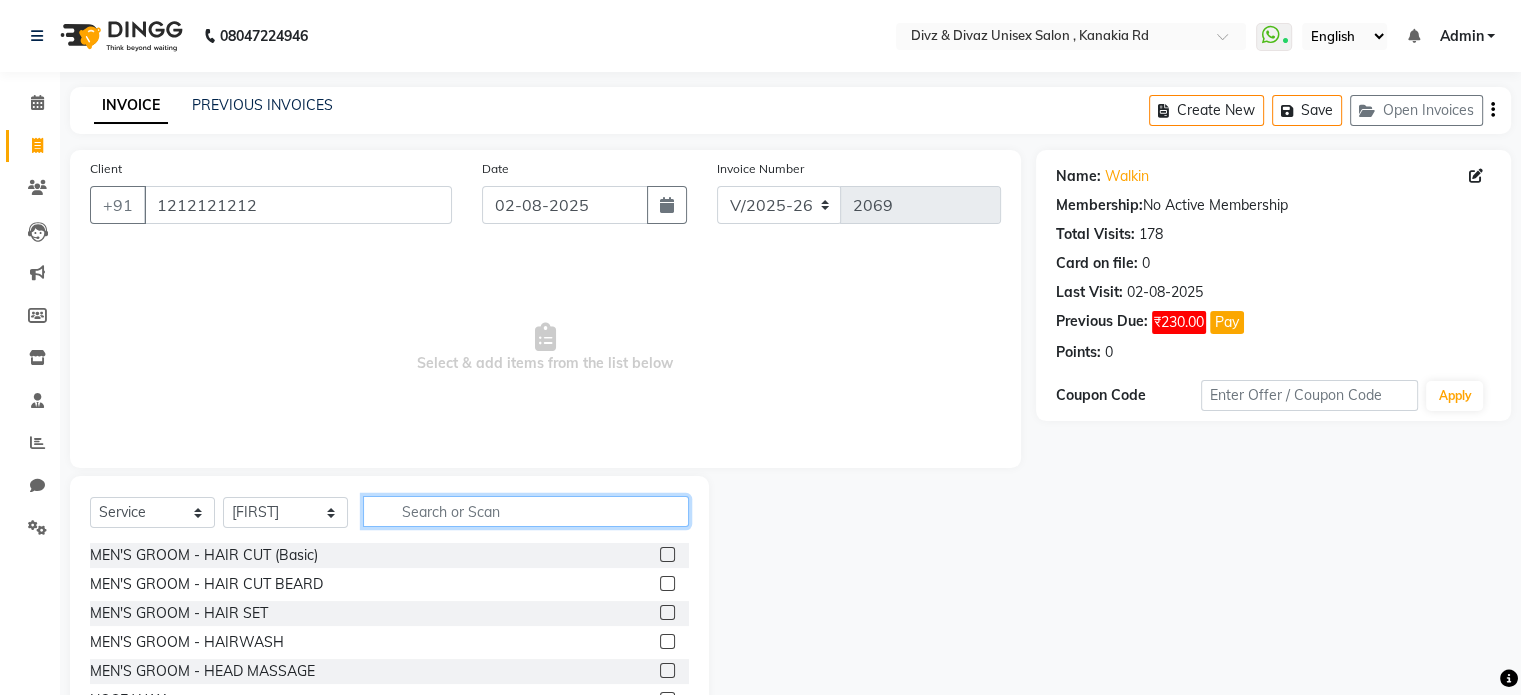 click 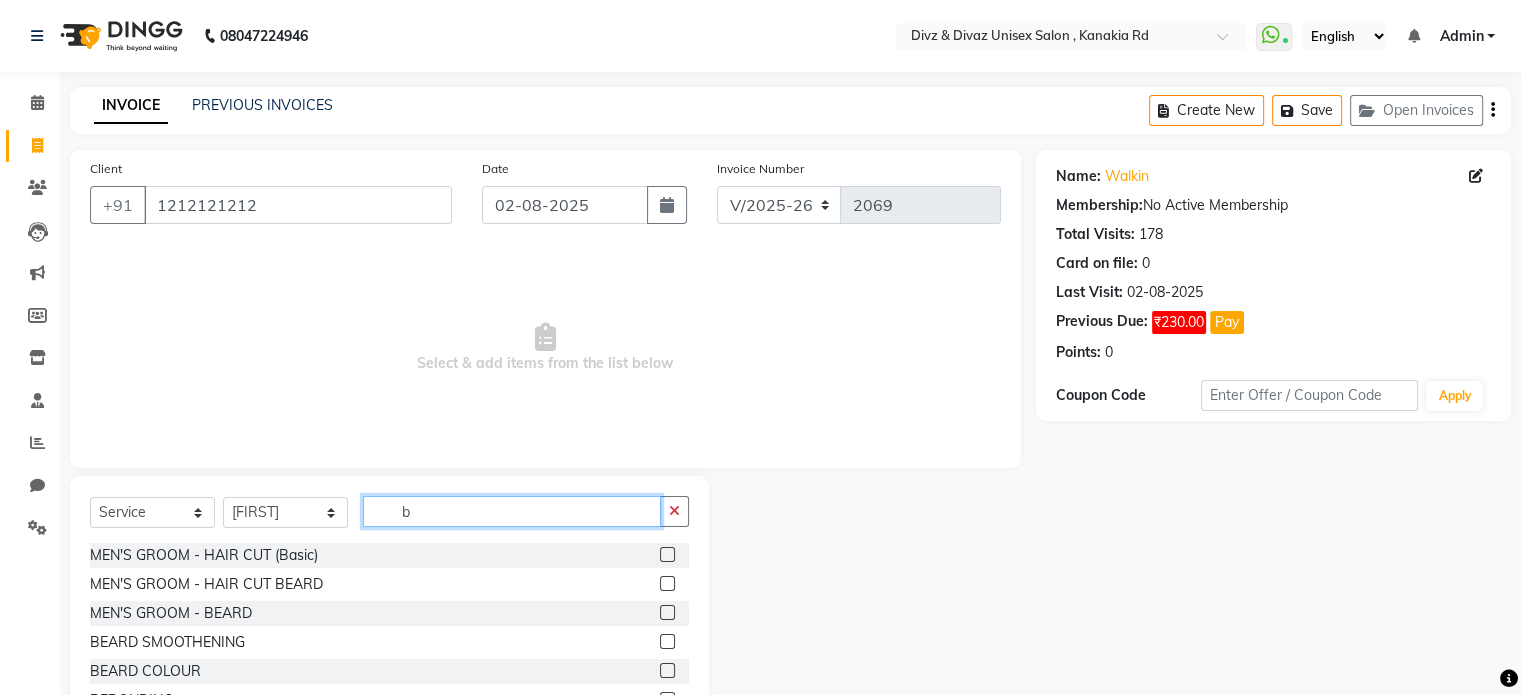 type on "b" 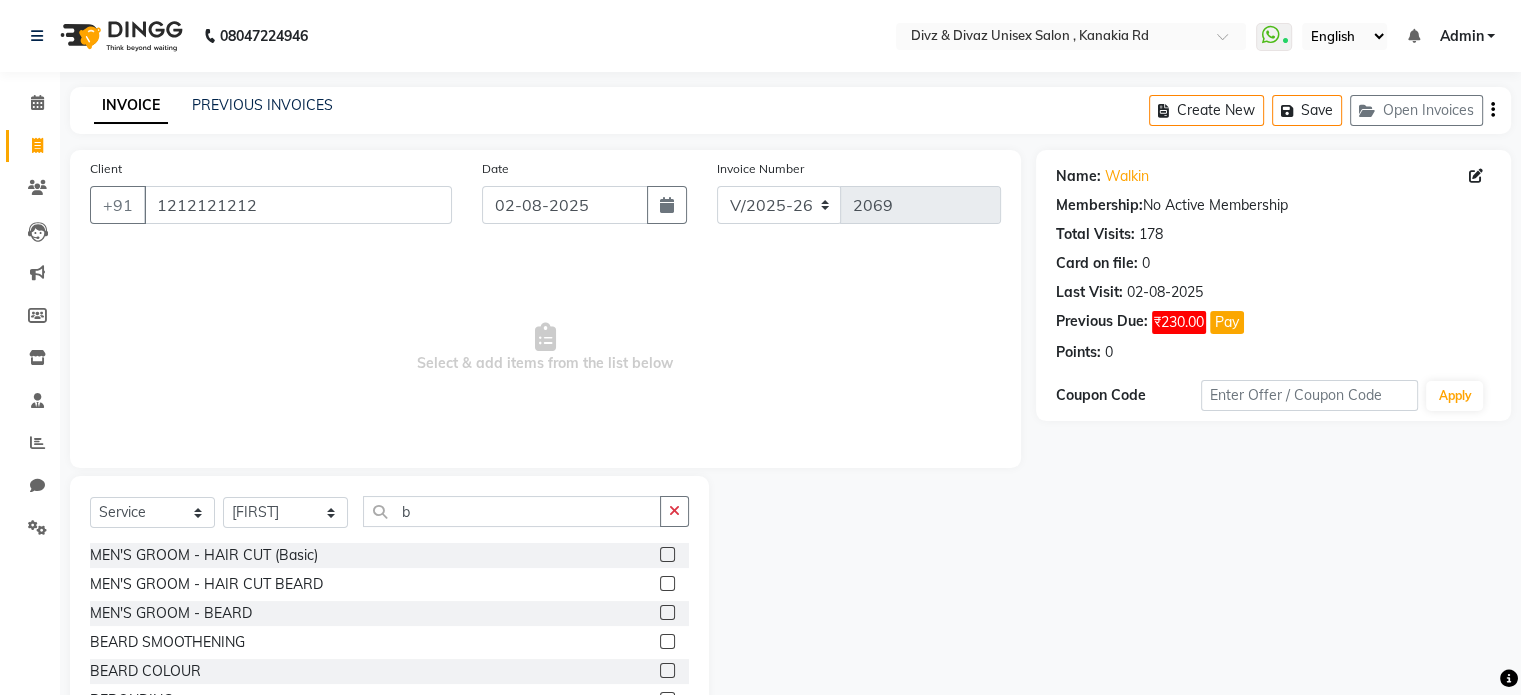 click 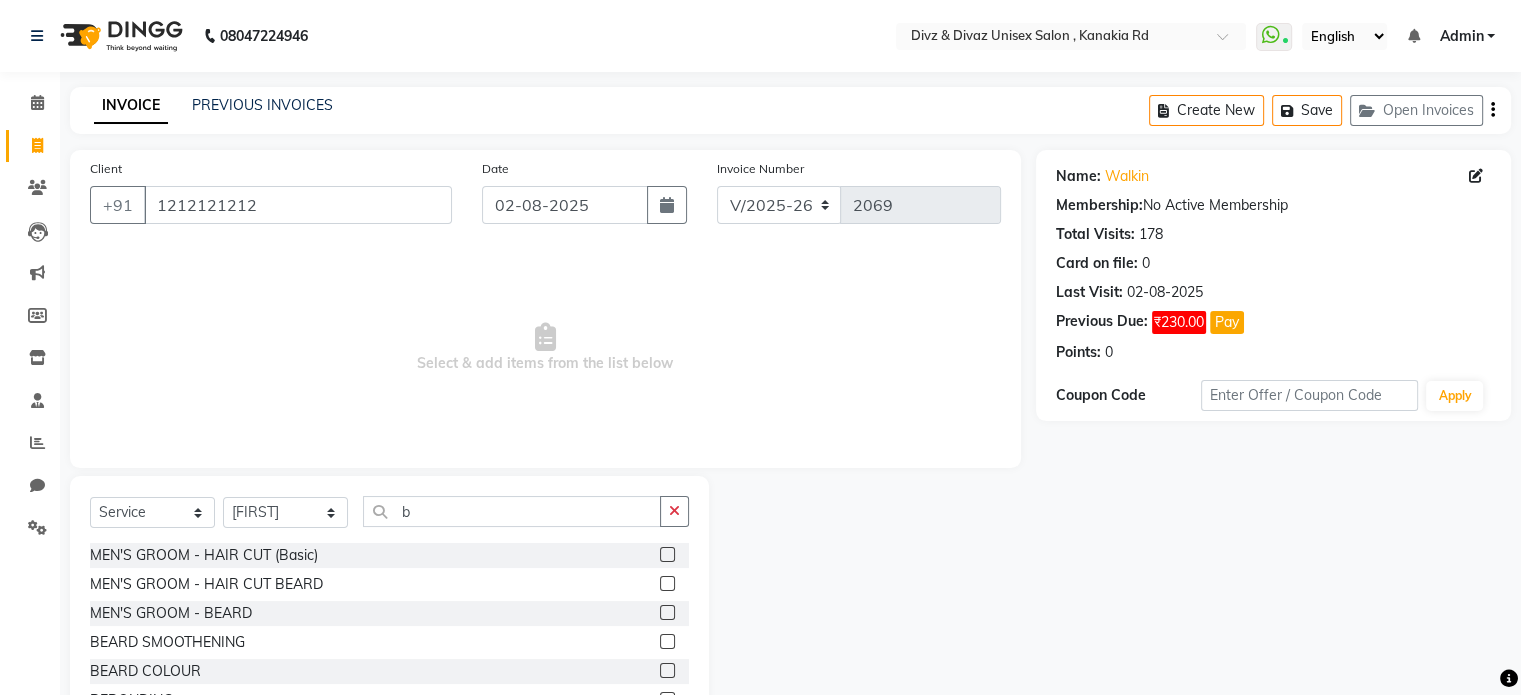 click 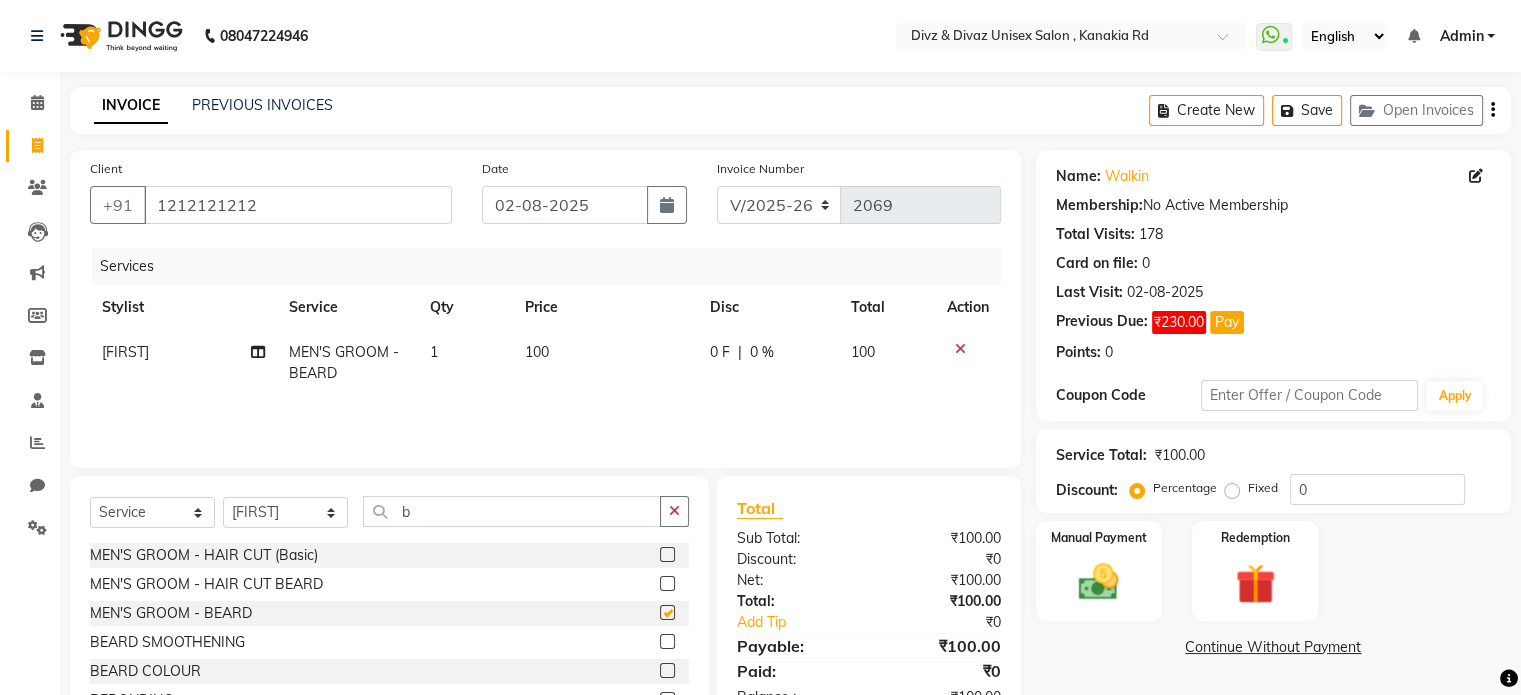 checkbox on "false" 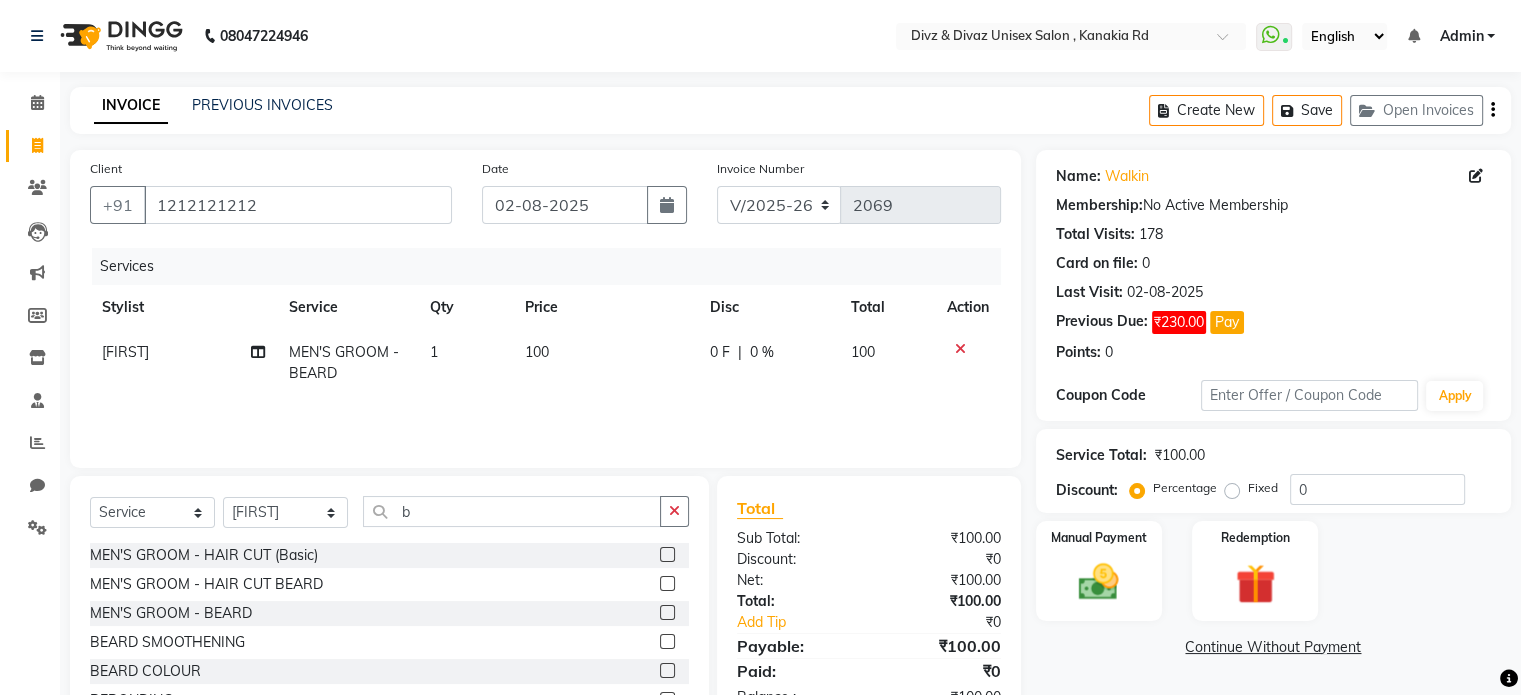 click on "100" 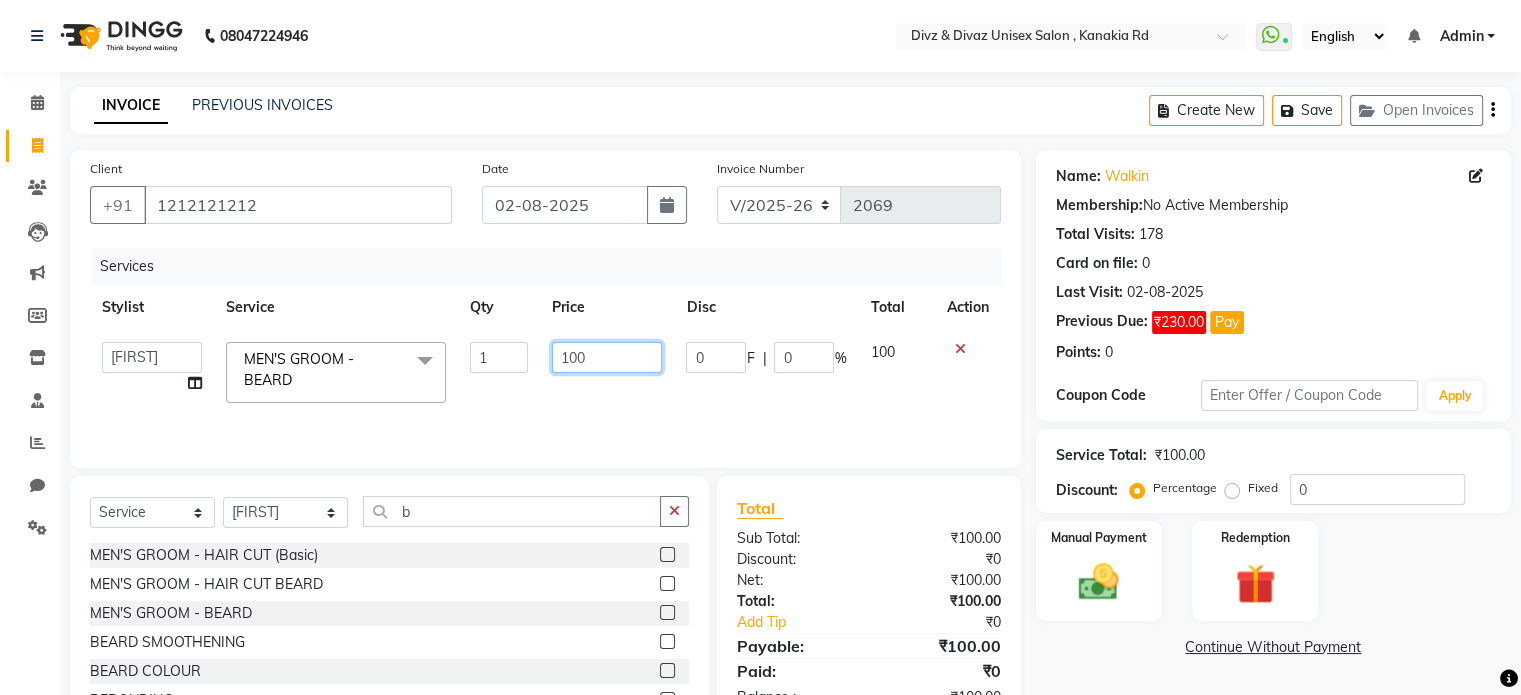 click on "100" 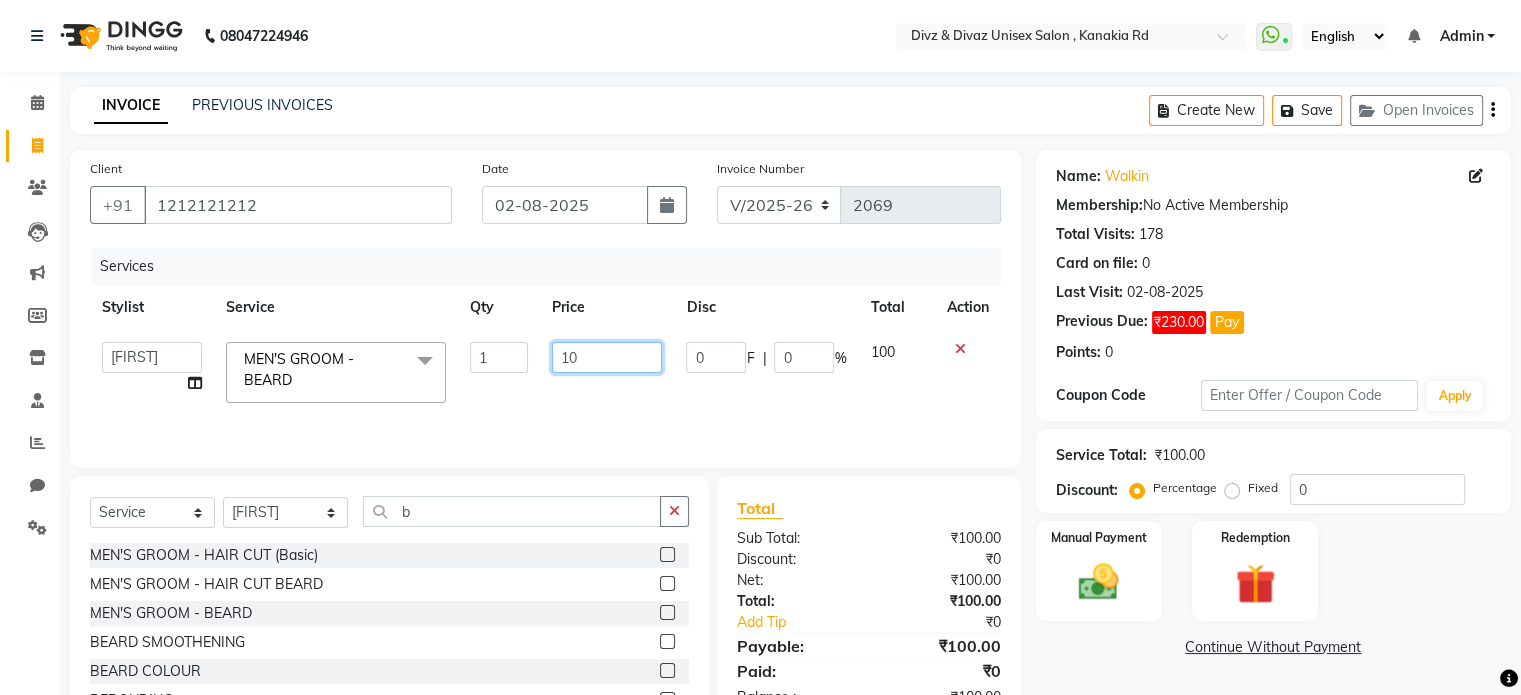 type on "1" 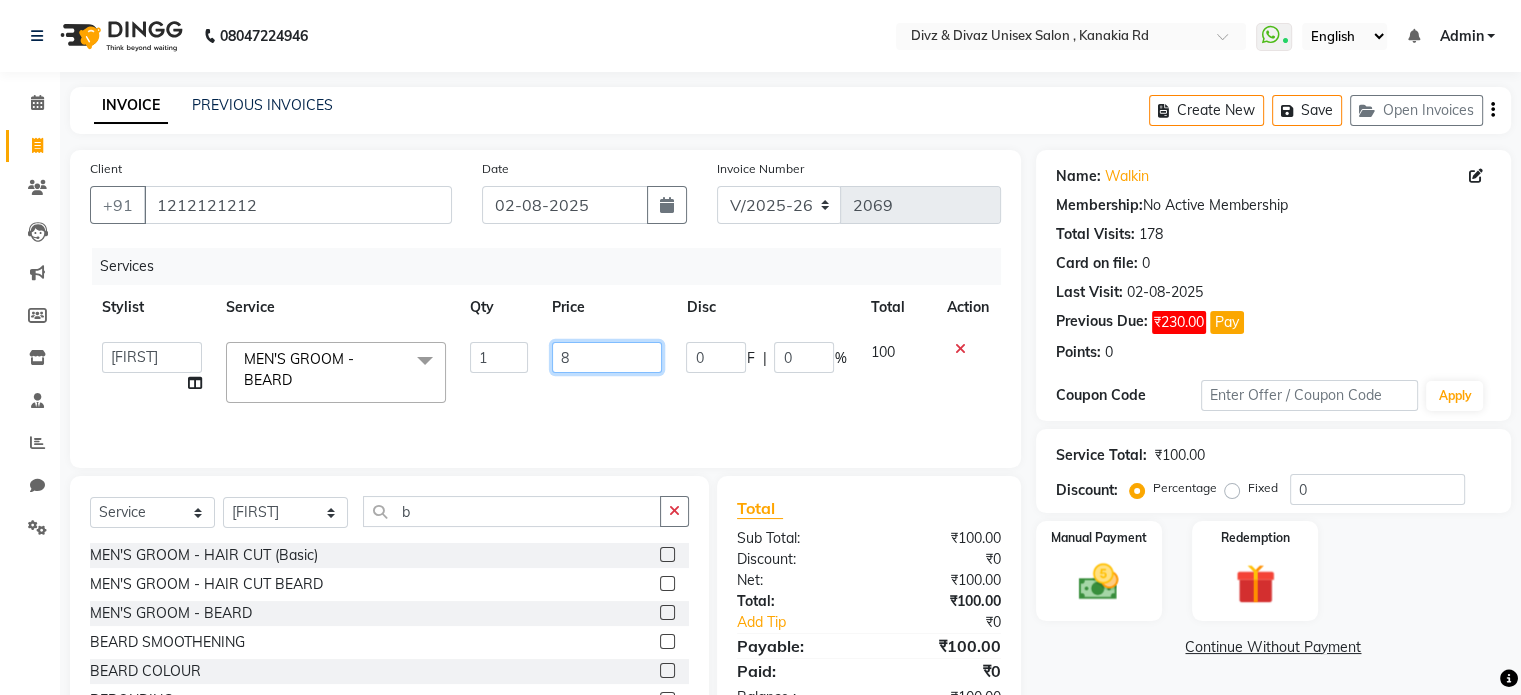 type on "80" 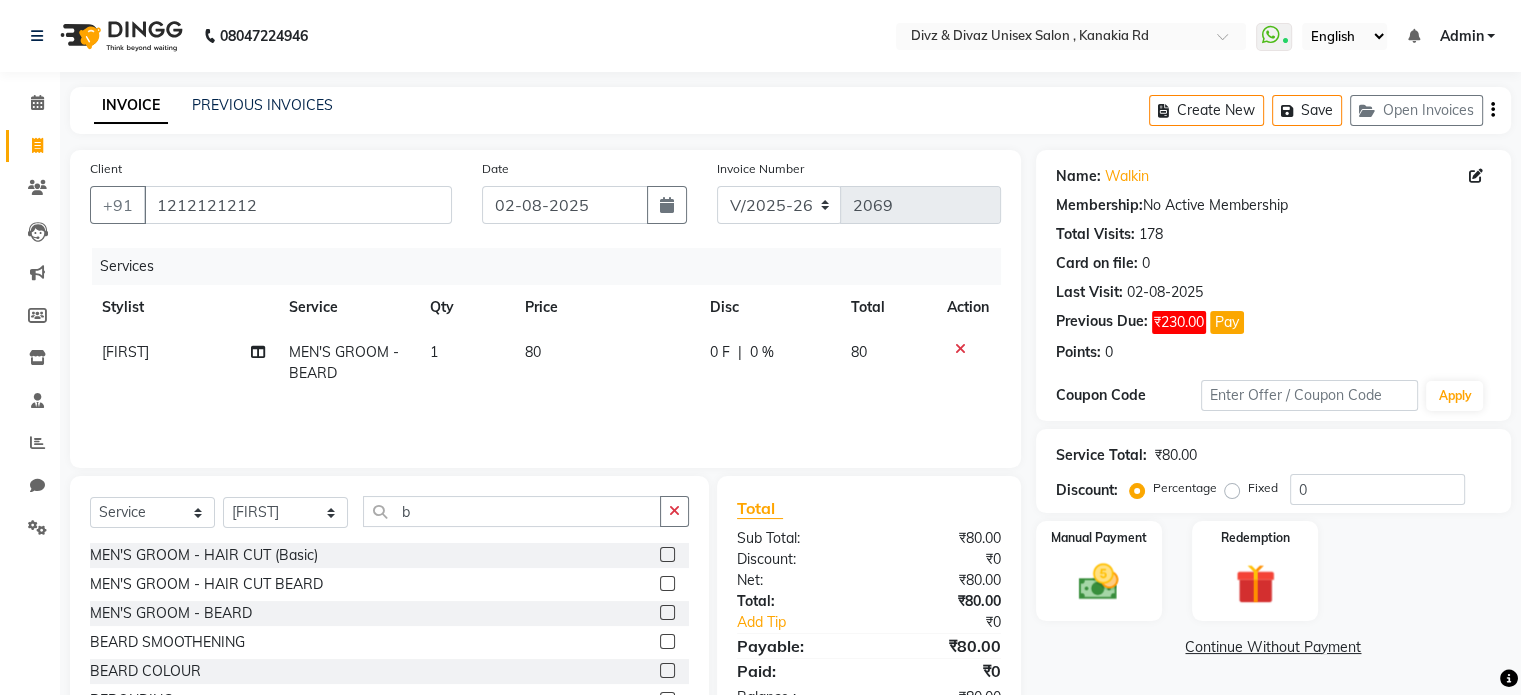 click on "80" 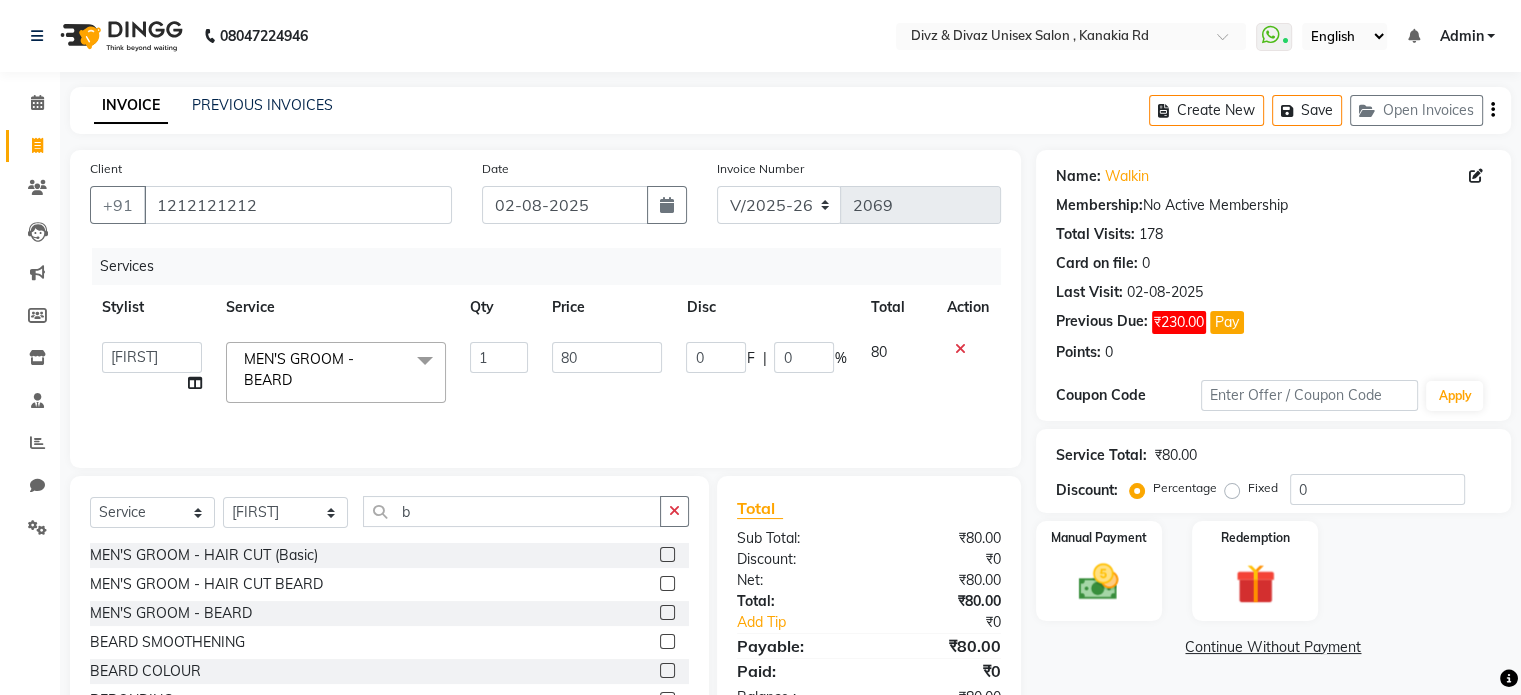 click on "80" 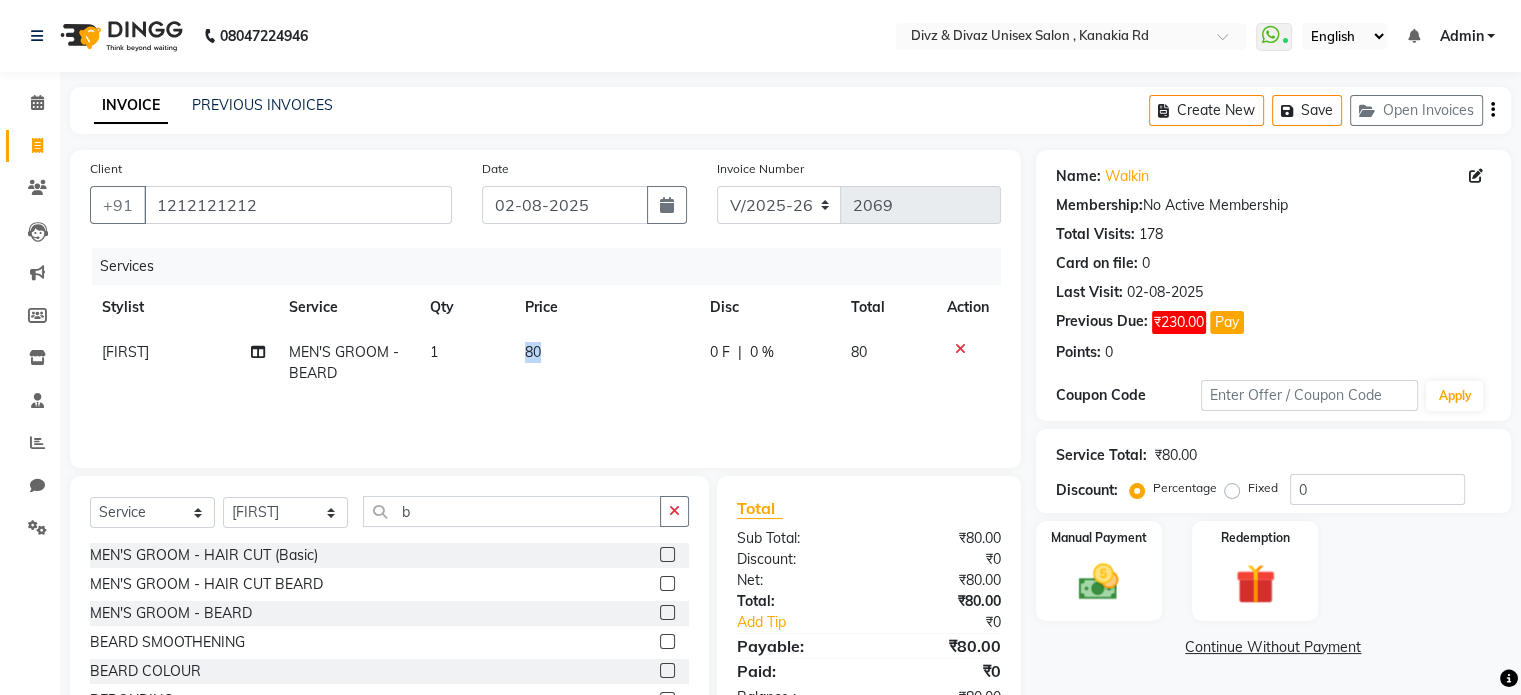click on "80" 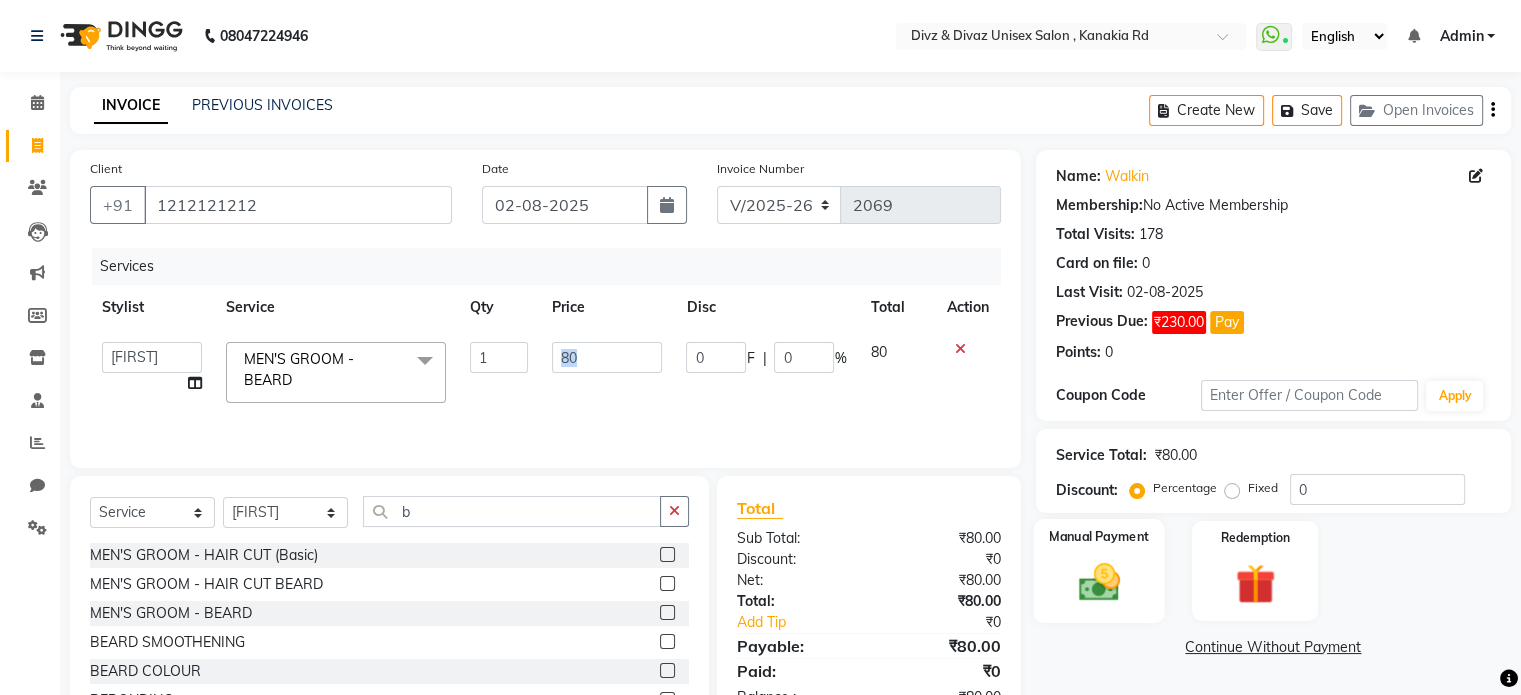 click 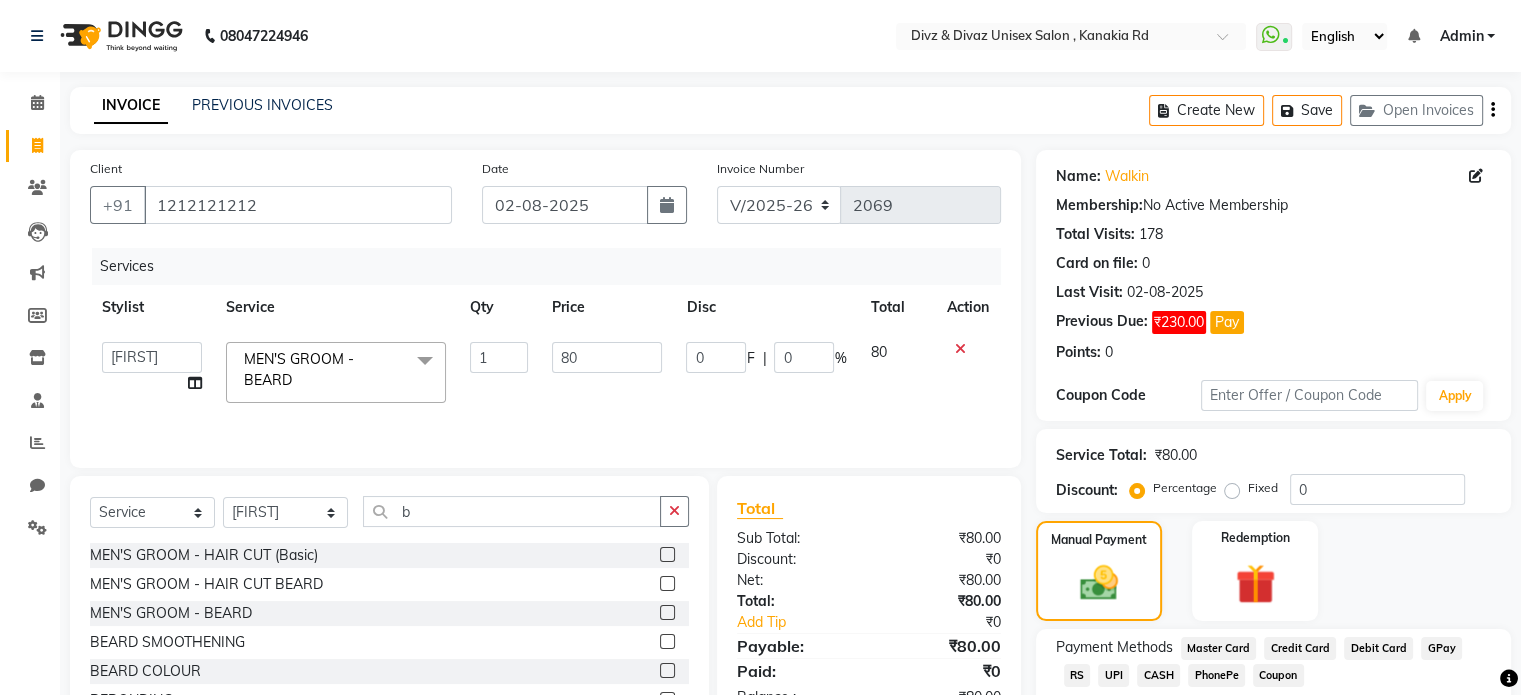 click on "UPI" 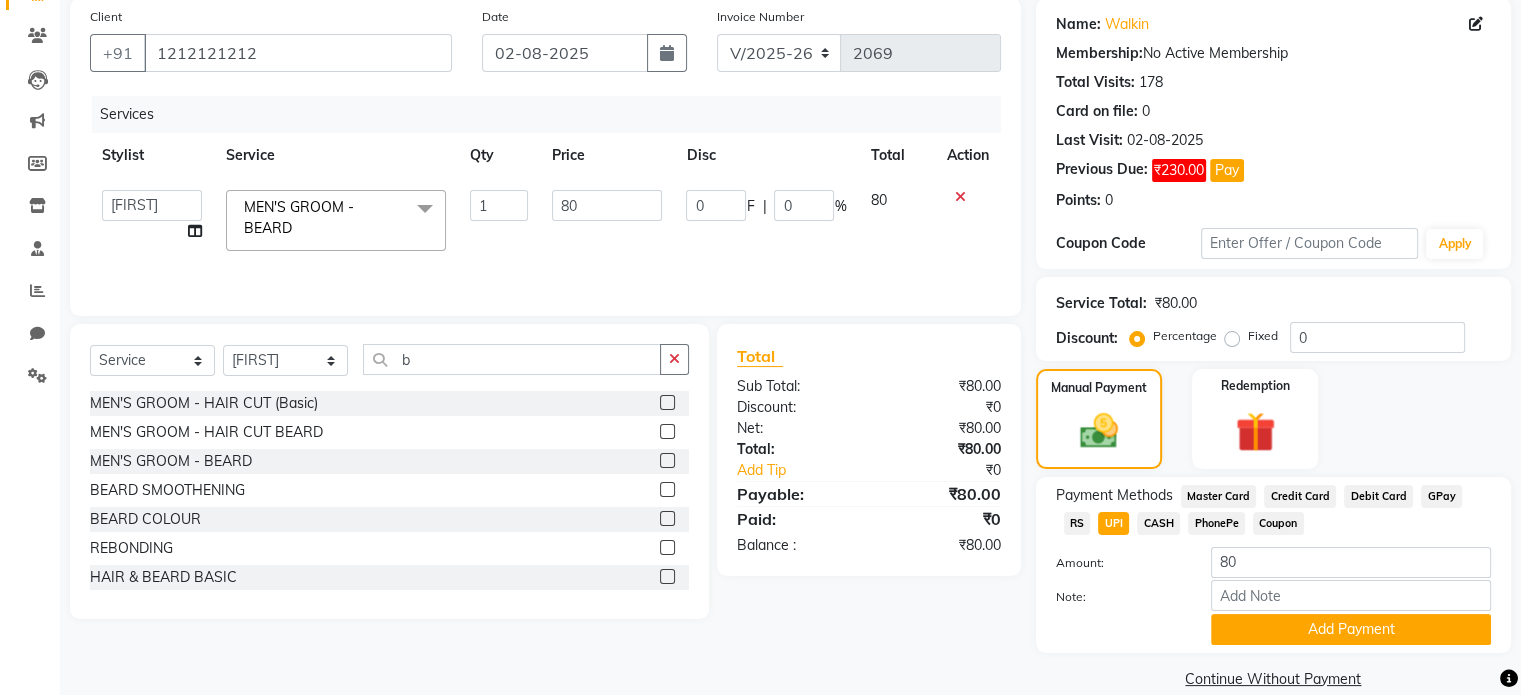 scroll, scrollTop: 183, scrollLeft: 0, axis: vertical 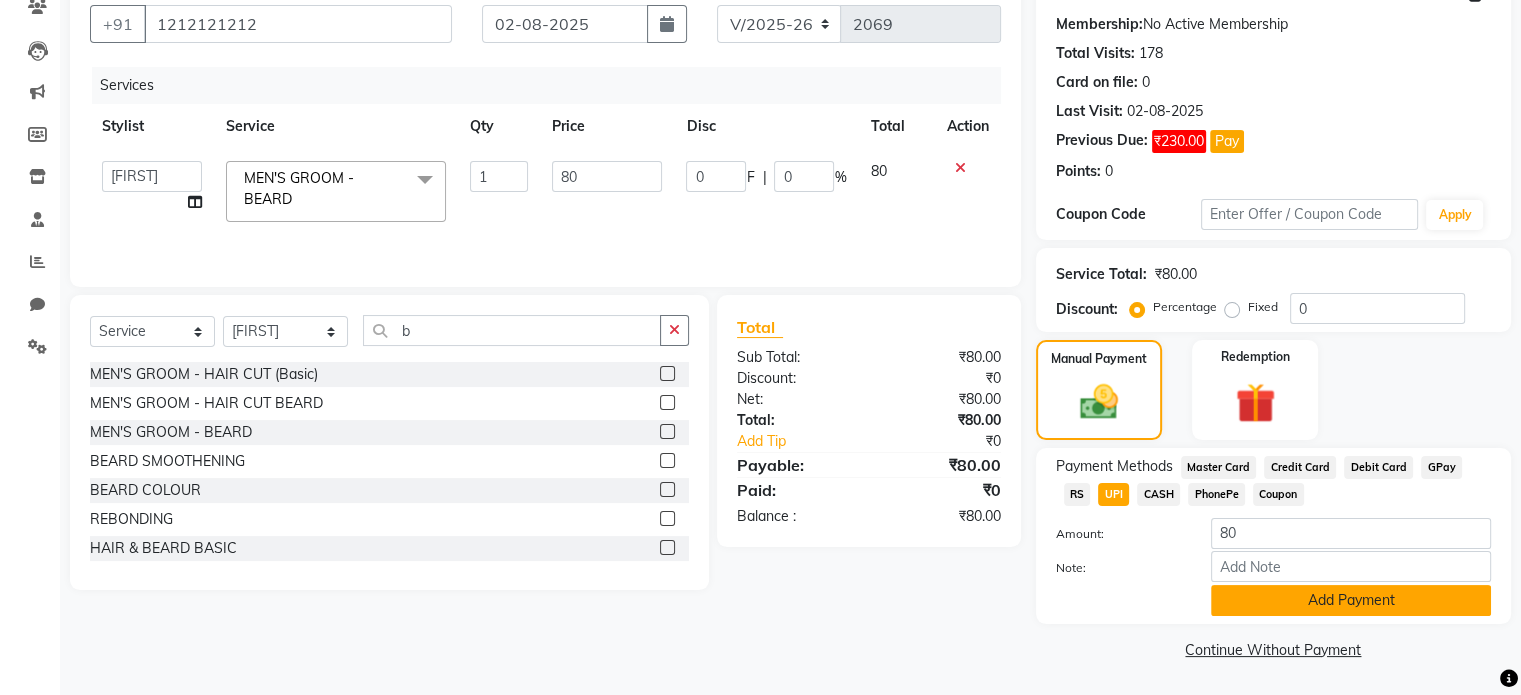 click on "Add Payment" 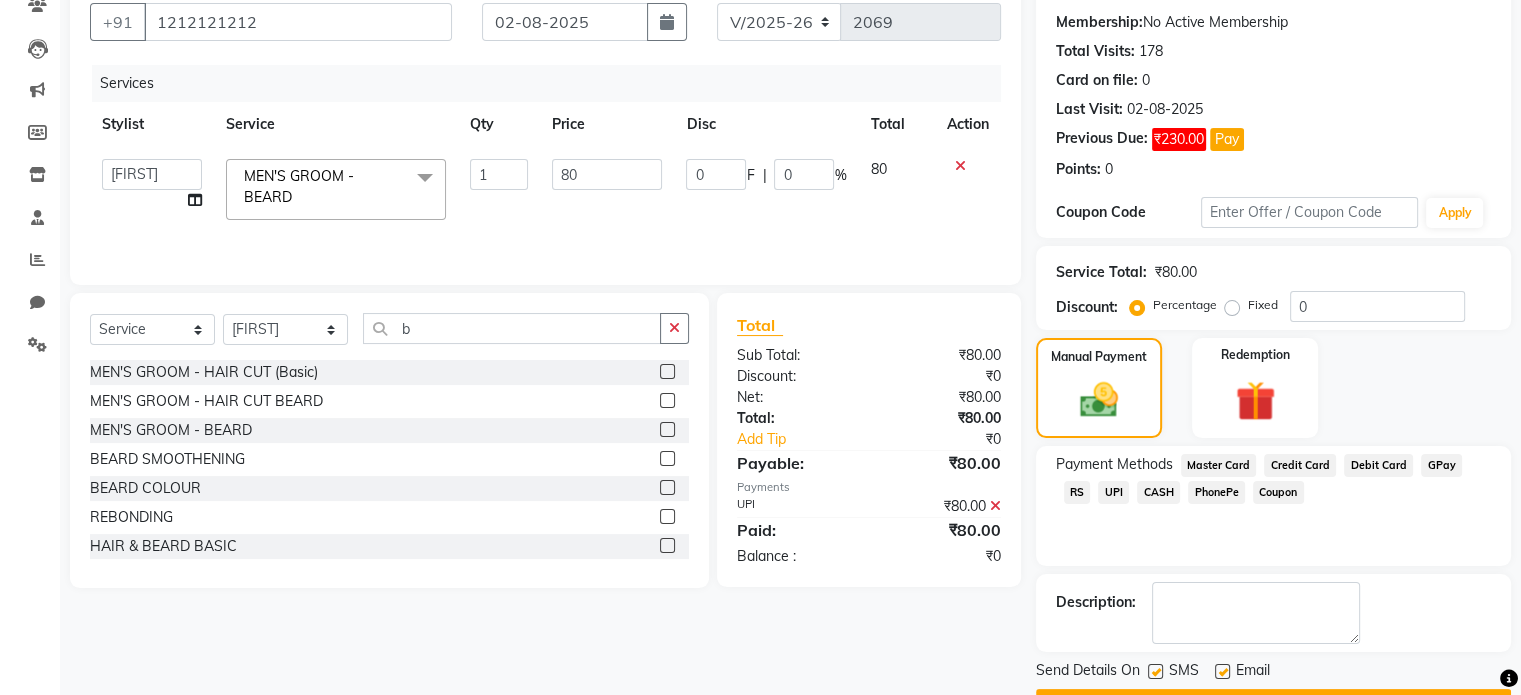 scroll, scrollTop: 236, scrollLeft: 0, axis: vertical 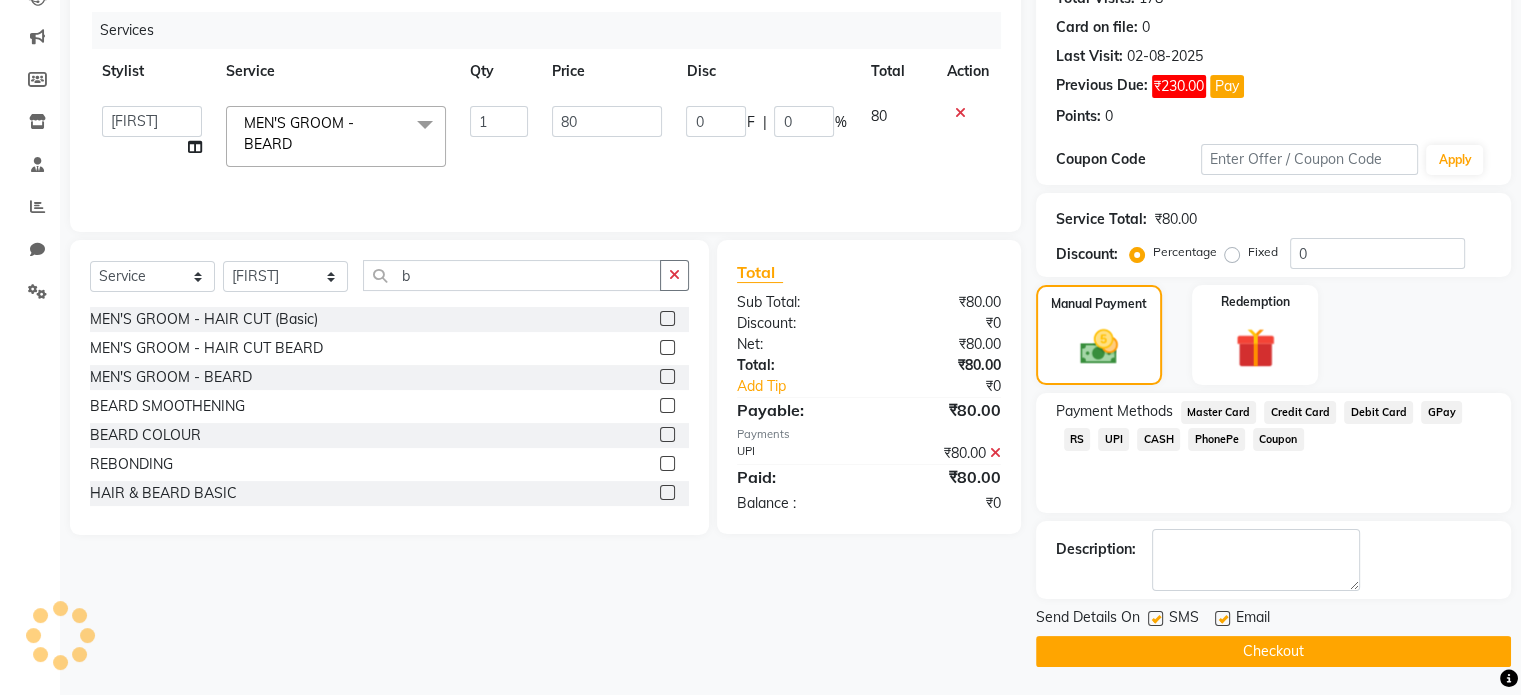 click on "Checkout" 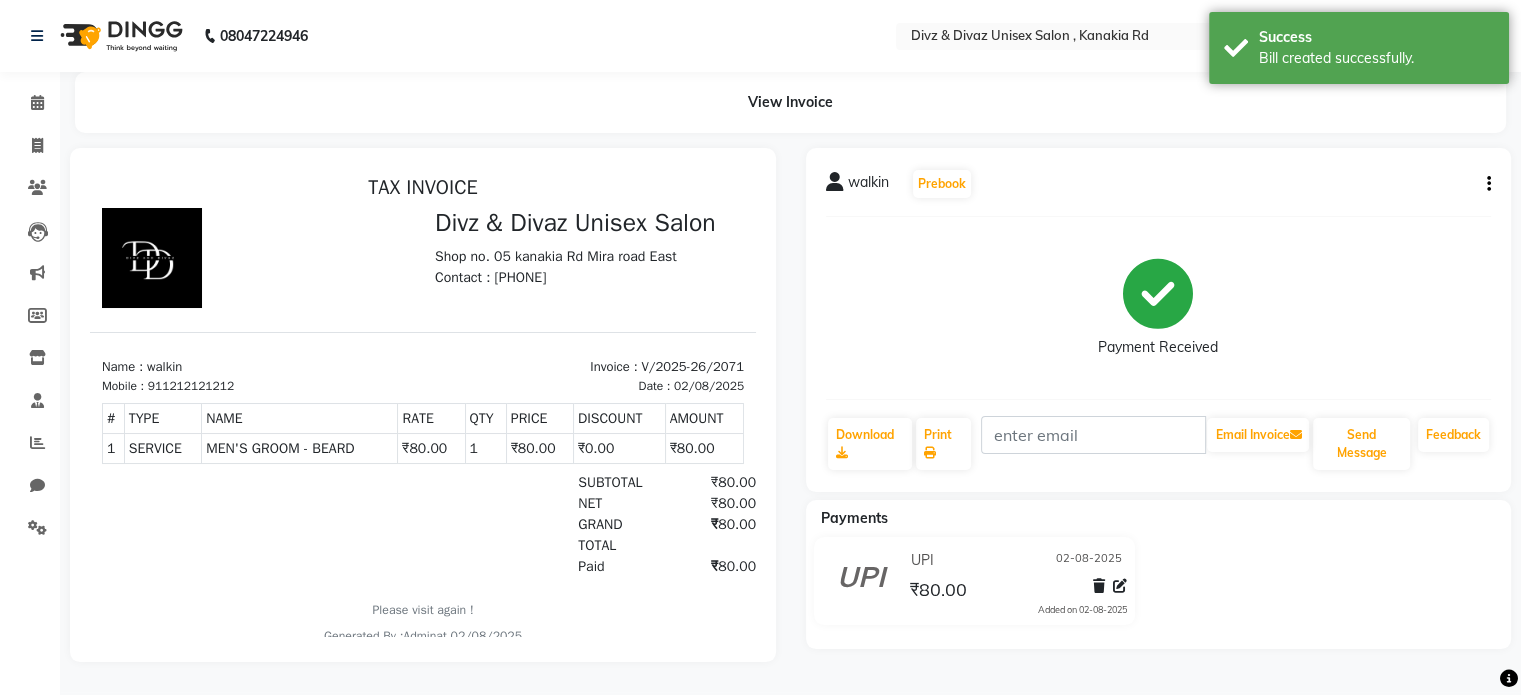 scroll, scrollTop: 0, scrollLeft: 0, axis: both 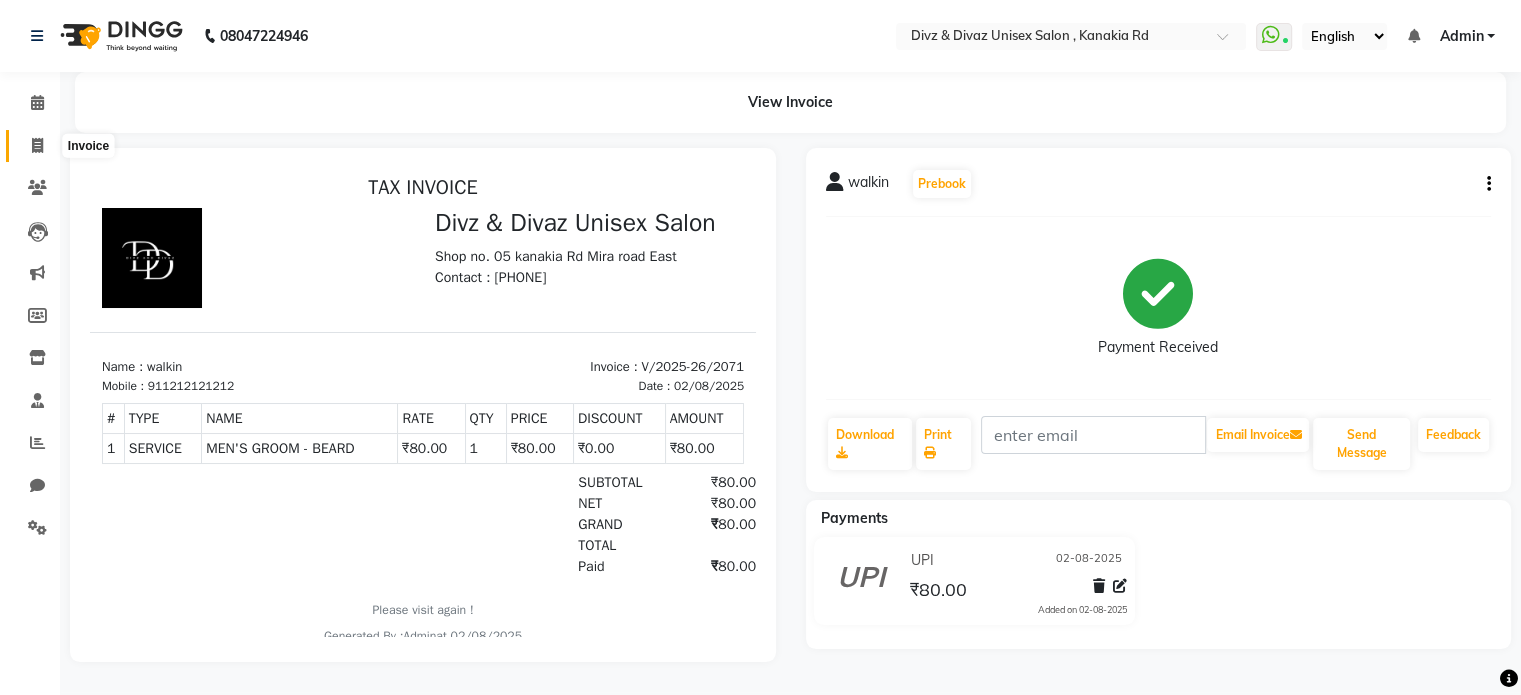 click 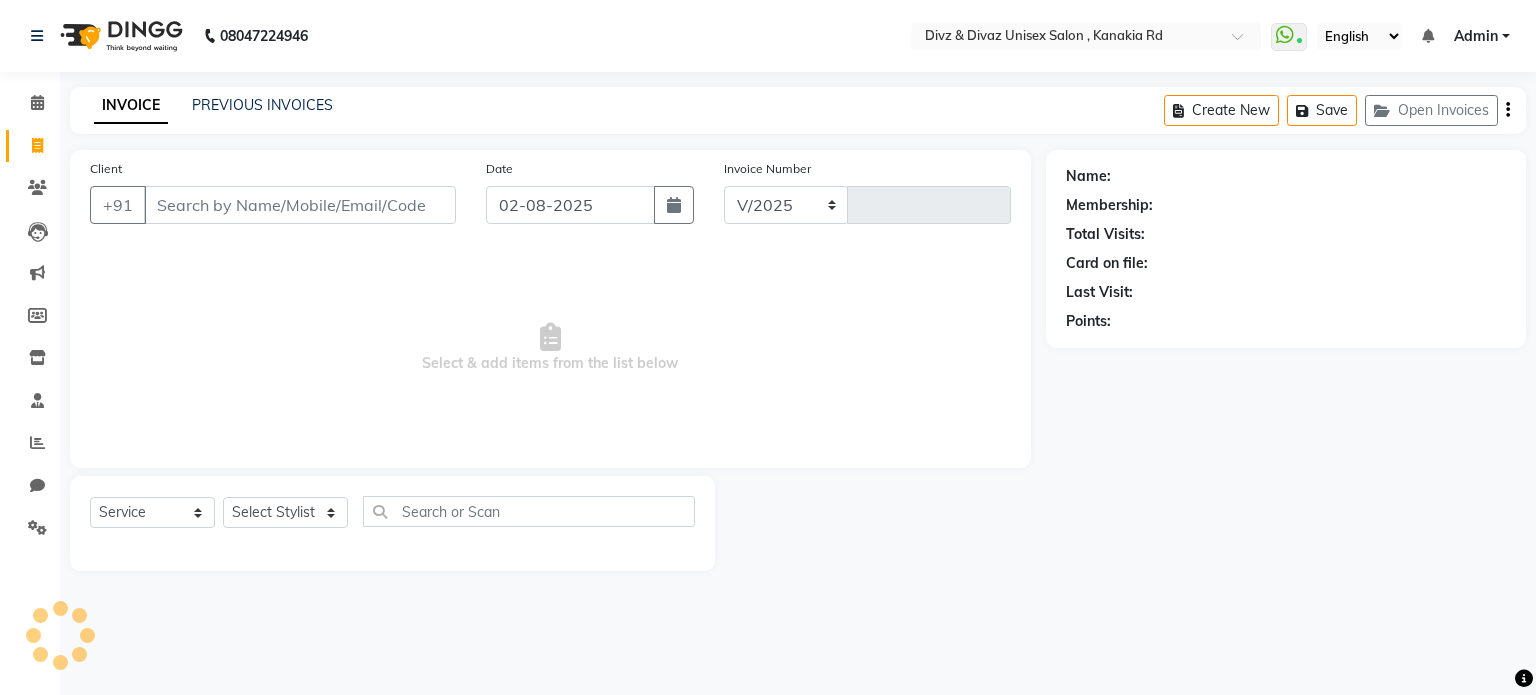 select on "7588" 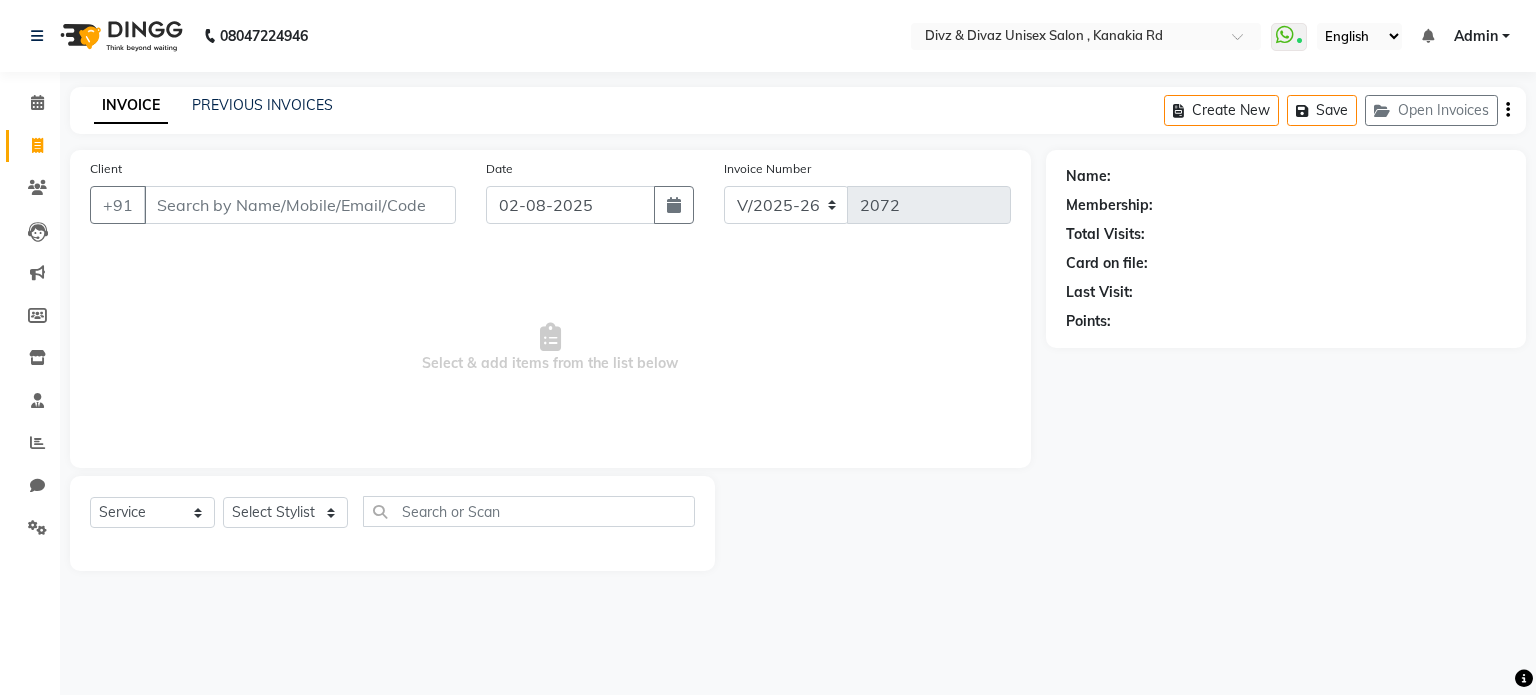 click on "Client" at bounding box center [300, 205] 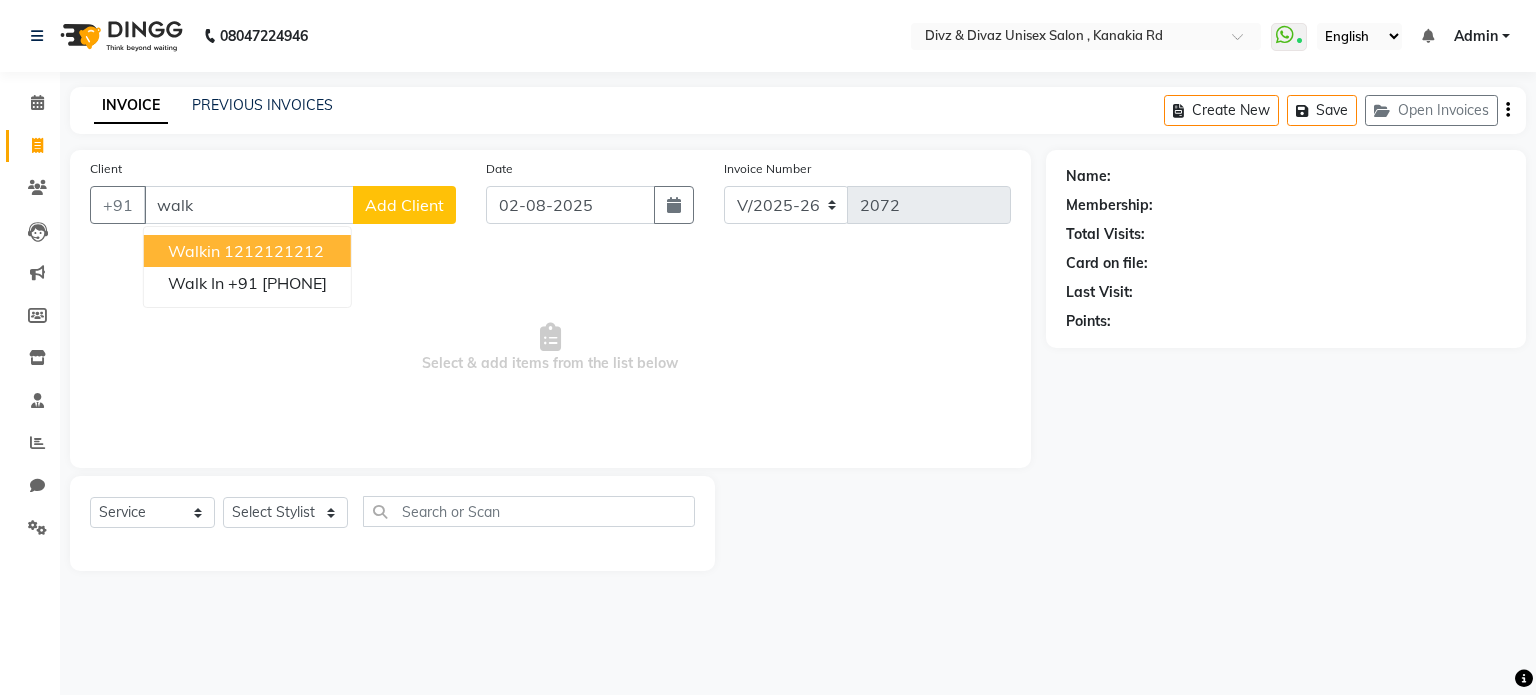 click on "walkin [PHONE] Walk In +91 [PHONE]" at bounding box center [247, 267] 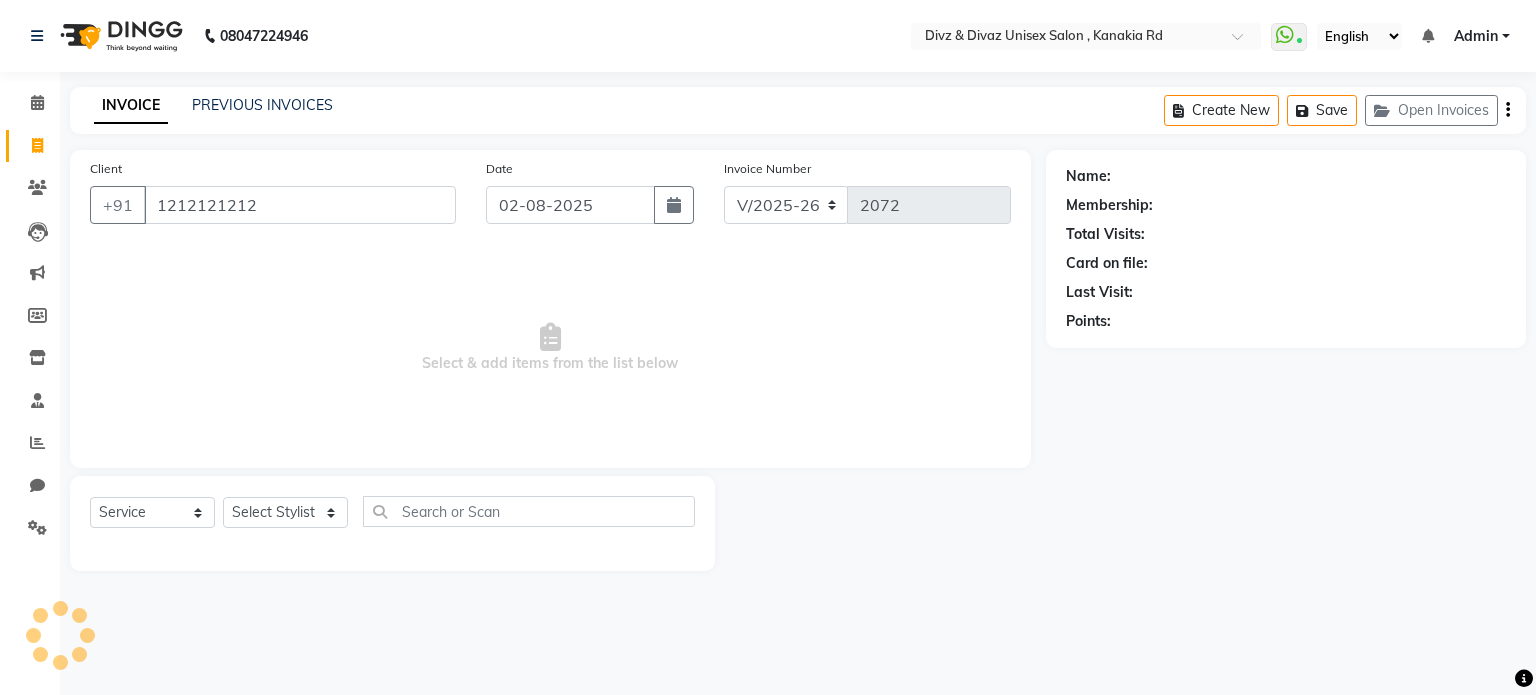 type on "1212121212" 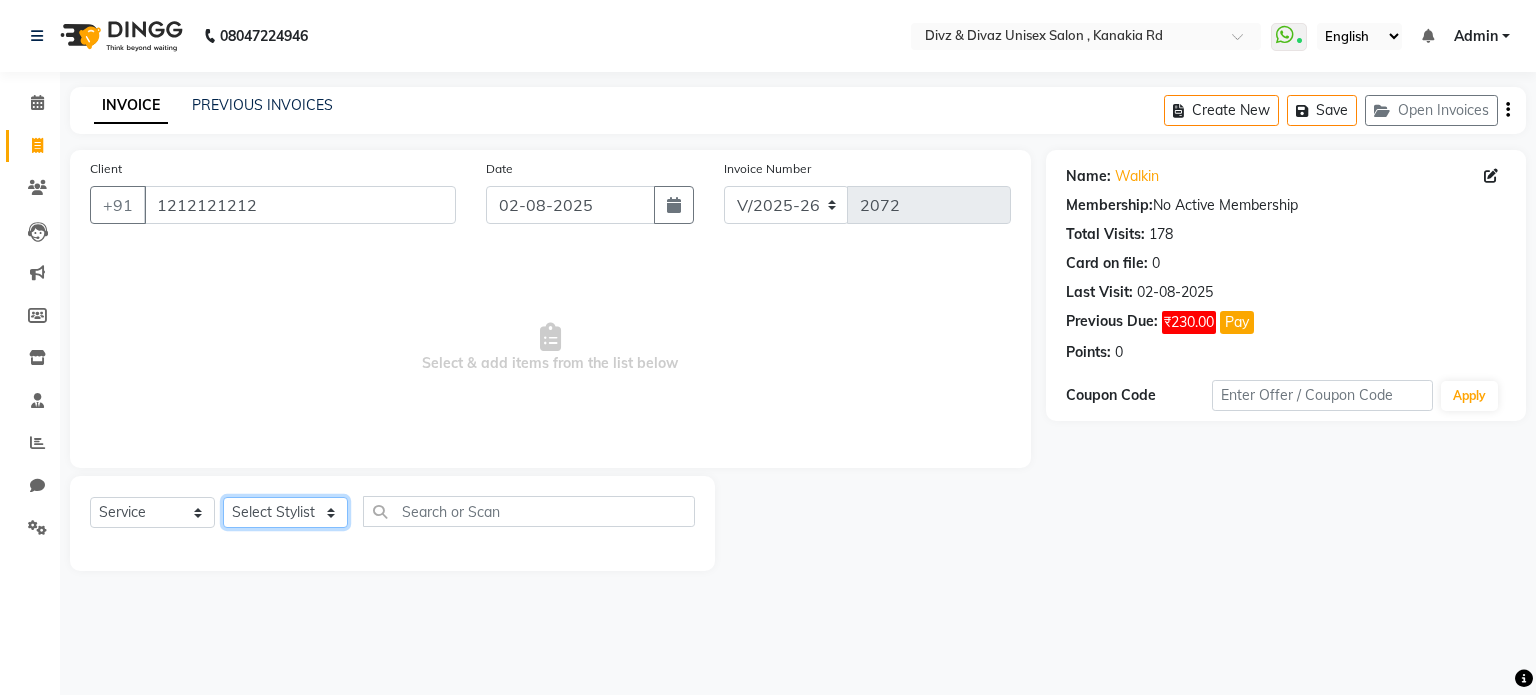 click on "Select Stylist [FIRST] [FIRST] [FIRST] [FIRST]" 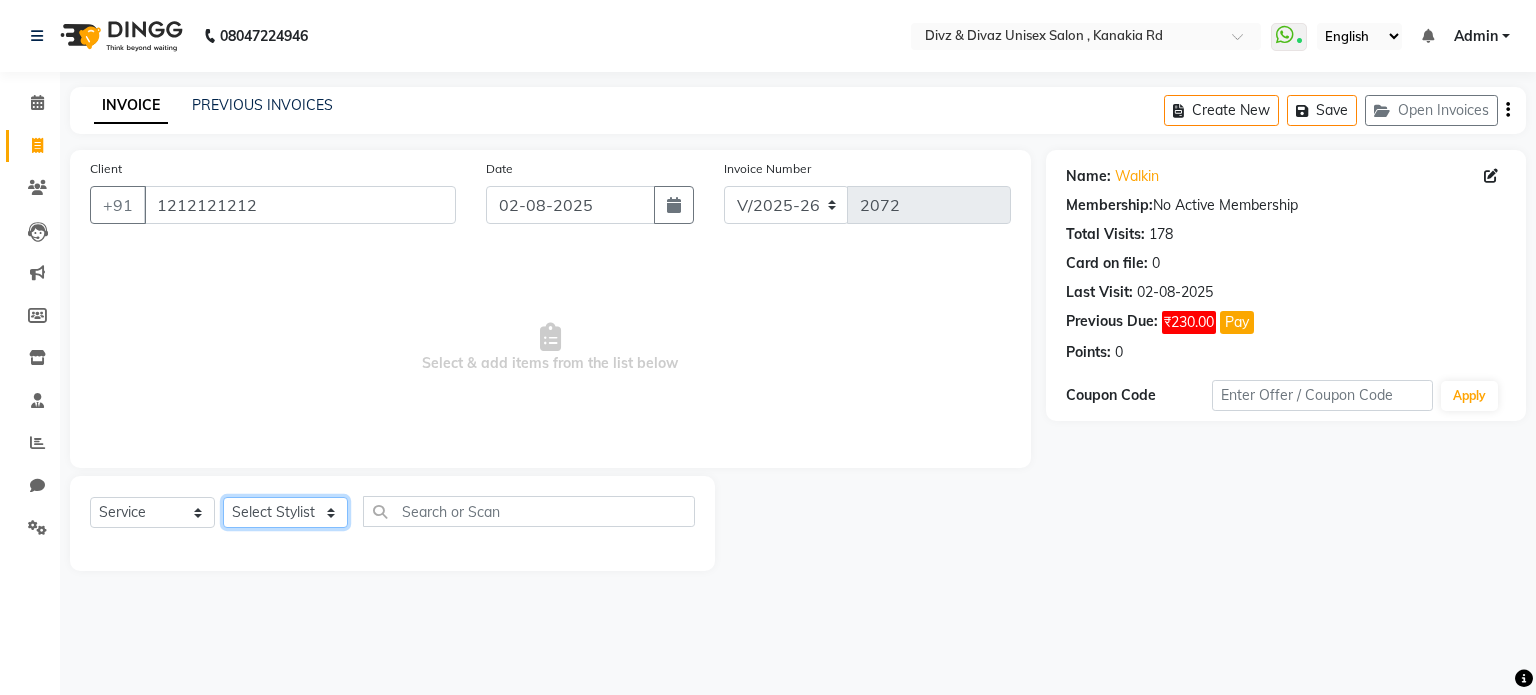 select on "67195" 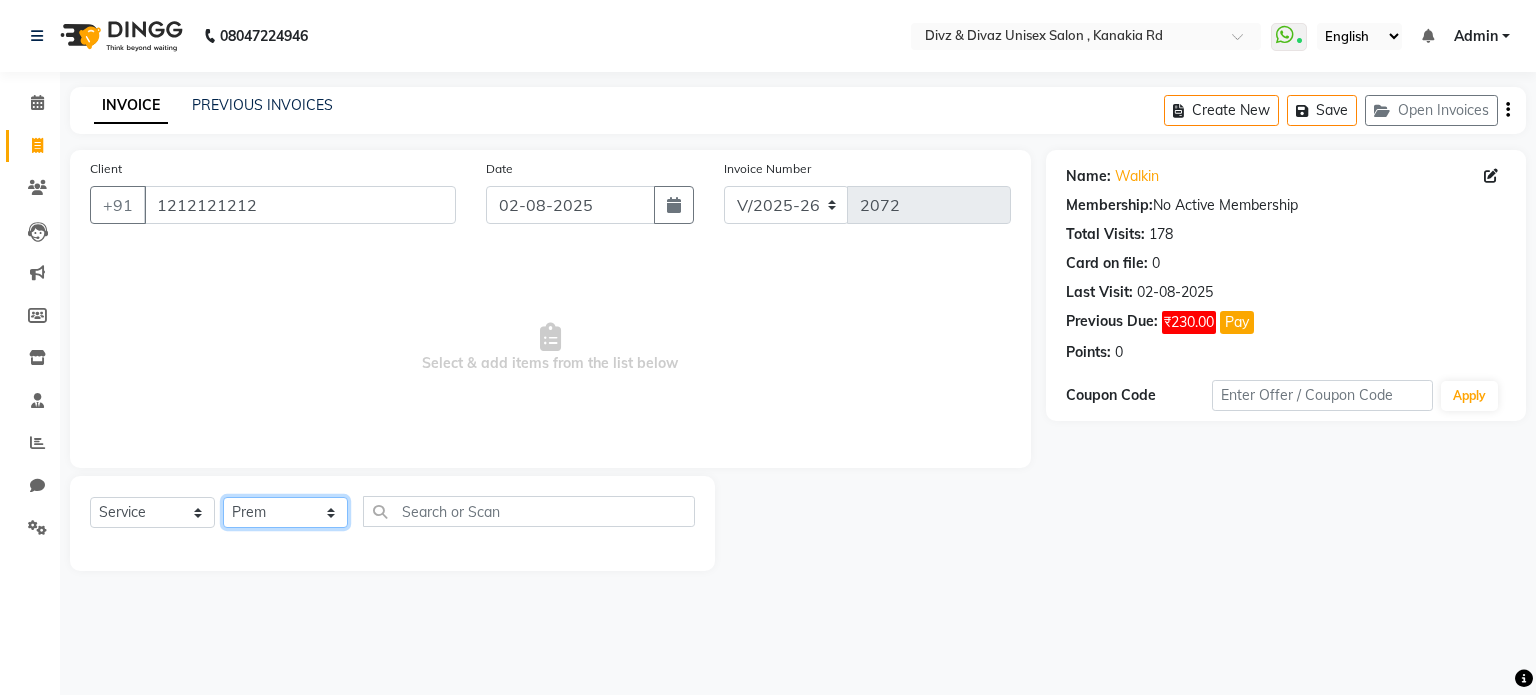 click on "Select Stylist [FIRST] [FIRST] [FIRST] [FIRST]" 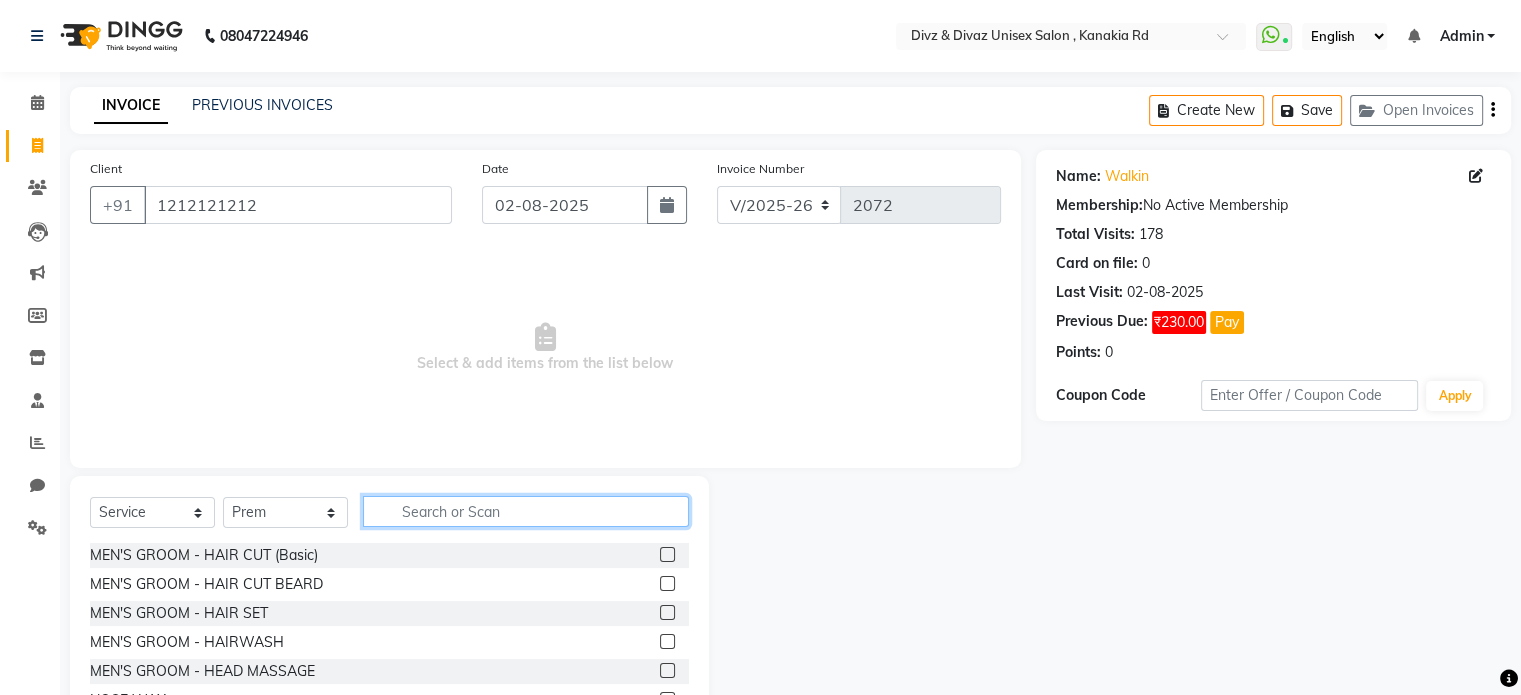 click 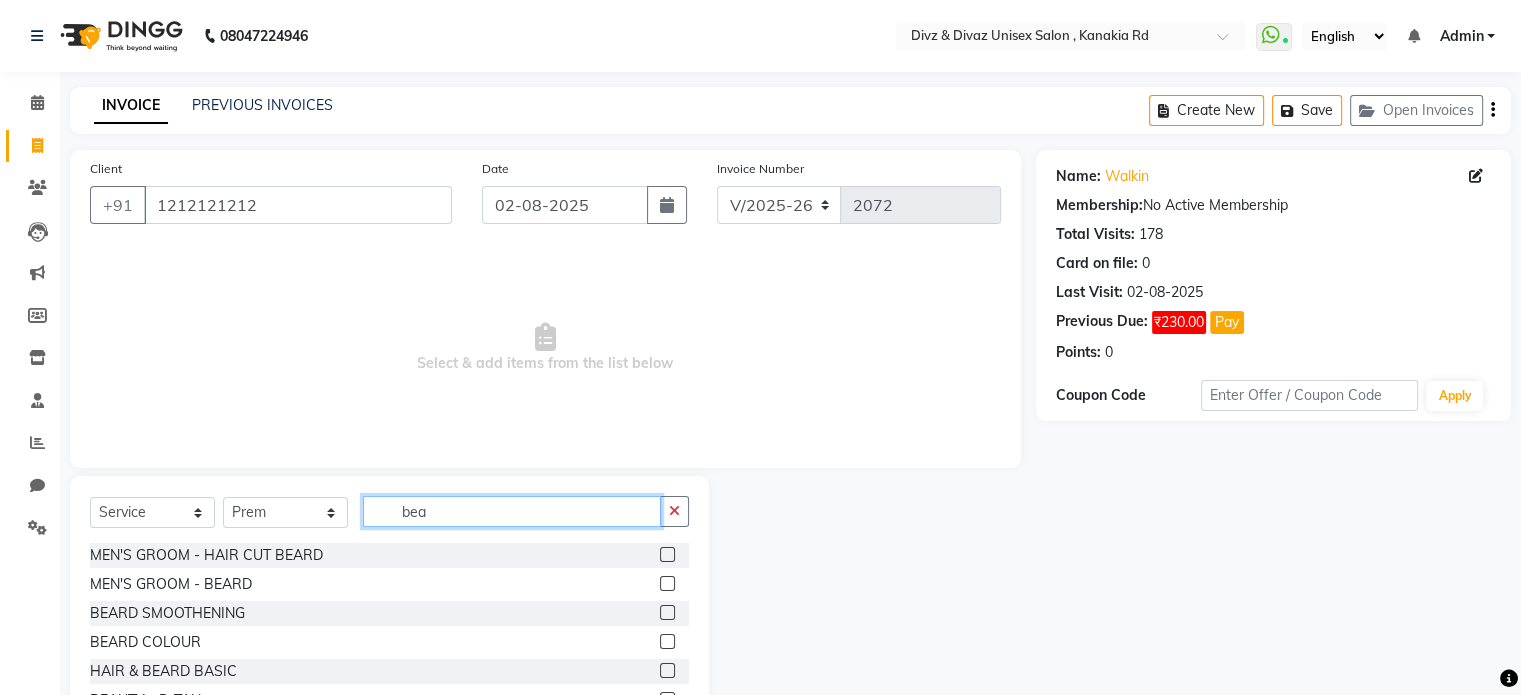 type on "bea" 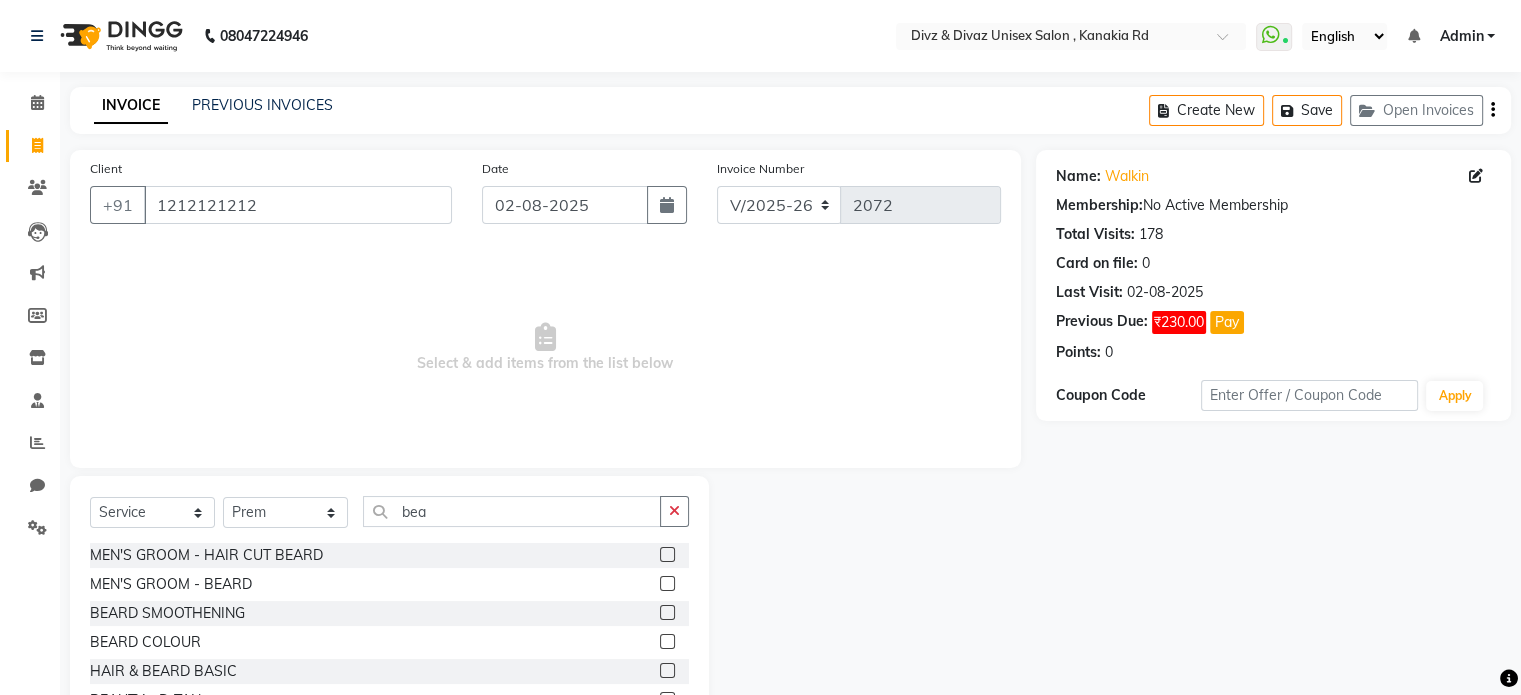 click 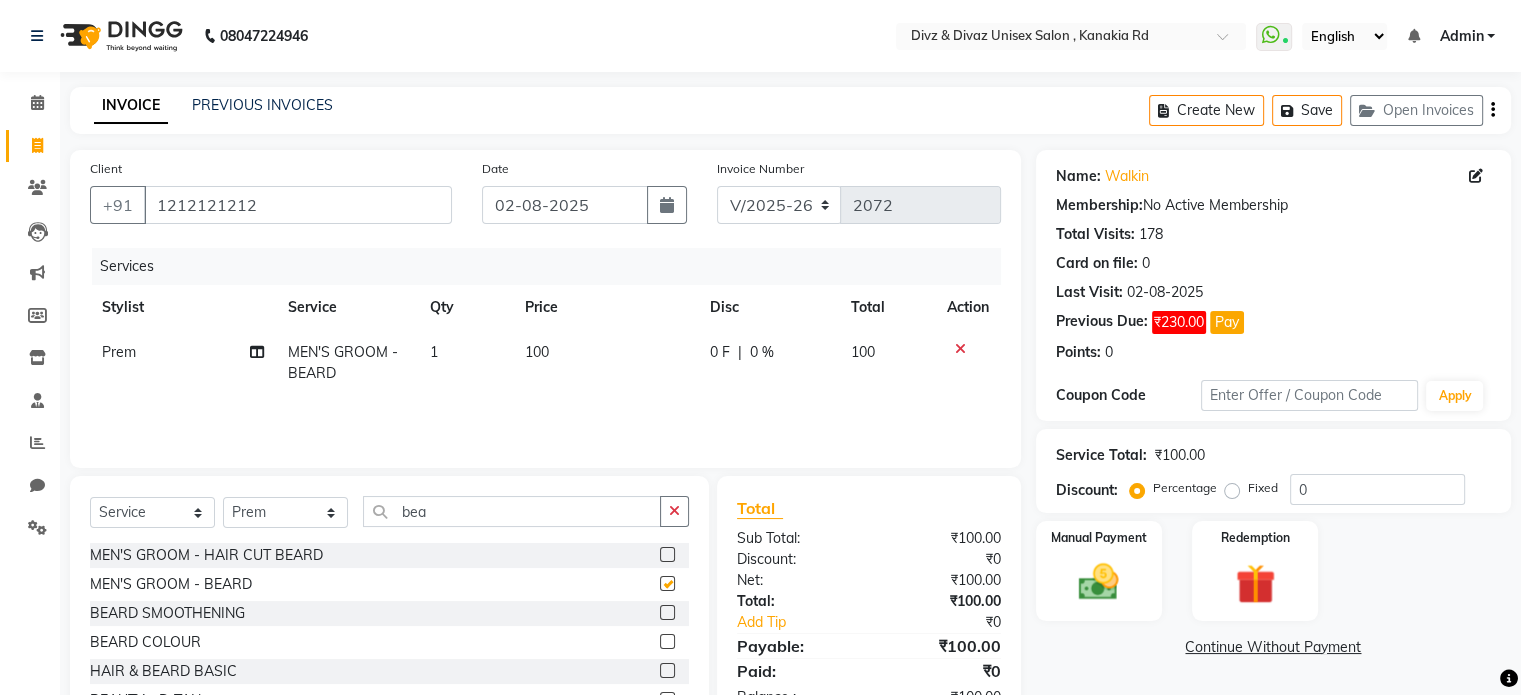 checkbox on "false" 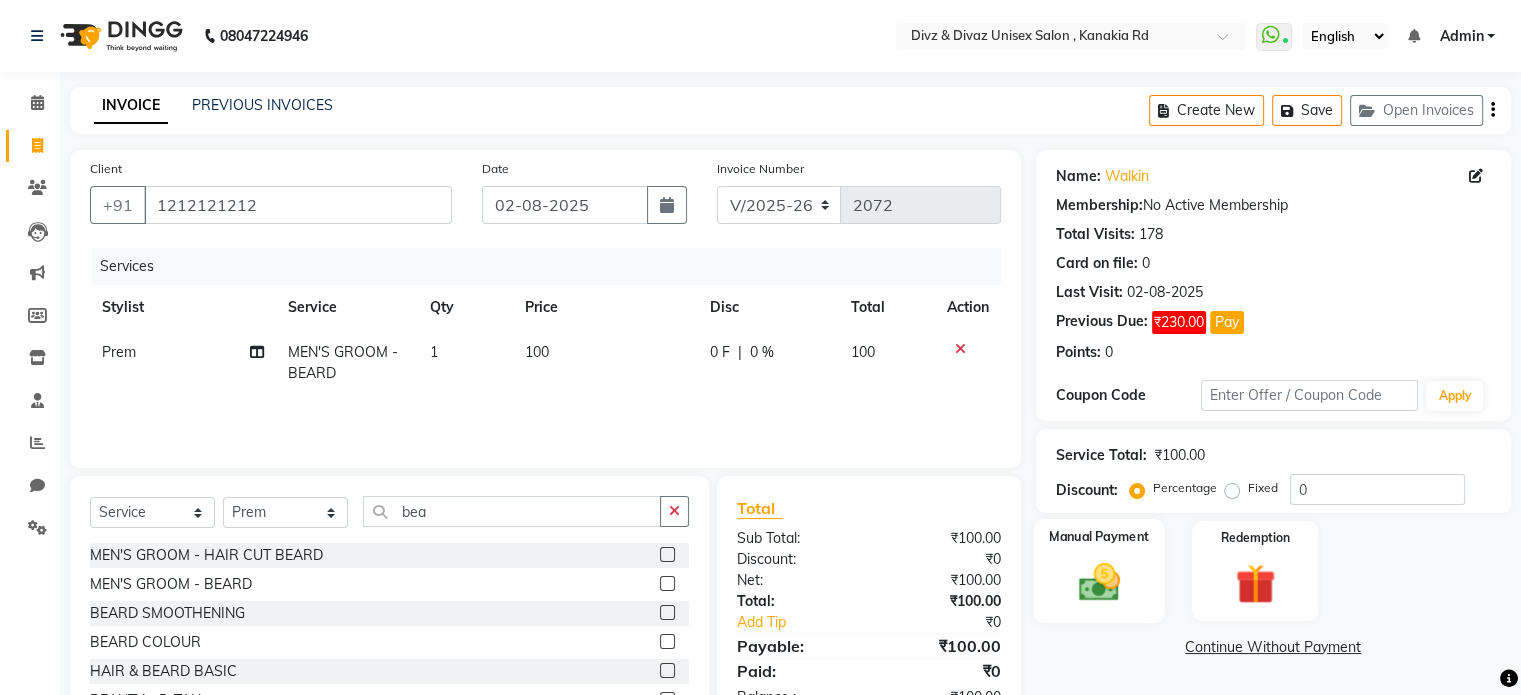 click 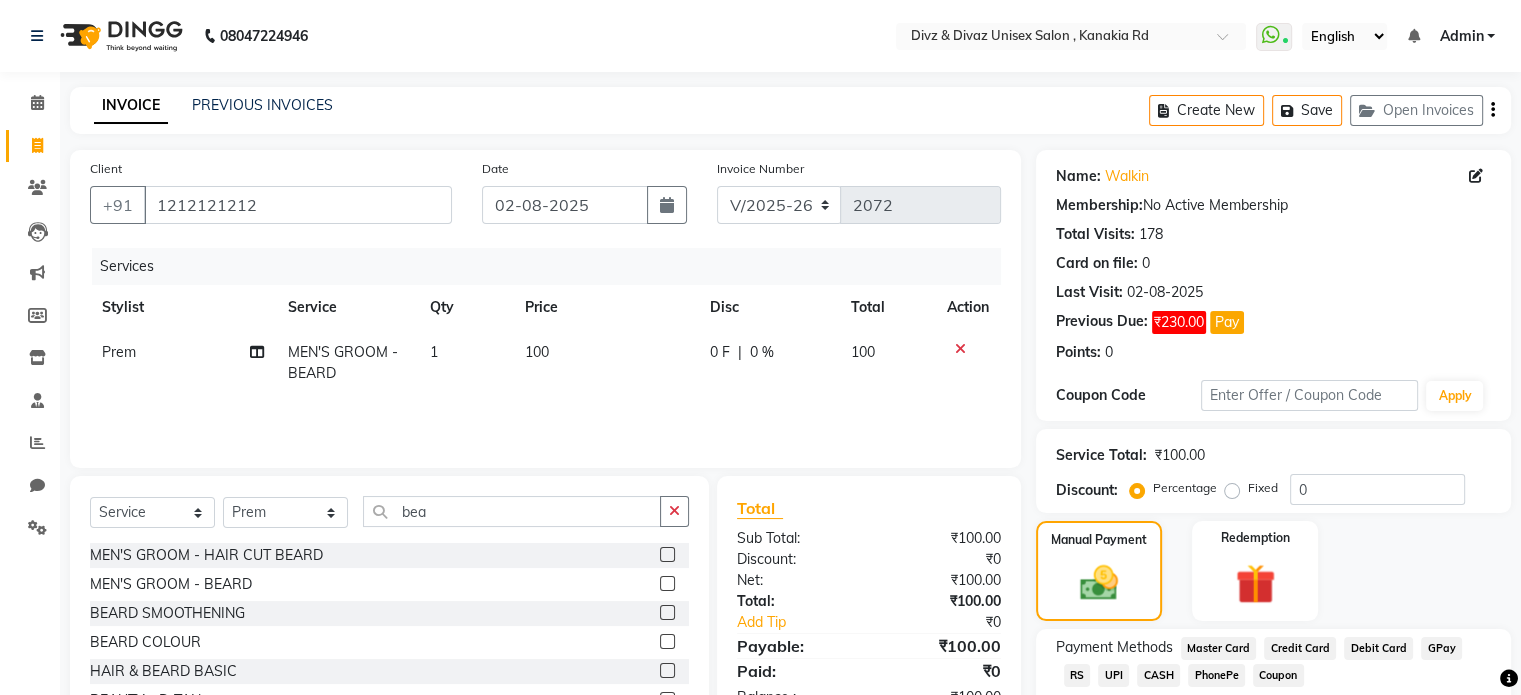click on "100" 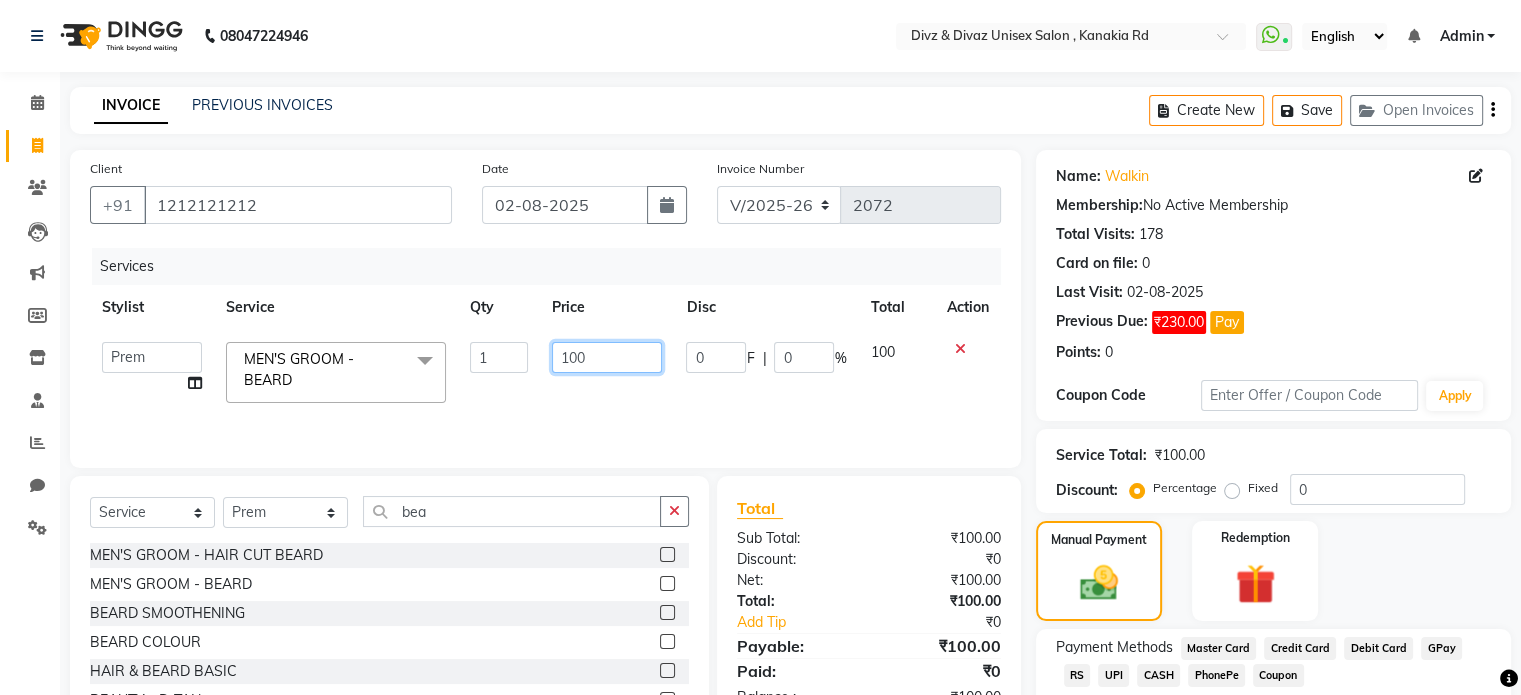 click on "100" 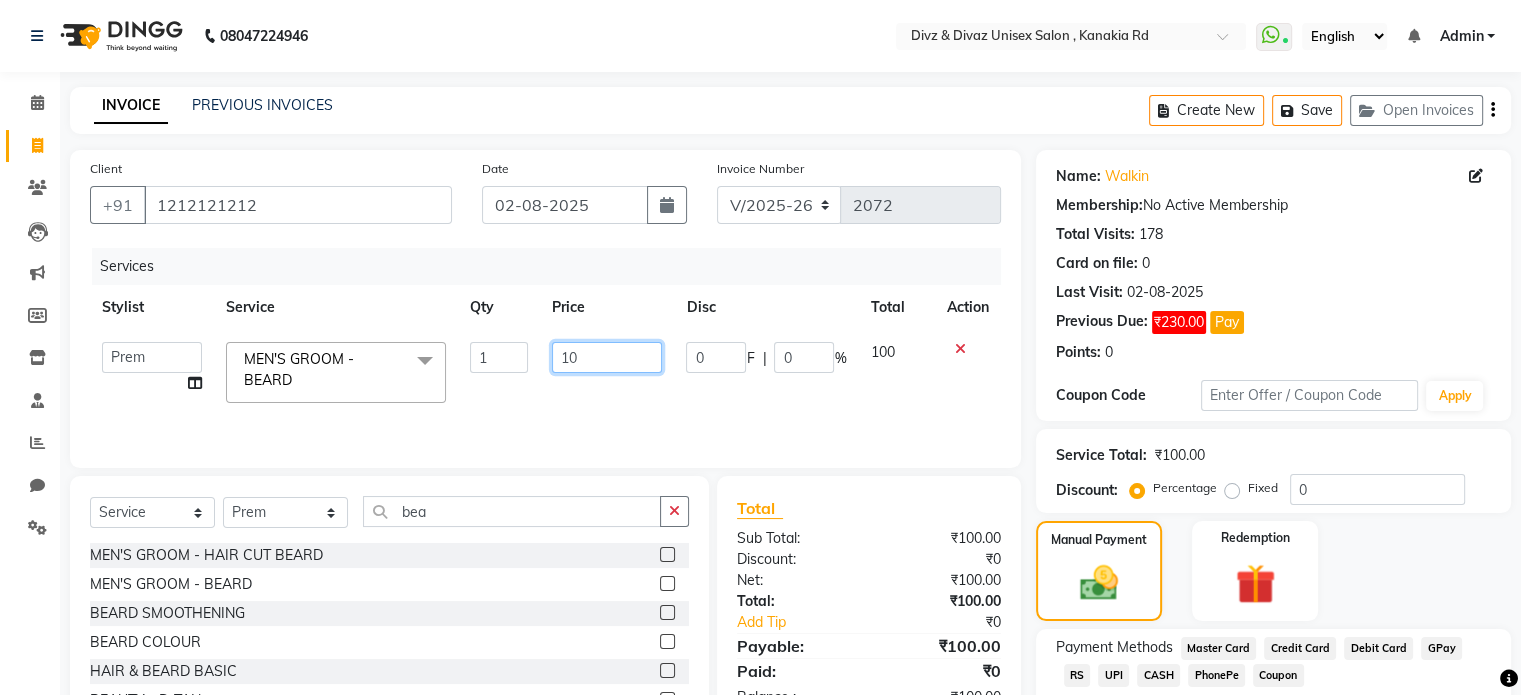 type on "1" 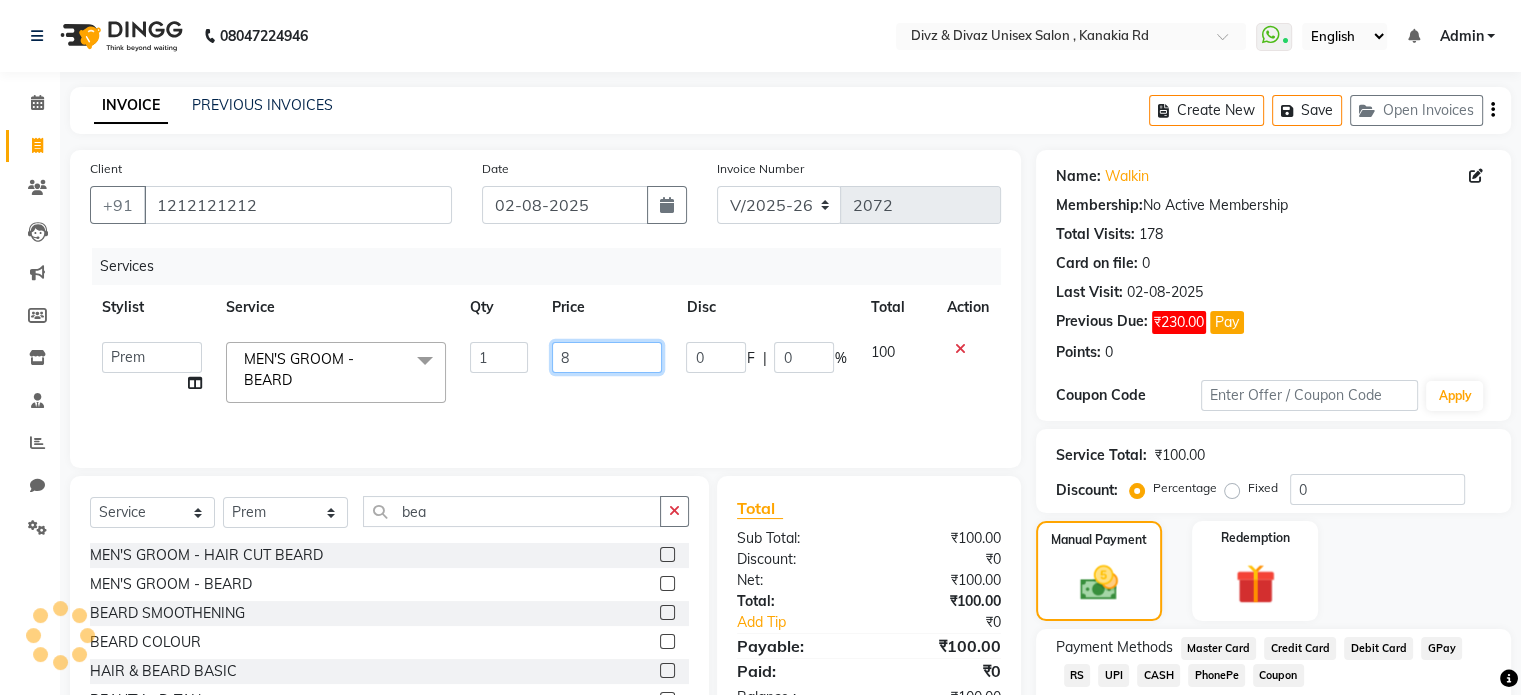 type on "80" 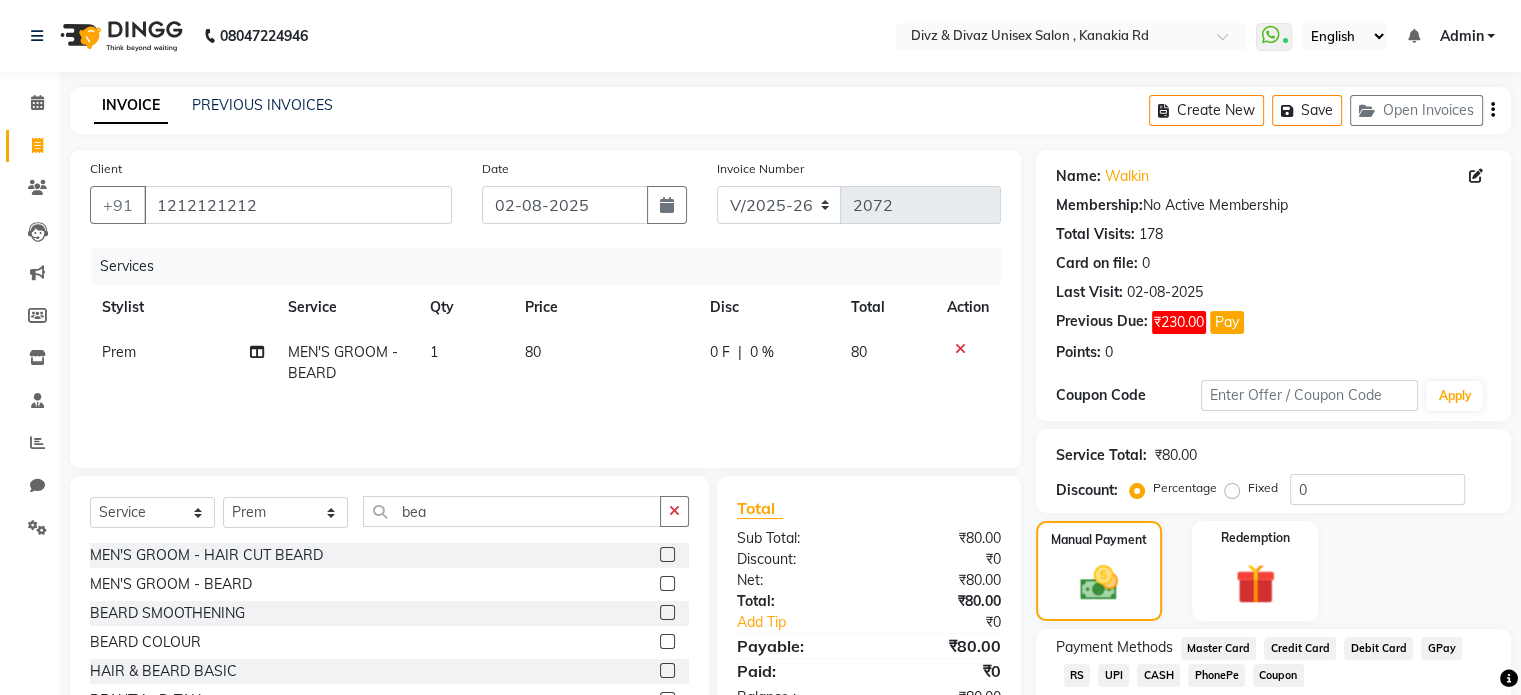 click on "Services Stylist Service Qty Price Disc Total Action [FIRST] MEN'S GROOM - BEARD 1 [PRICE] 0 F | 0 % [PRICE]" 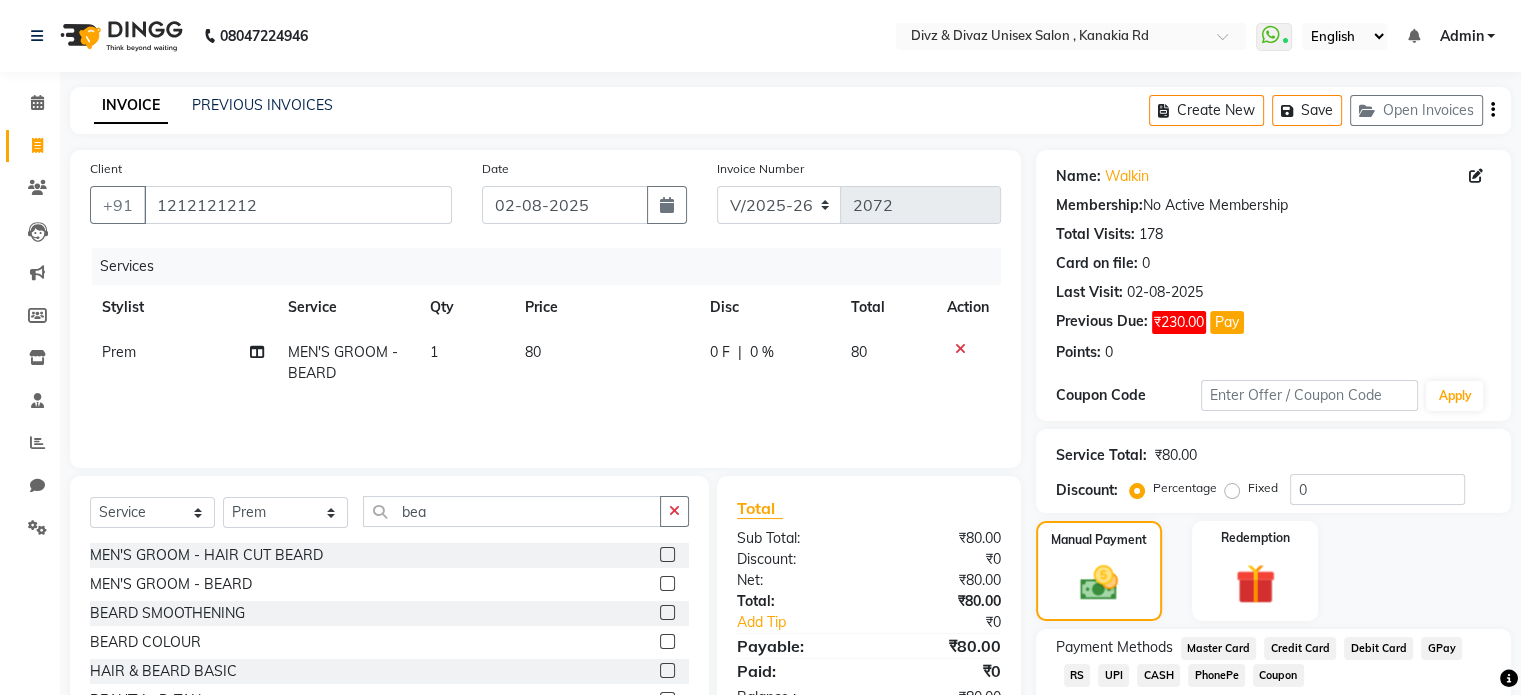 click on "UPI" 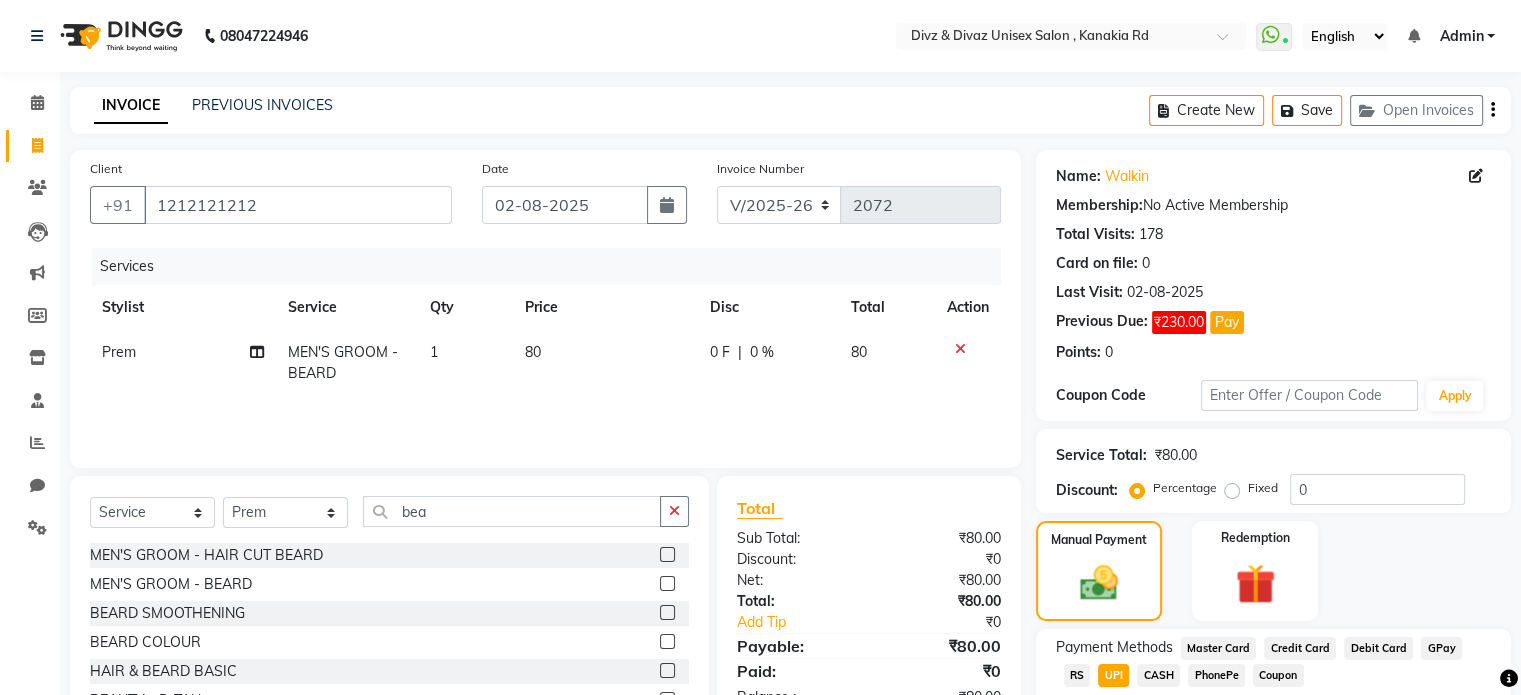 click on "CASH" 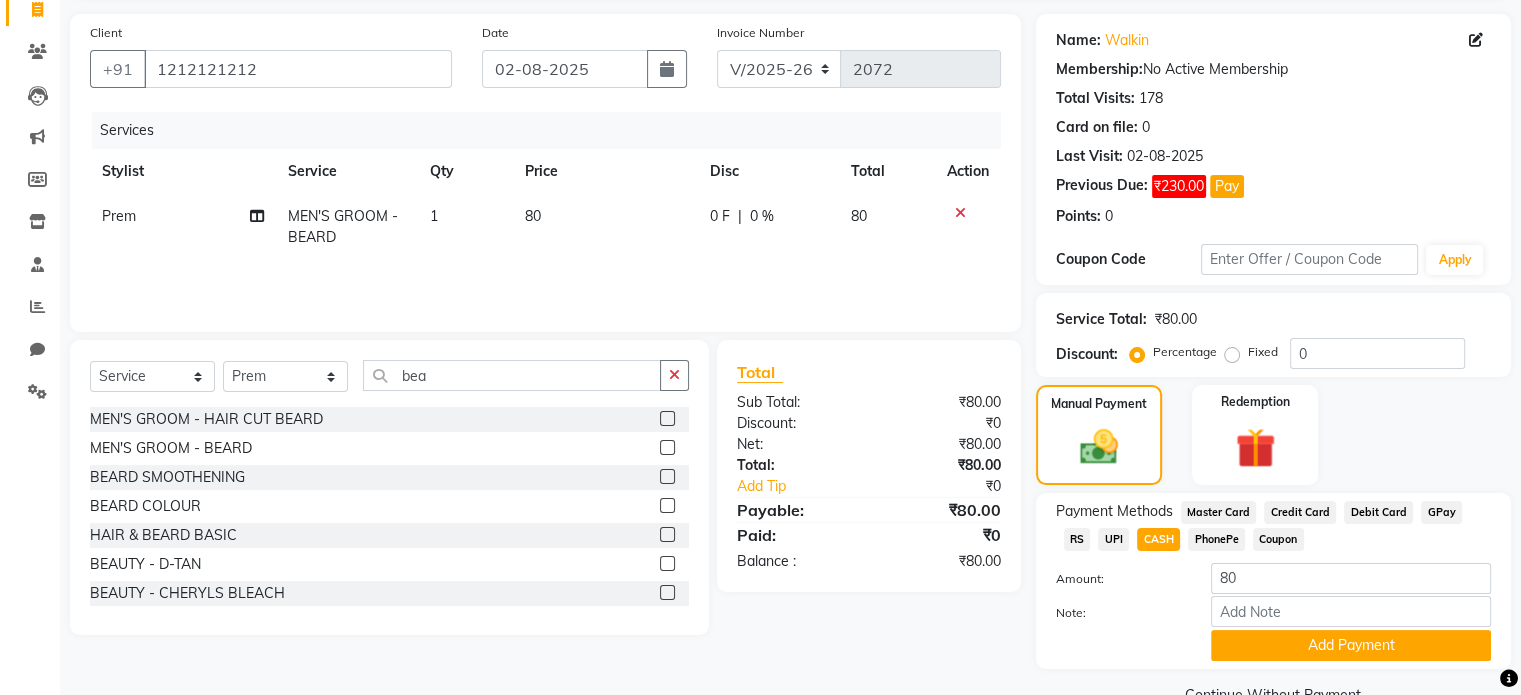 scroll, scrollTop: 183, scrollLeft: 0, axis: vertical 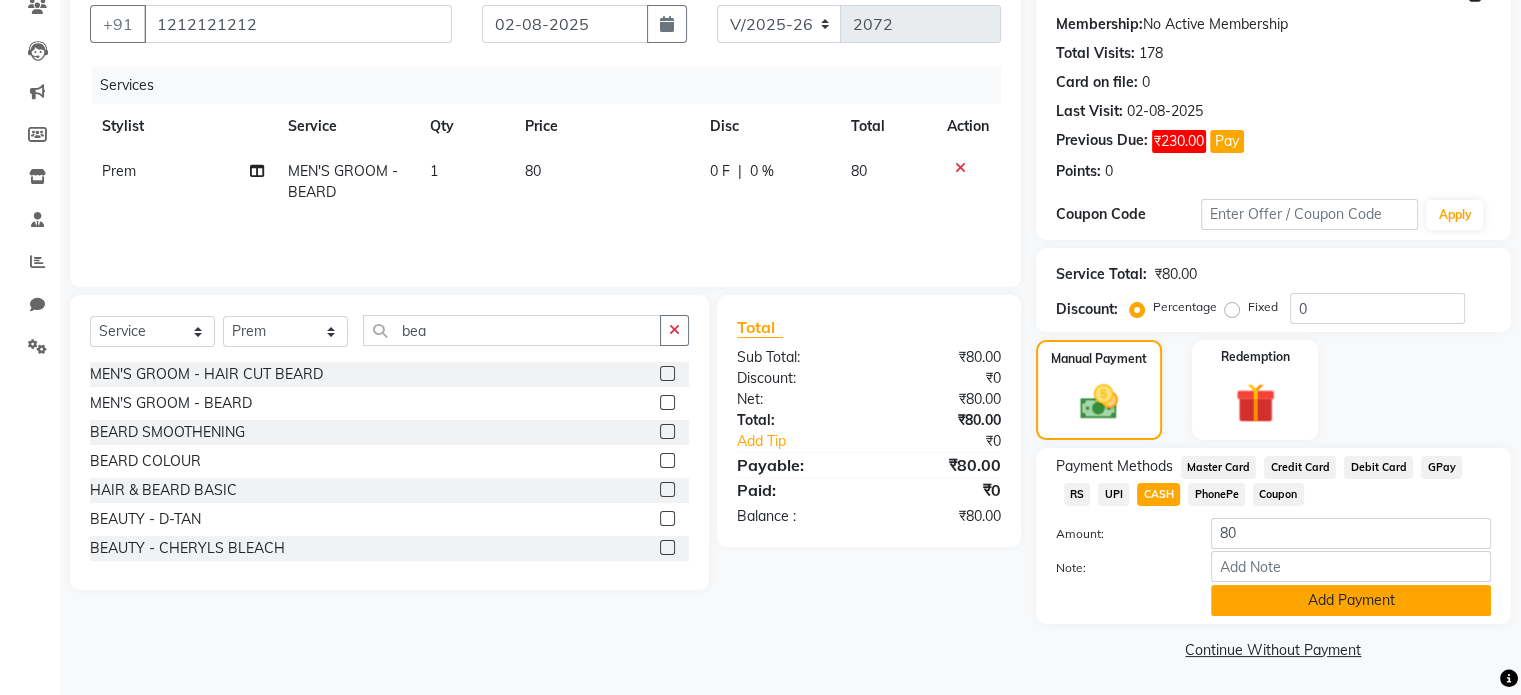 click on "Add Payment" 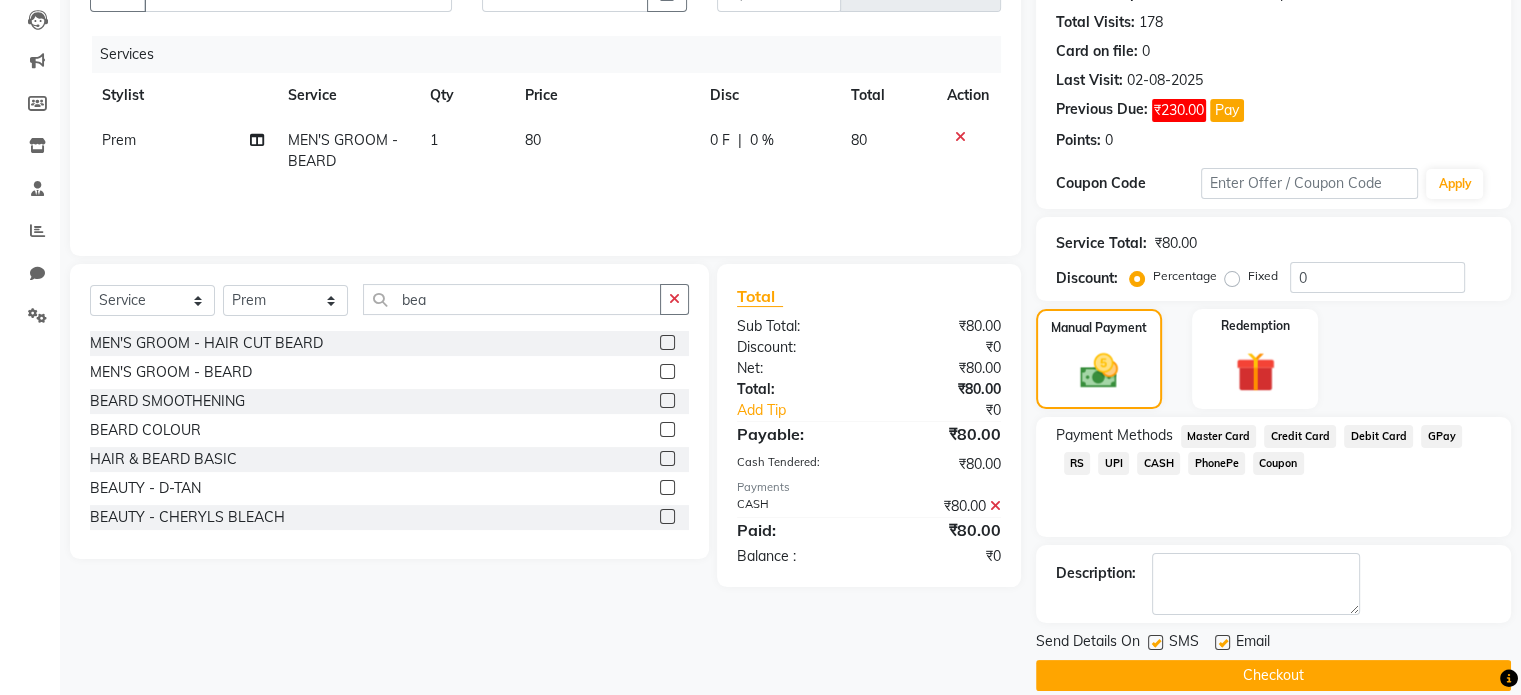 scroll, scrollTop: 236, scrollLeft: 0, axis: vertical 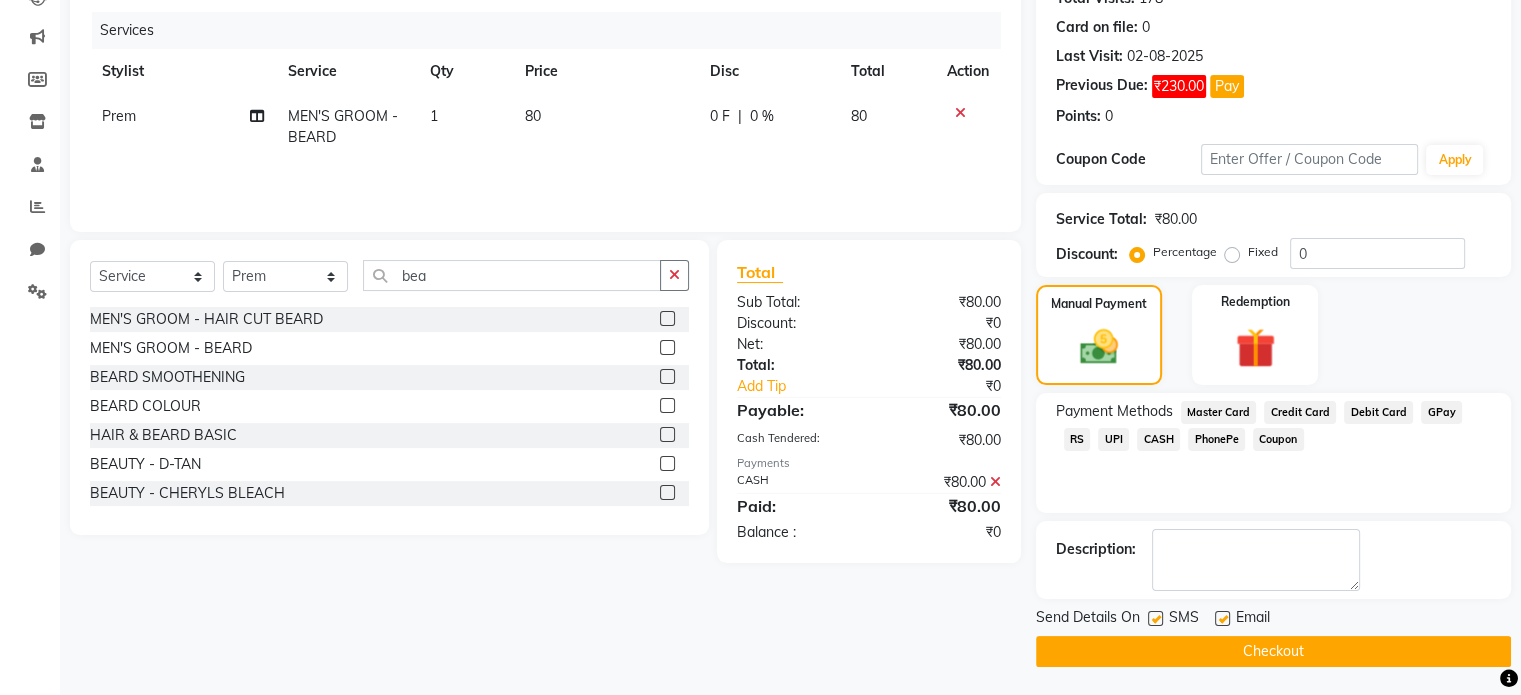 click on "Checkout" 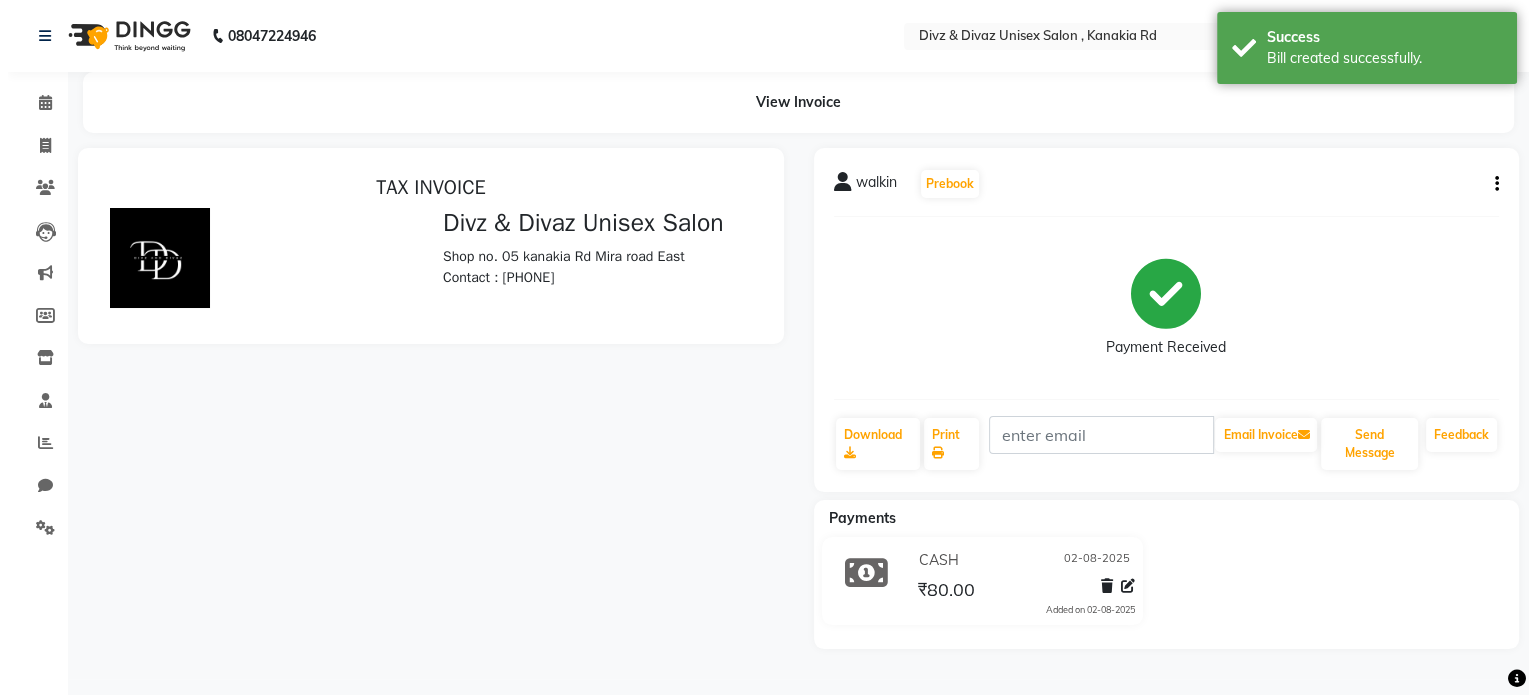 scroll, scrollTop: 0, scrollLeft: 0, axis: both 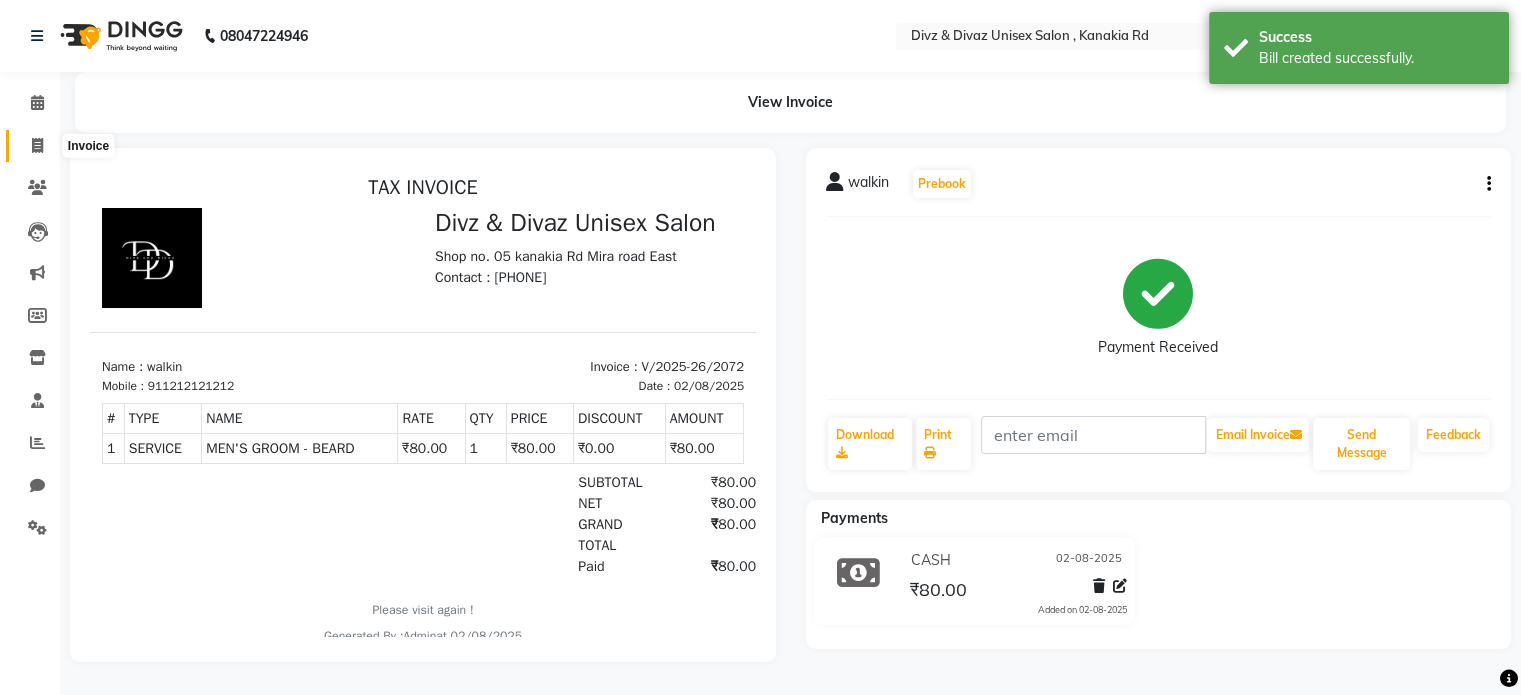 click 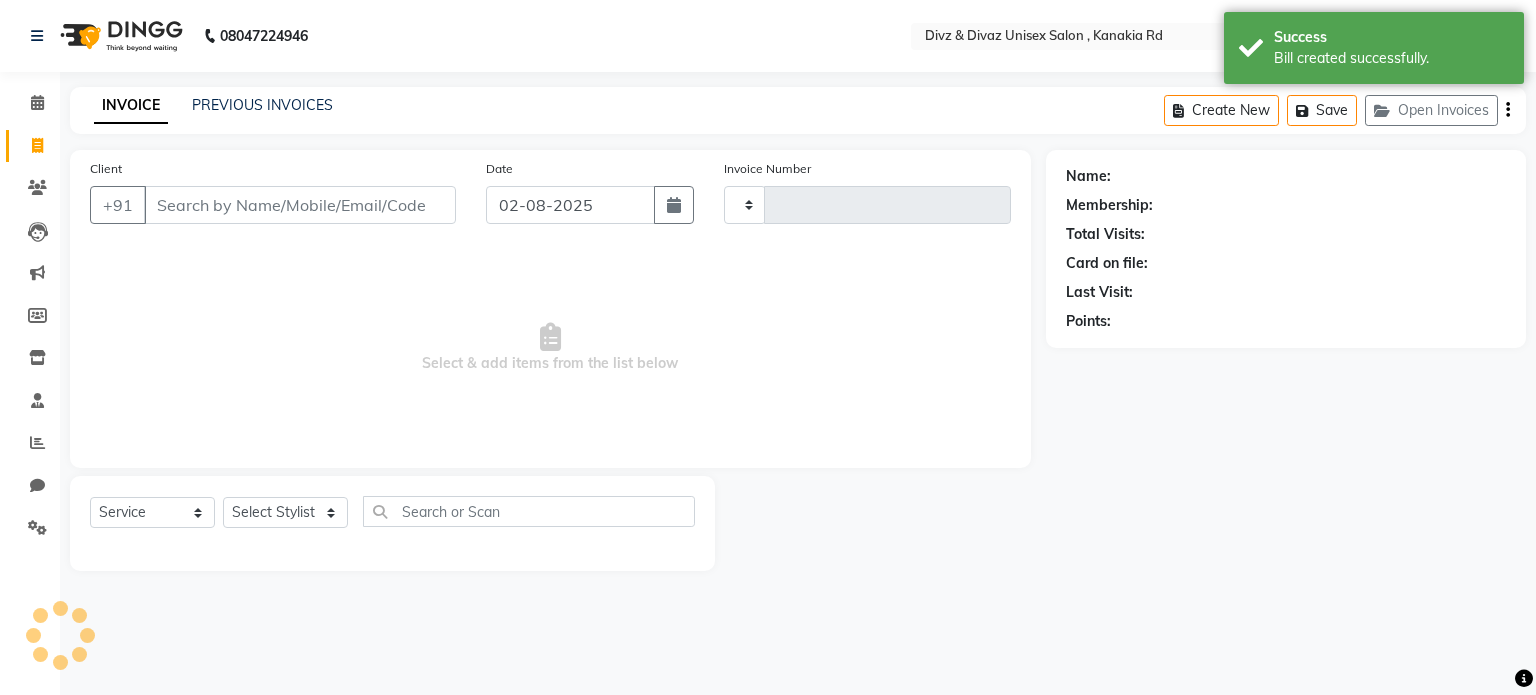 type on "2073" 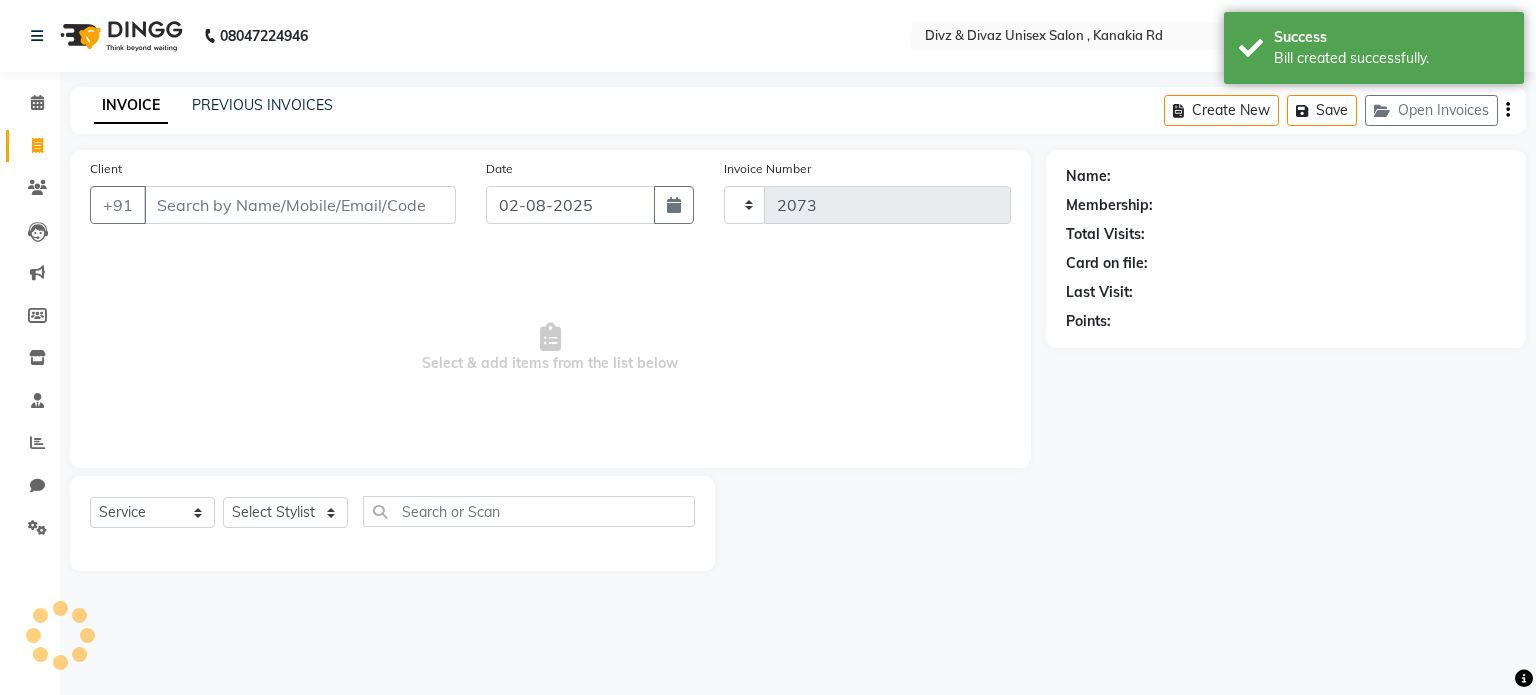 select on "7588" 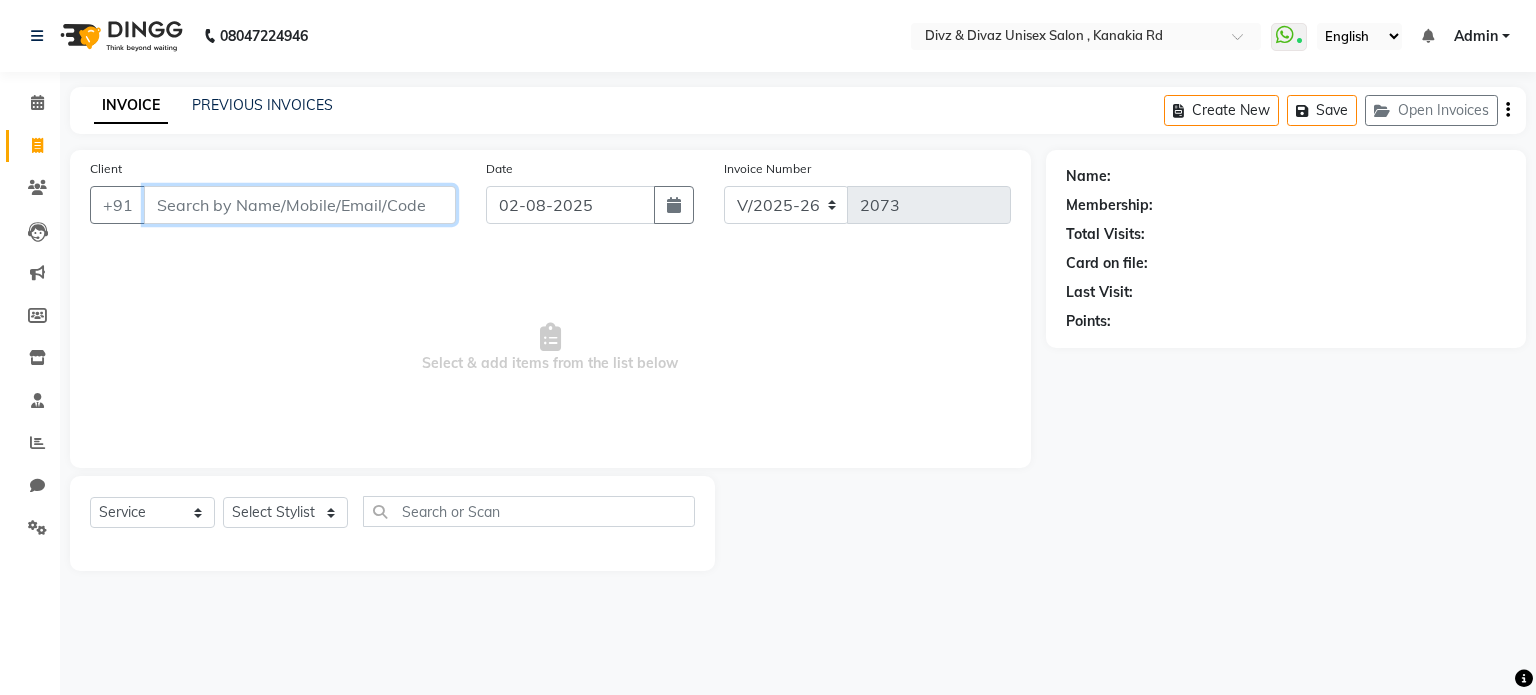 click on "Client" at bounding box center [300, 205] 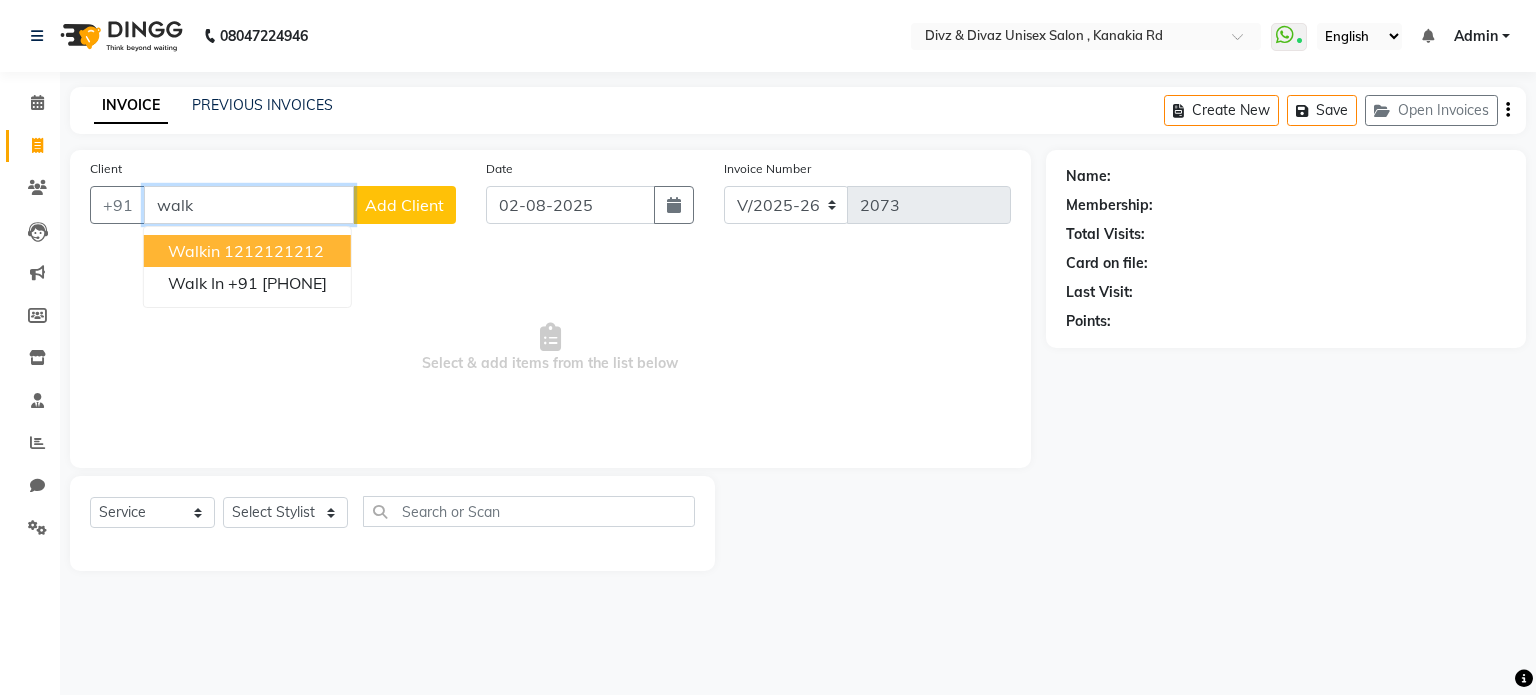 click on "walkin [PHONE]" at bounding box center [247, 251] 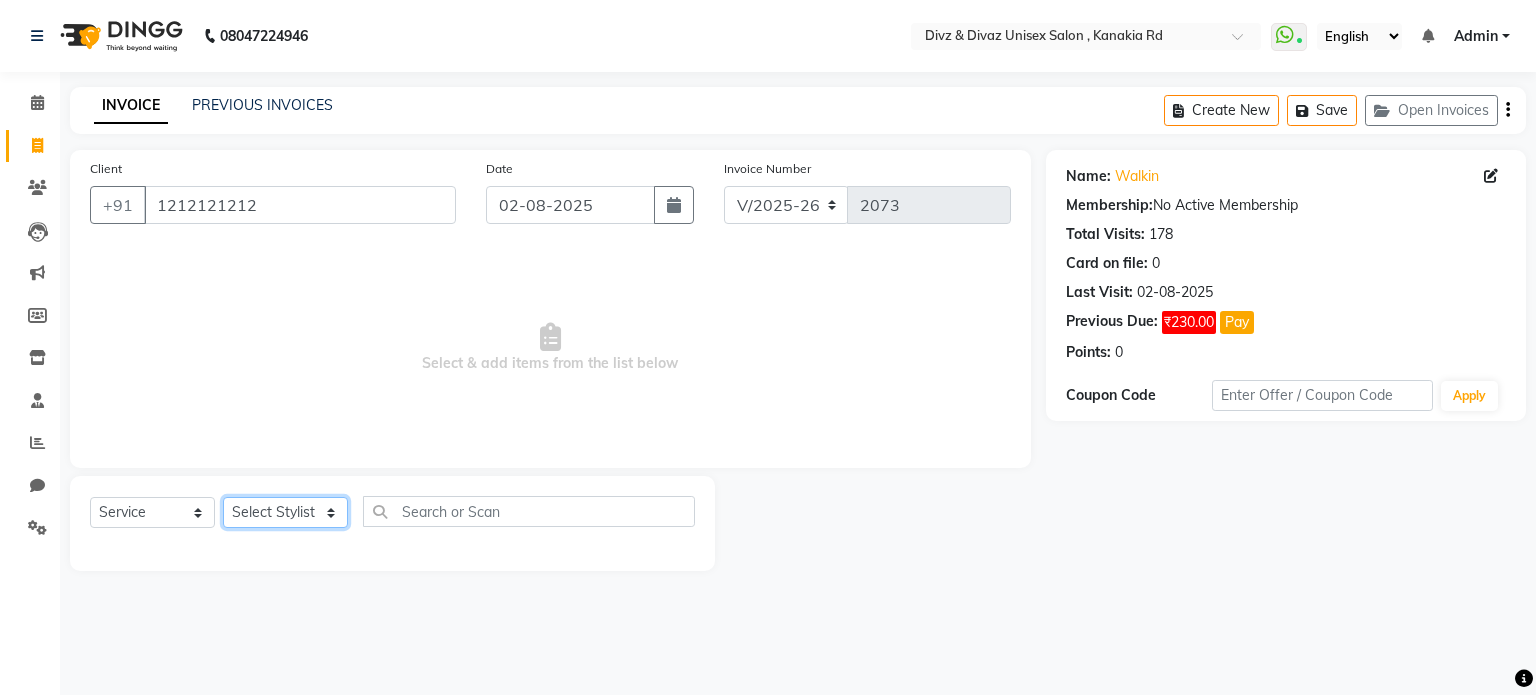 click on "Select Stylist [FIRST] [FIRST] [FIRST] [FIRST]" 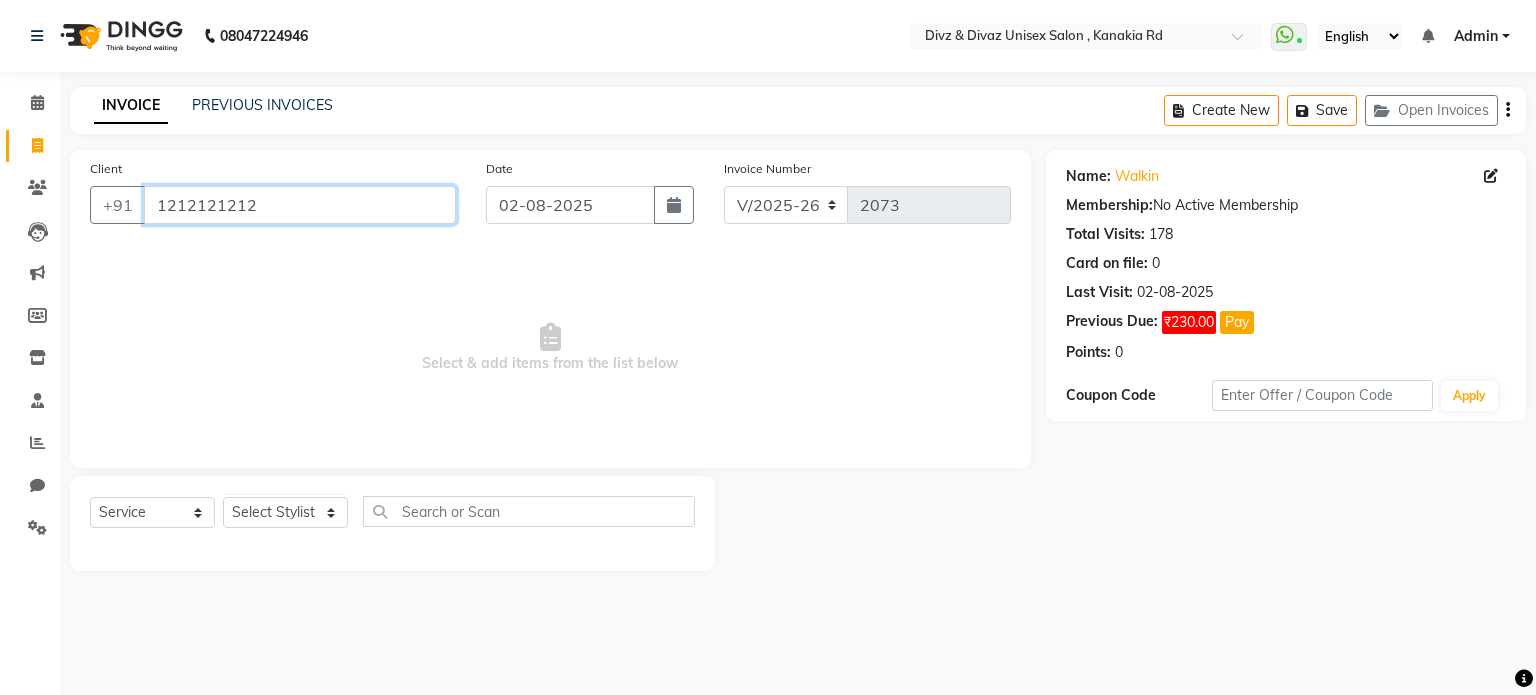 click on "1212121212" at bounding box center [300, 205] 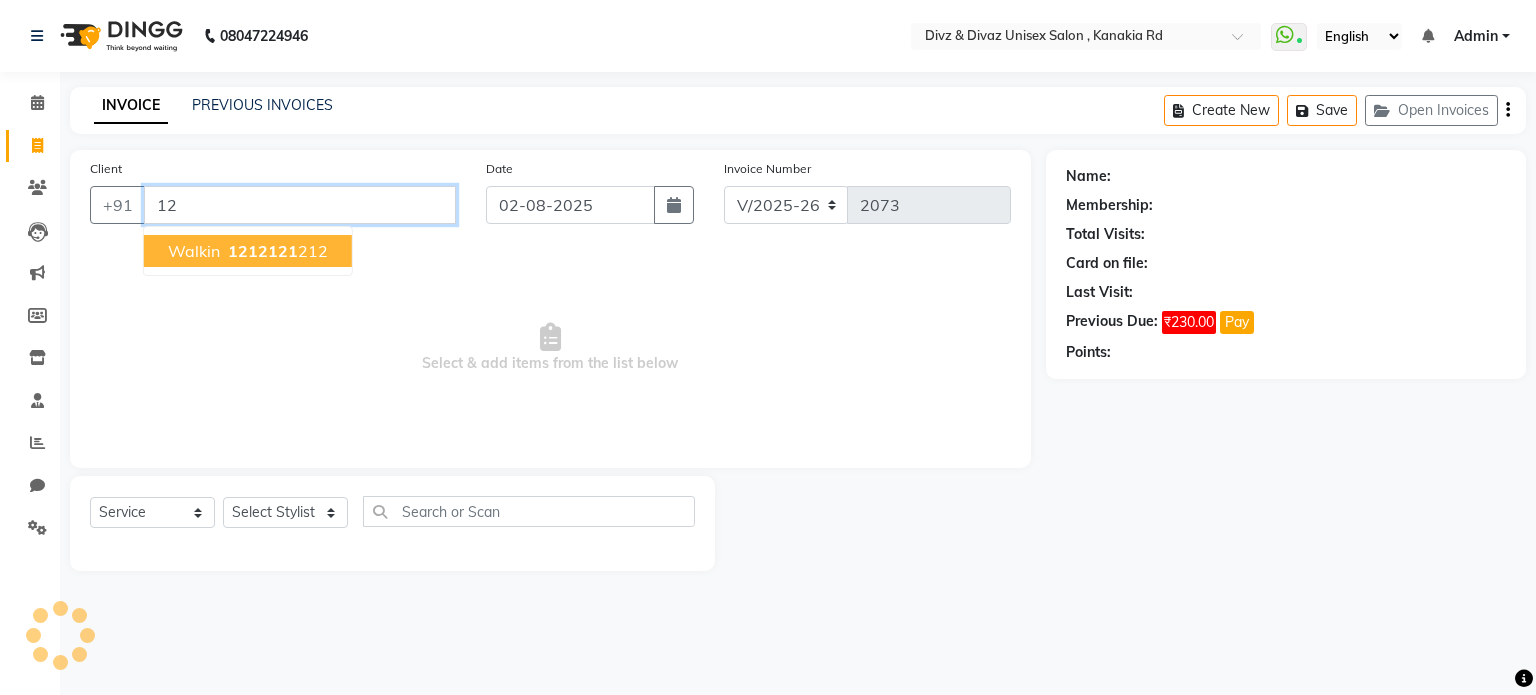 type on "1" 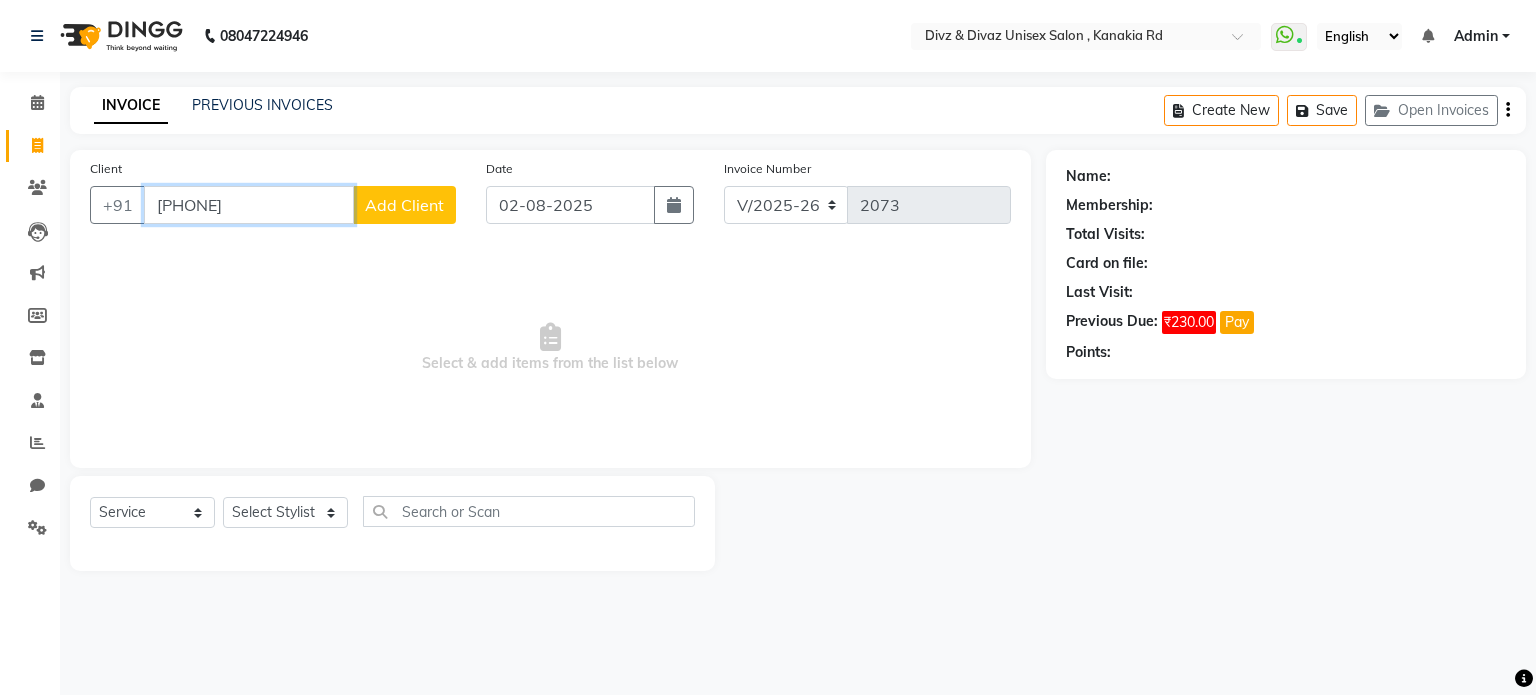 type on "[PHONE]" 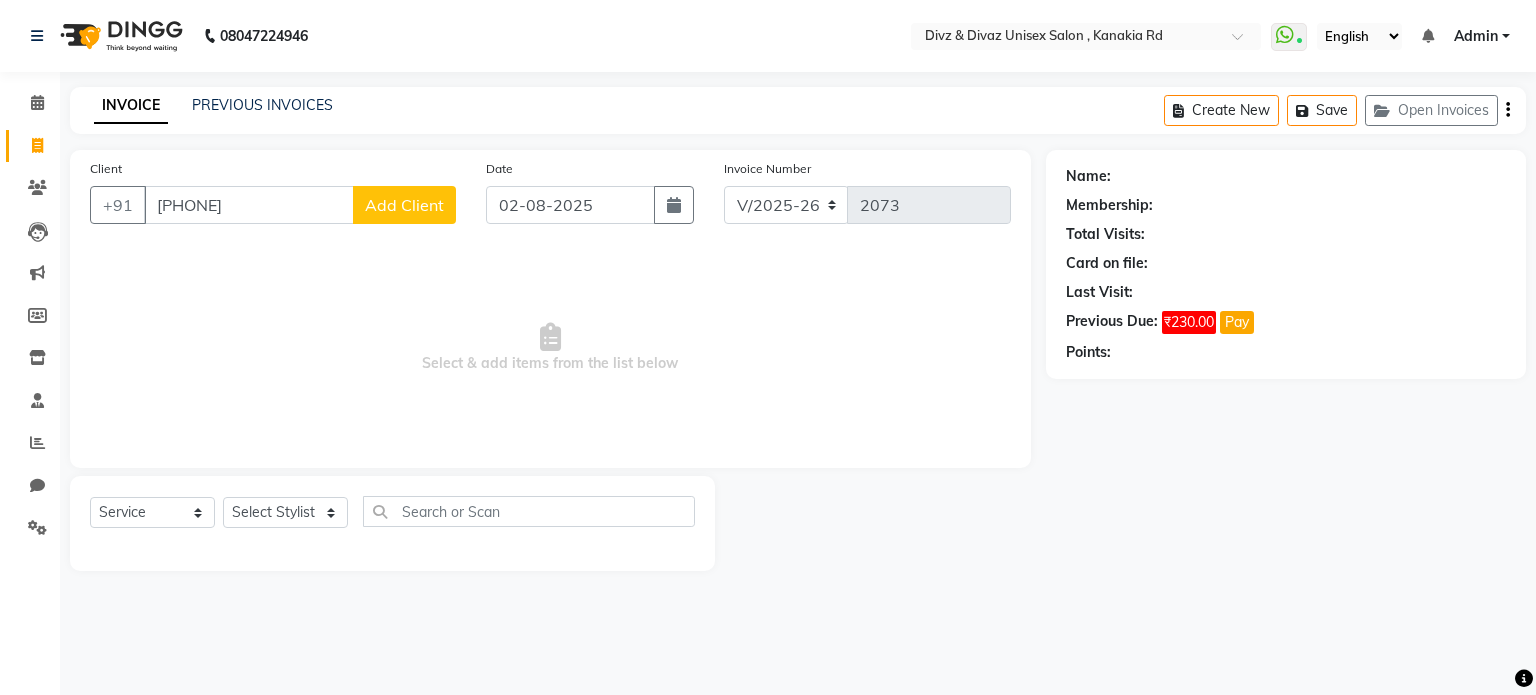 click on "Add Client" 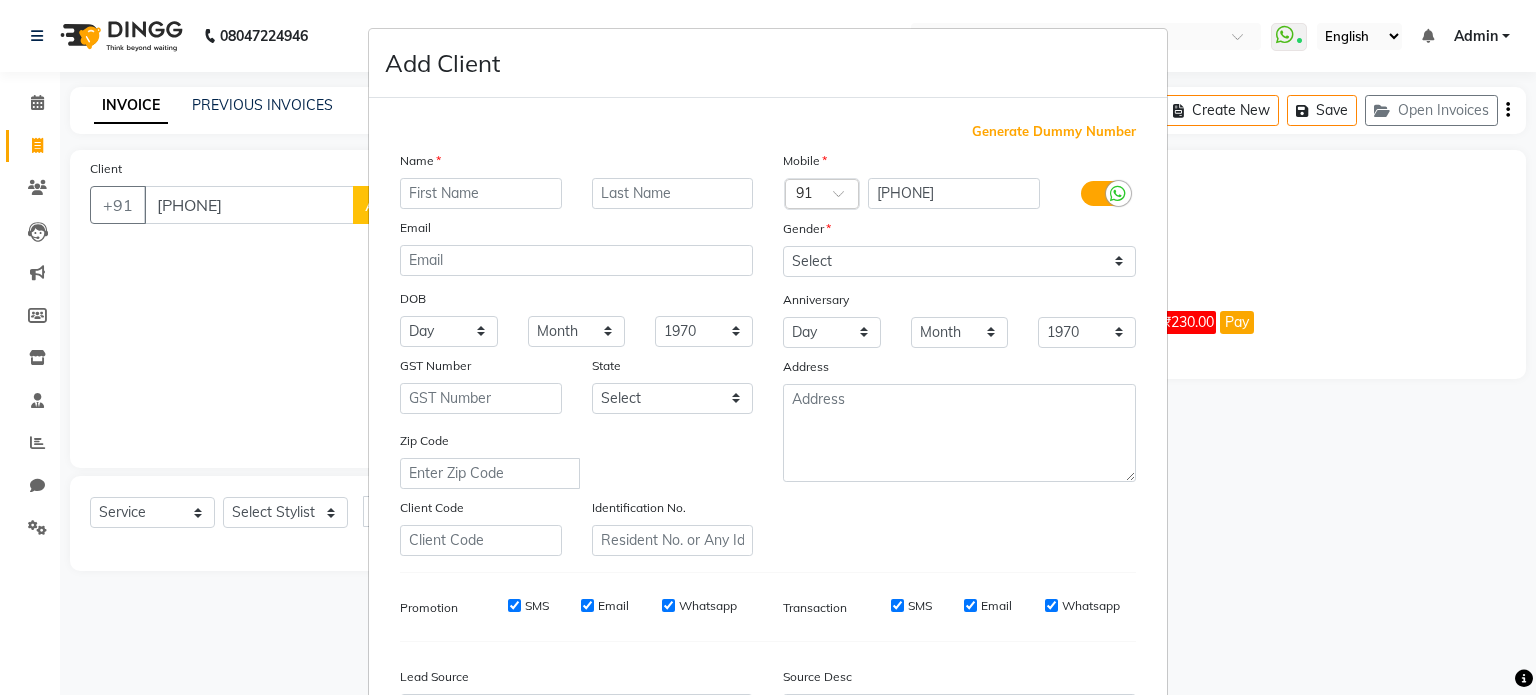 click at bounding box center (481, 193) 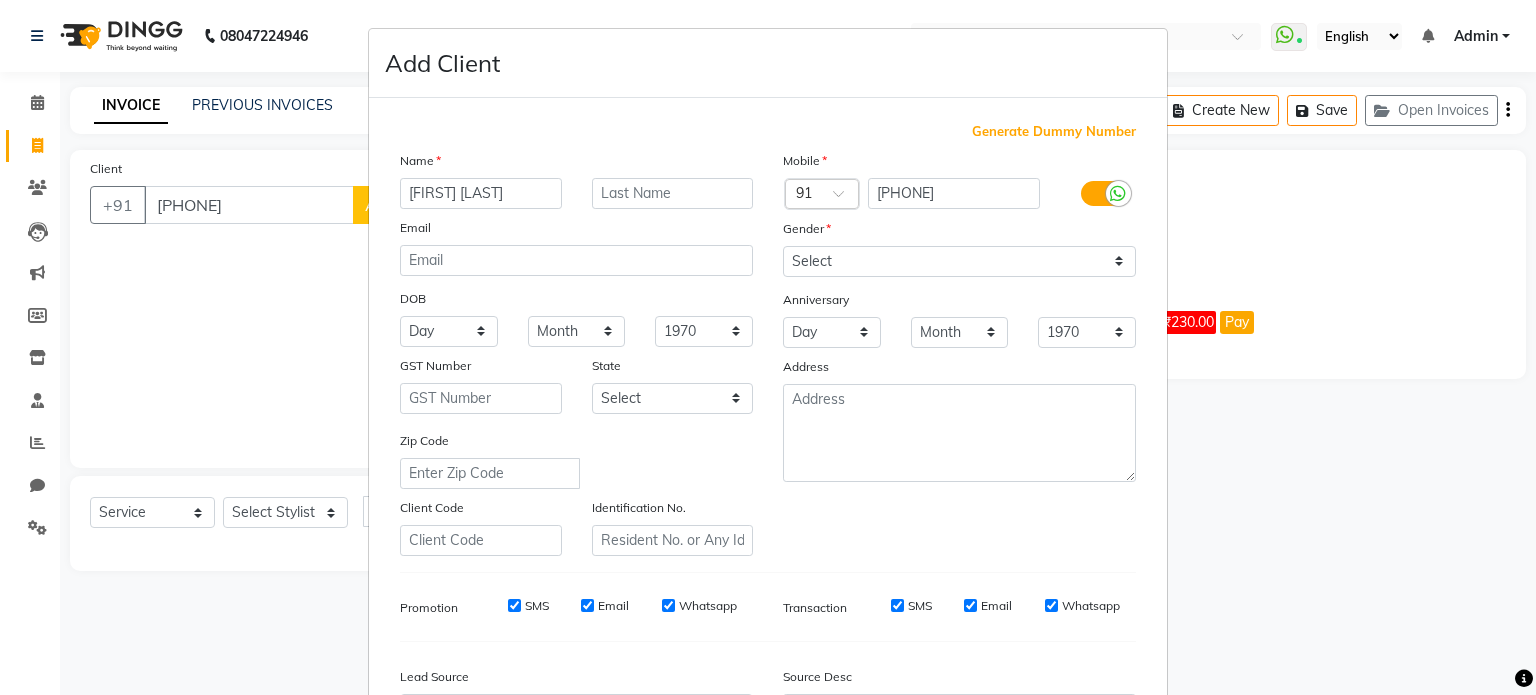 type on "[FIRST] [LAST]" 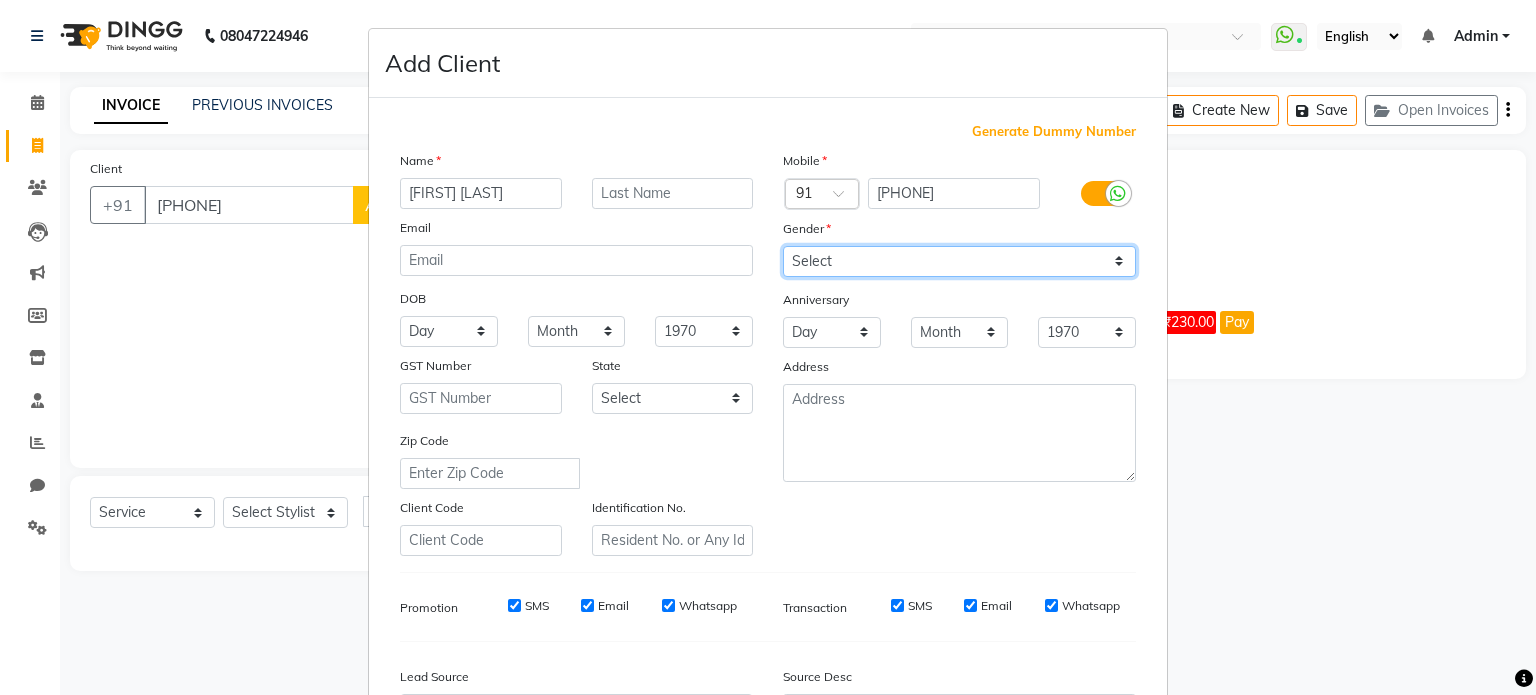 click on "Select Male Female Other Prefer Not To Say" at bounding box center (959, 261) 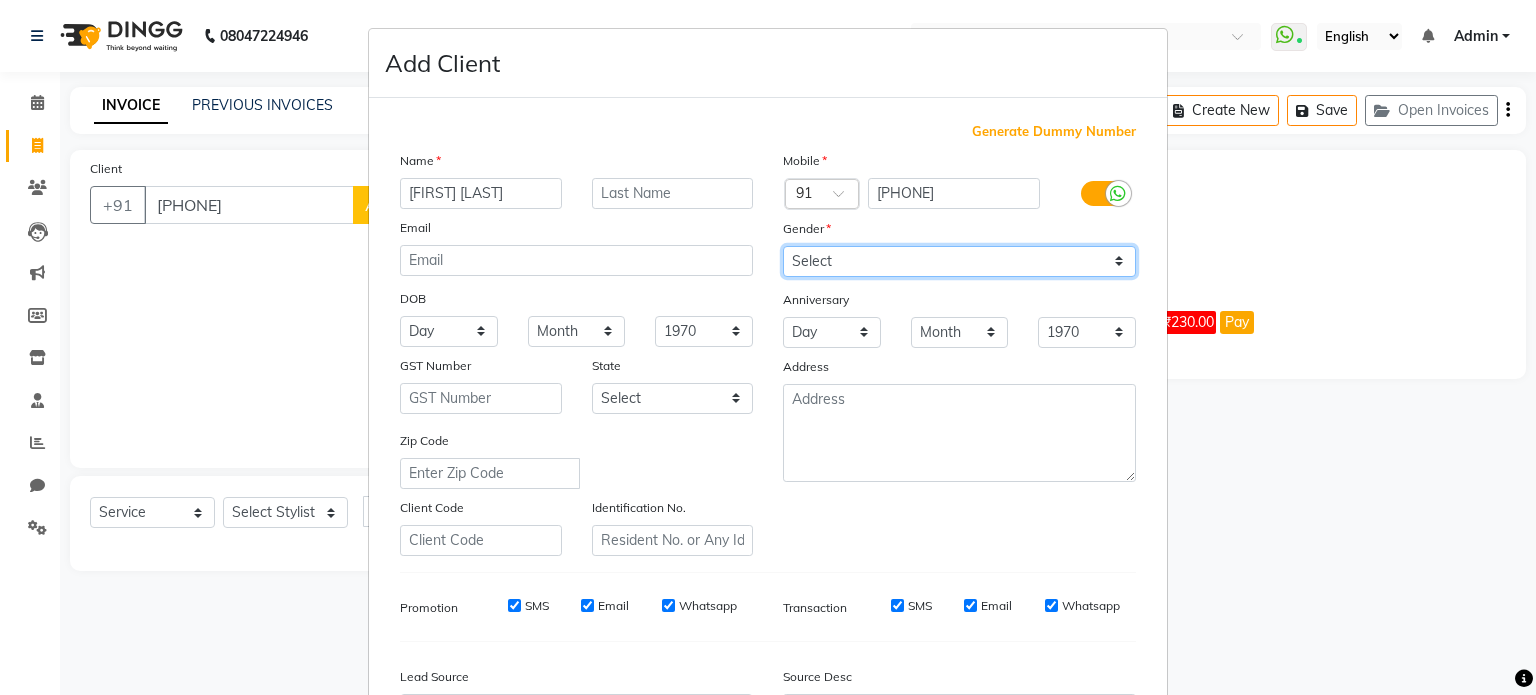 select on "male" 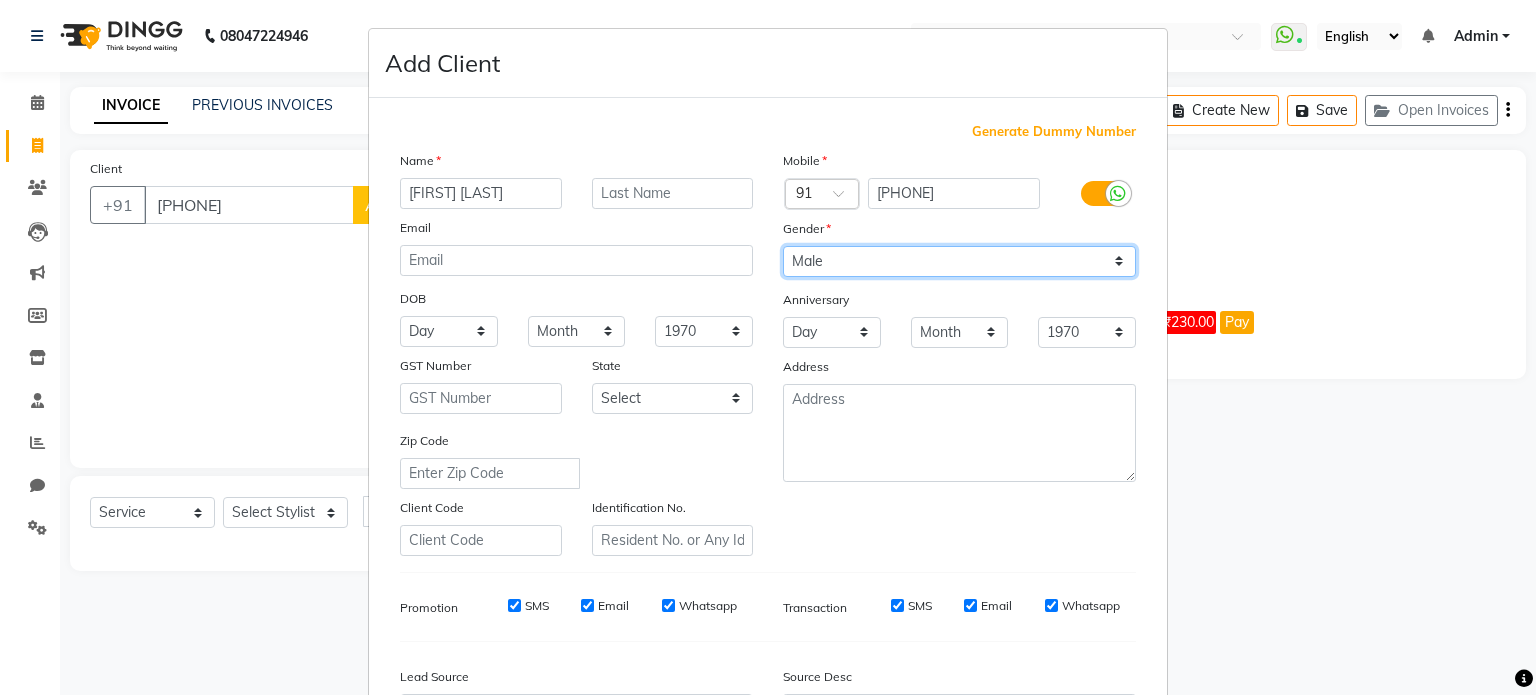 click on "Select Male Female Other Prefer Not To Say" at bounding box center [959, 261] 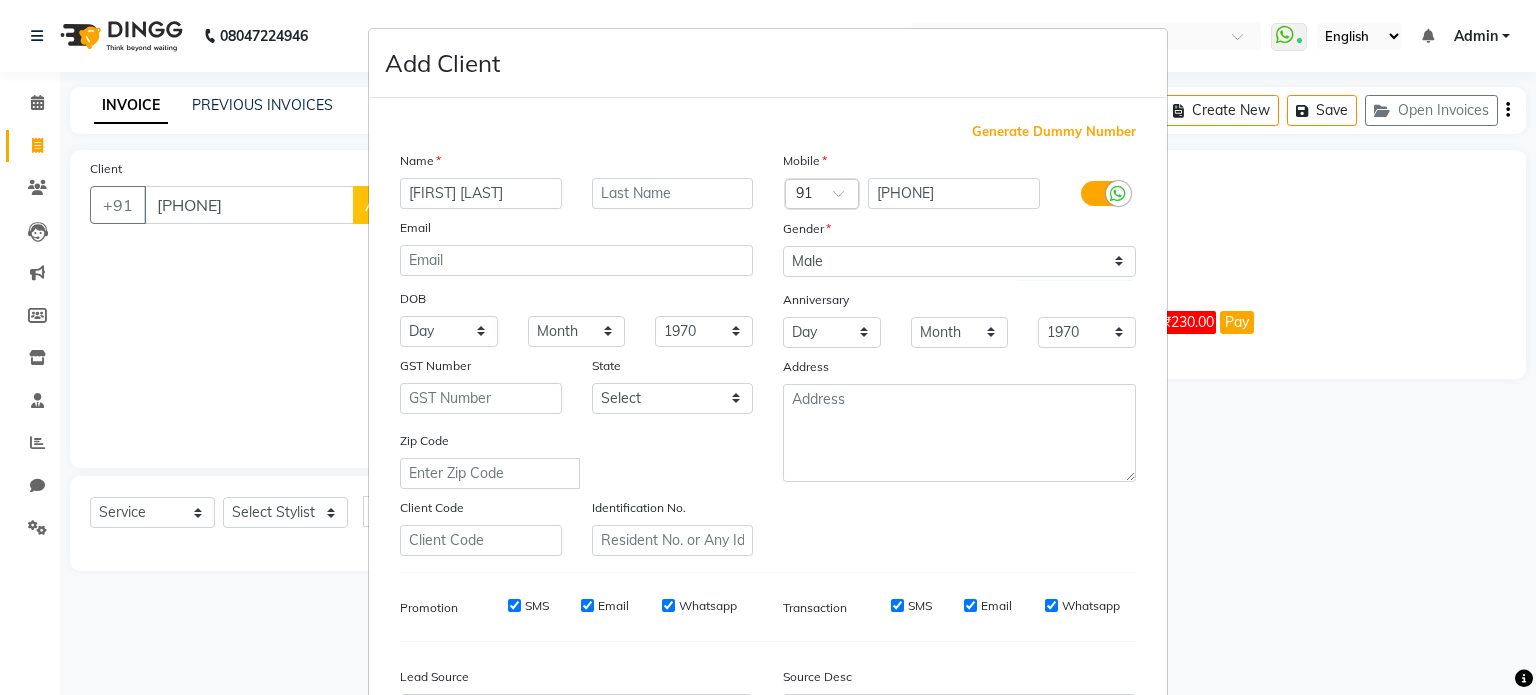 click on "Add Client Generate Dummy Number Name [FIRST] [LAST] Email DOB Day 01 02 03 04 05 06 07 08 09 10 11 12 13 14 15 16 17 18 19 20 21 22 23 24 25 26 27 28 29 30 31 Month January February March April May June July August September October November December 1940 1941 1942 1943 1944 1945 1946 1947 1948 1949 1950 1951 1952 1953 1954 1955 1956 1957 1958 1959 1960 1961 1962 1963 1964 1965 1966 1967 1968 1969 1970 1971 1972 1973 1974 1975 1976 1977 1978 1979 1980 1981 1982 1983 1984 1985 1986 1987 1988 1989 1990 1991 1992 1993 1994 1995 1996 1997 1998 1999 2000 2001 2002 2003 2004 2005 2006 2007 2008 2009 2010 2011 2012 2013 2014 2015 2016 2017 2018 2019 2020 2021 2022 2023 2024 GST Number State Select Andaman and Nicobar Islands Andhra Pradesh Arunachal Pradesh Assam Bihar Chandigarh Chhattisgarh Dadra and Nagar Haveli Daman and Diu Delhi Goa Gujarat Haryana Himachal Pradesh Jammu and Kashmir Jharkhand Karnataka Kerala Lakshadweep Madhya Pradesh Maharashtra Manipur Meghalaya Mizoram Nagaland Odisha Pondicherry Punjab × 91" at bounding box center [768, 347] 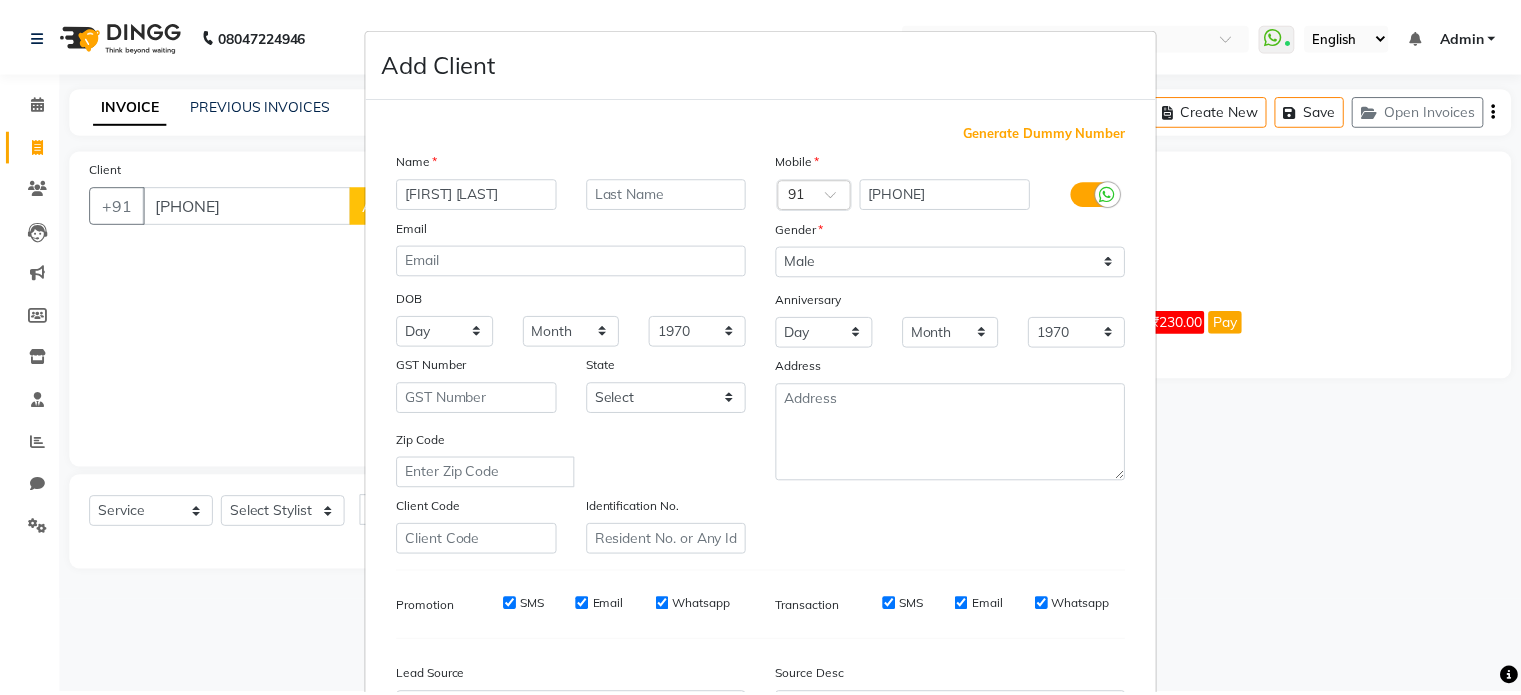 scroll, scrollTop: 237, scrollLeft: 0, axis: vertical 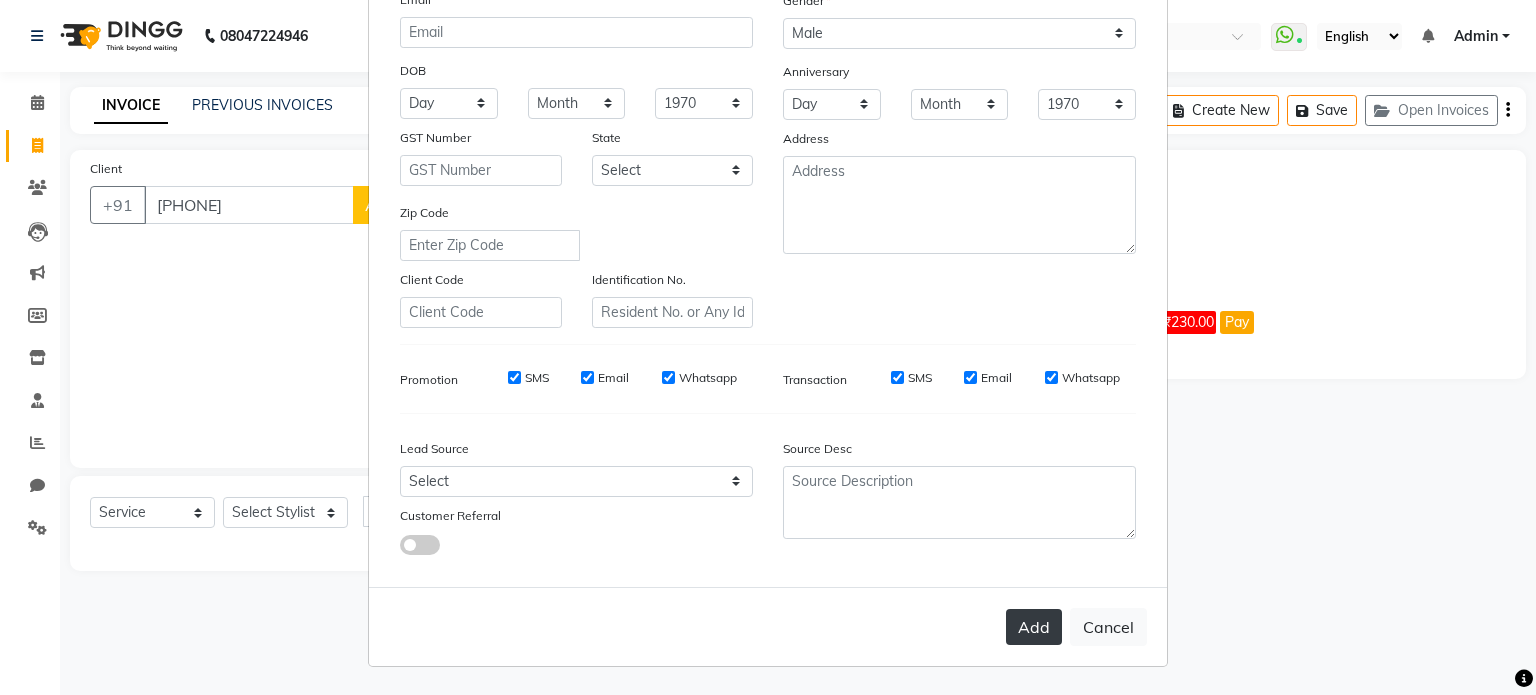 click on "Add" at bounding box center [1034, 627] 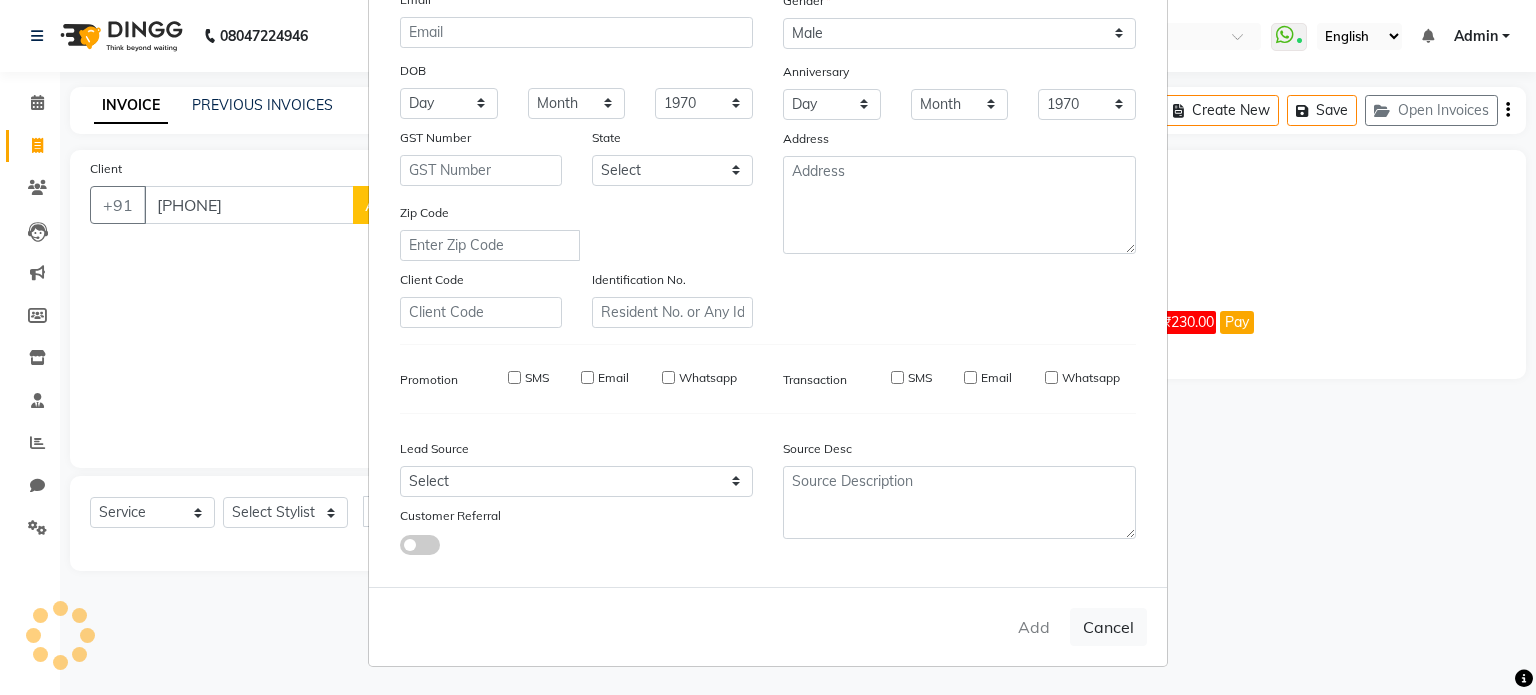 type 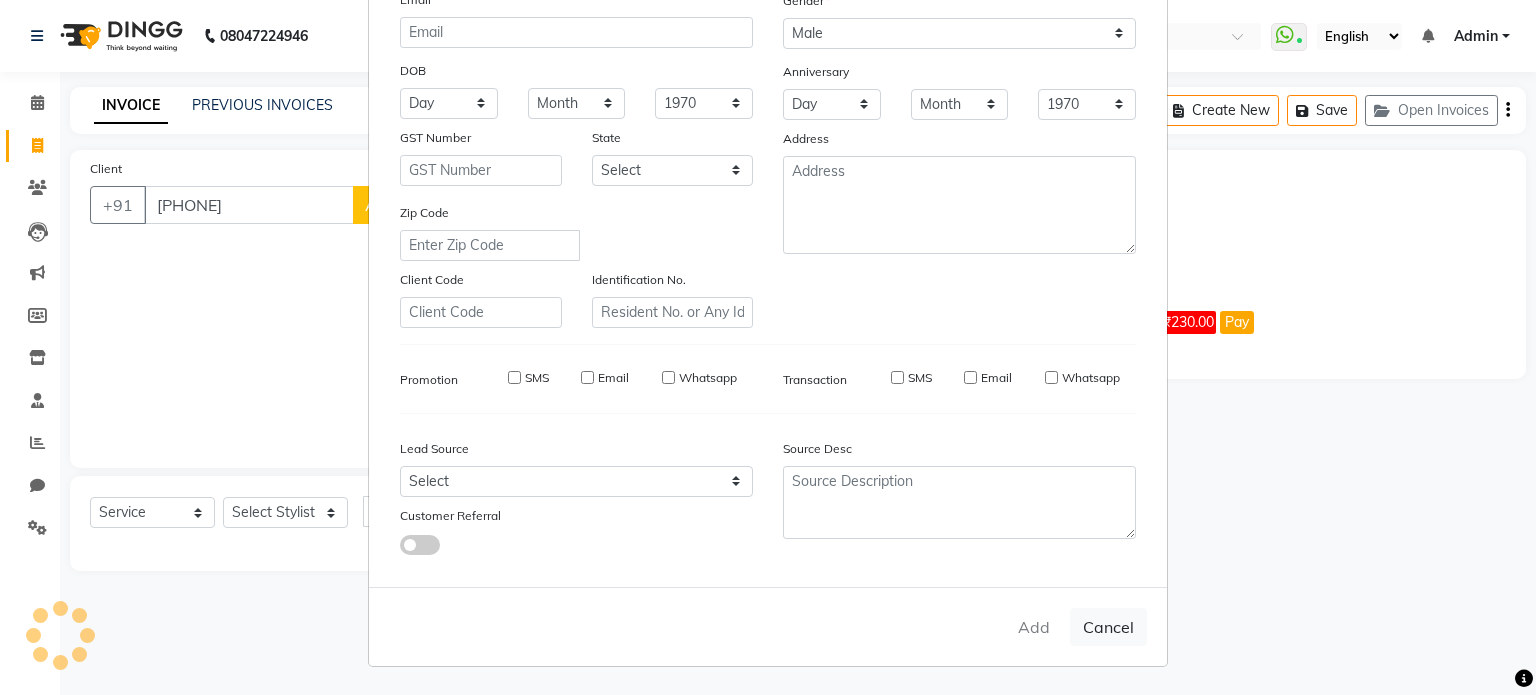 select 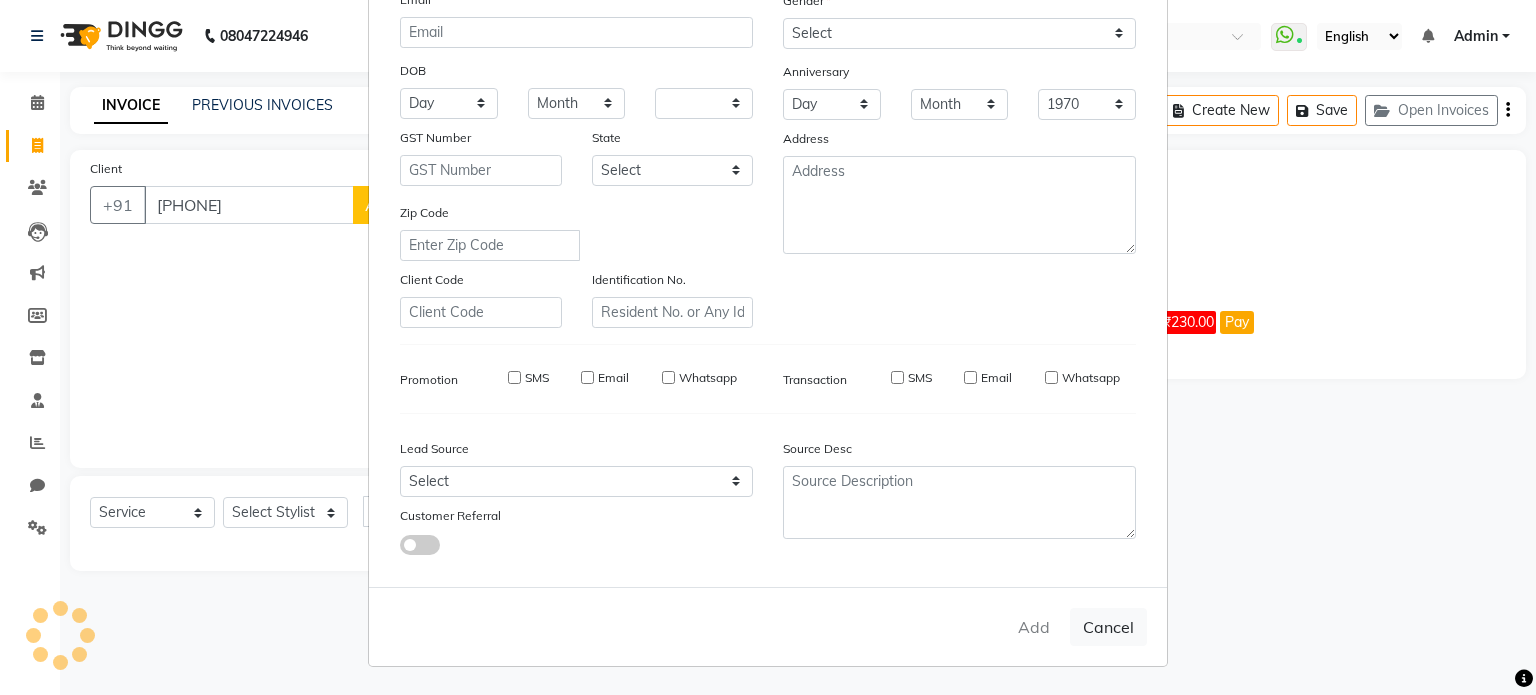 select 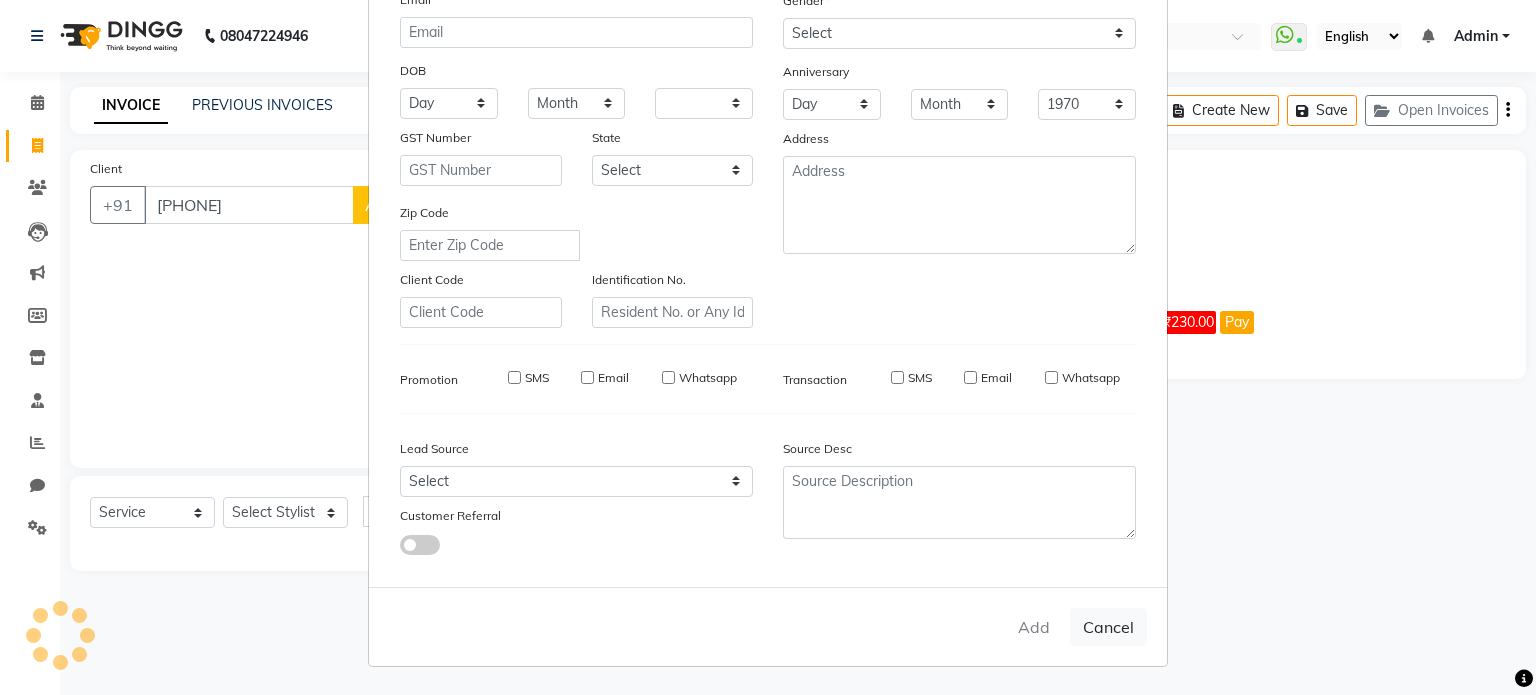 select 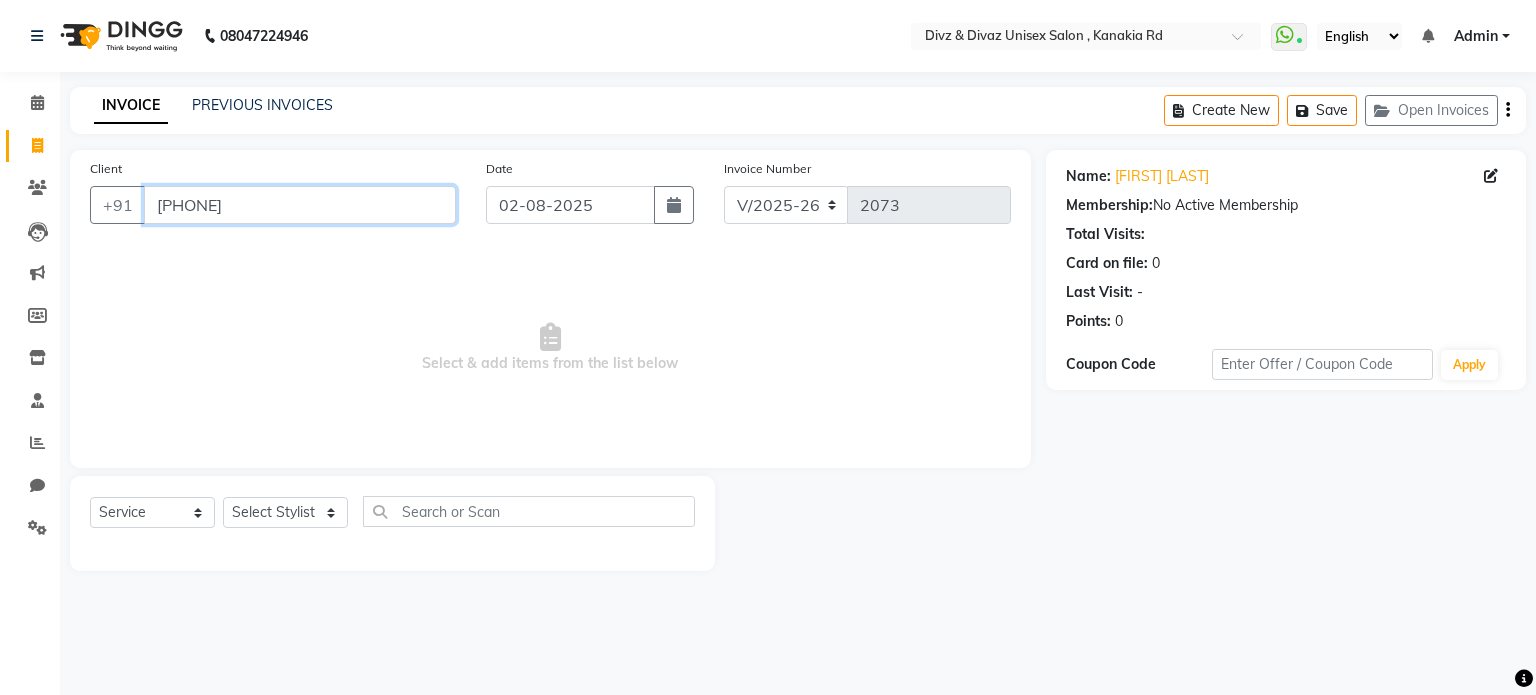 click on "[PHONE]" at bounding box center (300, 205) 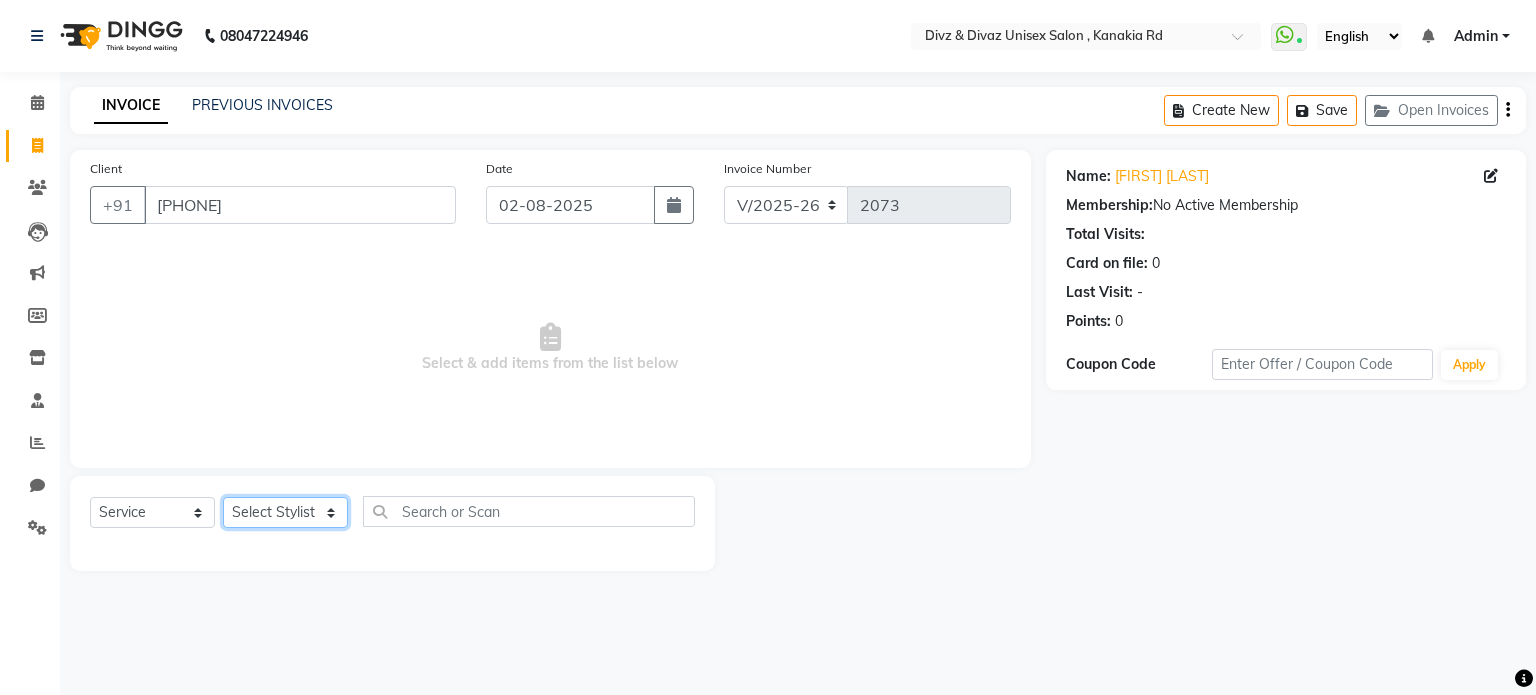 click on "Select Stylist [FIRST] [FIRST] [FIRST] [FIRST]" 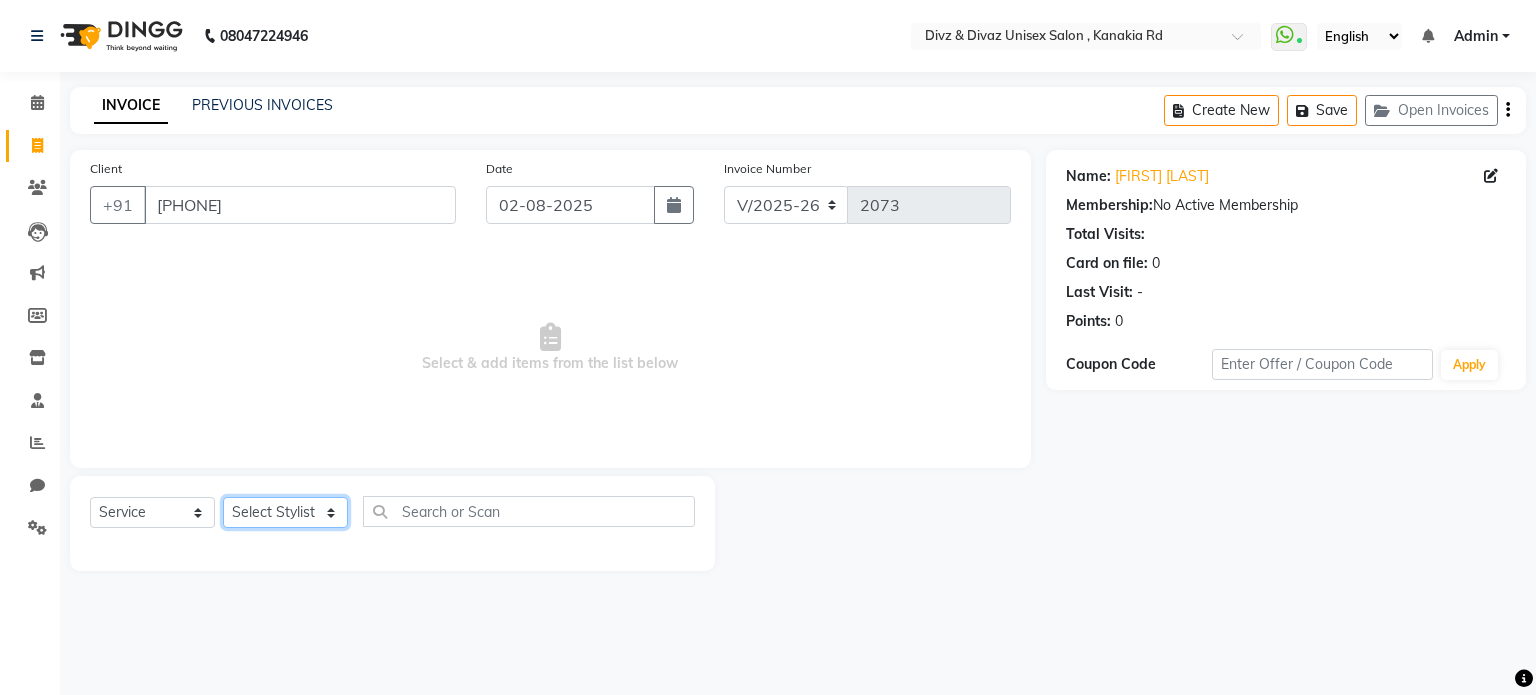 select on "67195" 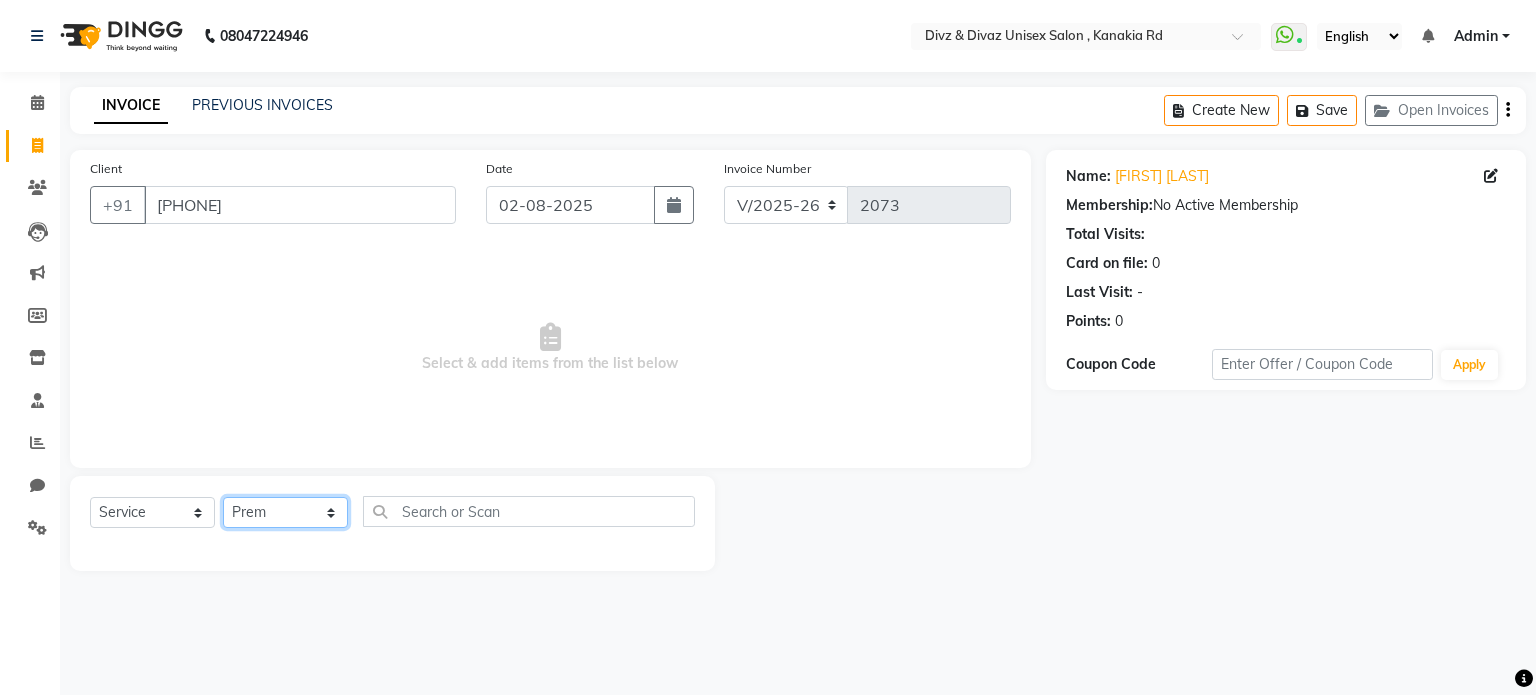 click on "Select Stylist [FIRST] [FIRST] [FIRST] [FIRST]" 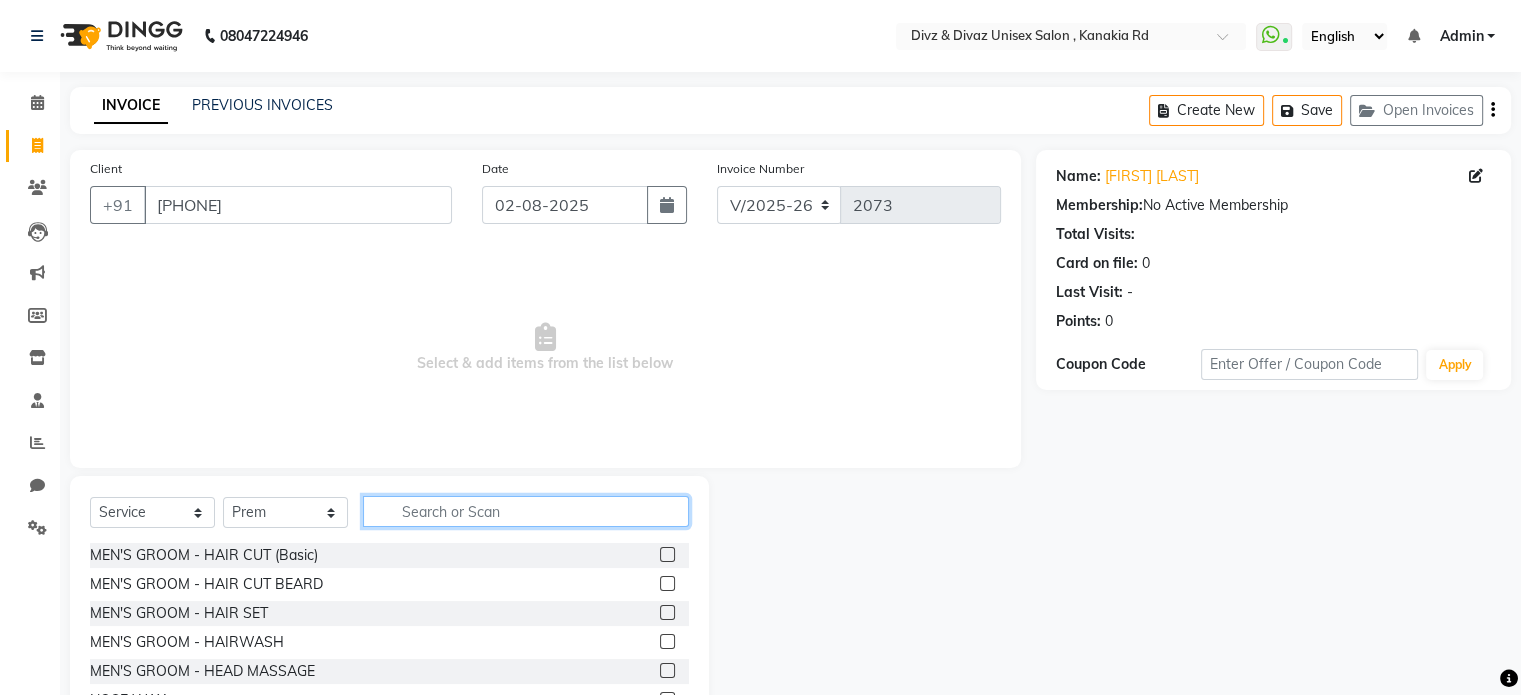 click 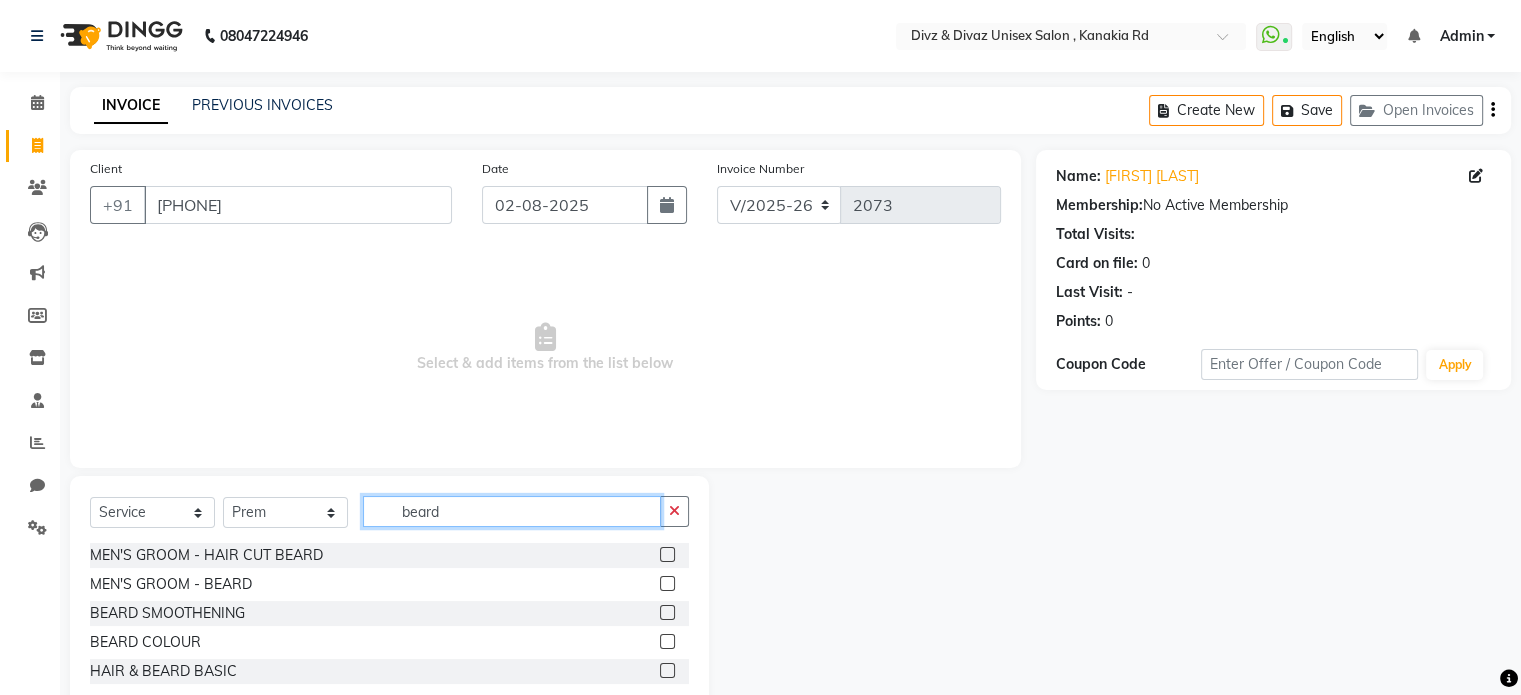 type on "beard" 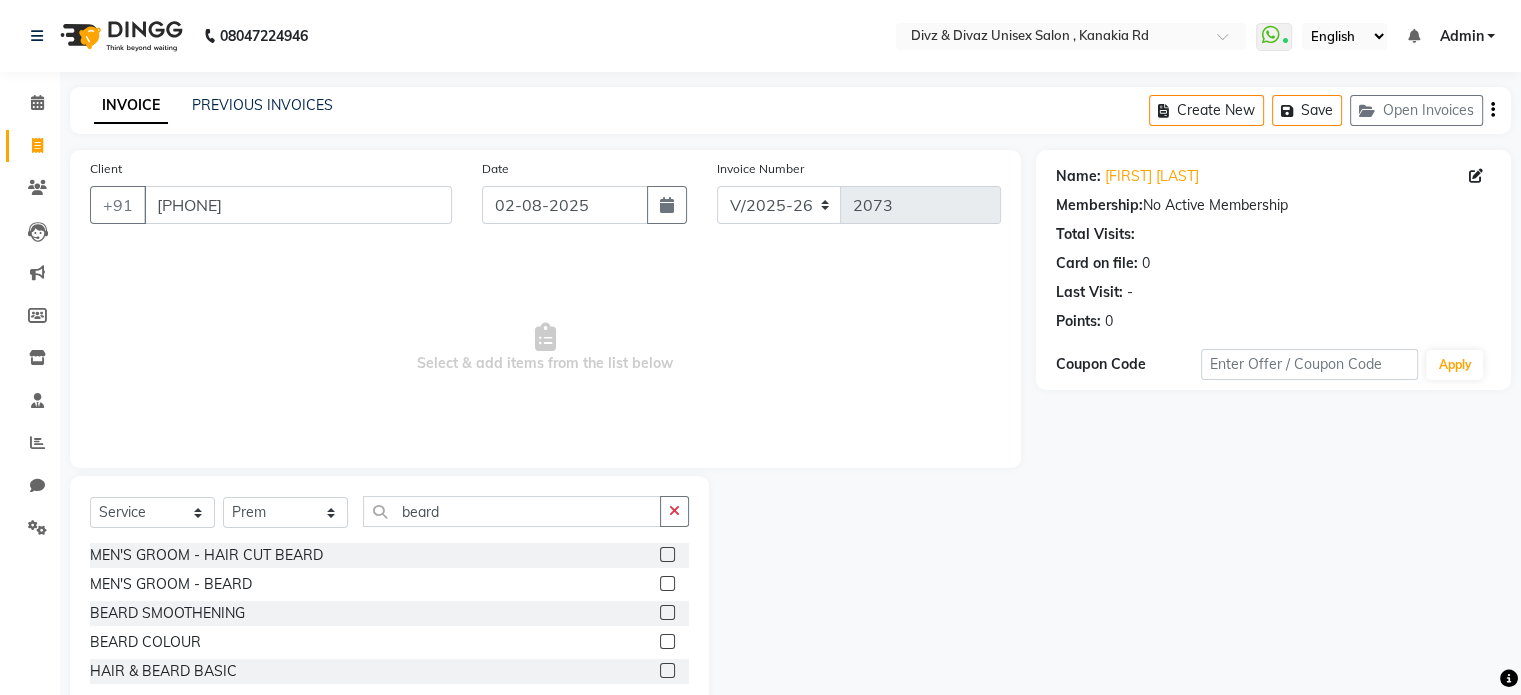 click 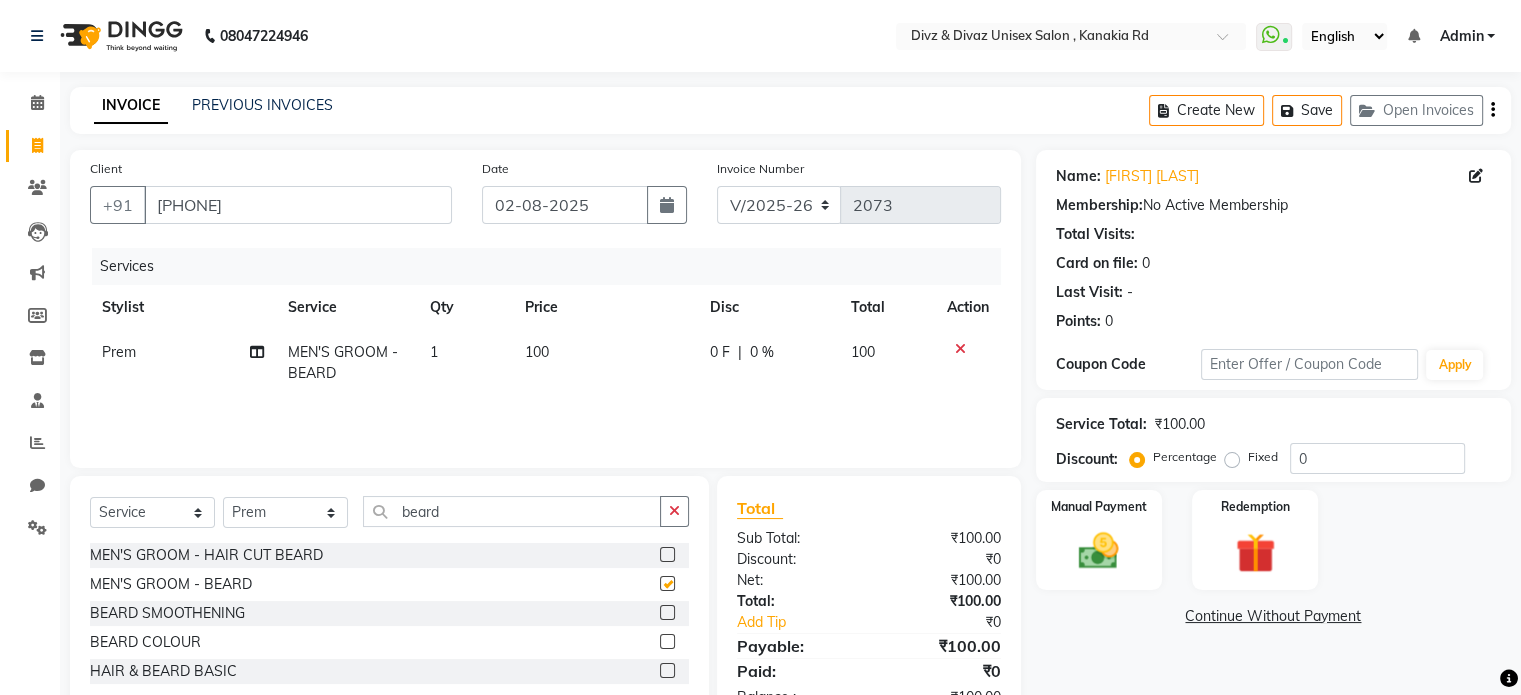 checkbox on "false" 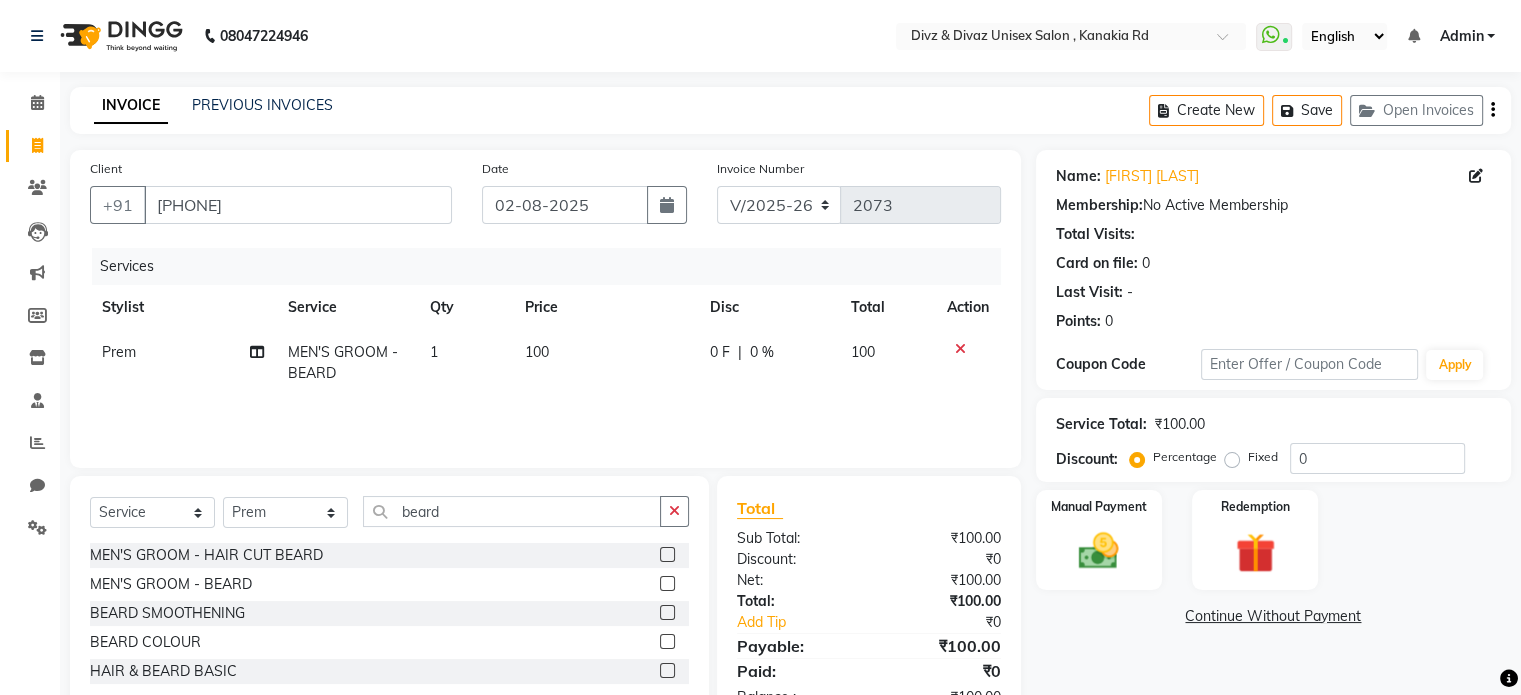 click on "100" 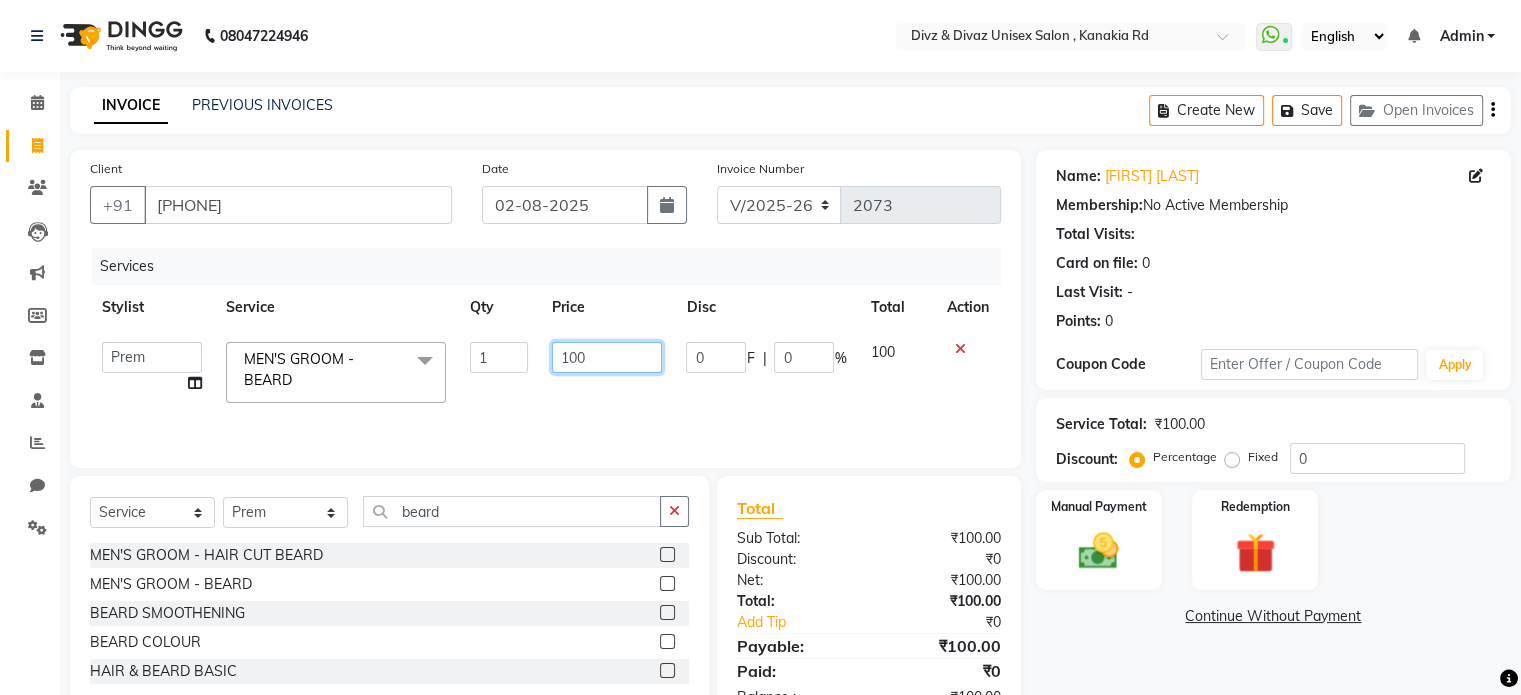 click on "100" 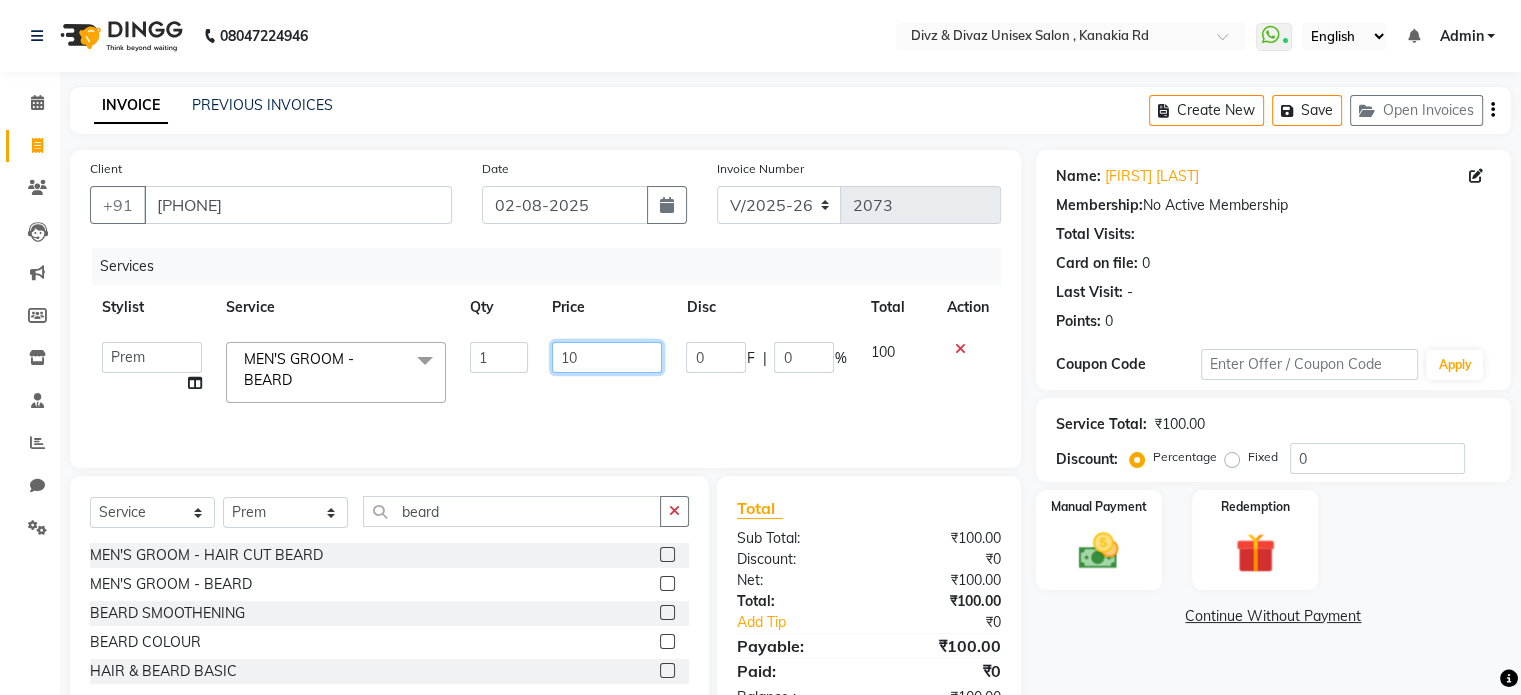 type on "1" 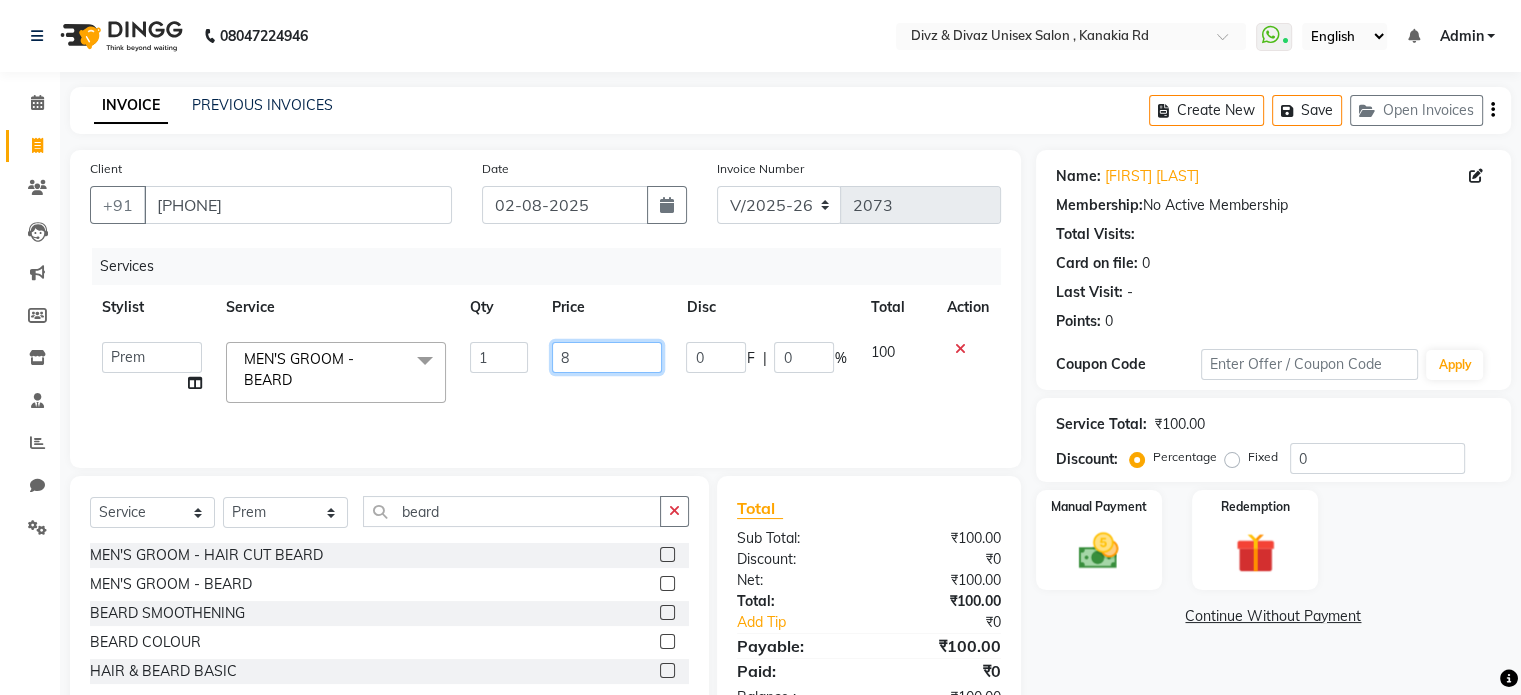 type on "80" 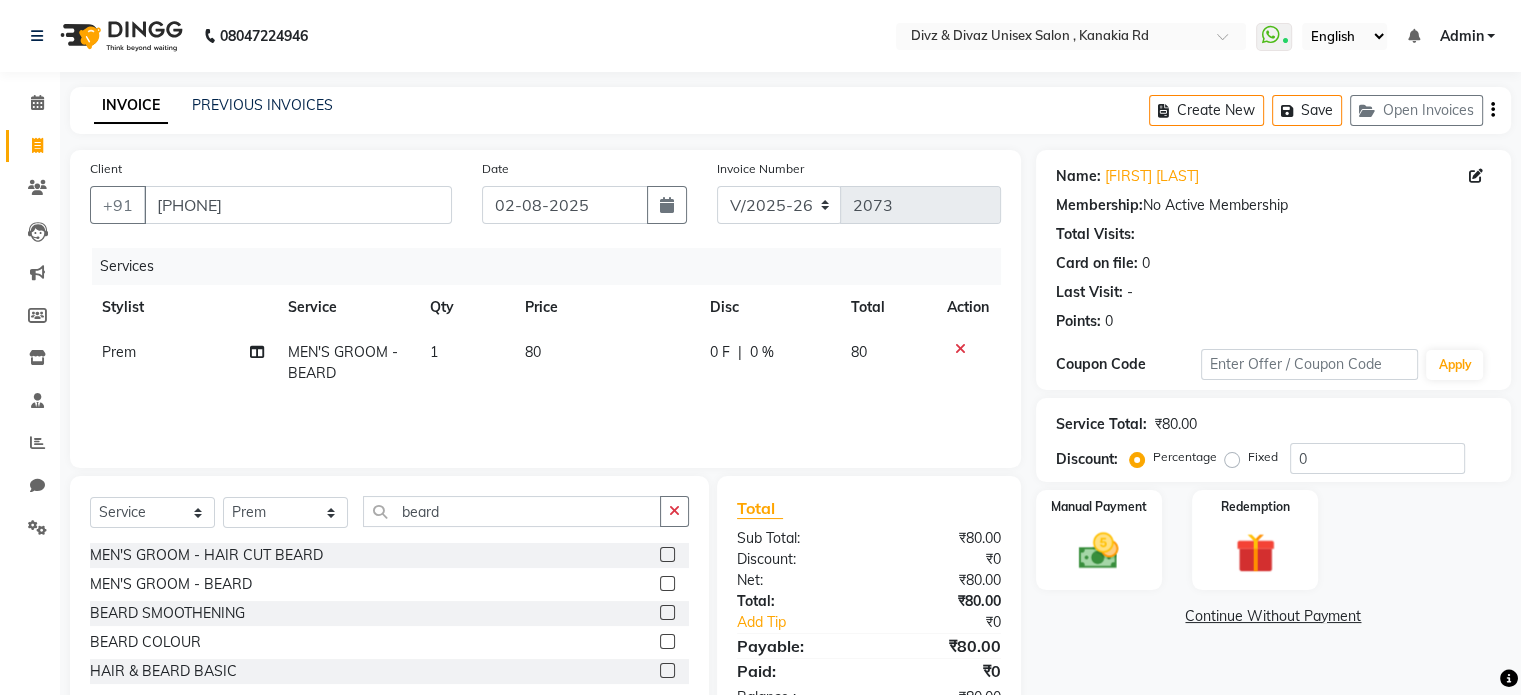 click on "0 F | 0 %" 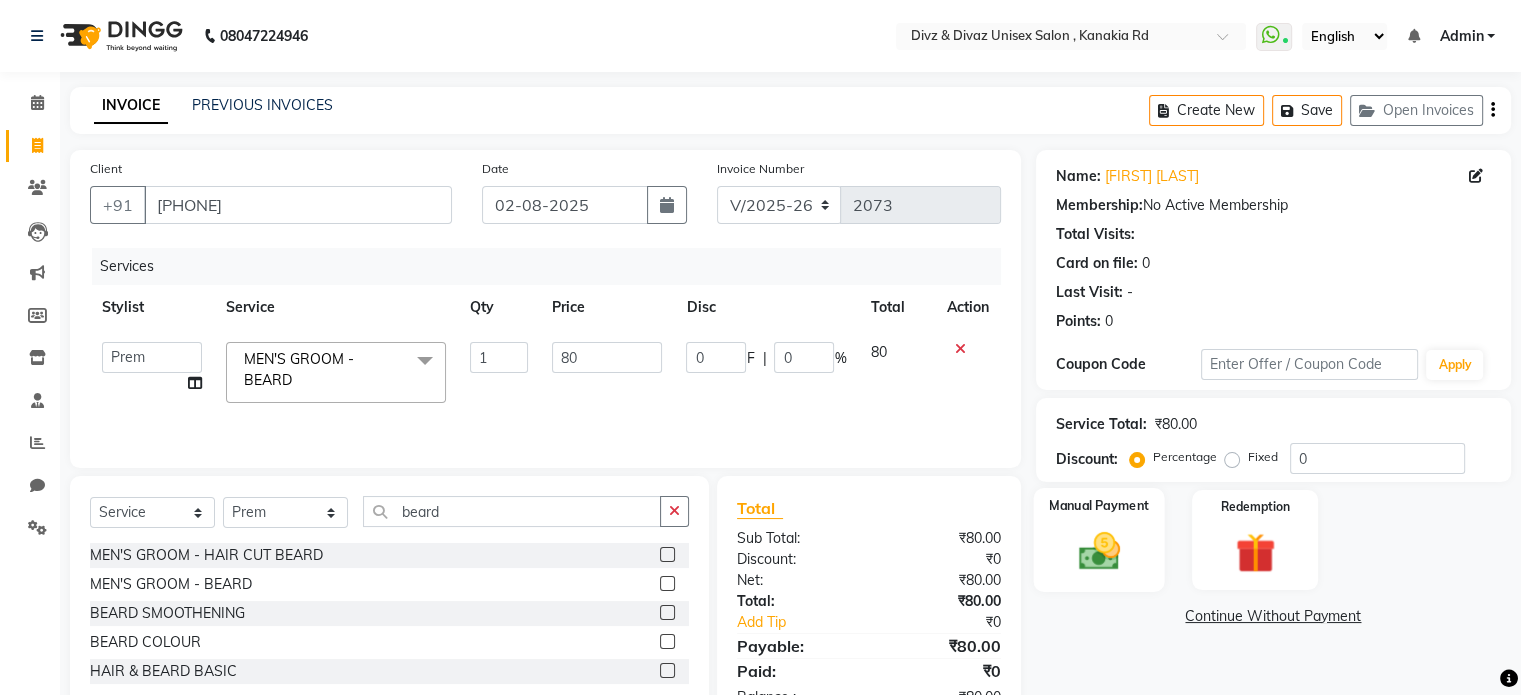 click 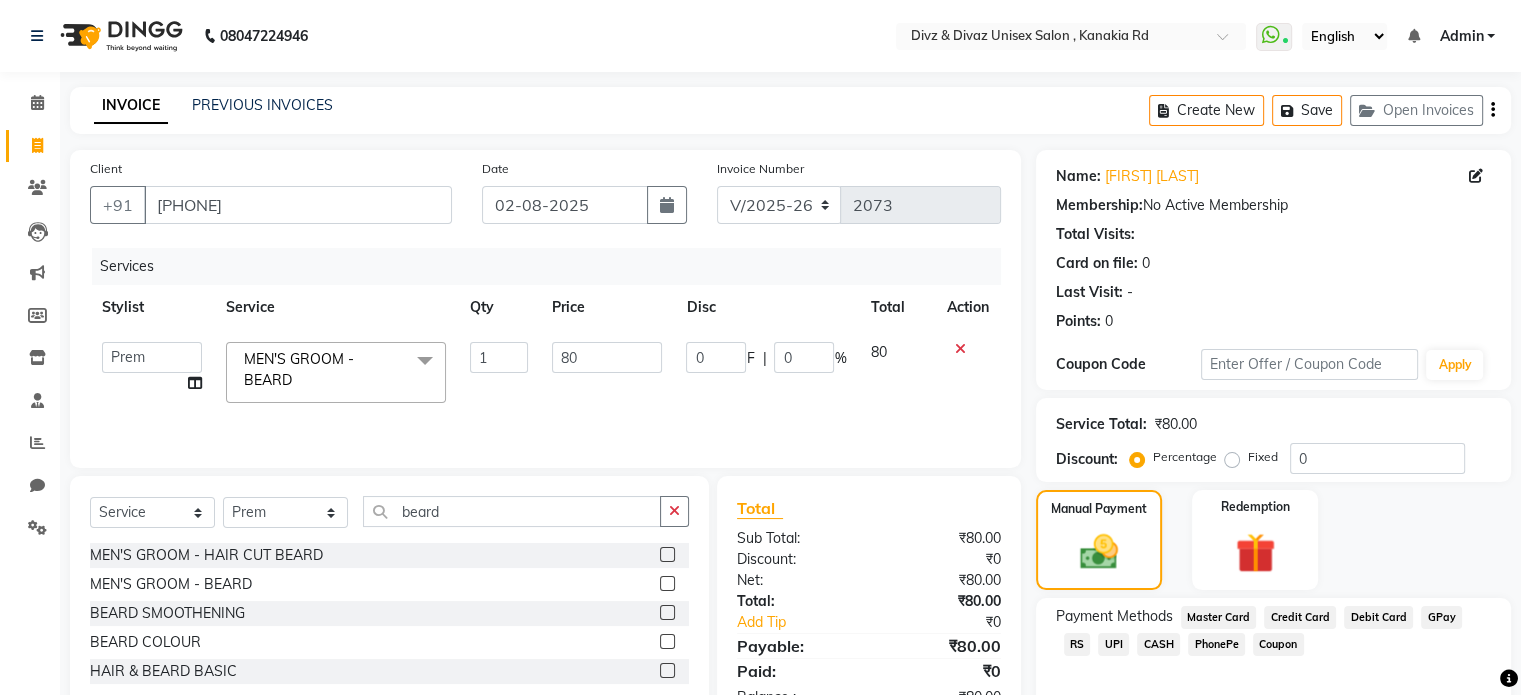 click on "UPI" 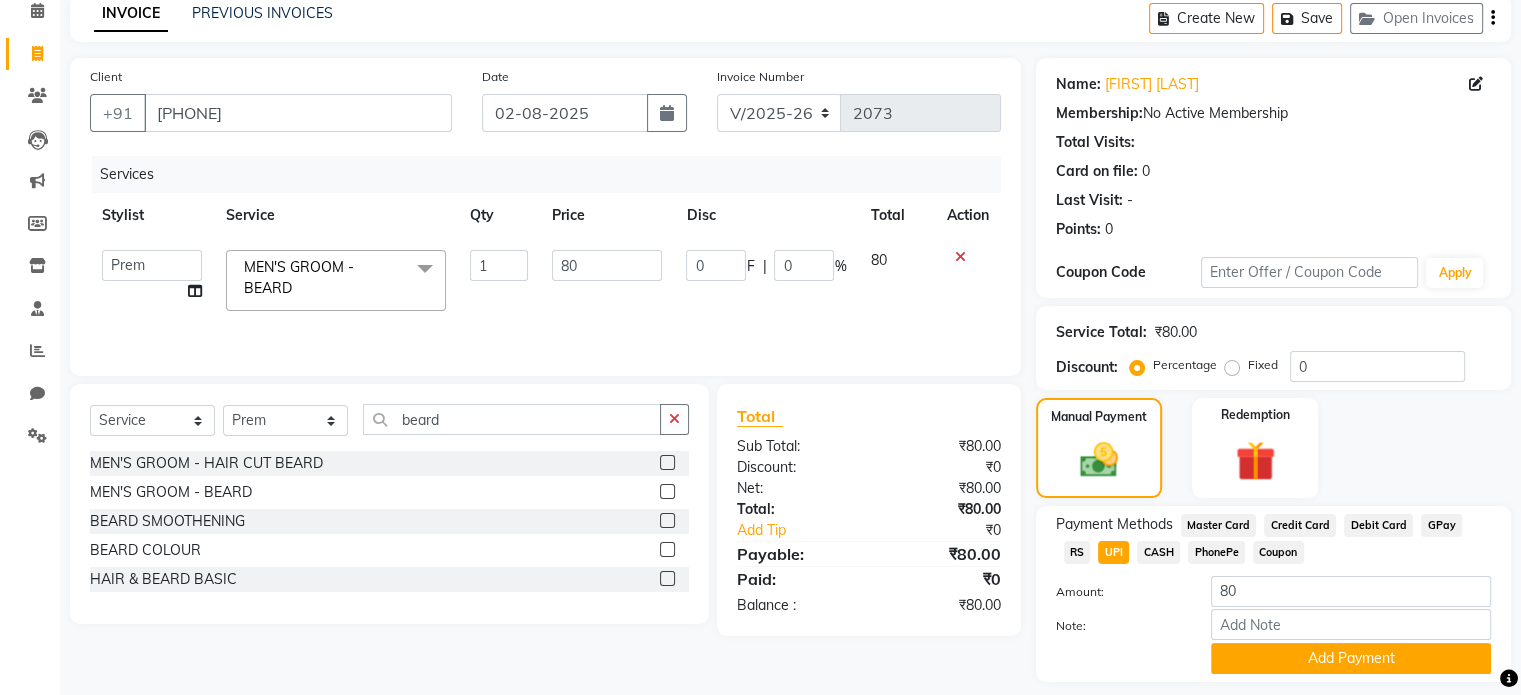 scroll, scrollTop: 152, scrollLeft: 0, axis: vertical 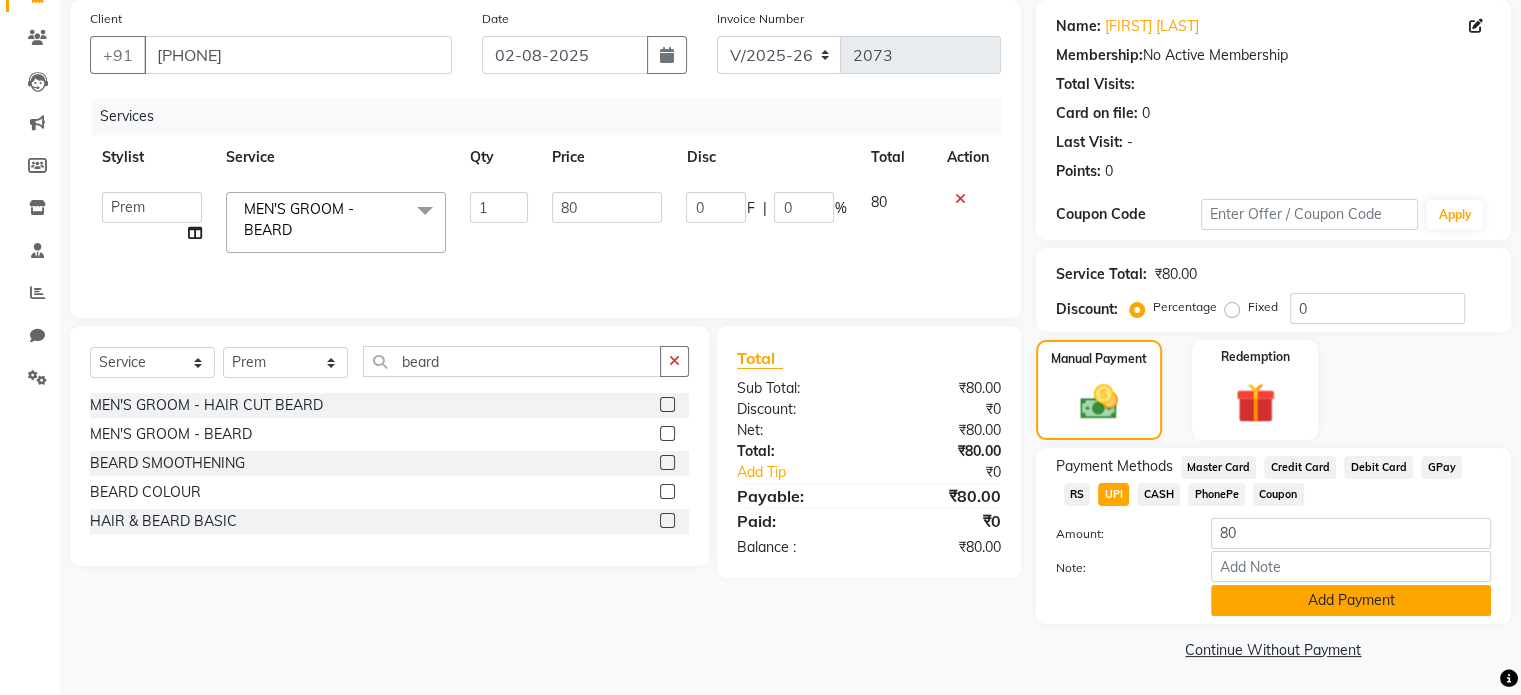 click on "Add Payment" 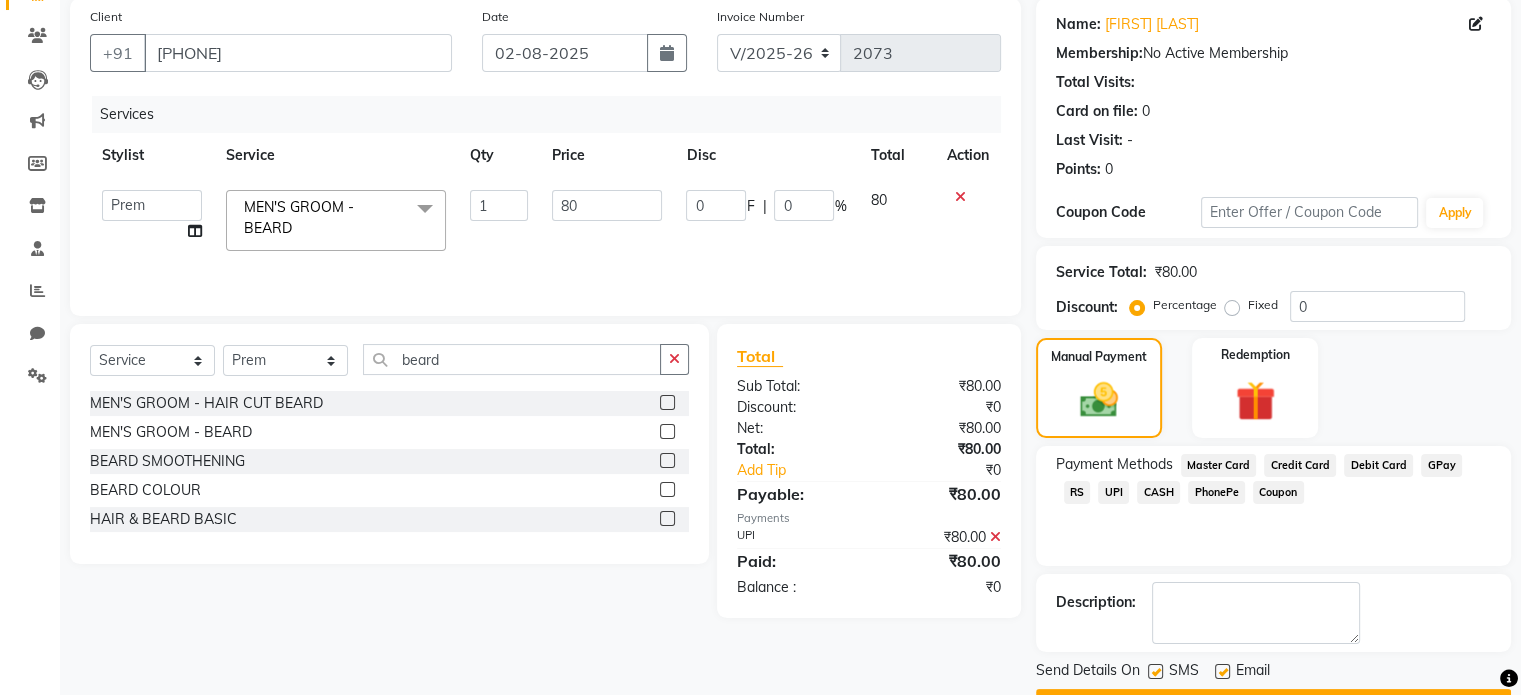 scroll, scrollTop: 205, scrollLeft: 0, axis: vertical 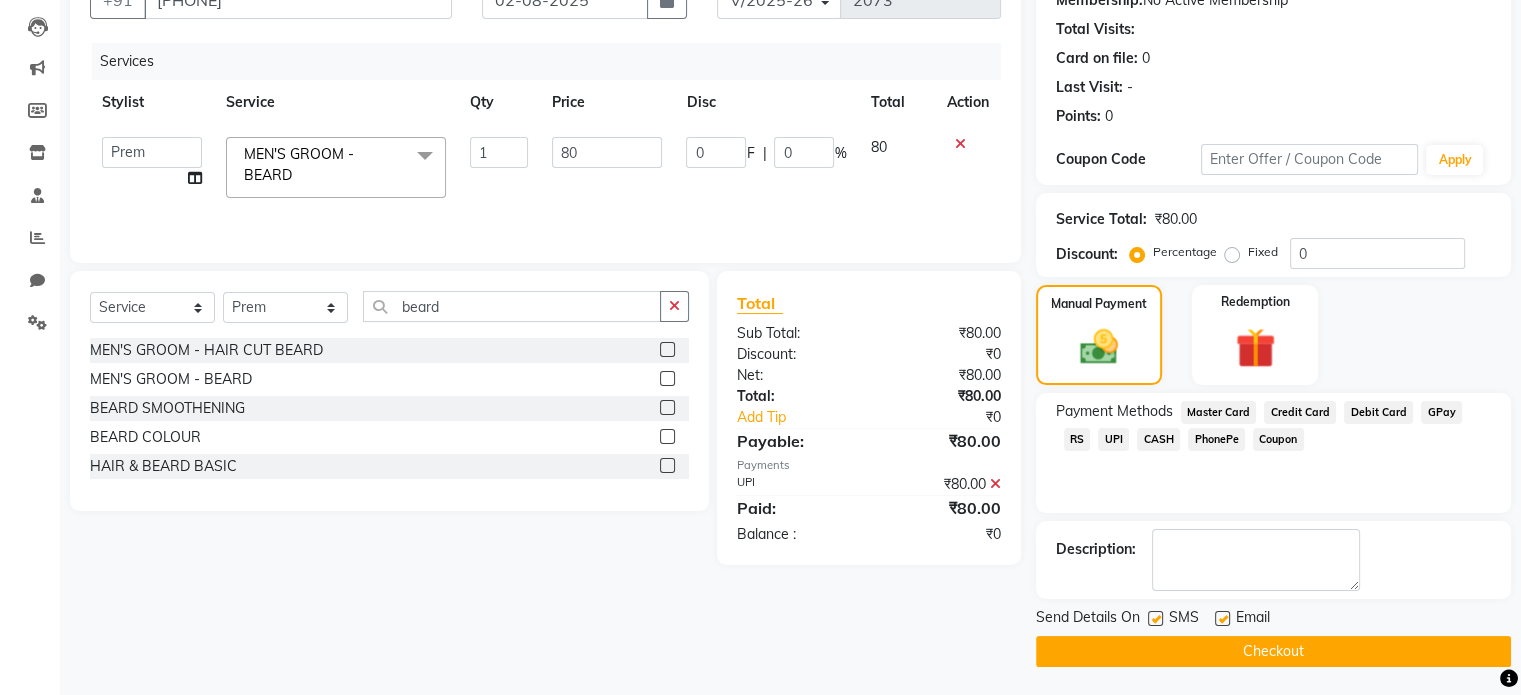 click on "Checkout" 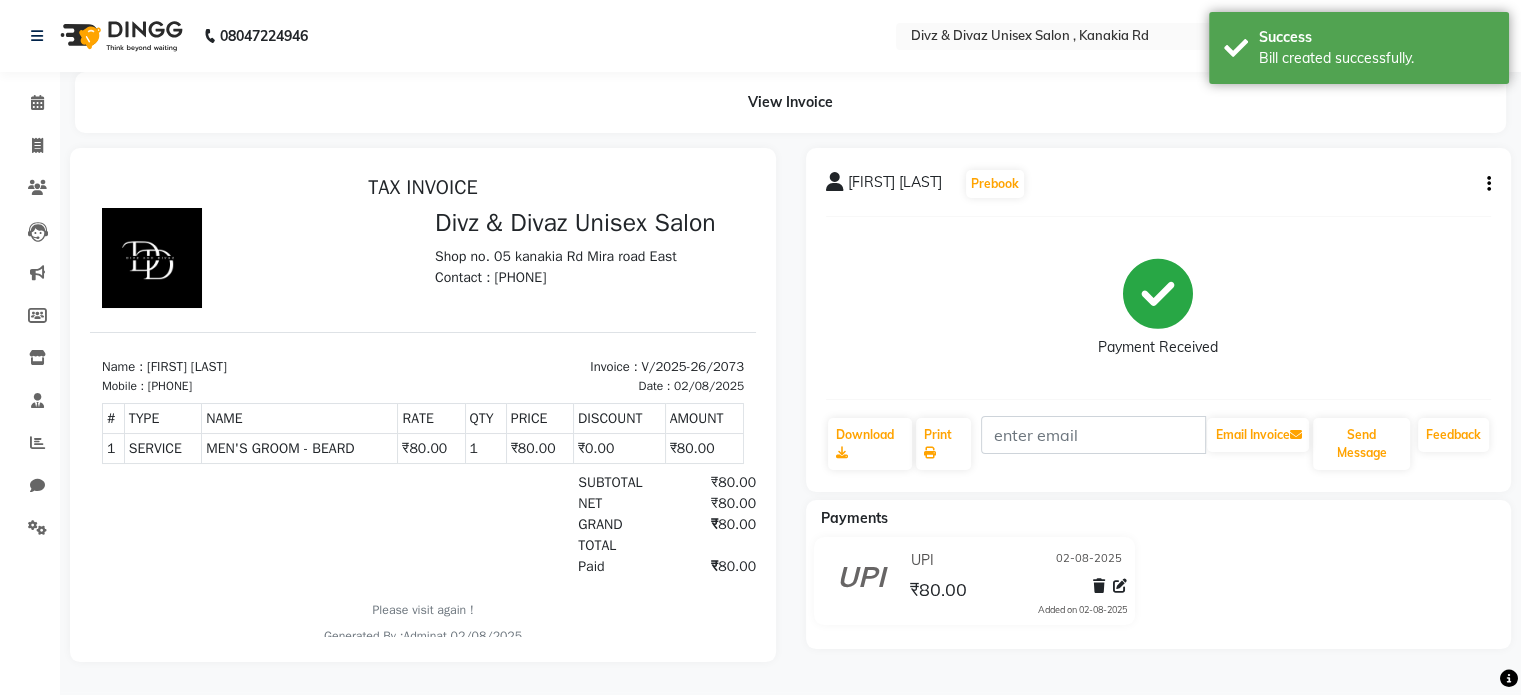 scroll, scrollTop: 0, scrollLeft: 0, axis: both 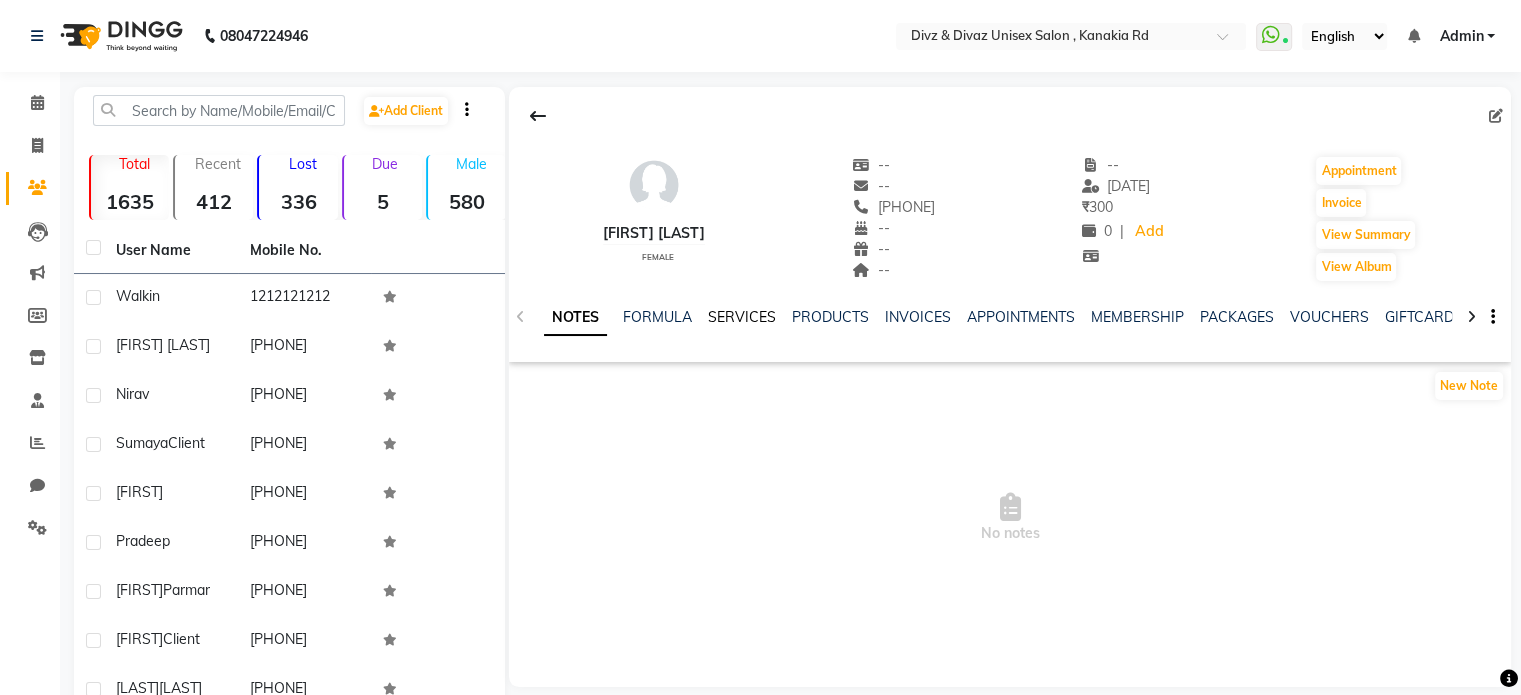 click on "SERVICES" 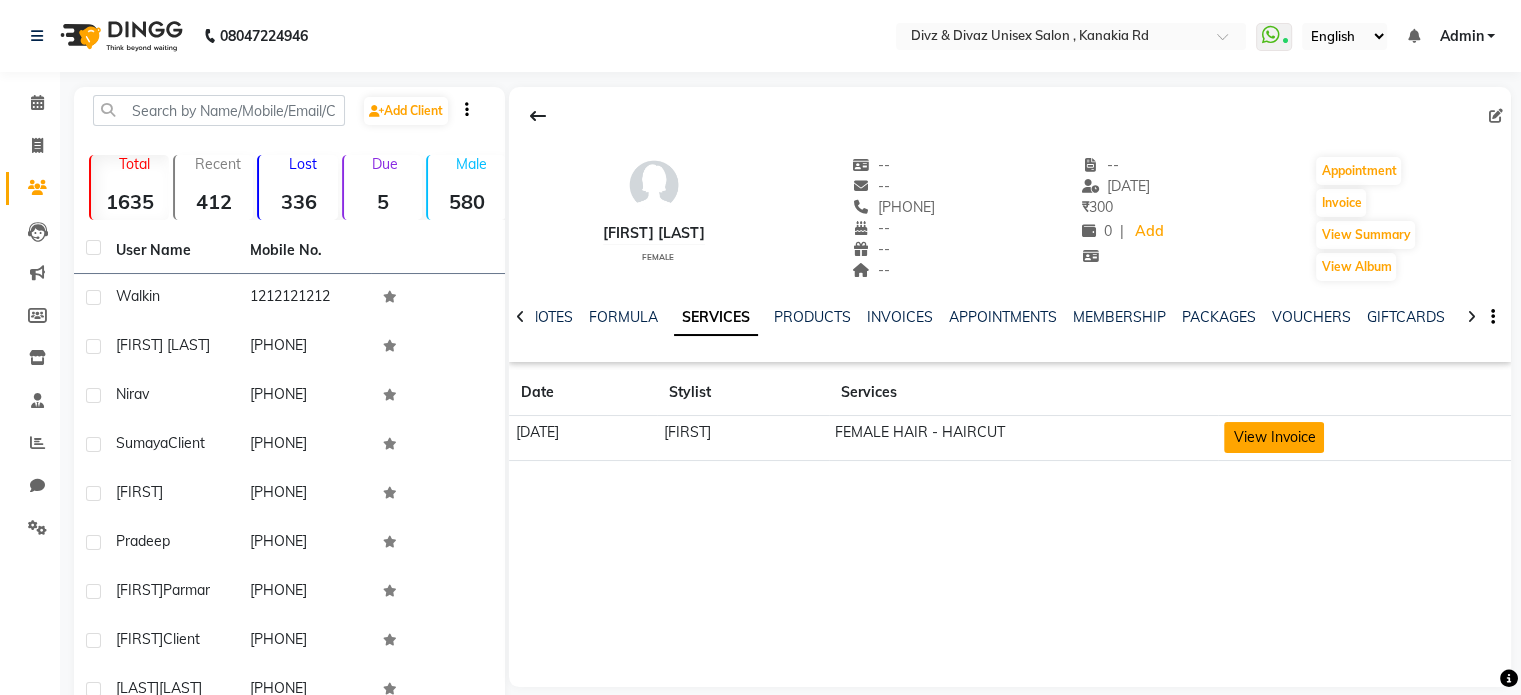 click on "View Invoice" 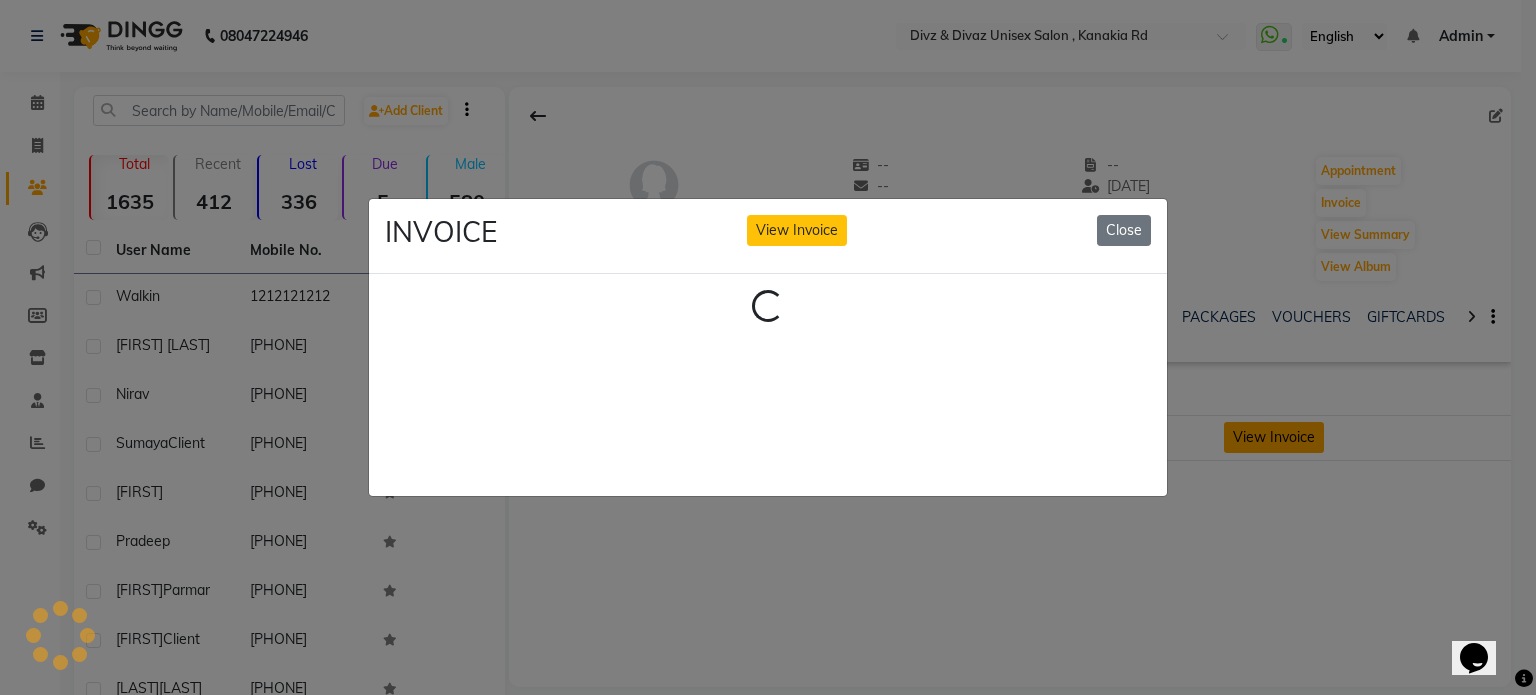 scroll, scrollTop: 0, scrollLeft: 0, axis: both 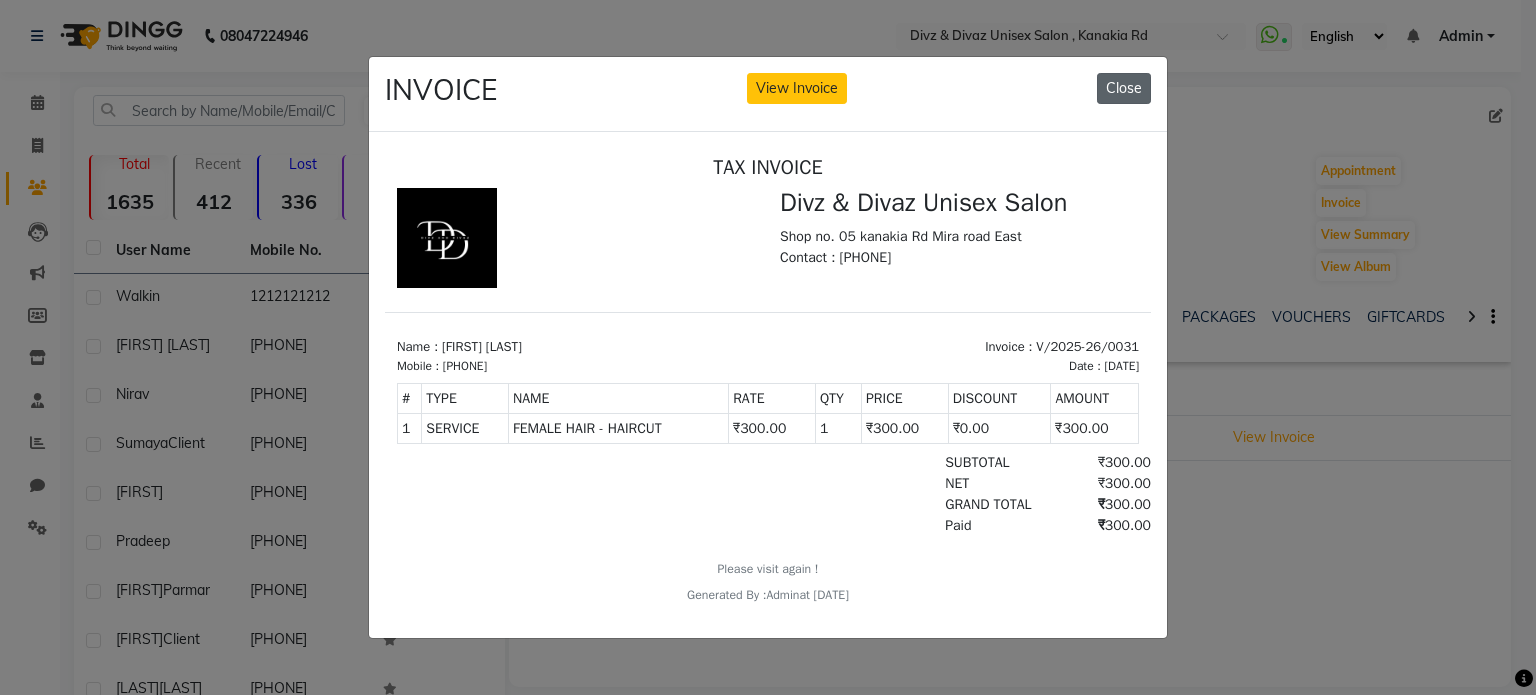 click on "Close" 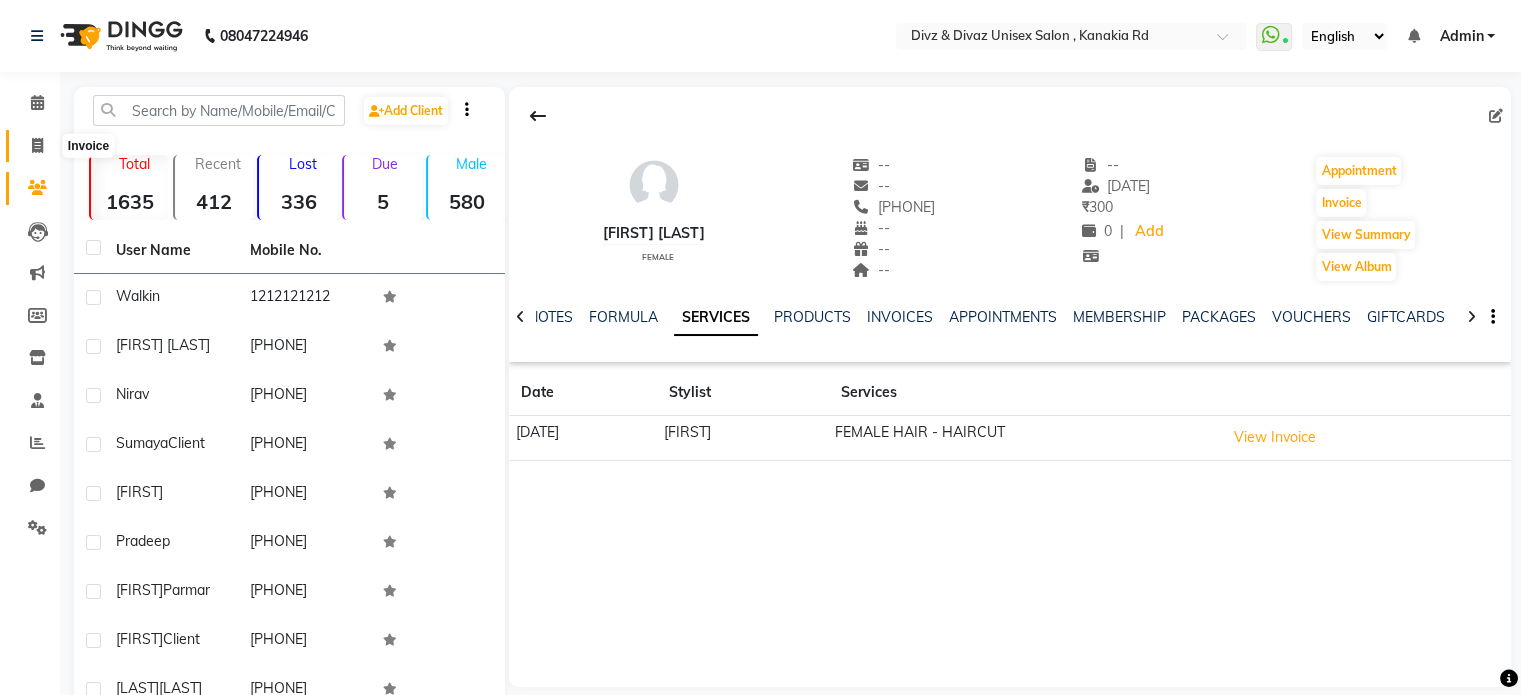 click 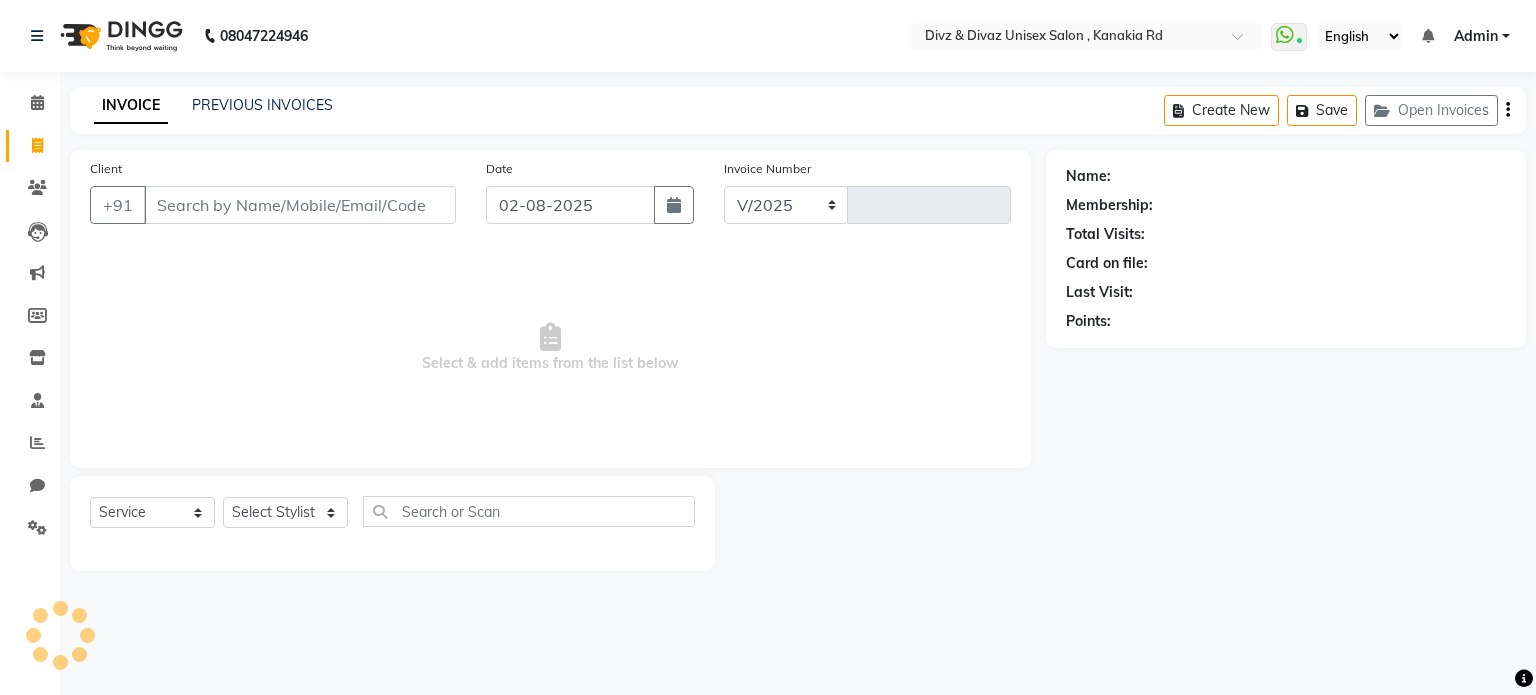 select on "7588" 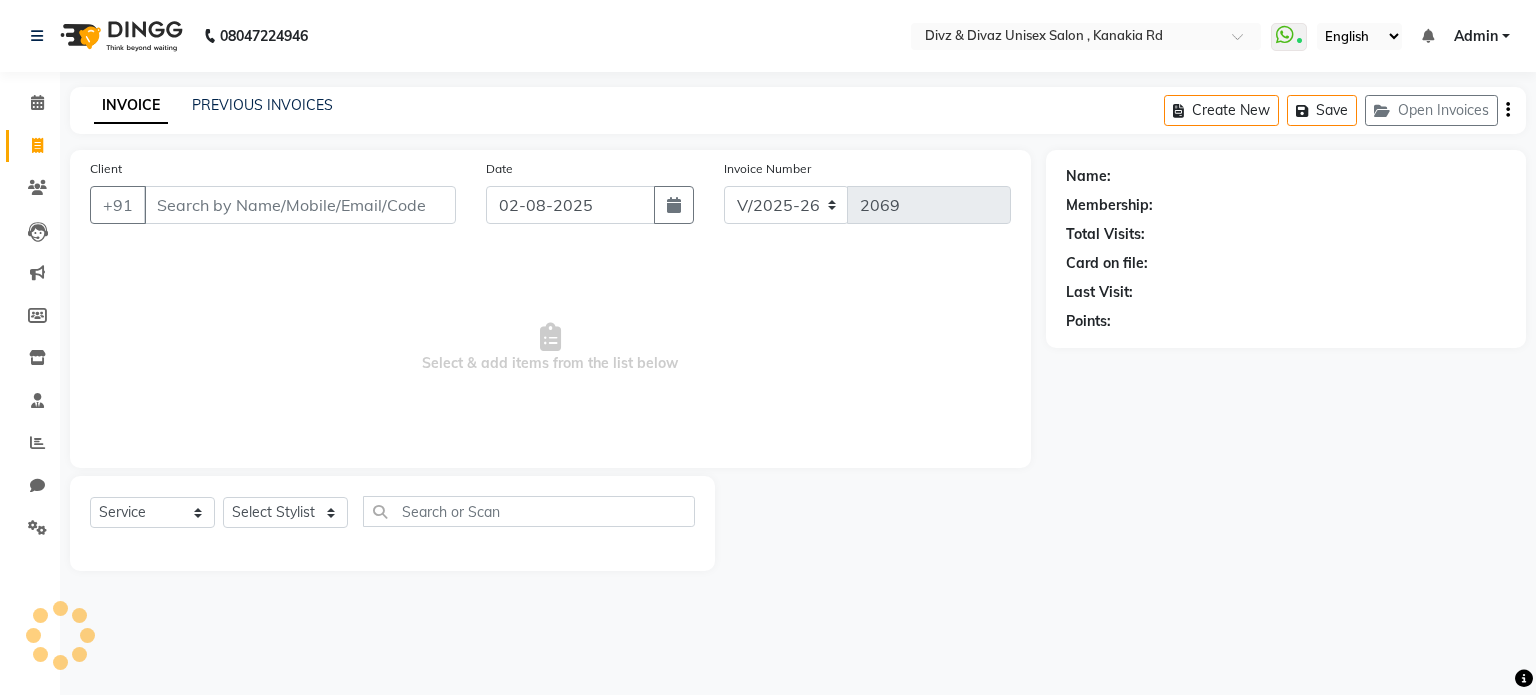 click on "Client" at bounding box center [300, 205] 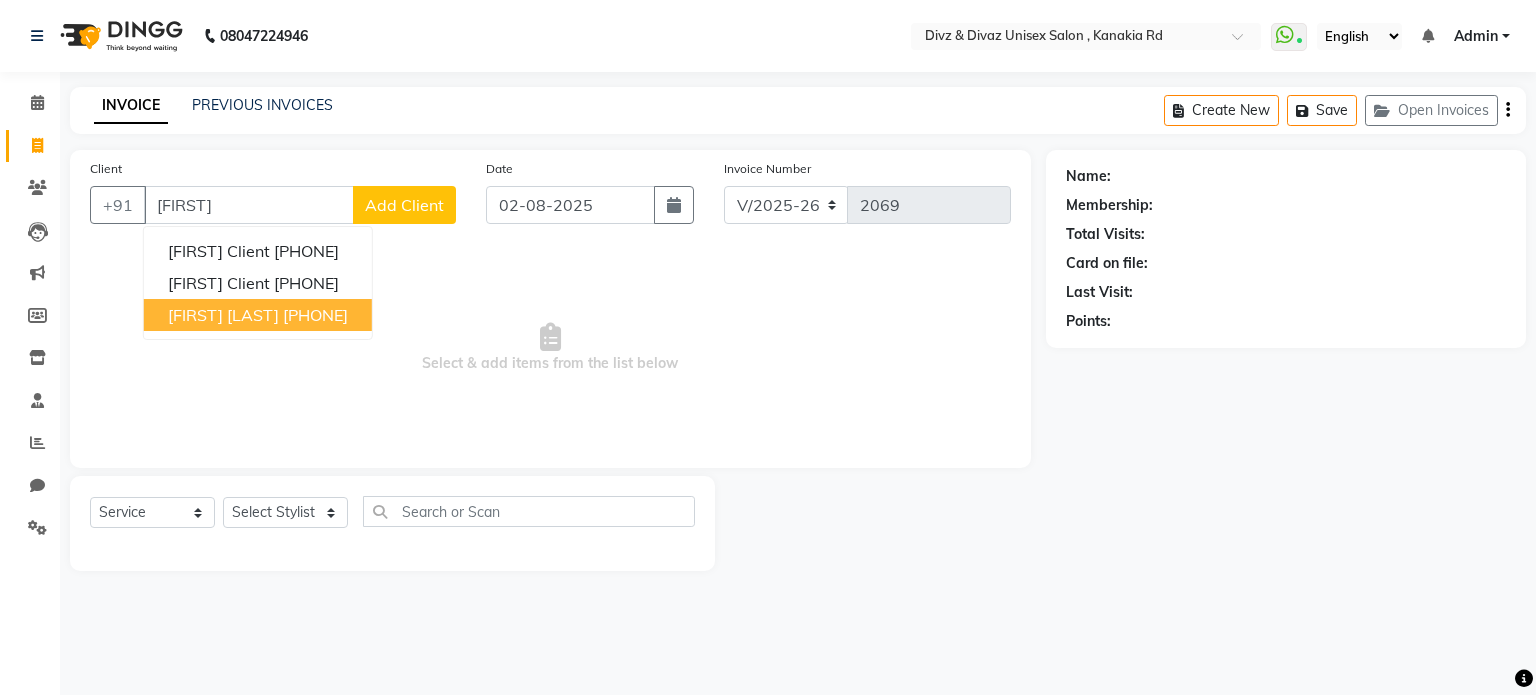 click on "[FIRST] [LAST] [PHONE]" at bounding box center [258, 315] 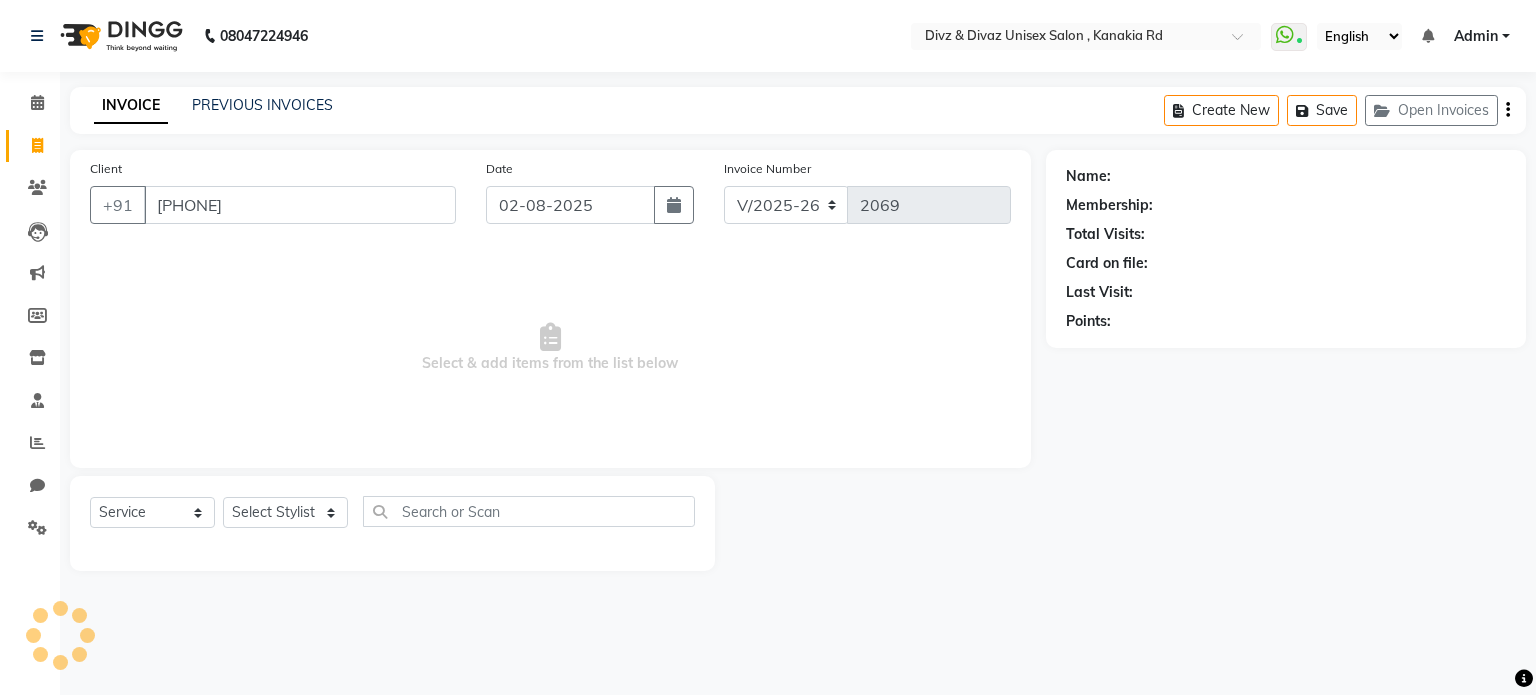 type on "[PHONE]" 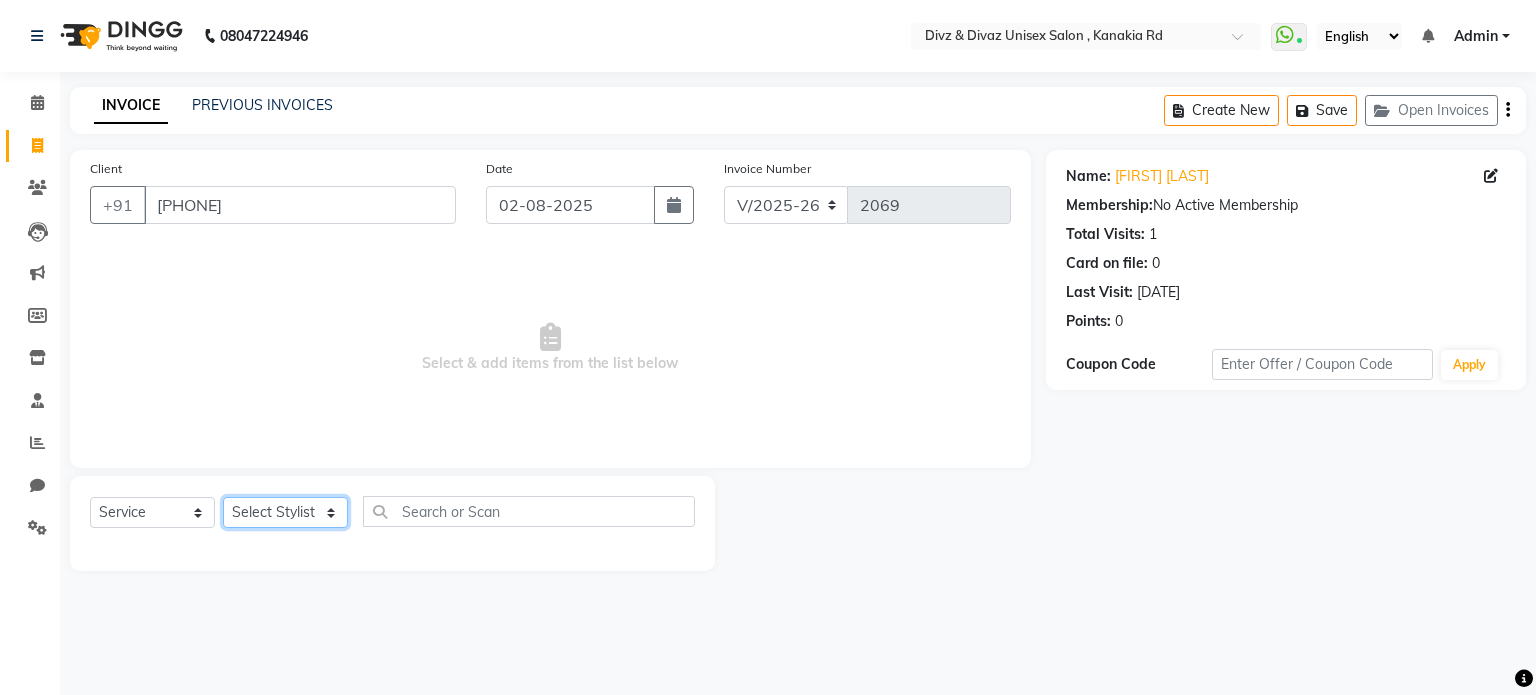 click on "Select Stylist [FIRST] [FIRST] [FIRST] [FIRST]" 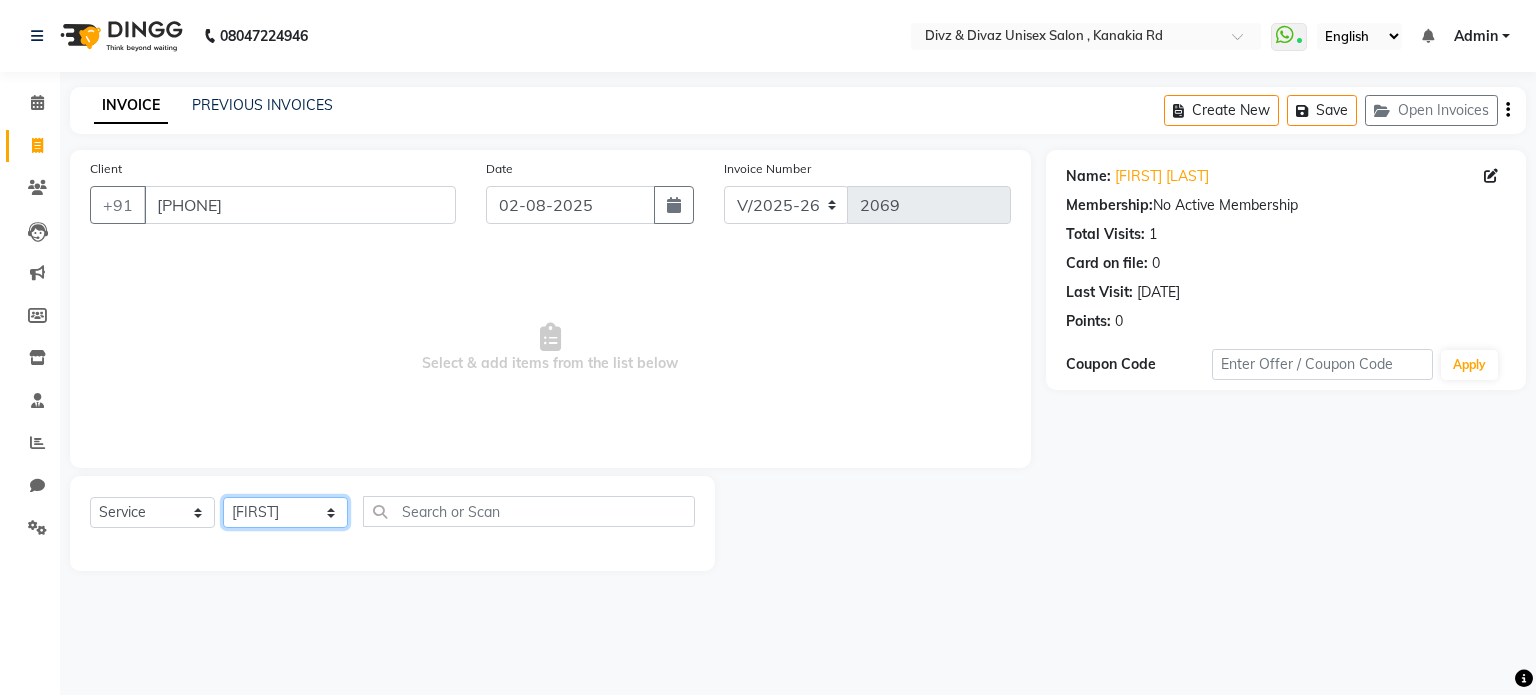 click on "Select Stylist [FIRST] [FIRST] [FIRST] [FIRST]" 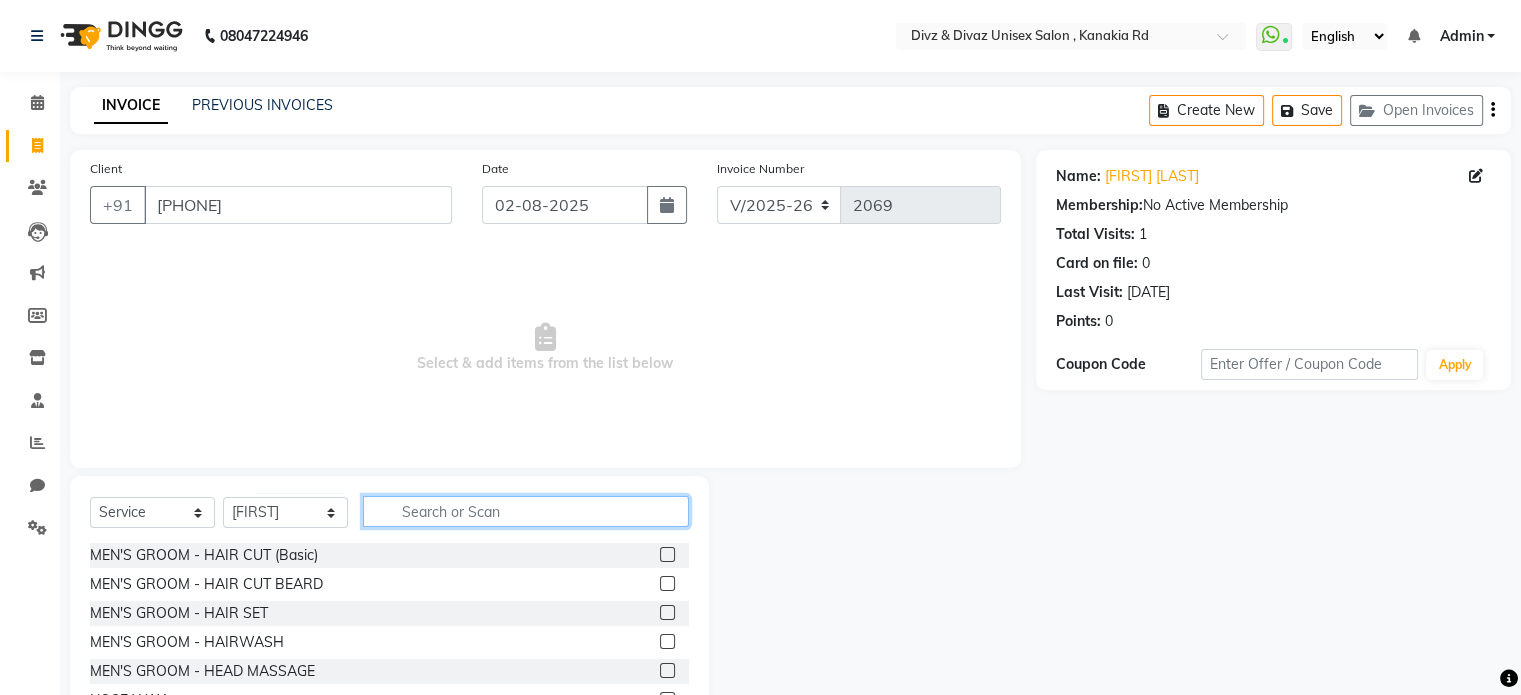 click 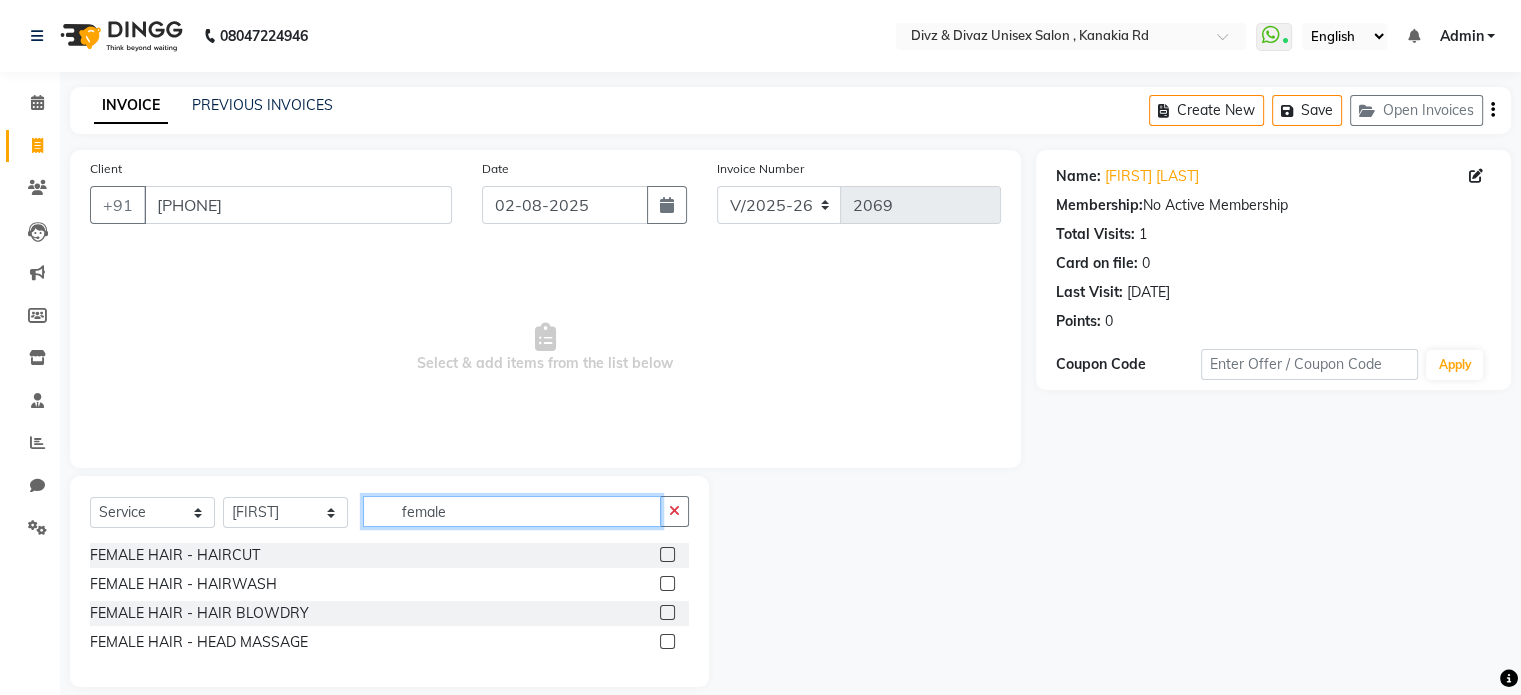 type on "female" 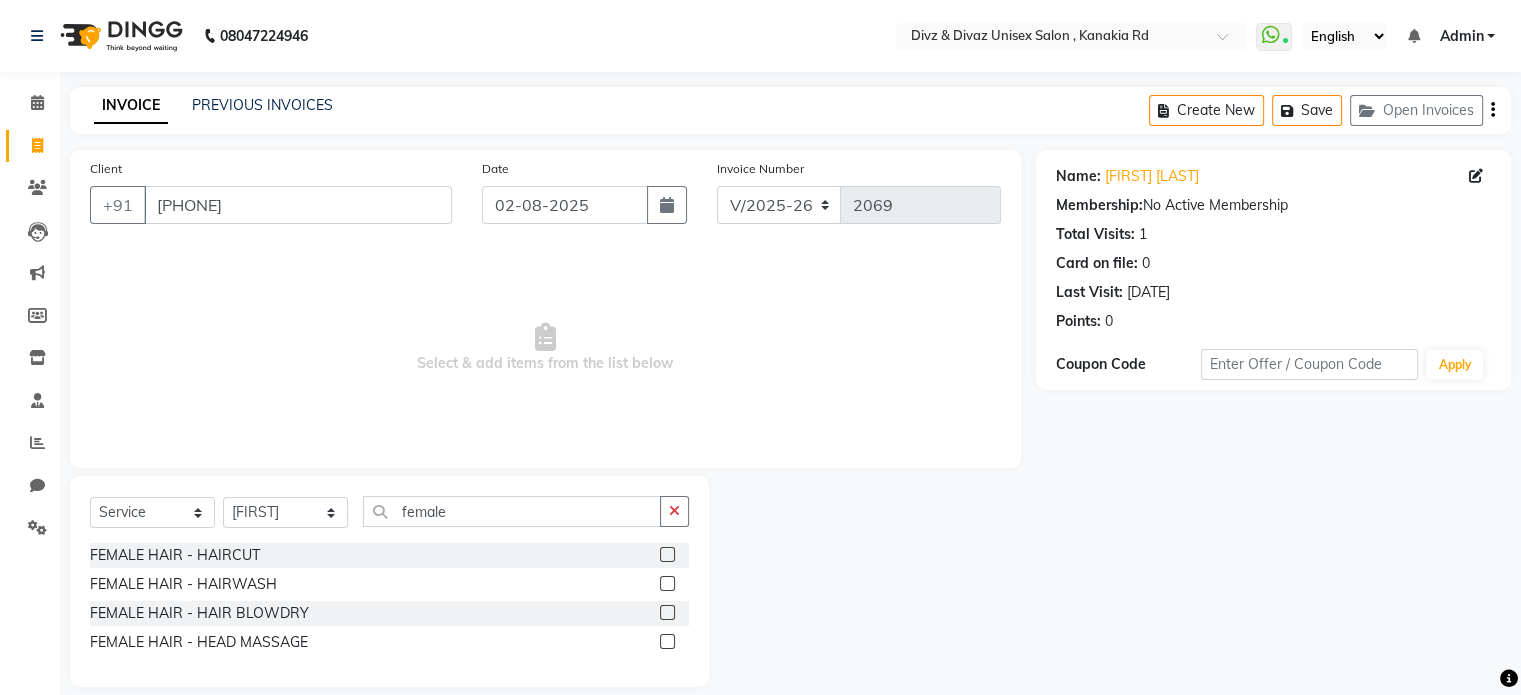 click 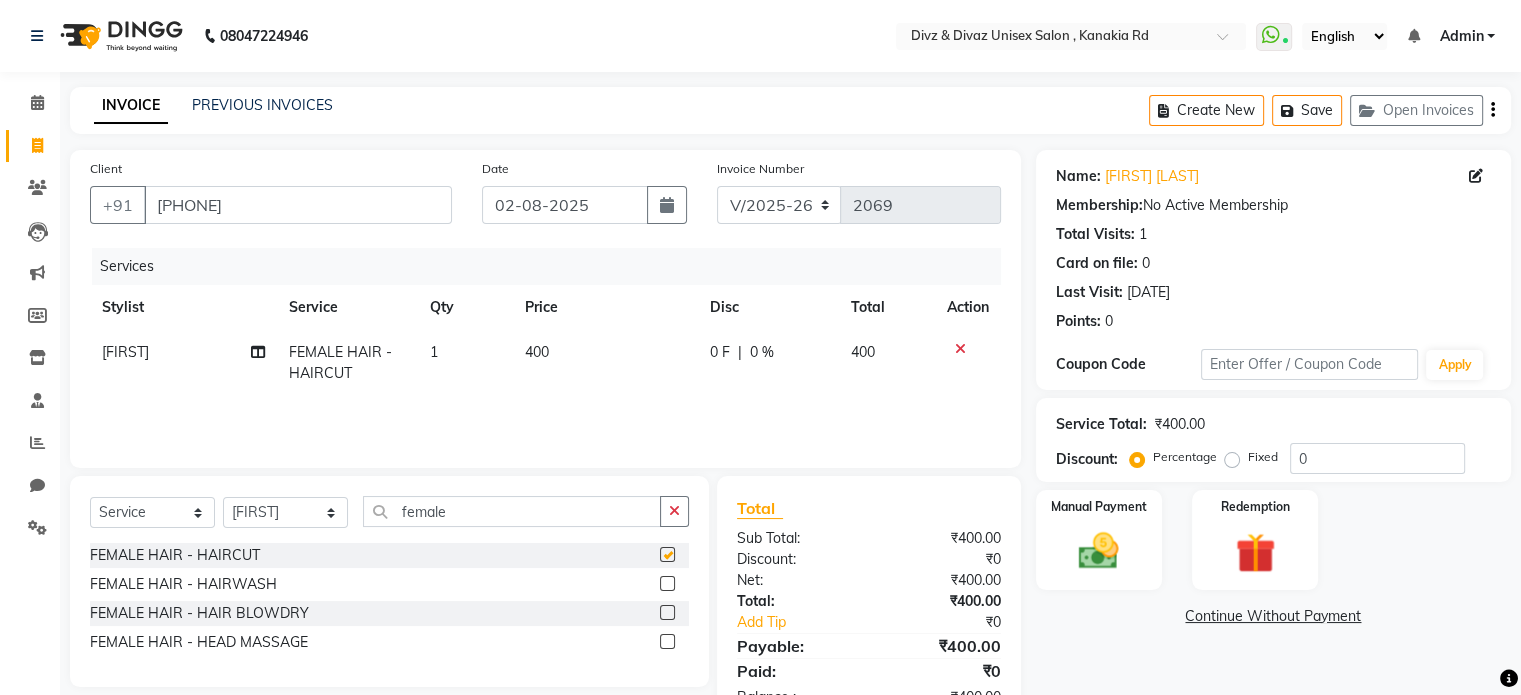checkbox on "false" 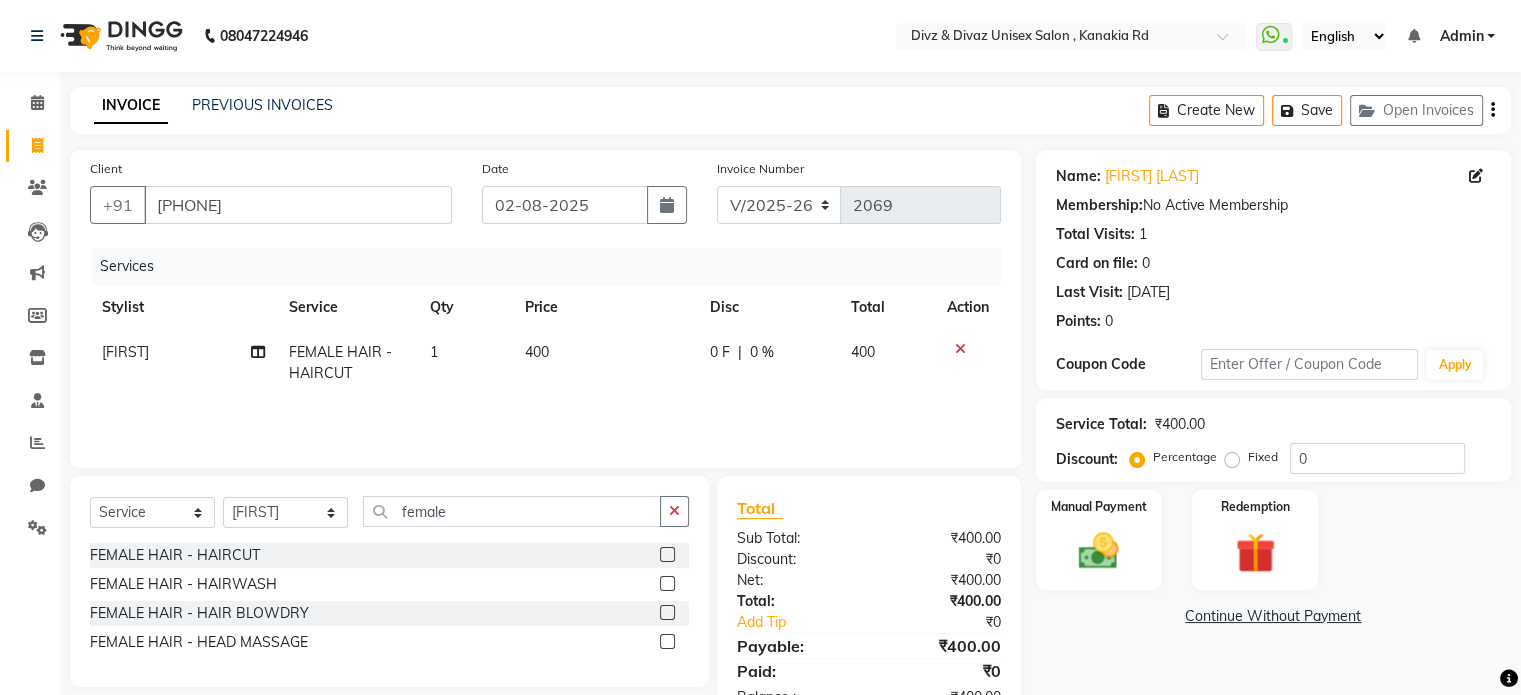 click on "400" 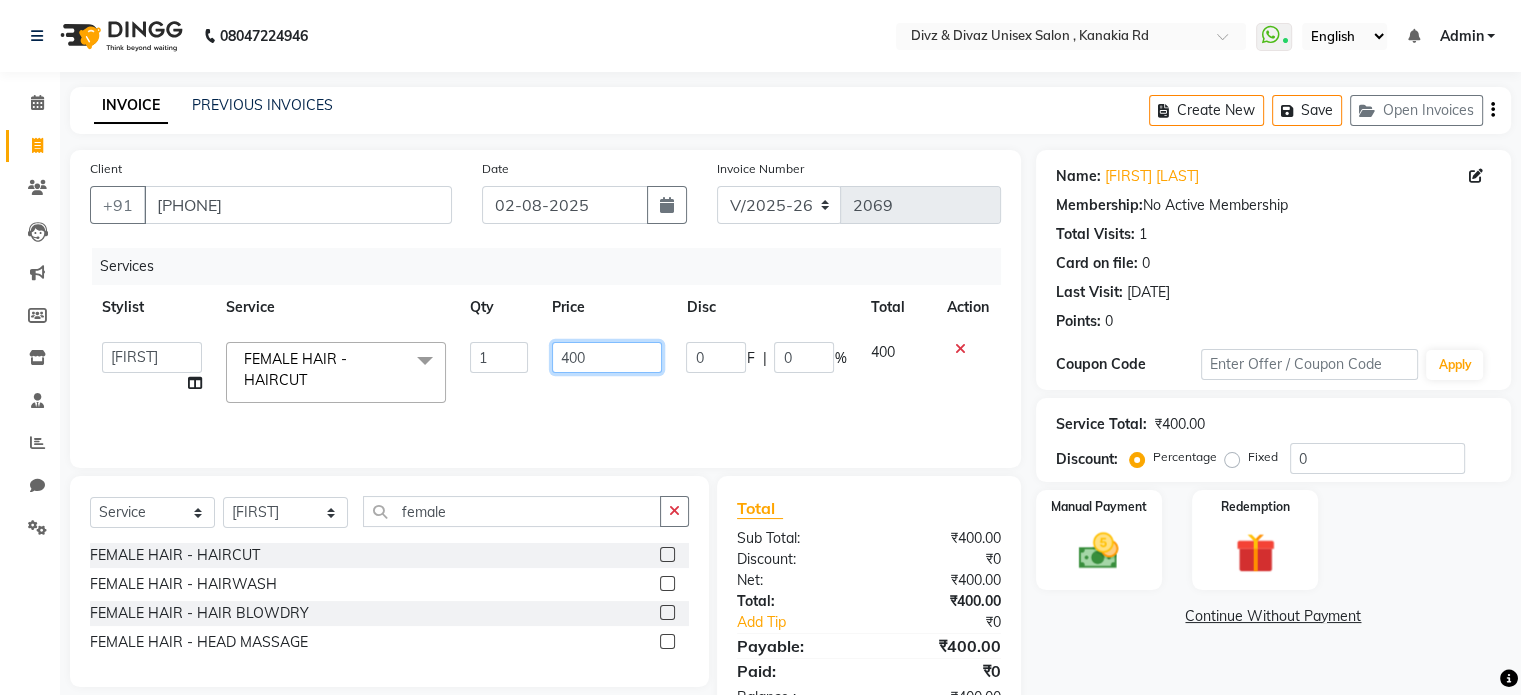 click on "400" 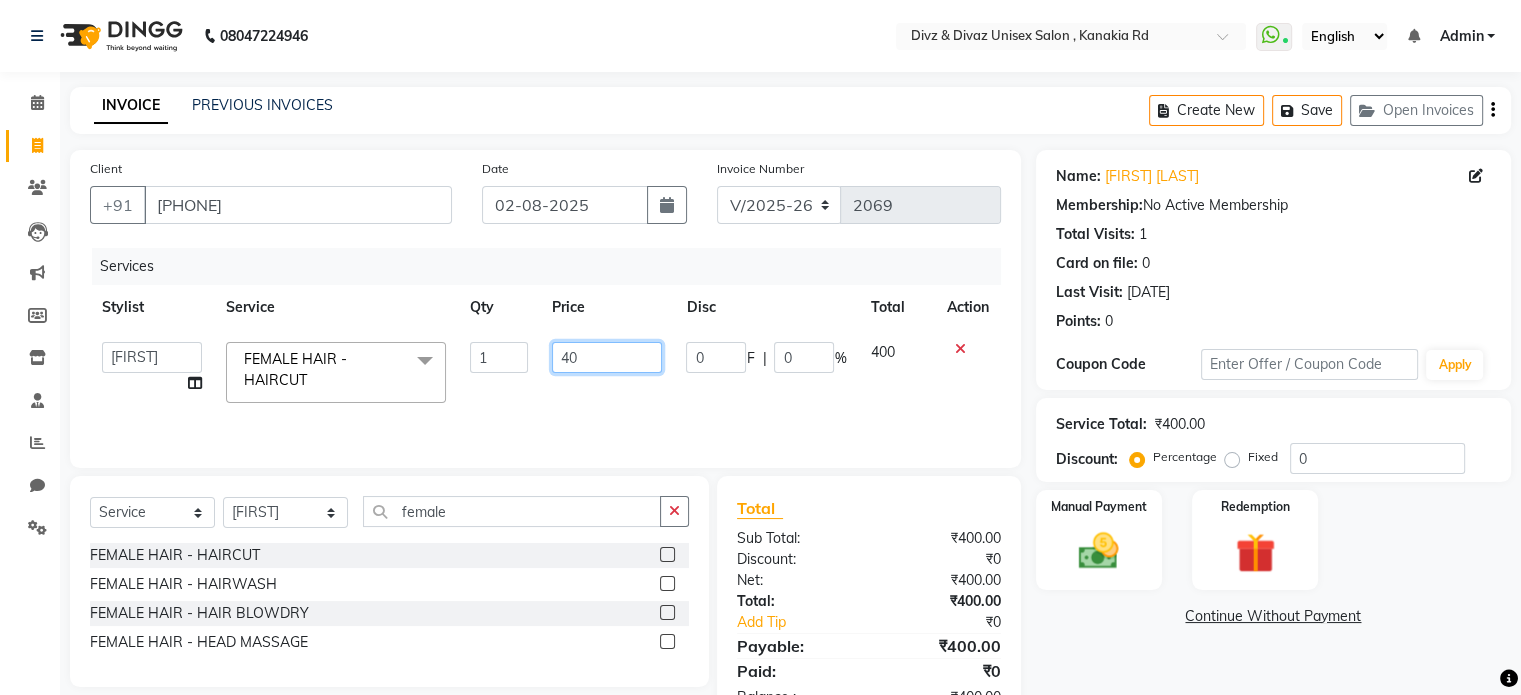 type on "4" 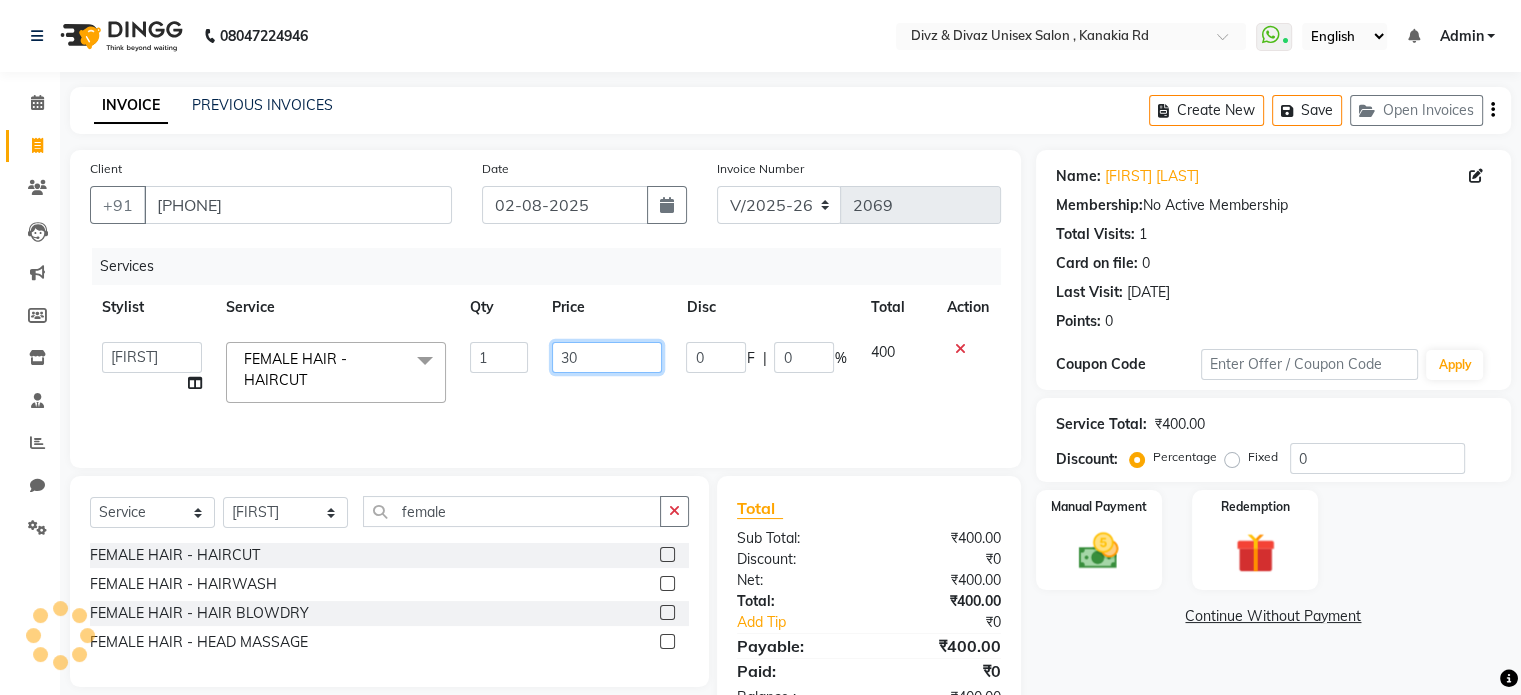 type on "300" 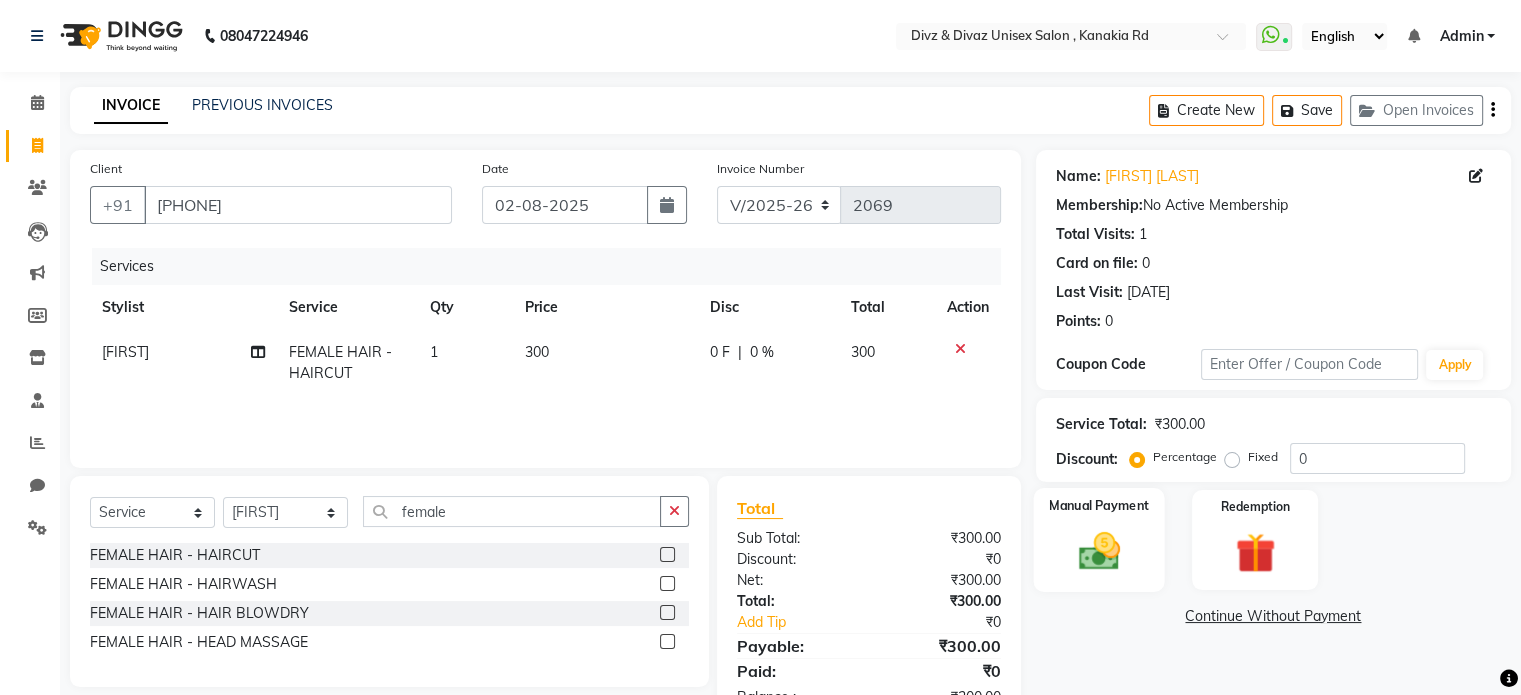 click on "Manual Payment" 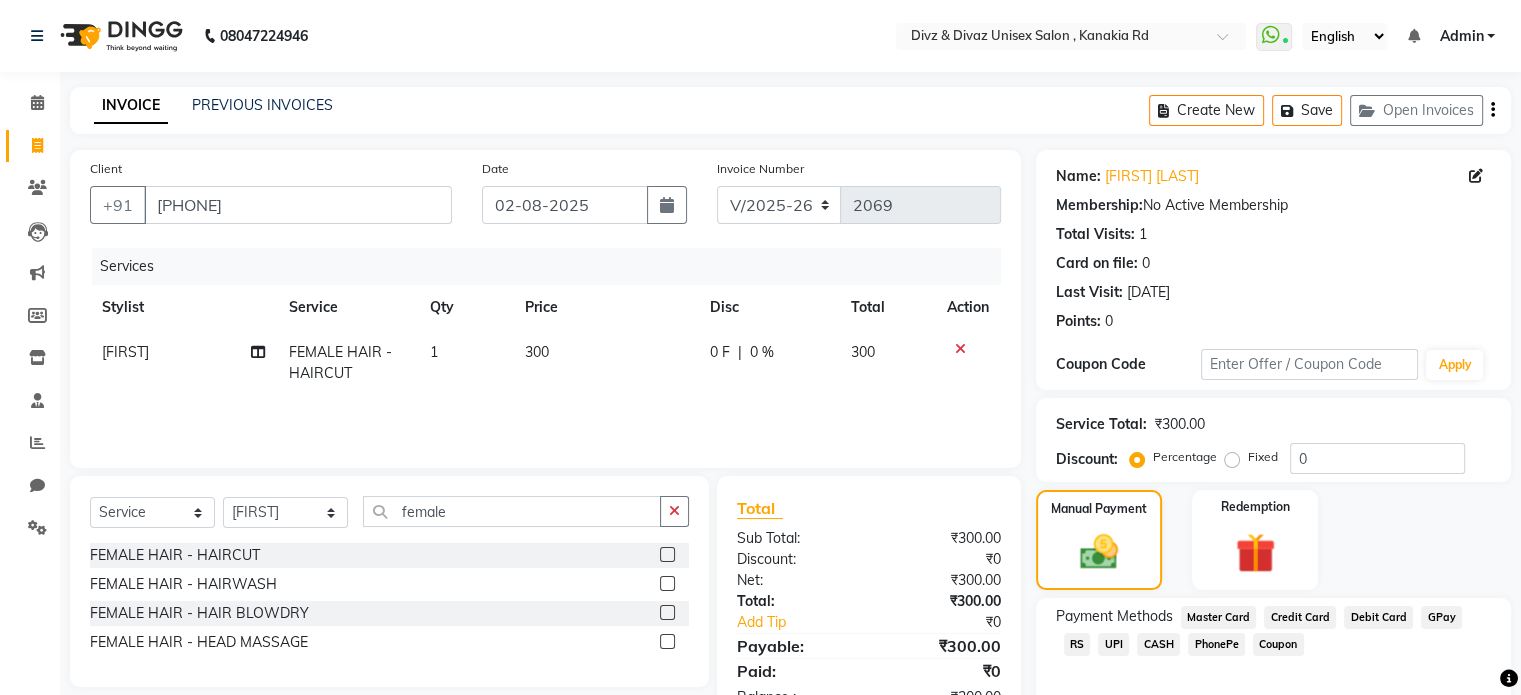 click on "UPI" 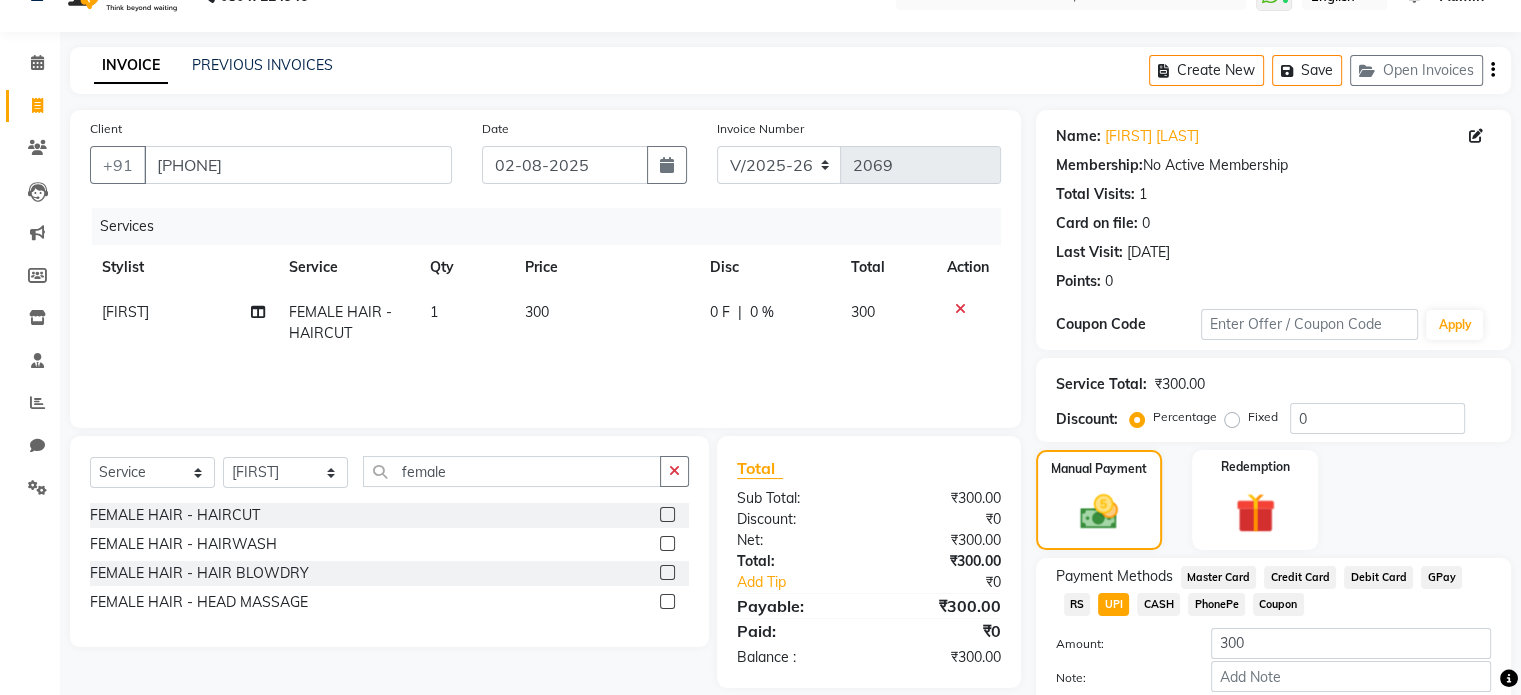 scroll, scrollTop: 80, scrollLeft: 0, axis: vertical 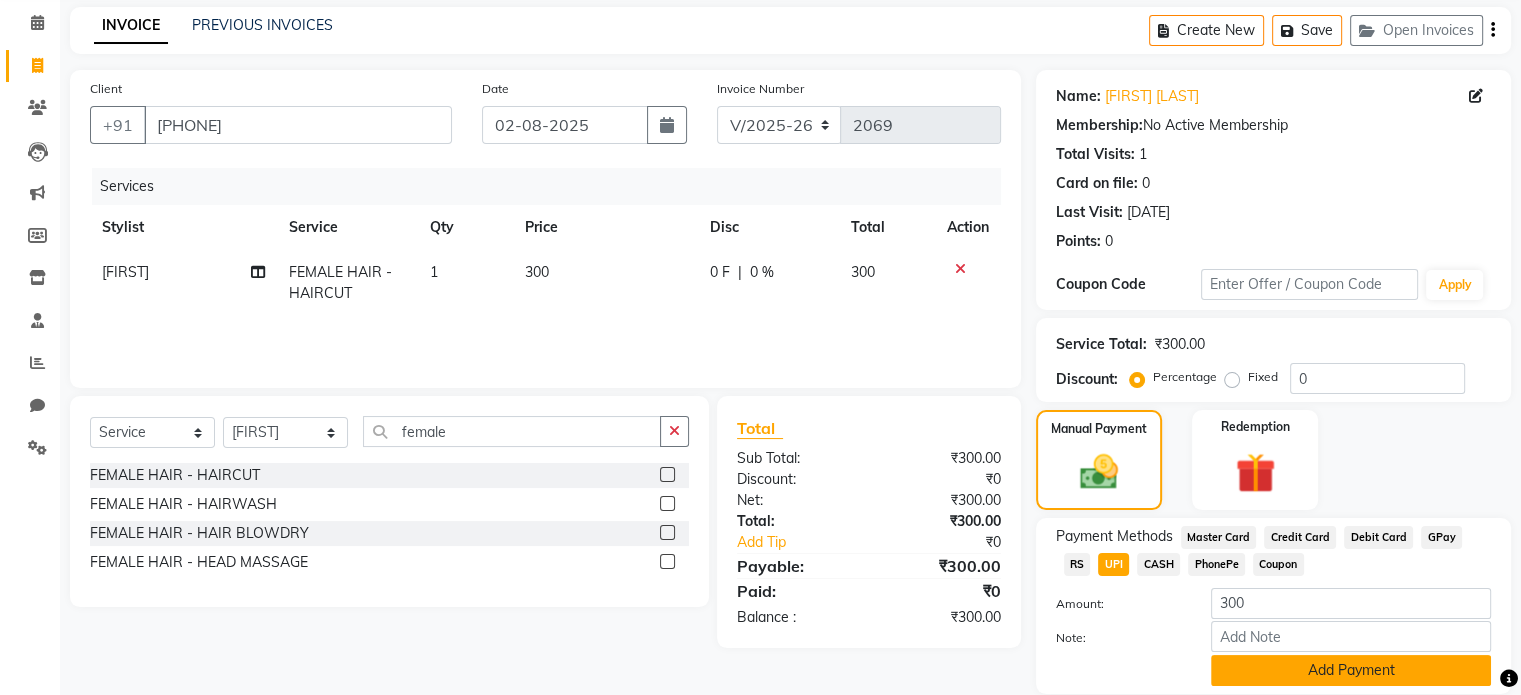 click on "Add Payment" 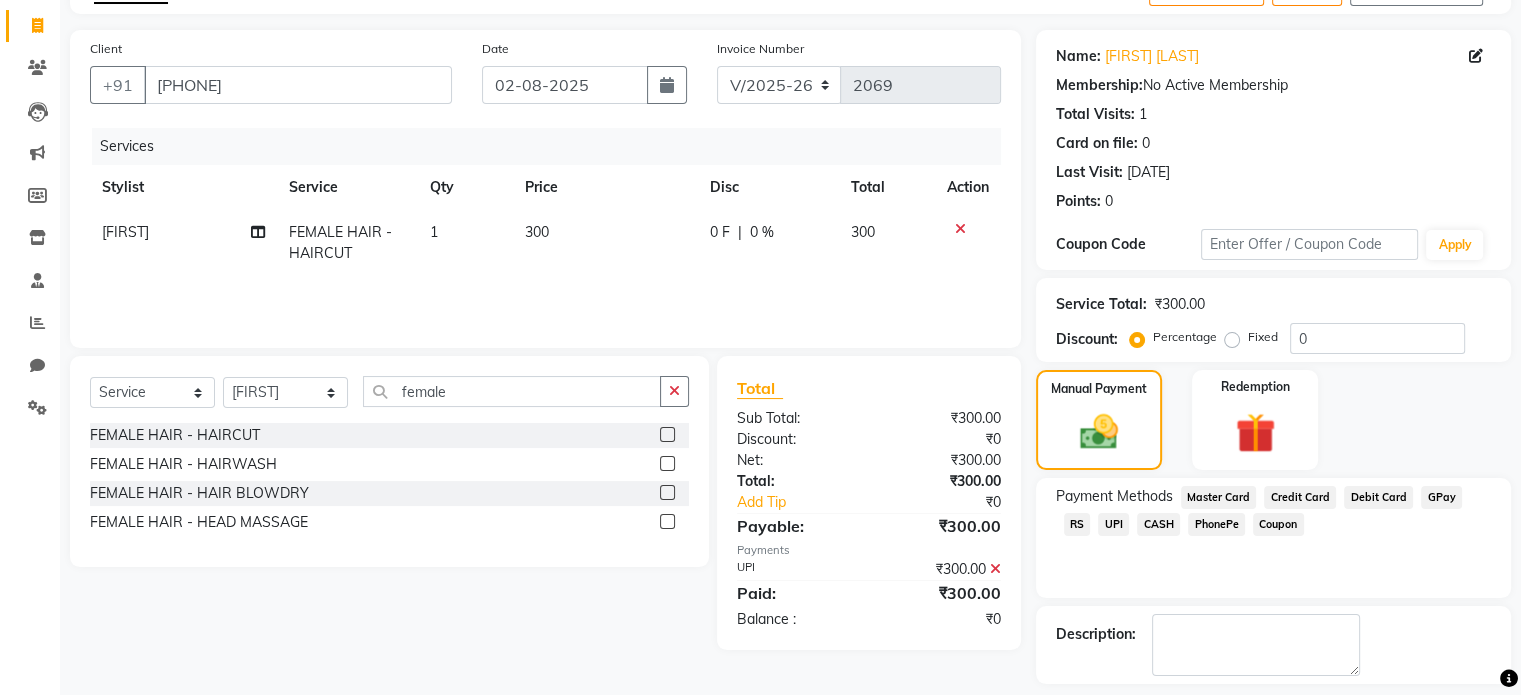scroll, scrollTop: 160, scrollLeft: 0, axis: vertical 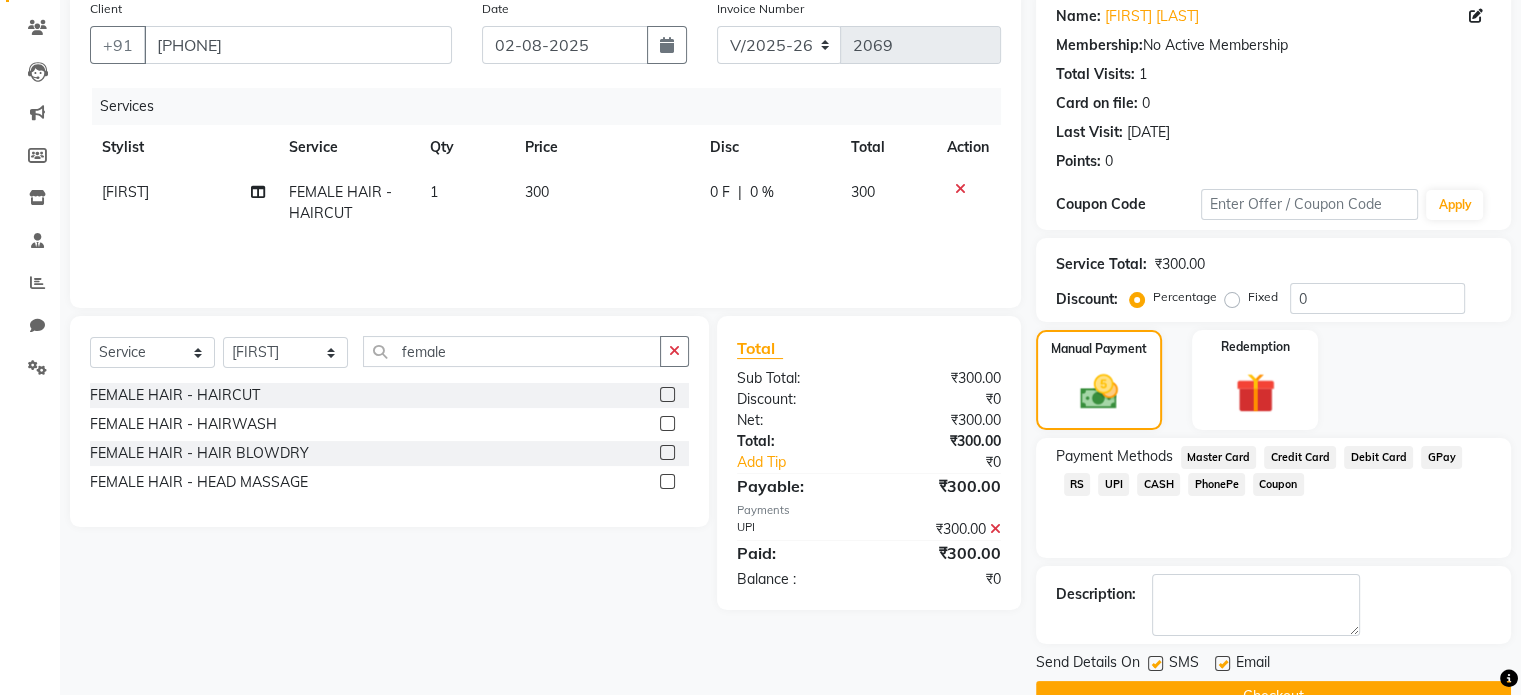click on "Checkout" 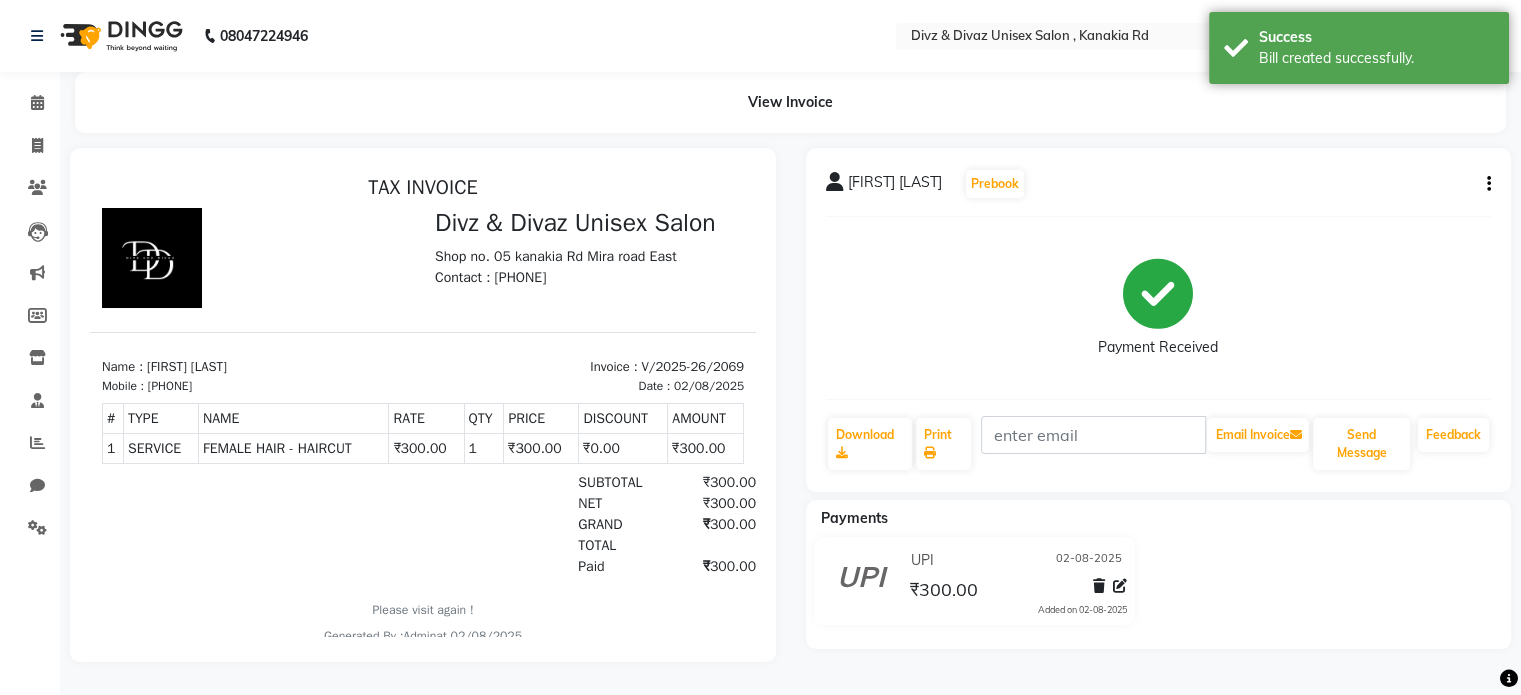 scroll, scrollTop: 0, scrollLeft: 0, axis: both 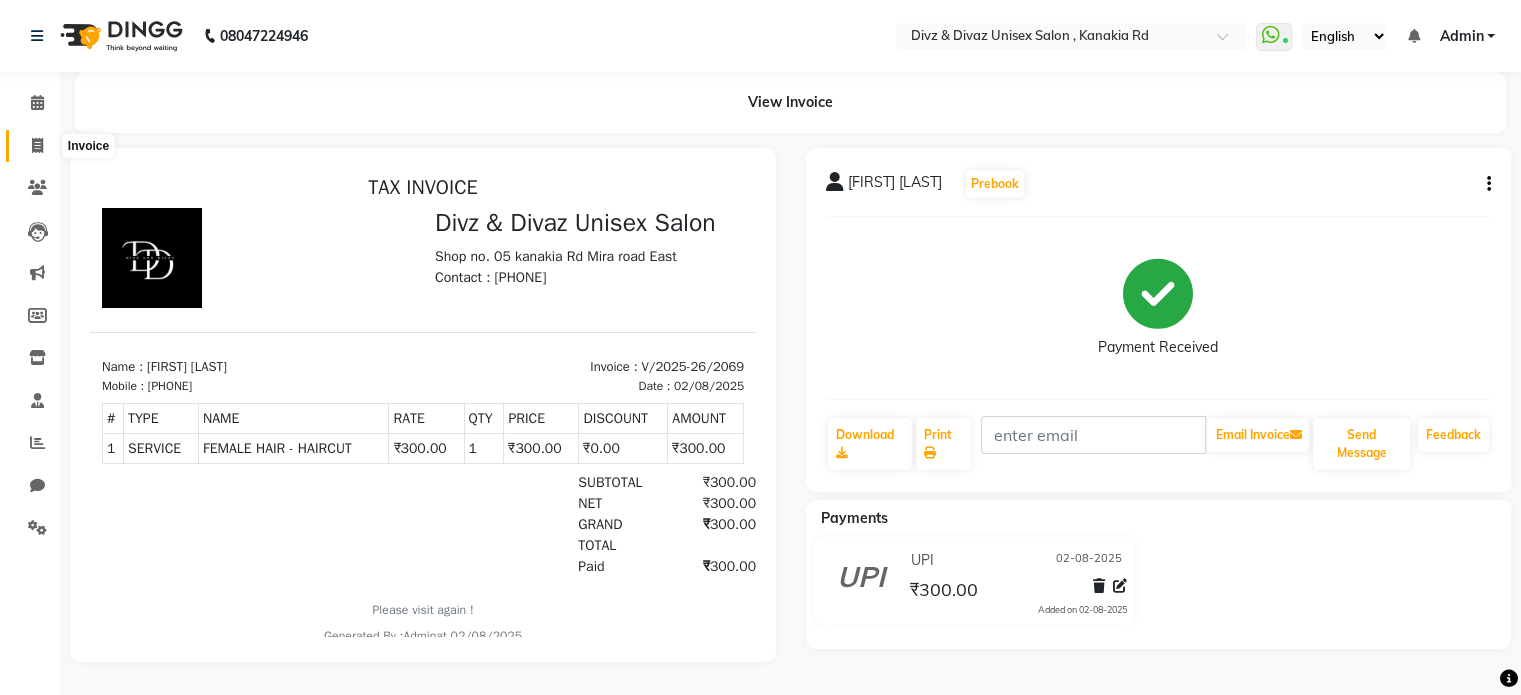 click 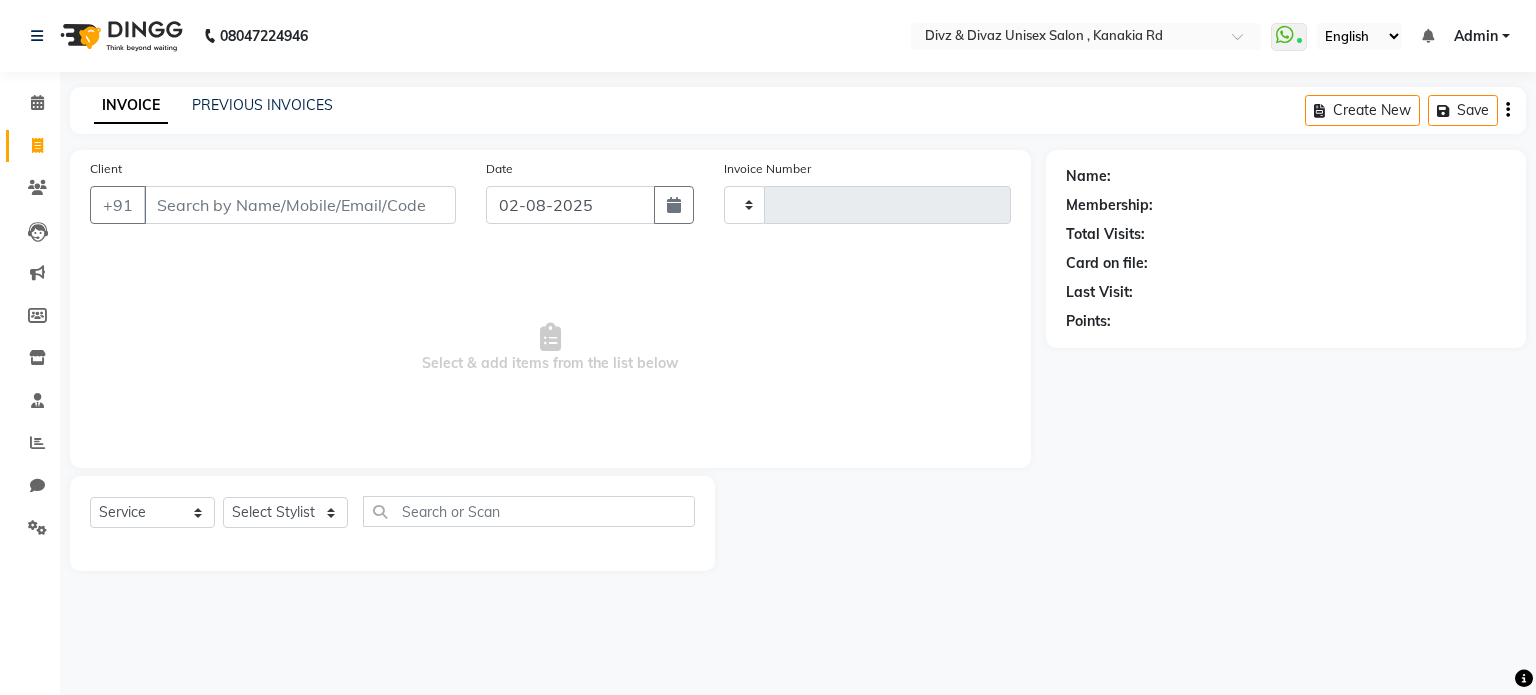 type on "2070" 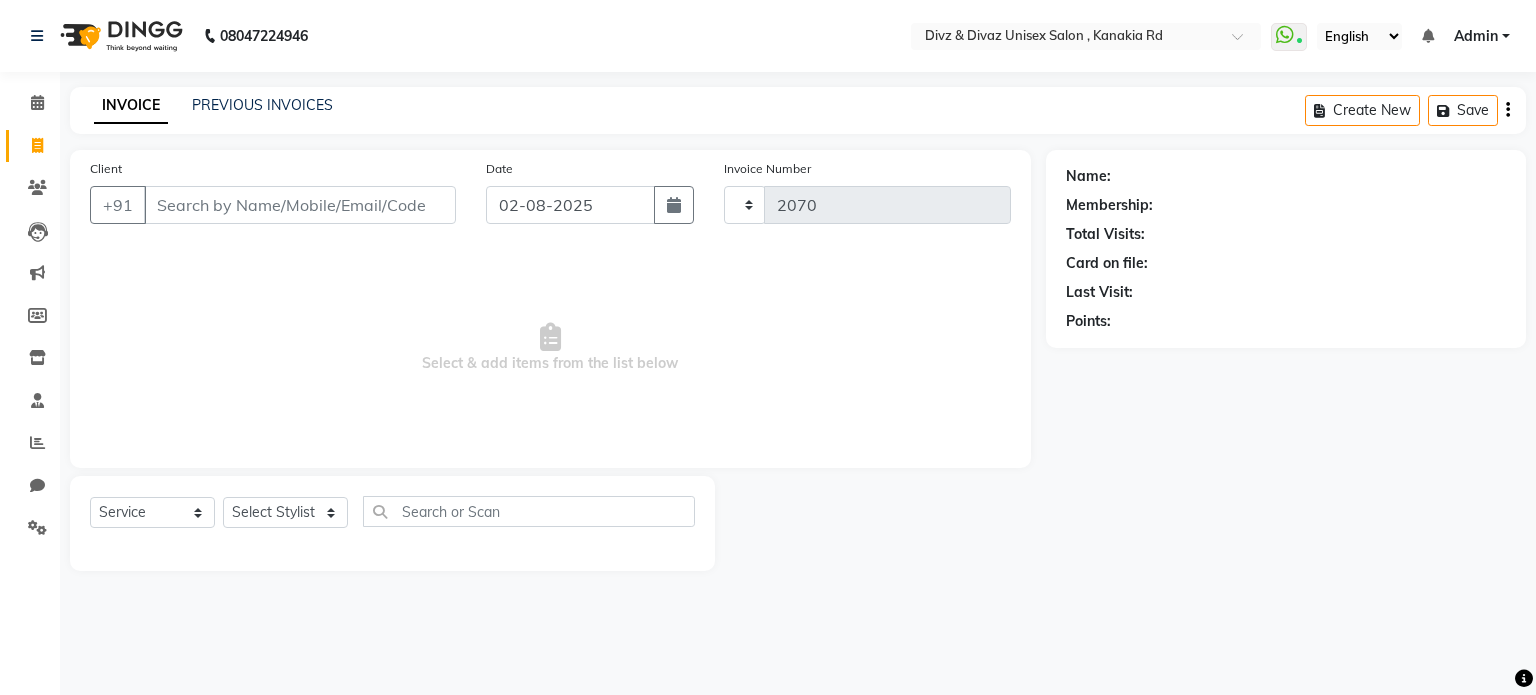 select on "7588" 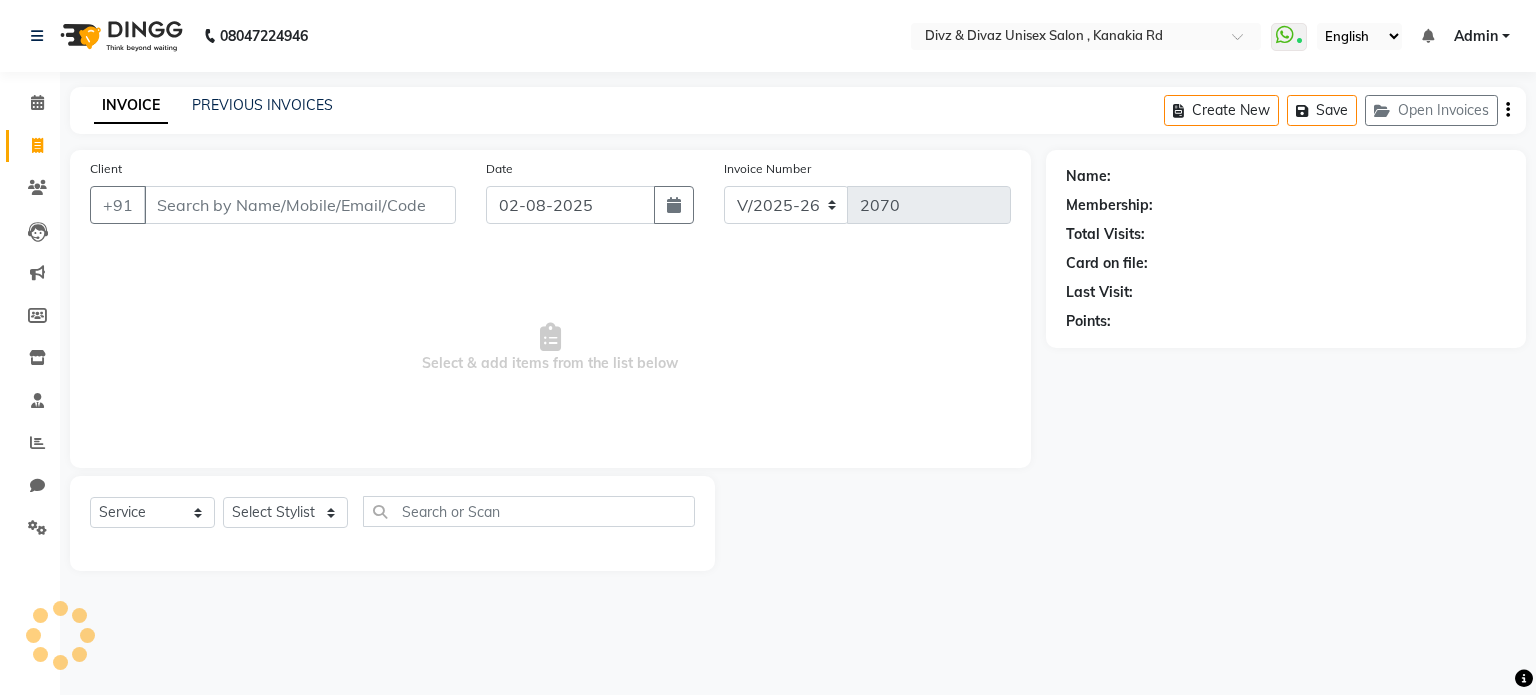 click on "Client" at bounding box center (300, 205) 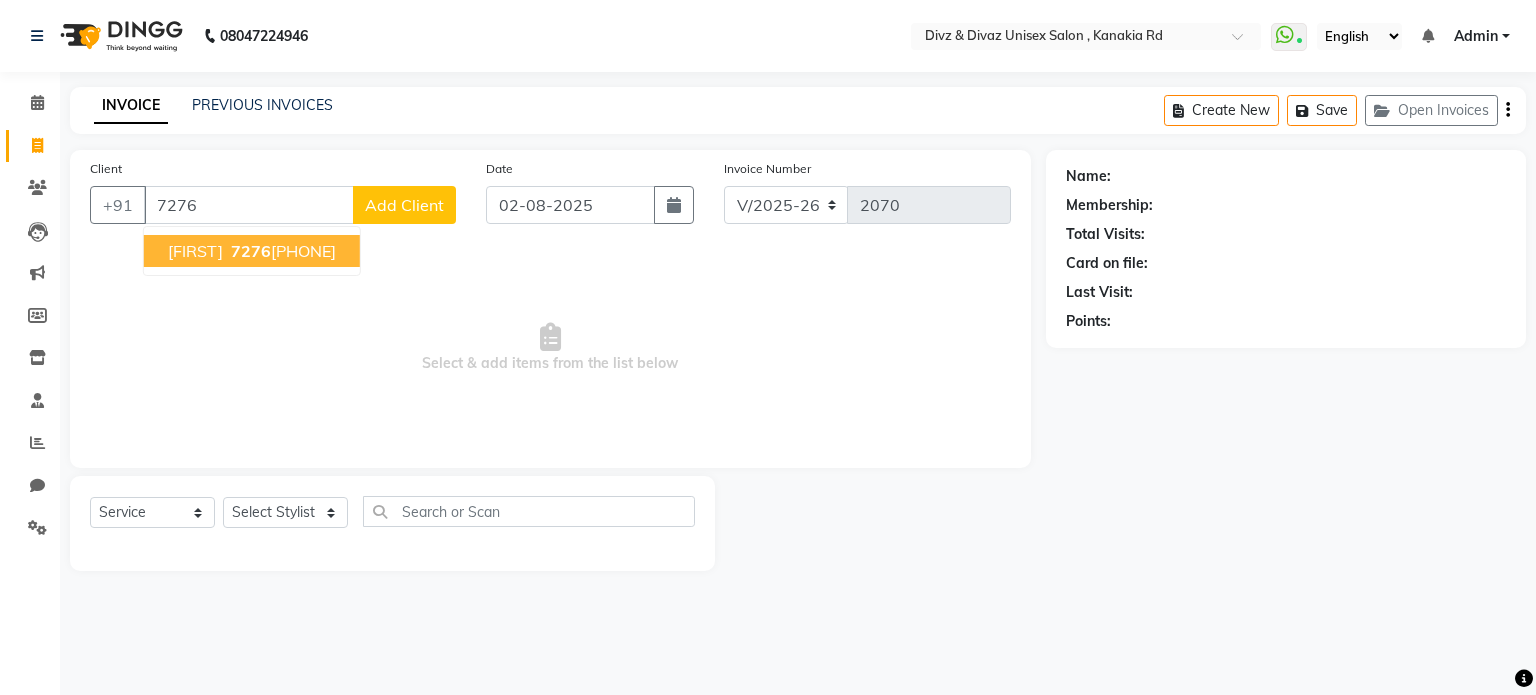 click on "arunya   7276 881226" at bounding box center [252, 251] 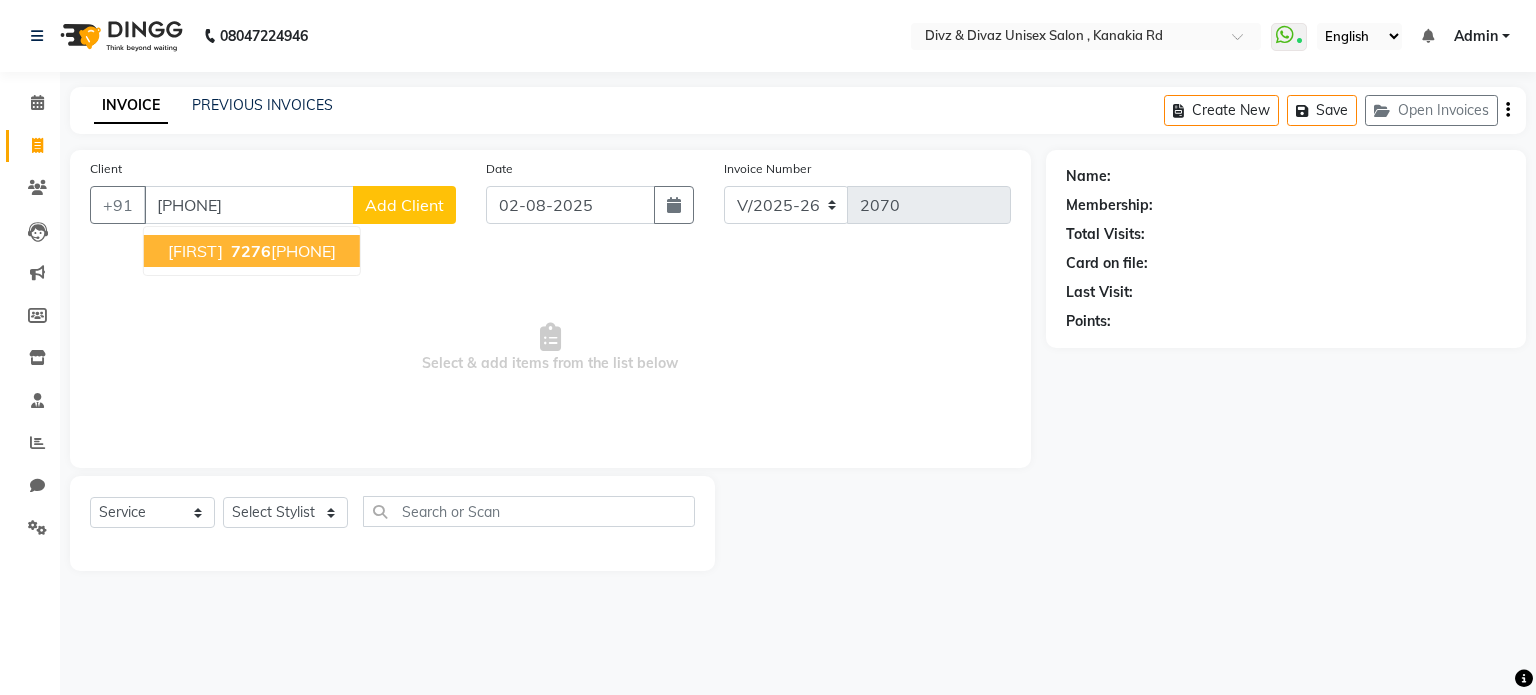 type on "7276881226" 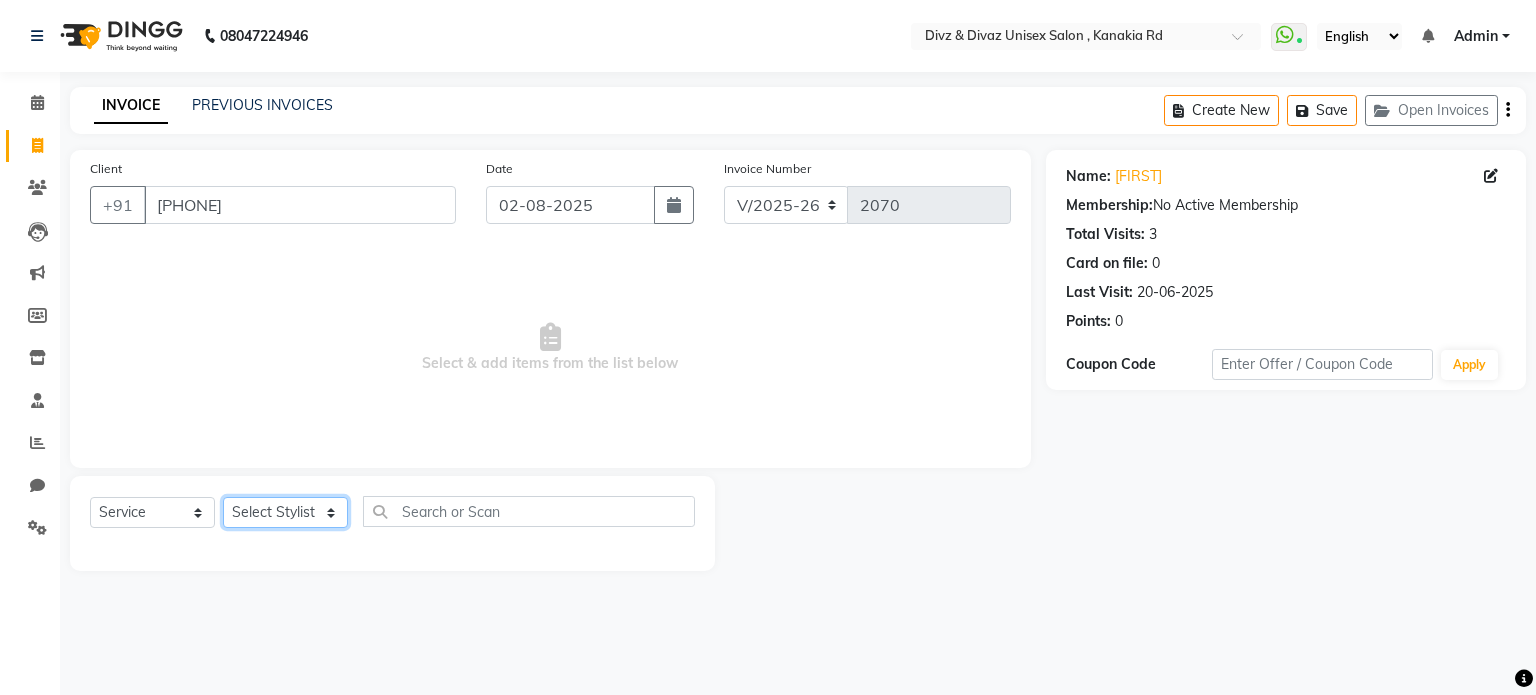 click on "Select Stylist [FIRST] [FIRST] [FIRST] [FIRST]" 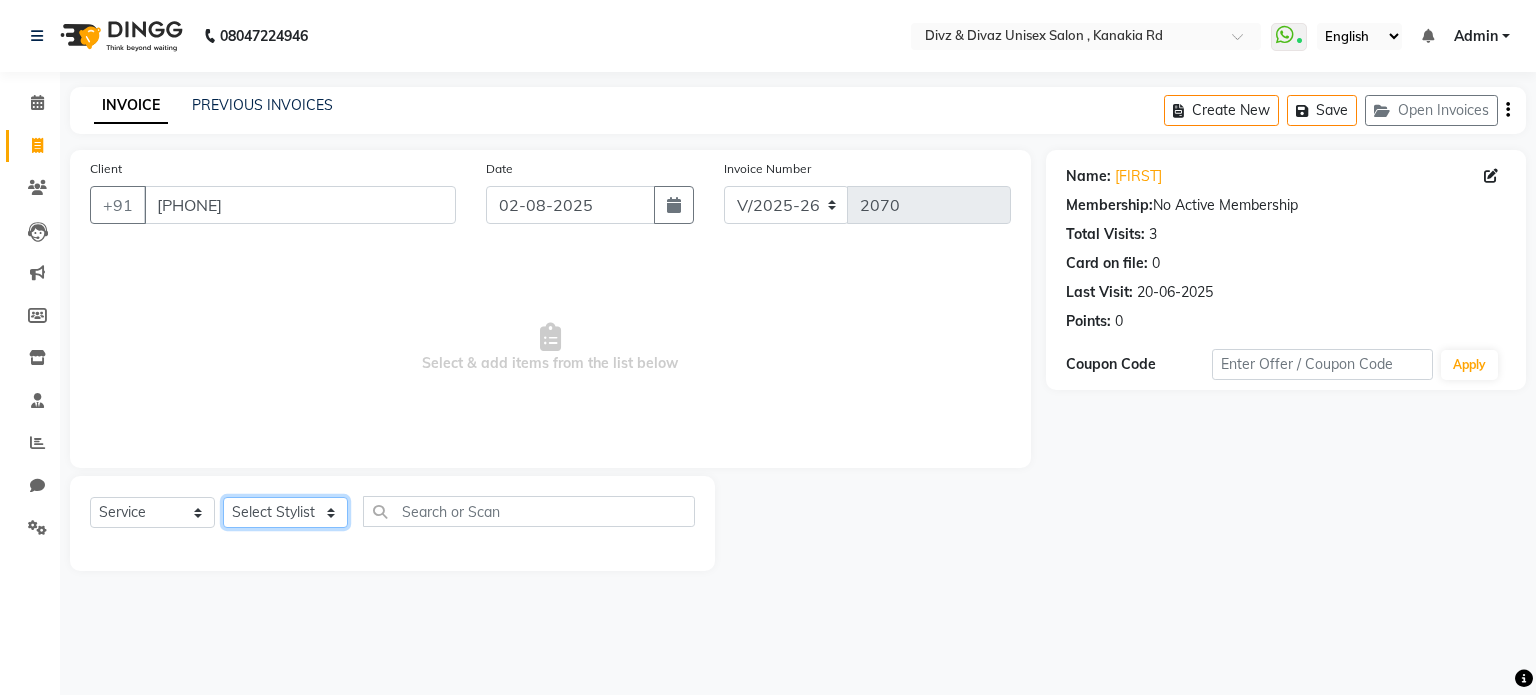 select on "67195" 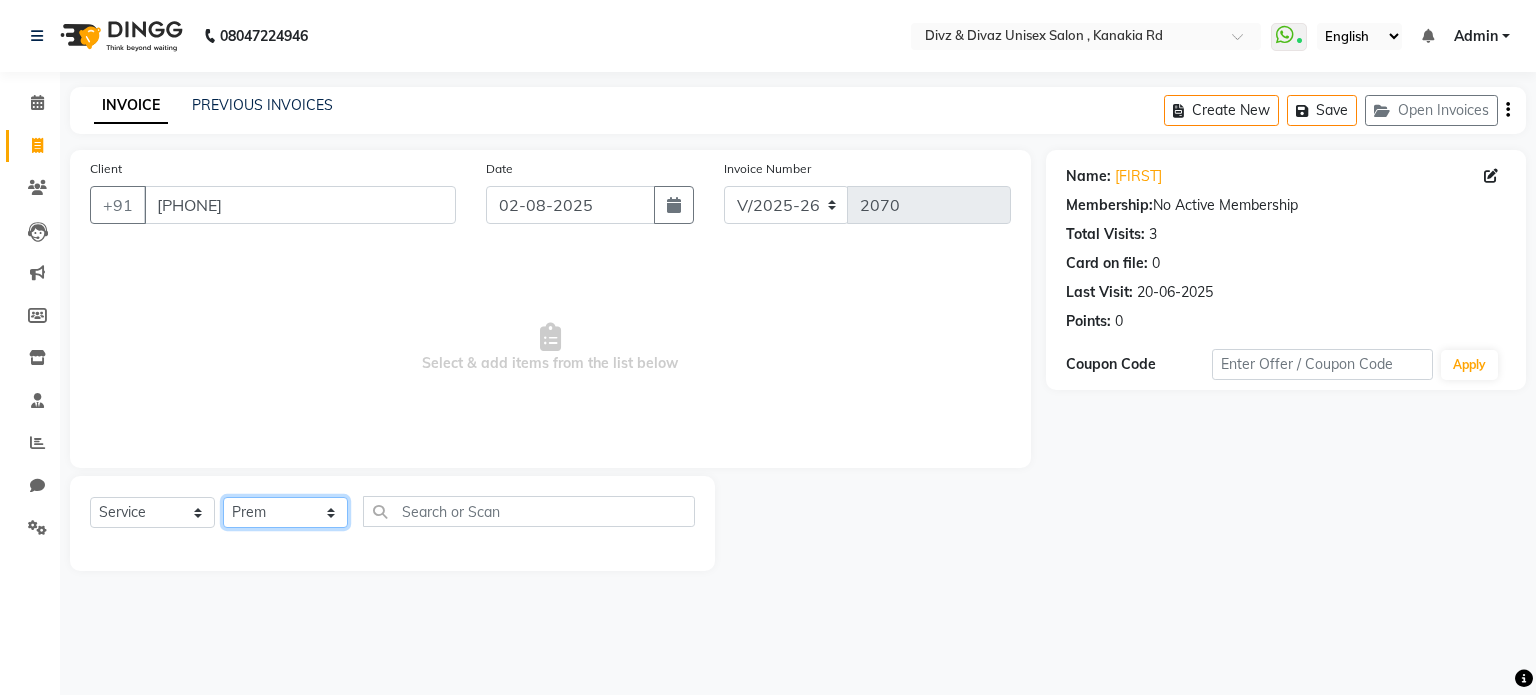 click on "Select Stylist [FIRST] [FIRST] [FIRST] [FIRST]" 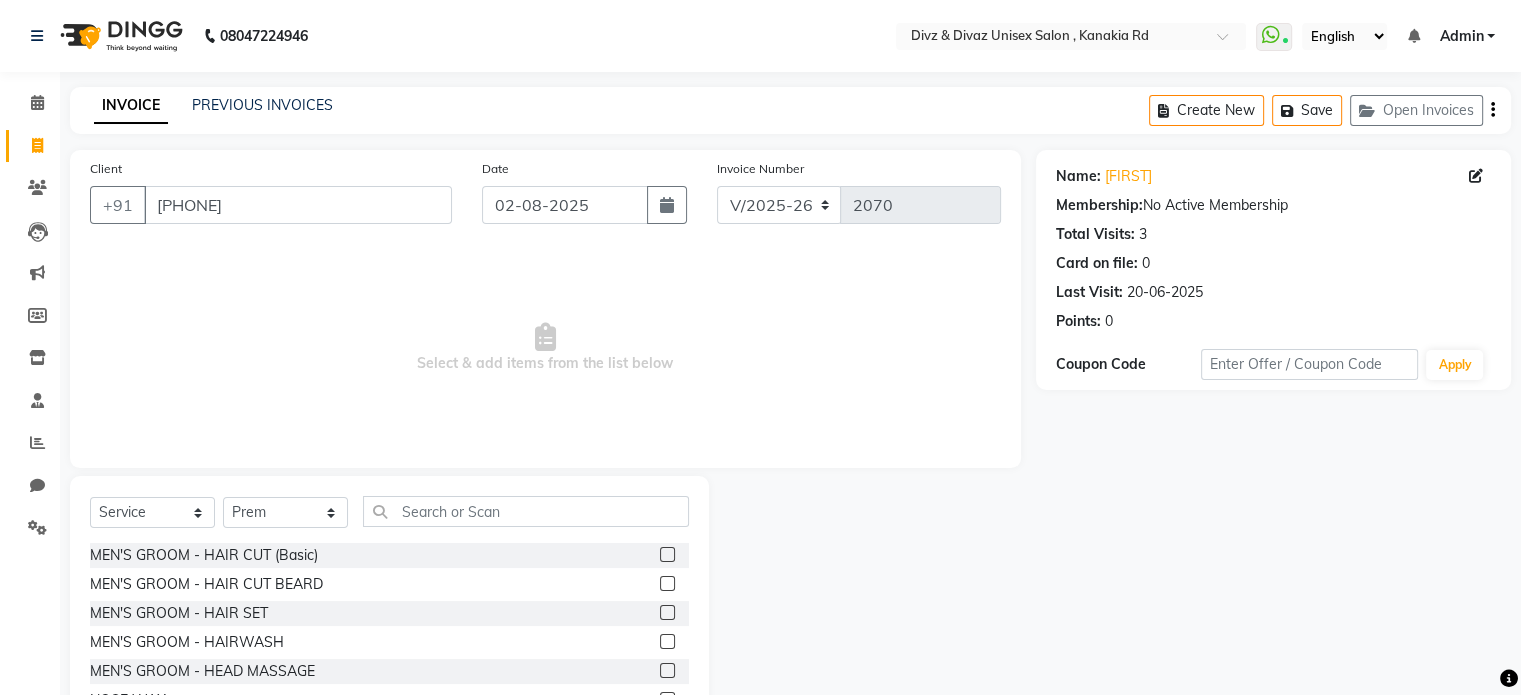 click 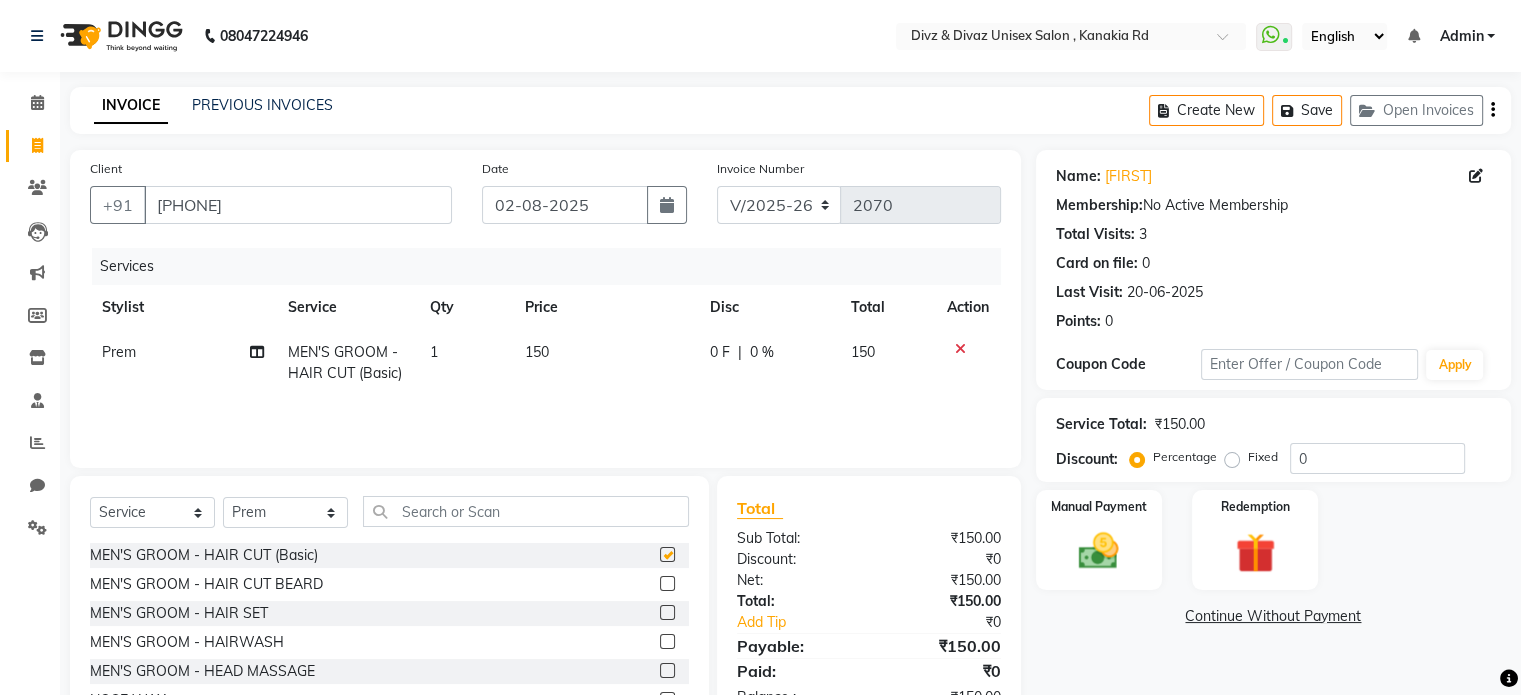 checkbox on "false" 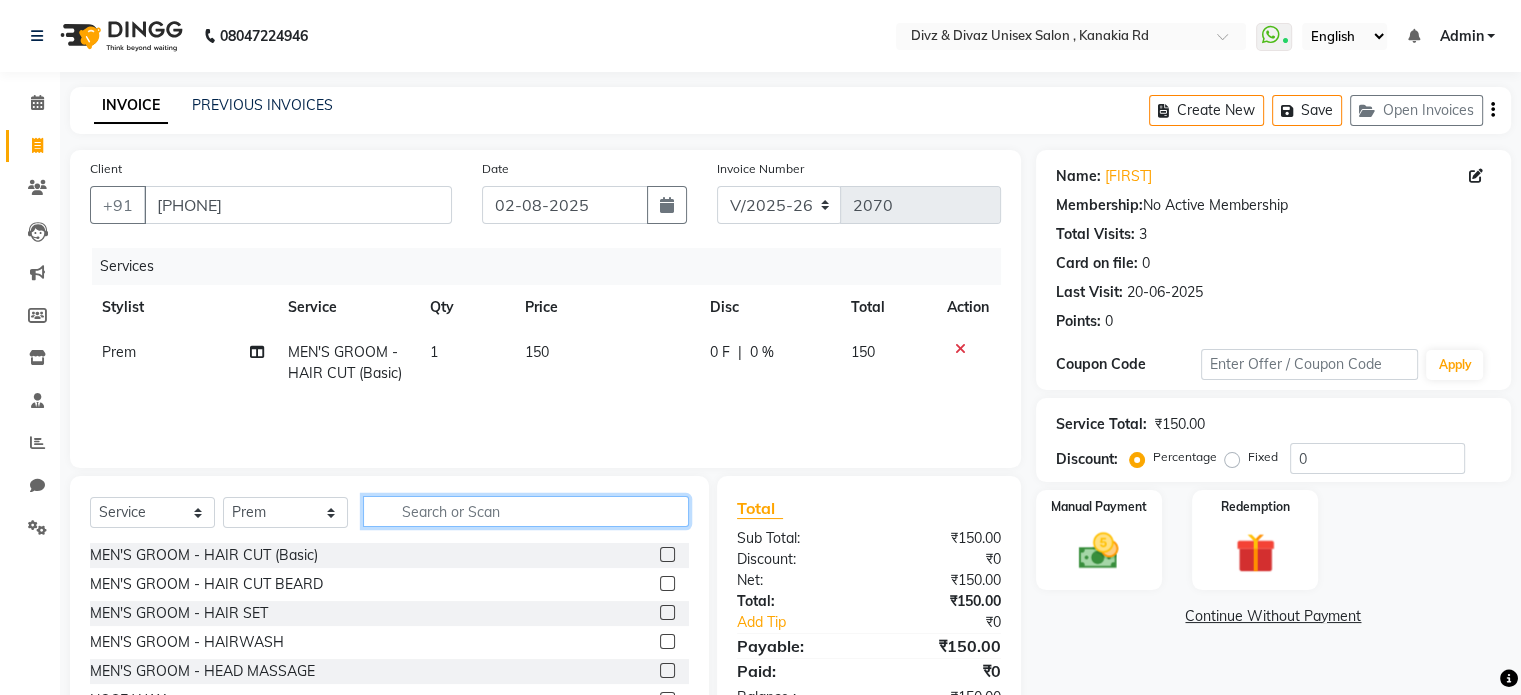 click 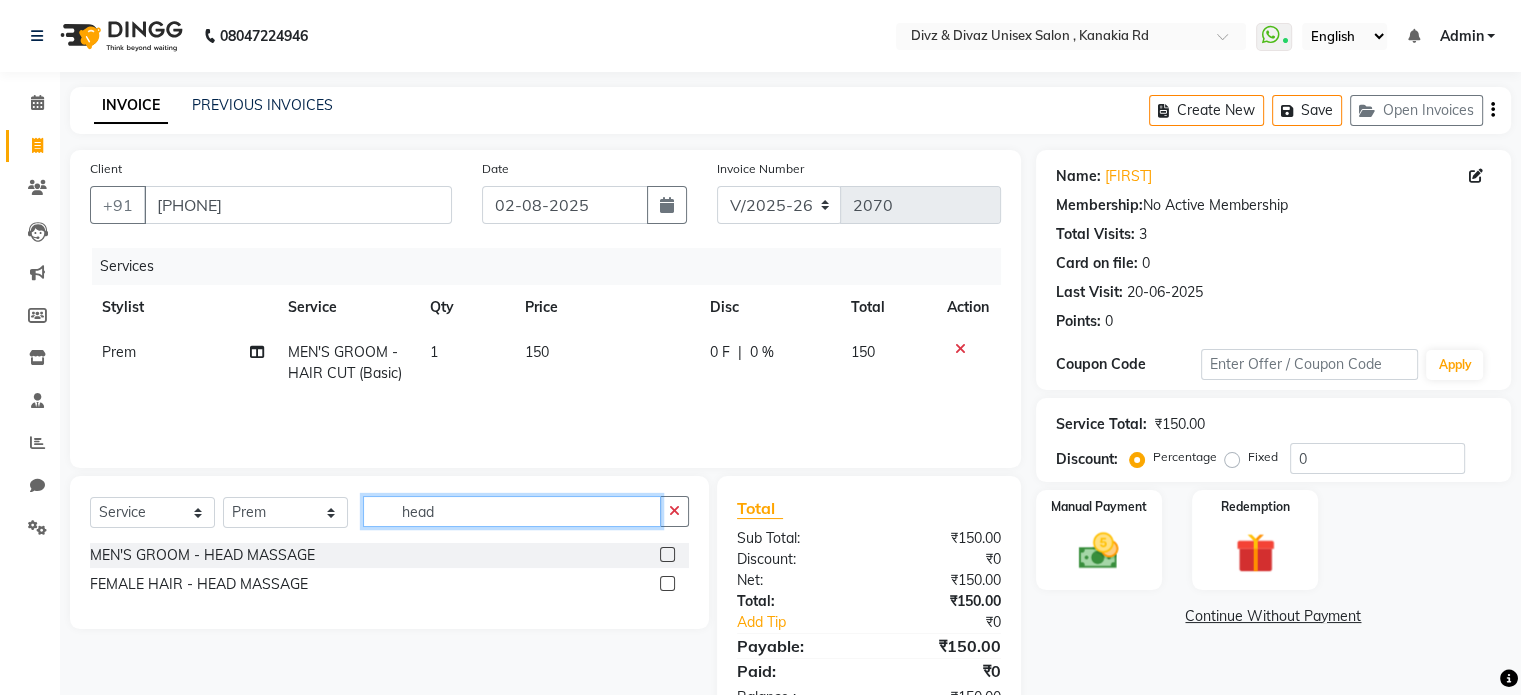 type on "head" 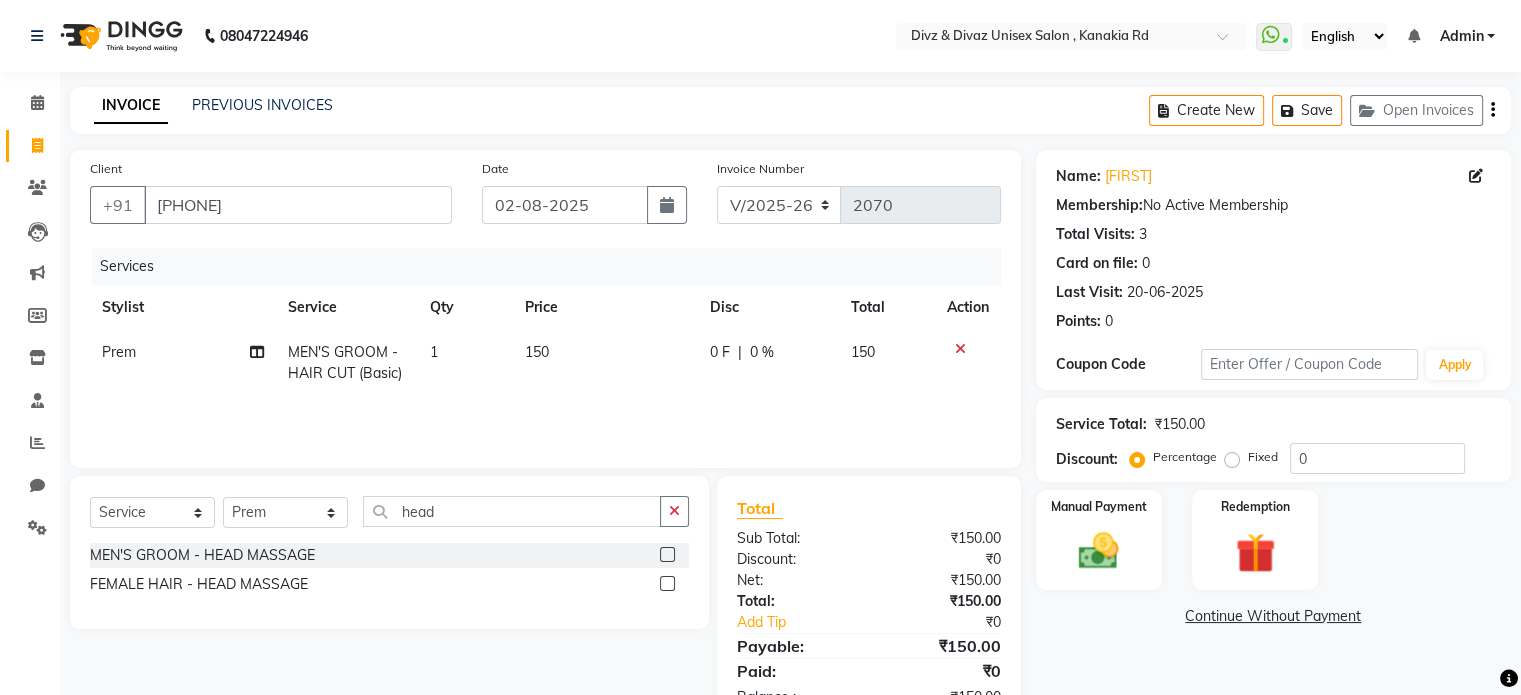 click 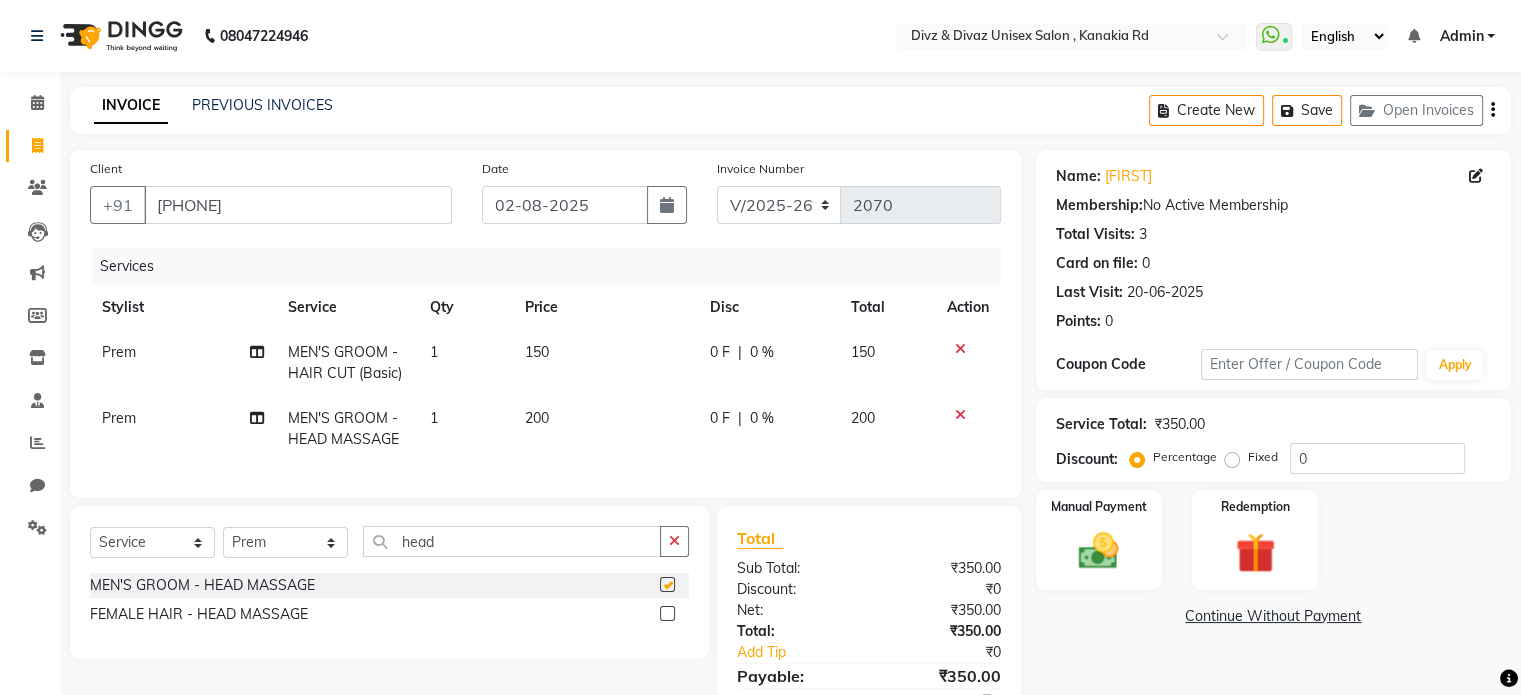 checkbox on "false" 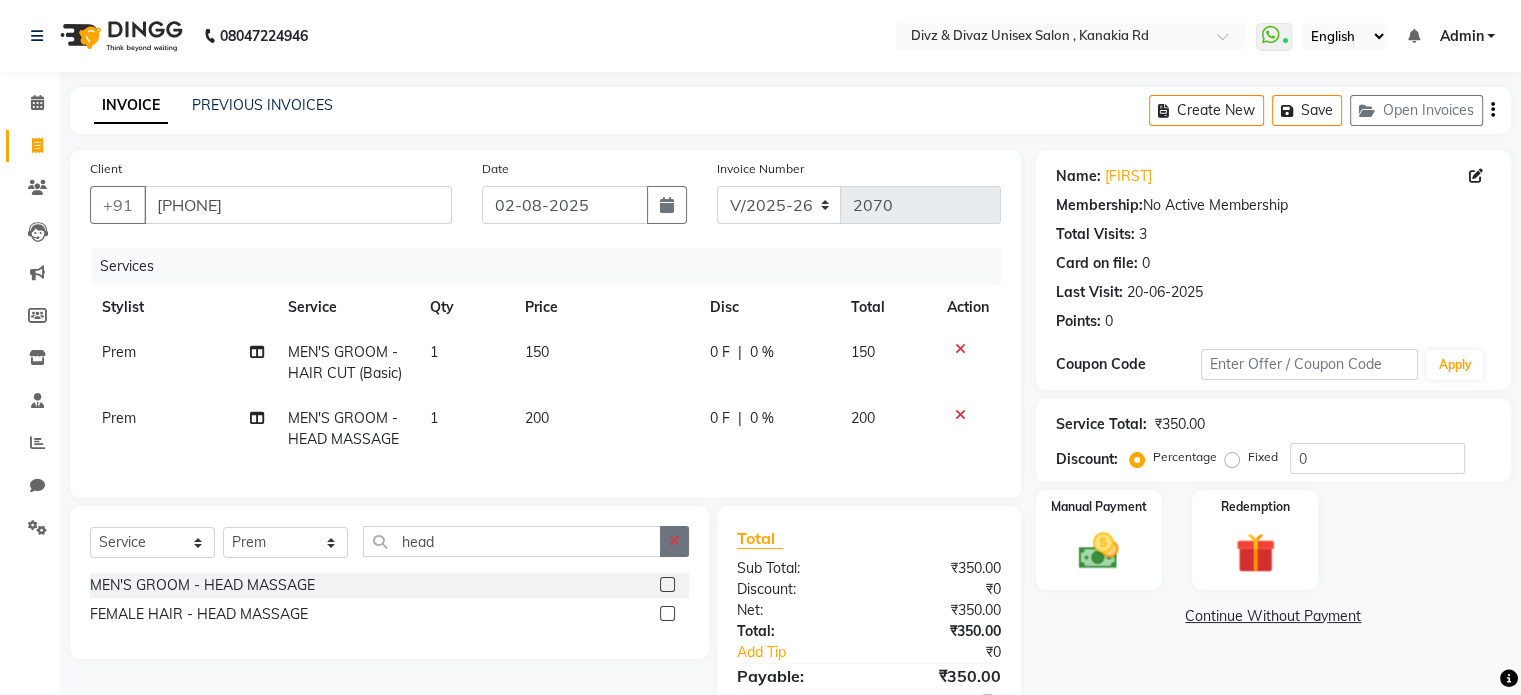 click 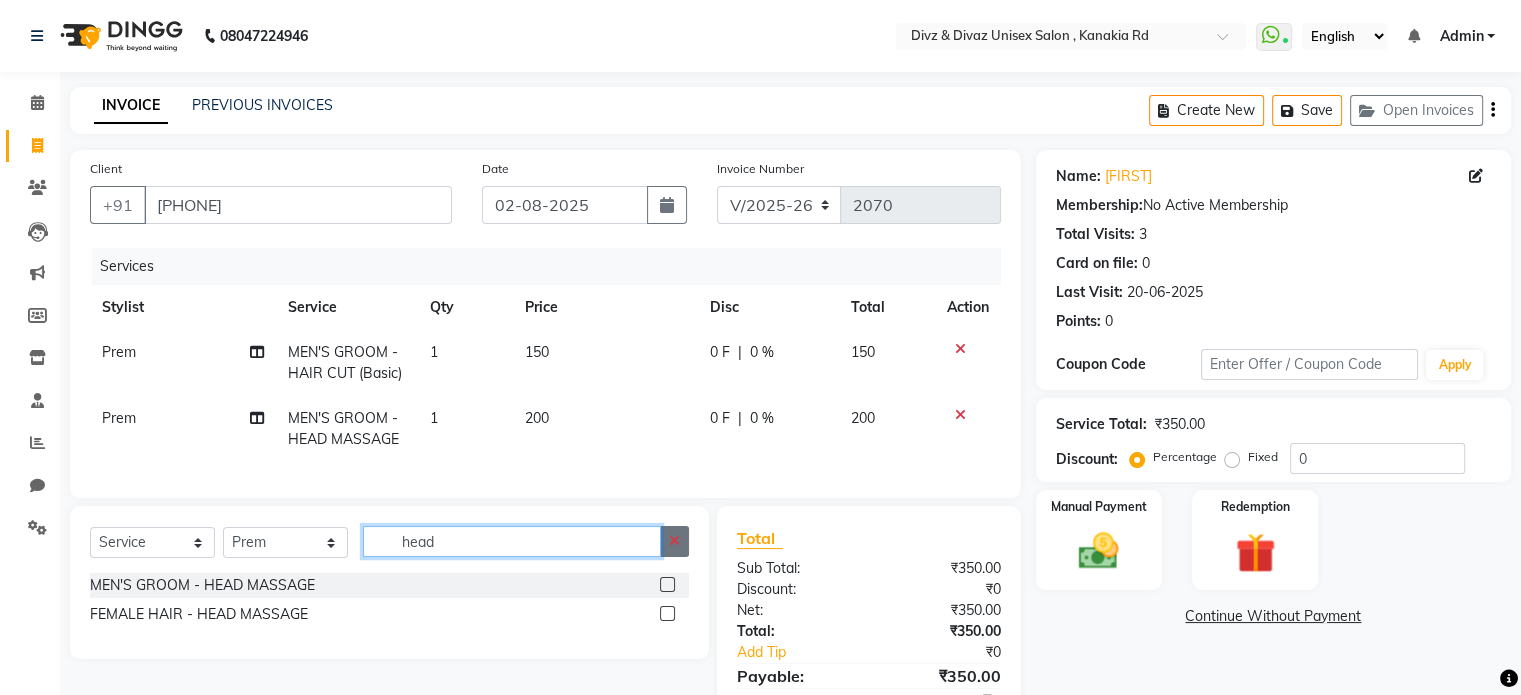 type 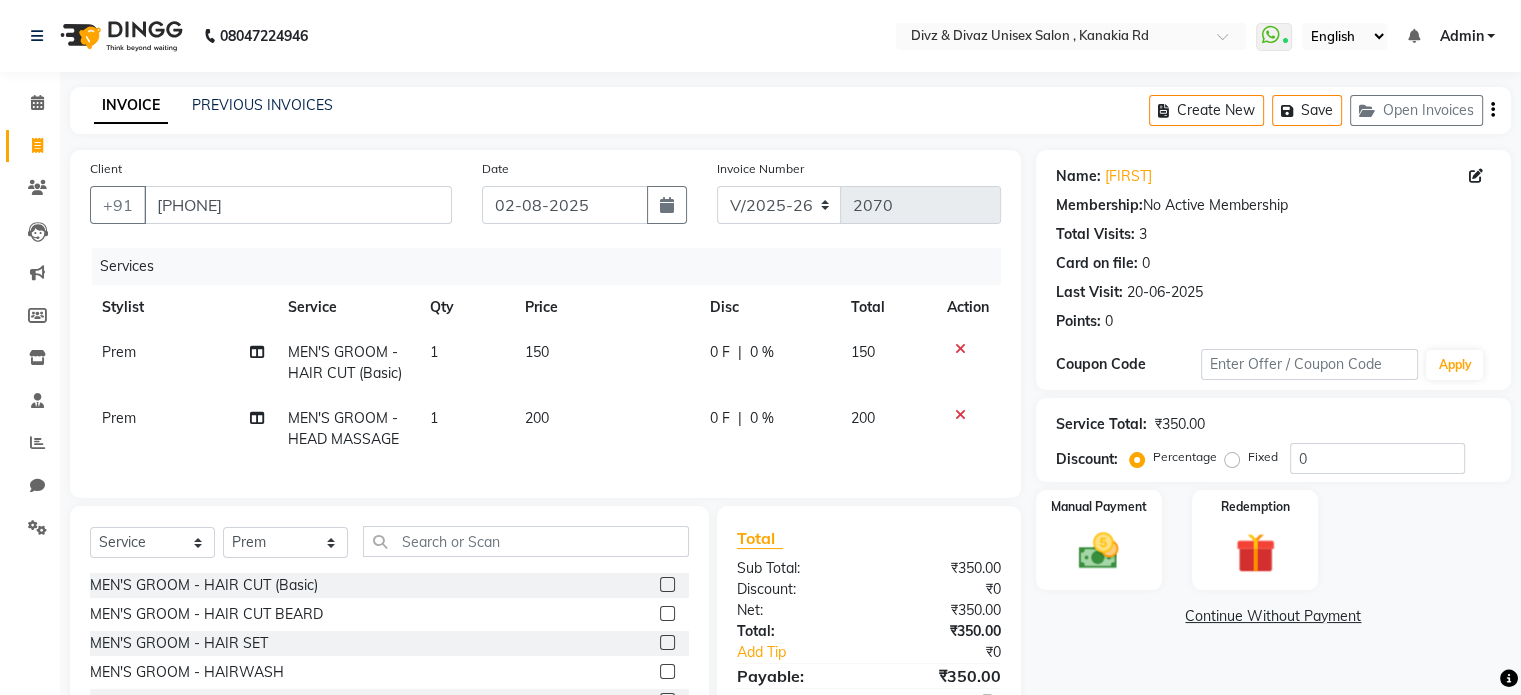 click on "150" 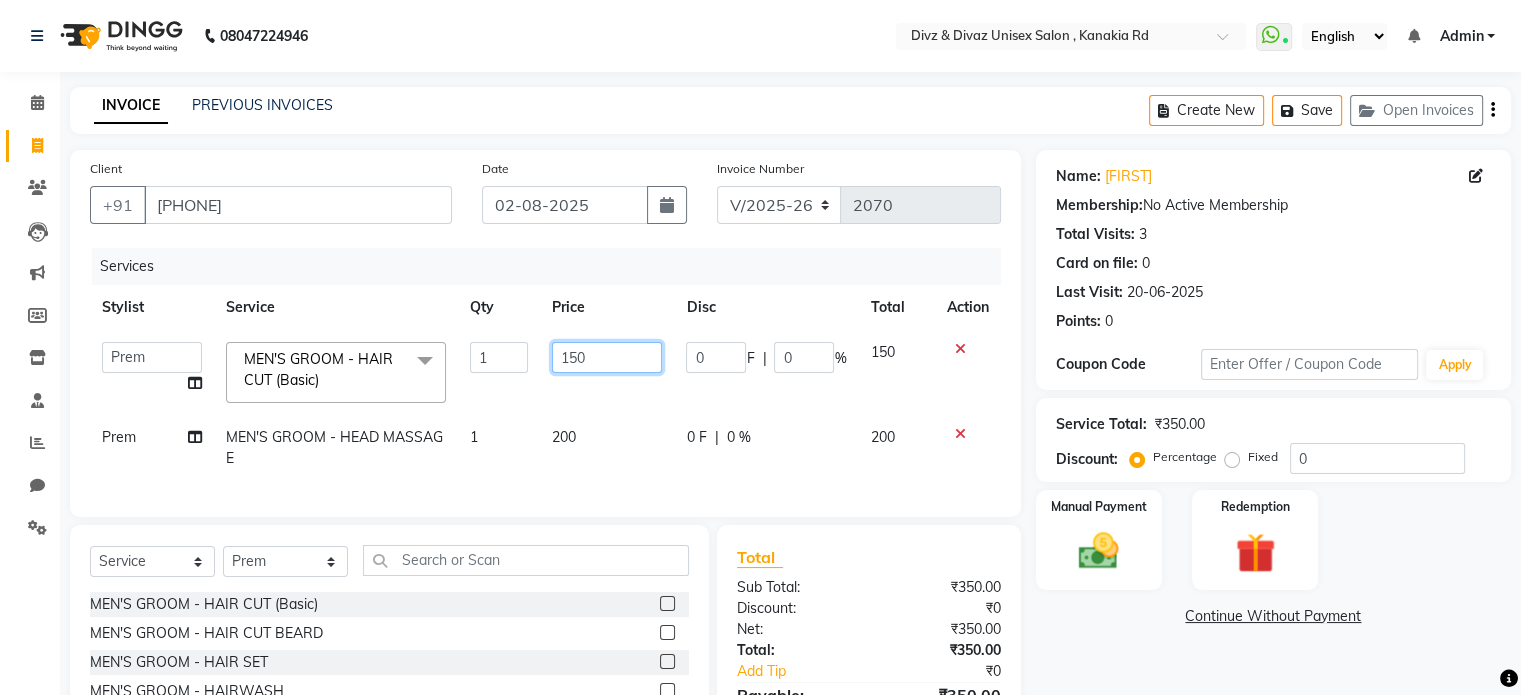 click on "150" 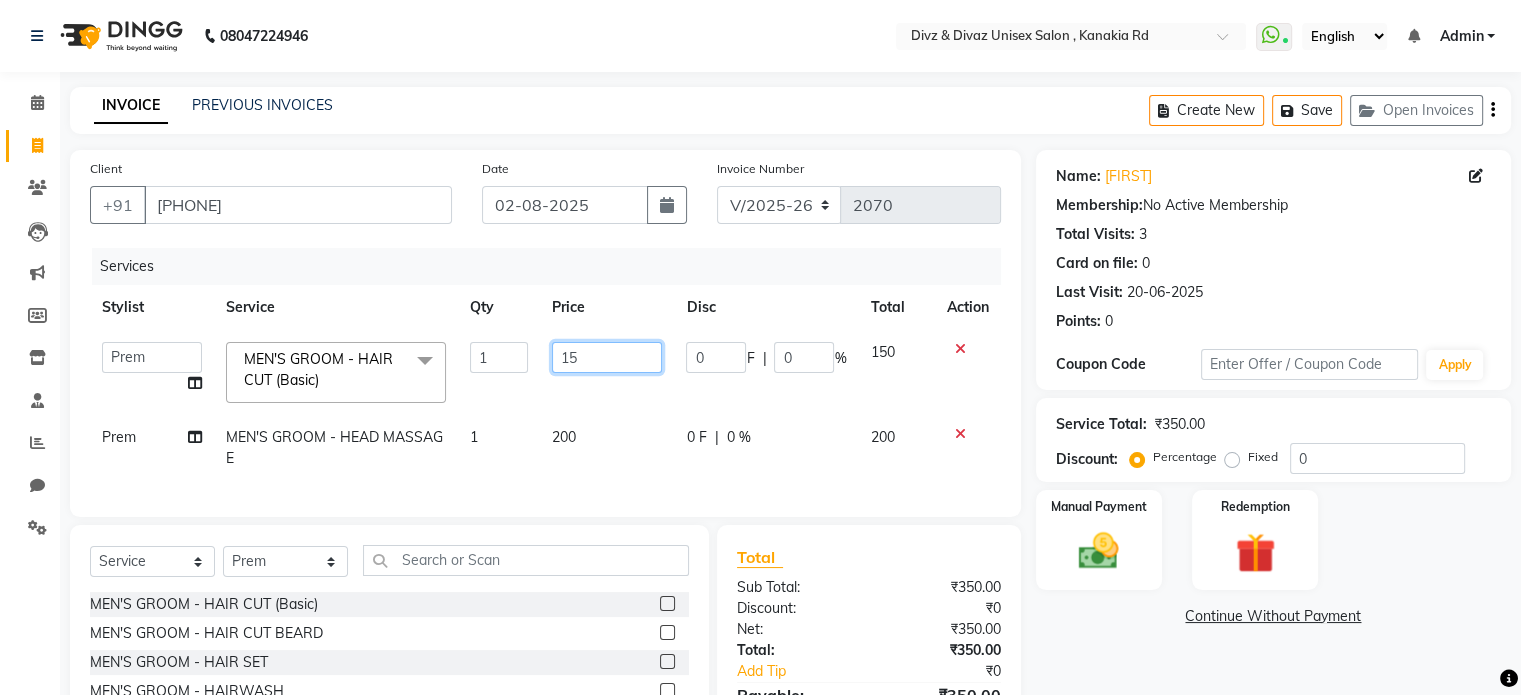 type on "1" 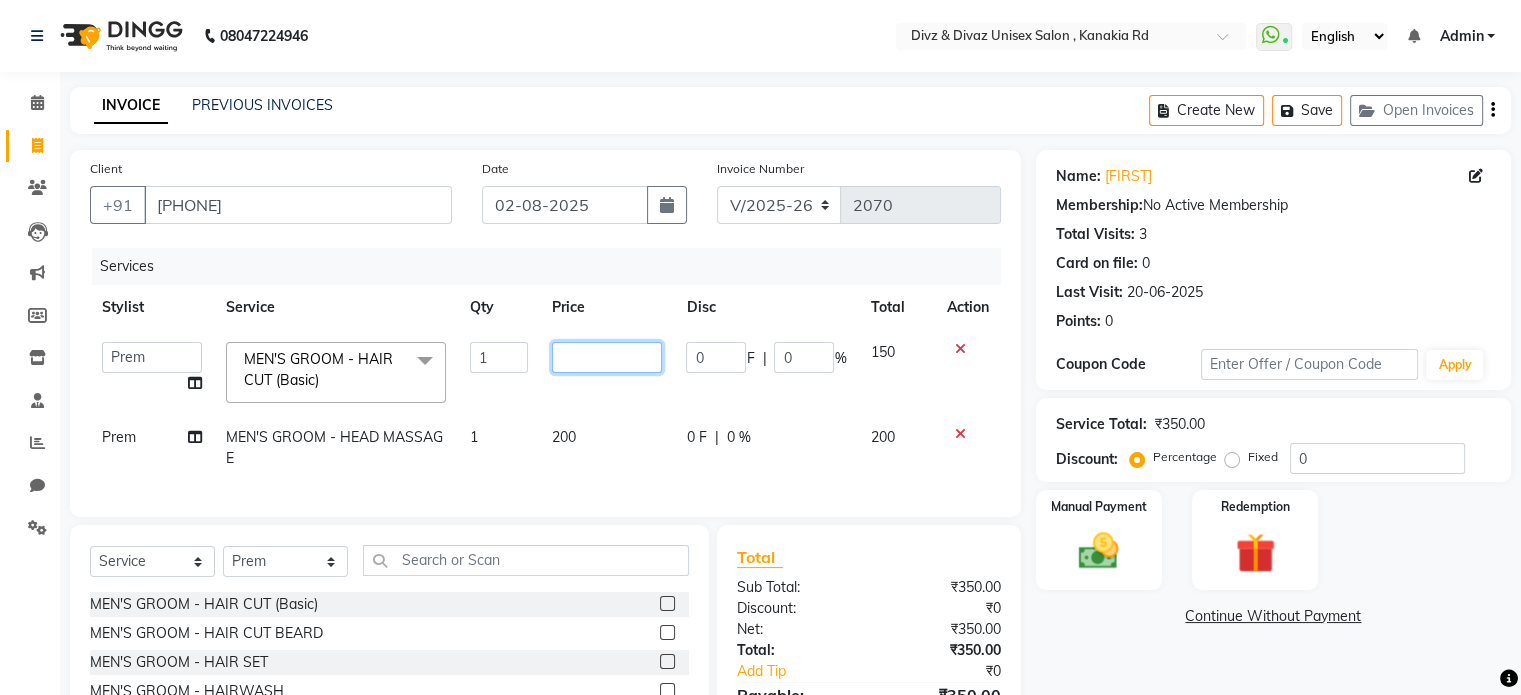 click 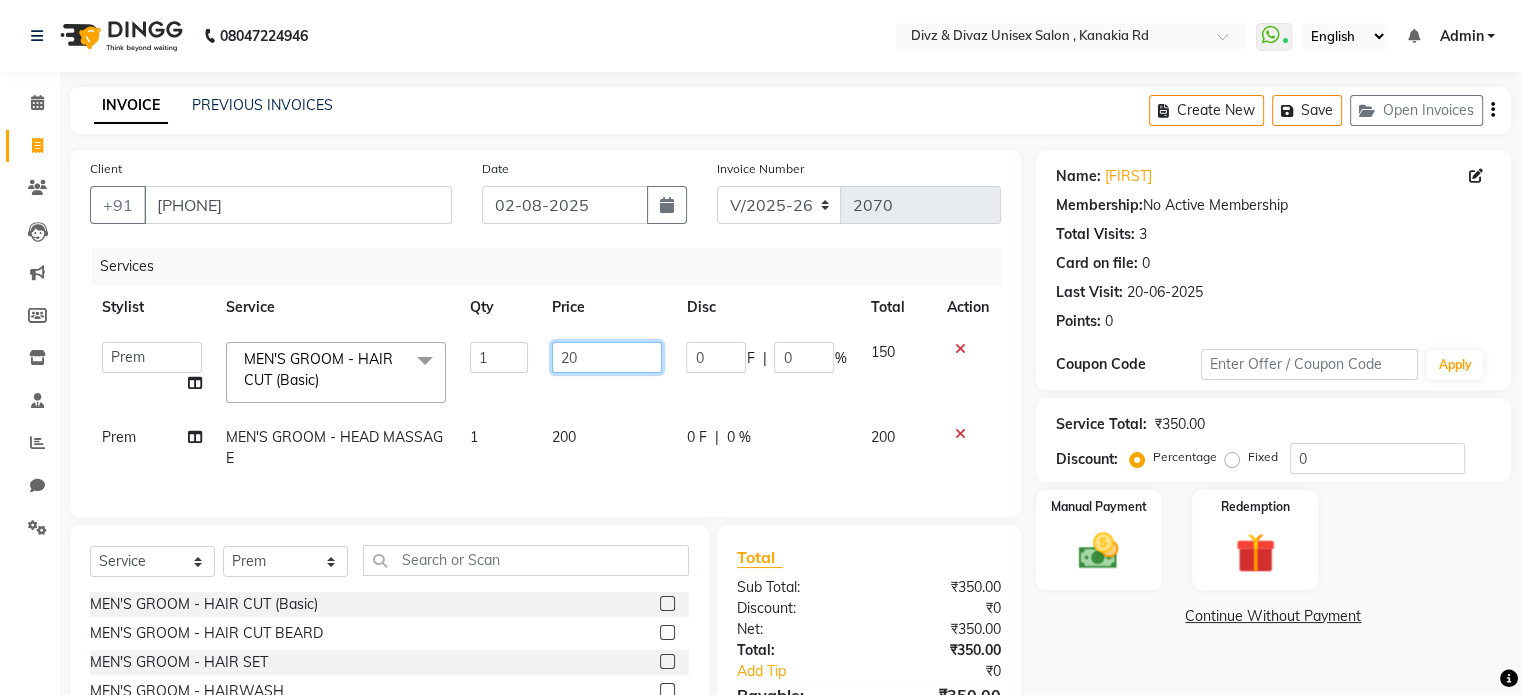 type on "200" 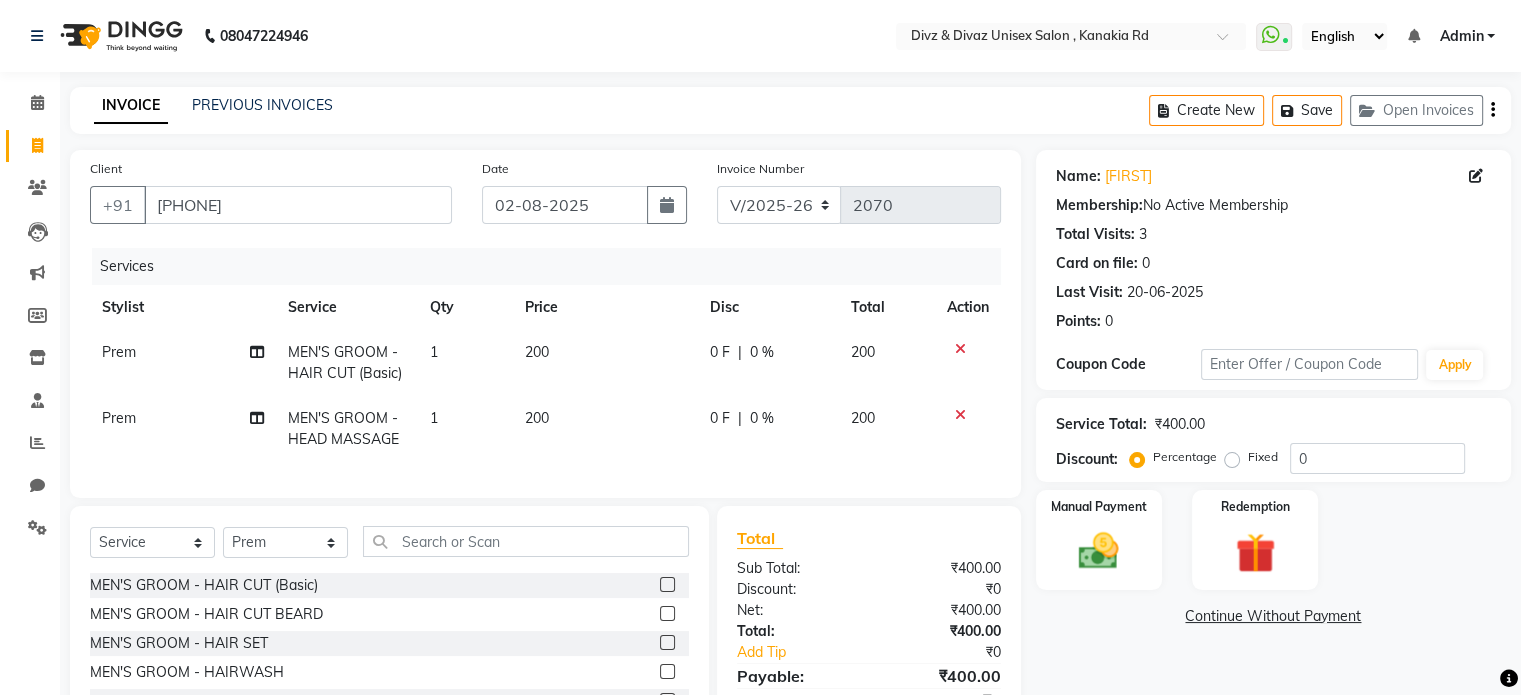 click on "200" 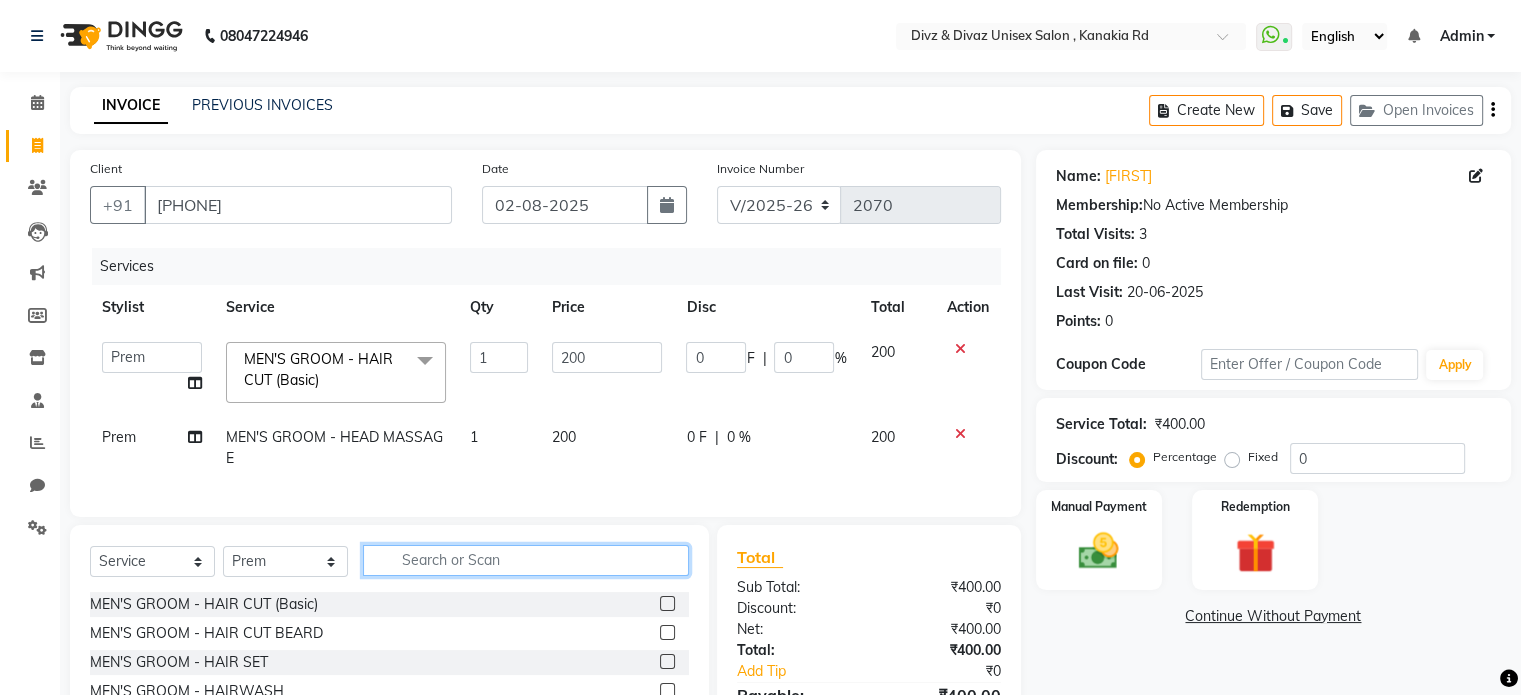 click 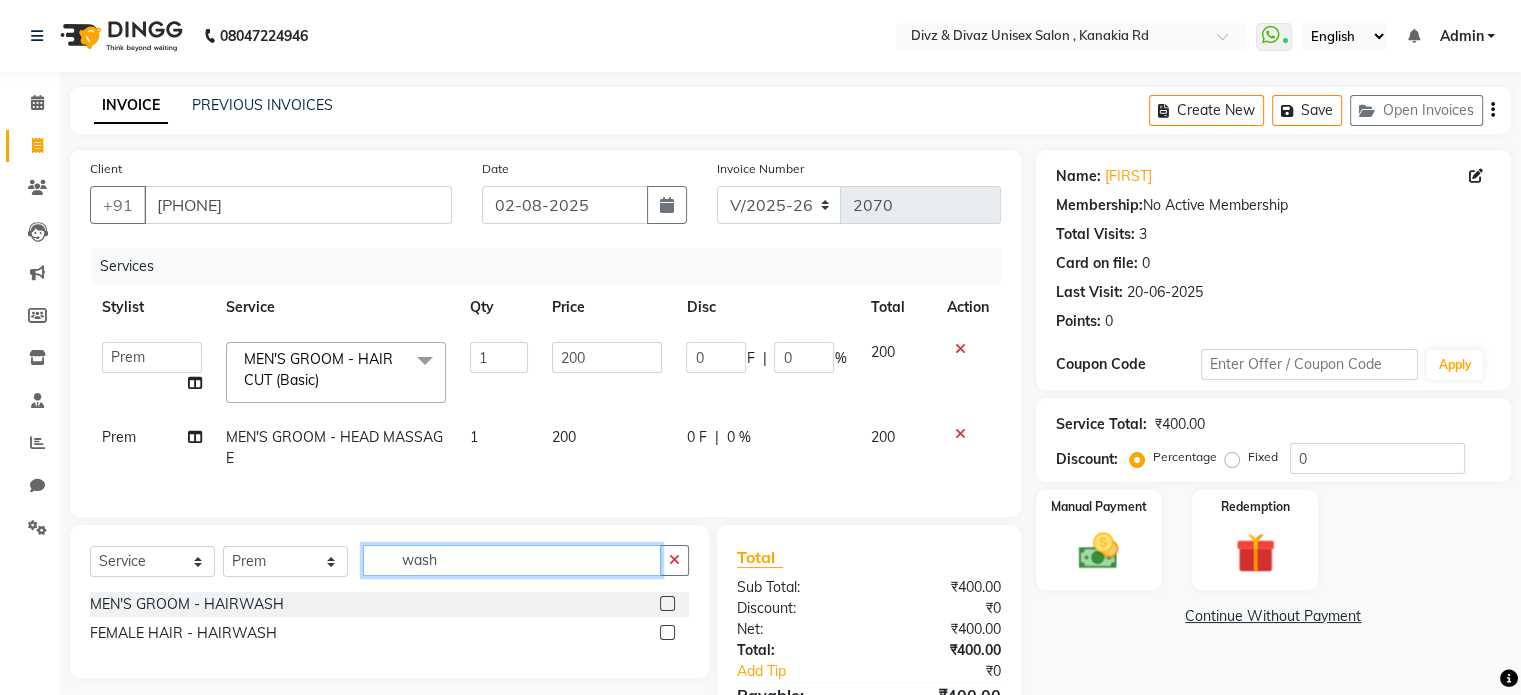type on "wash" 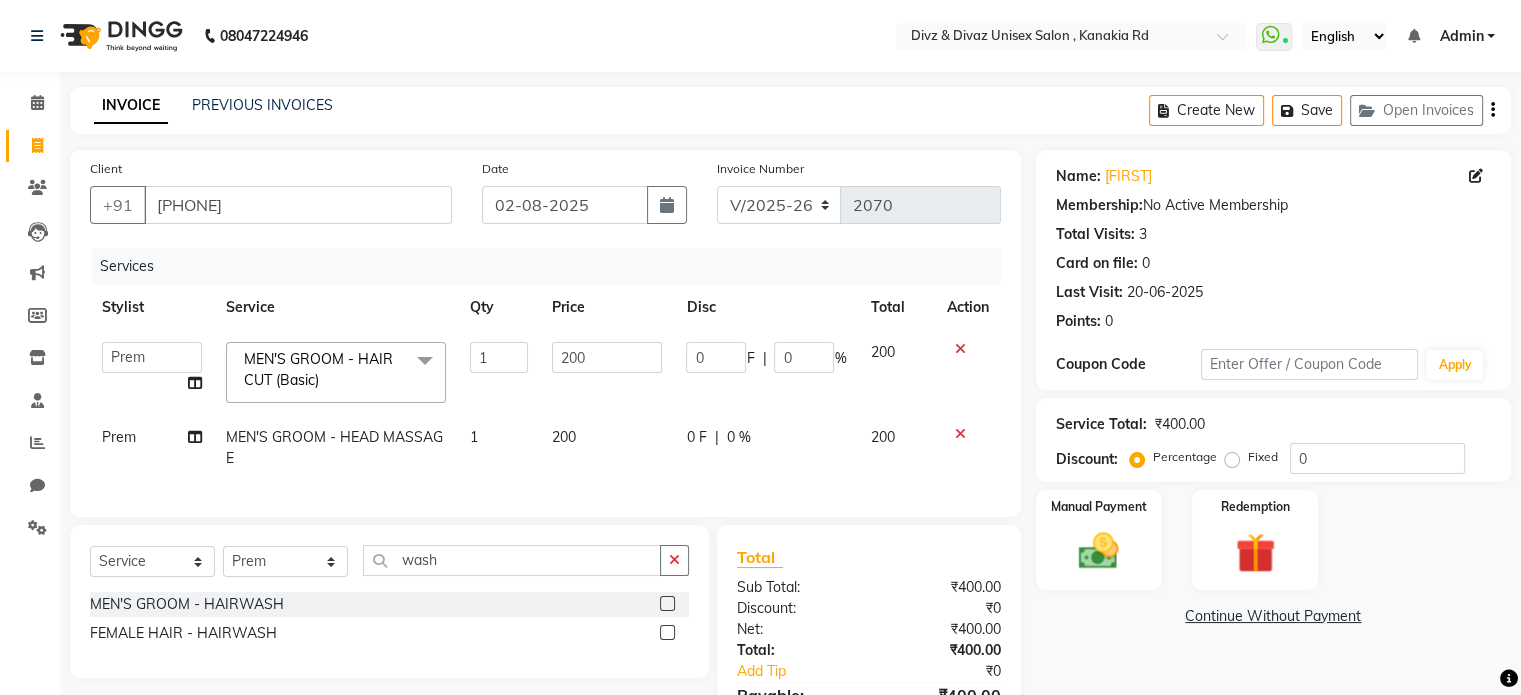 click 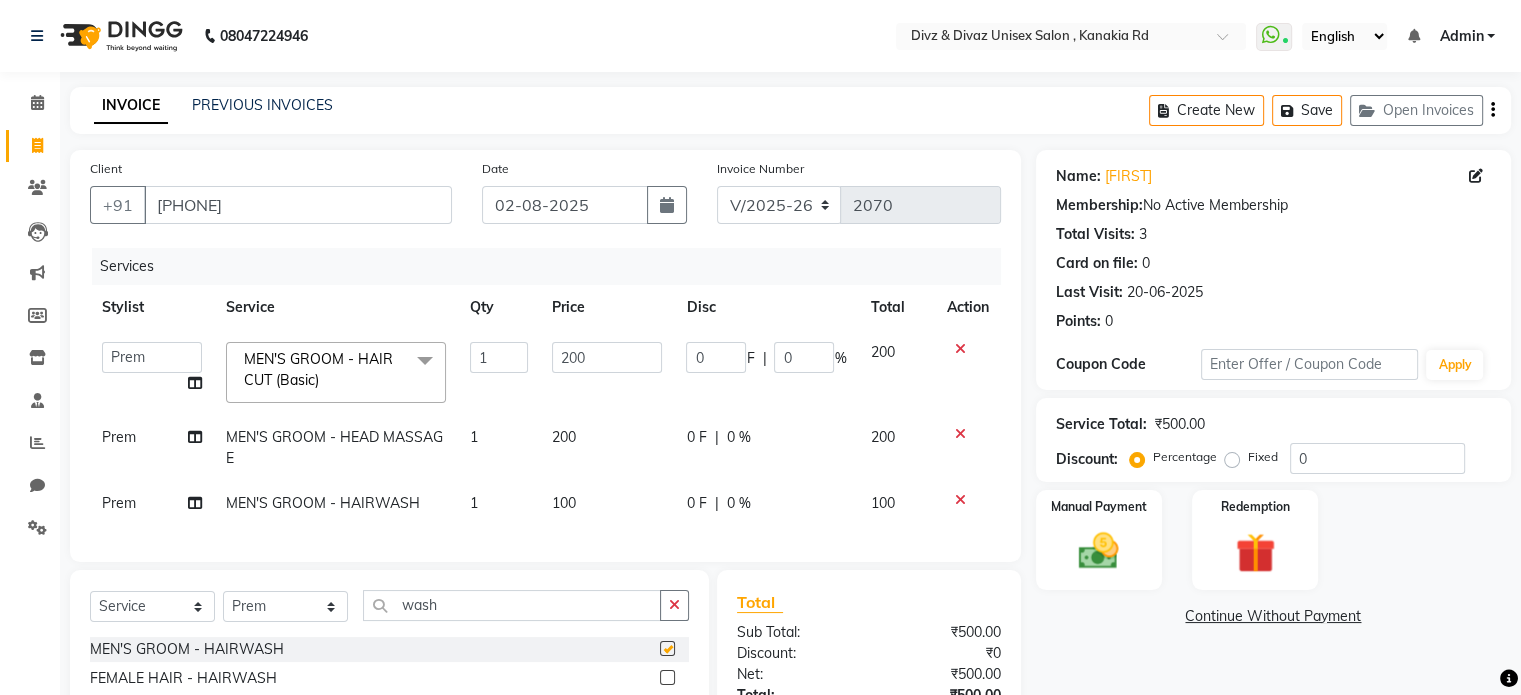 checkbox on "false" 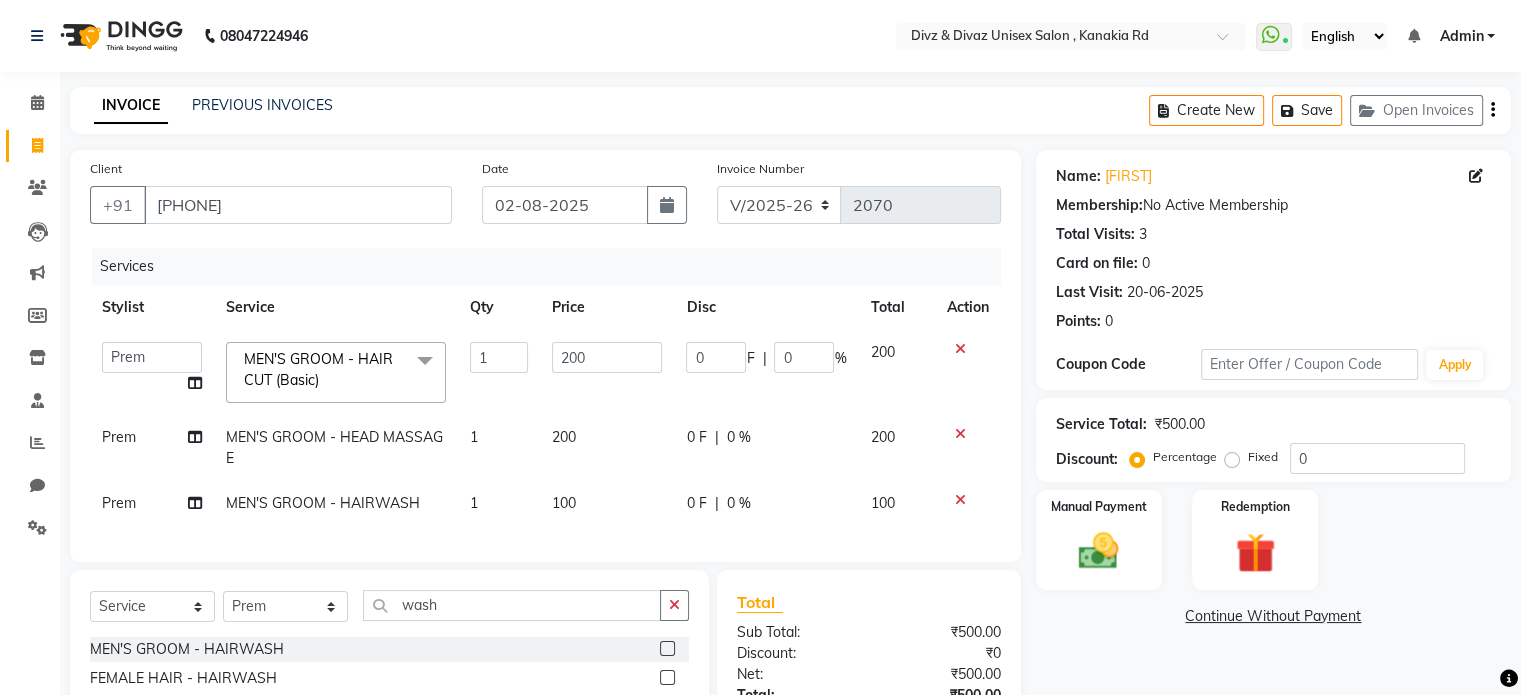 click on "100" 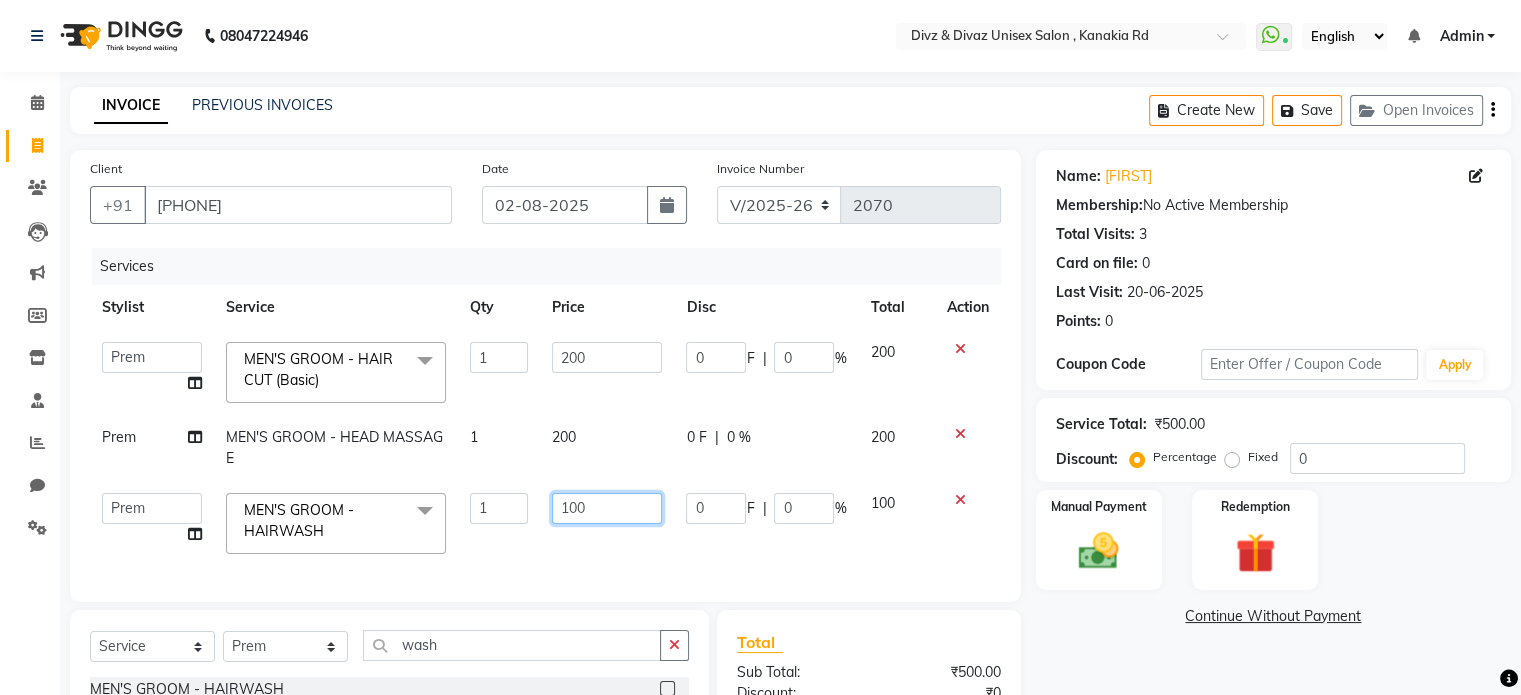 click on "100" 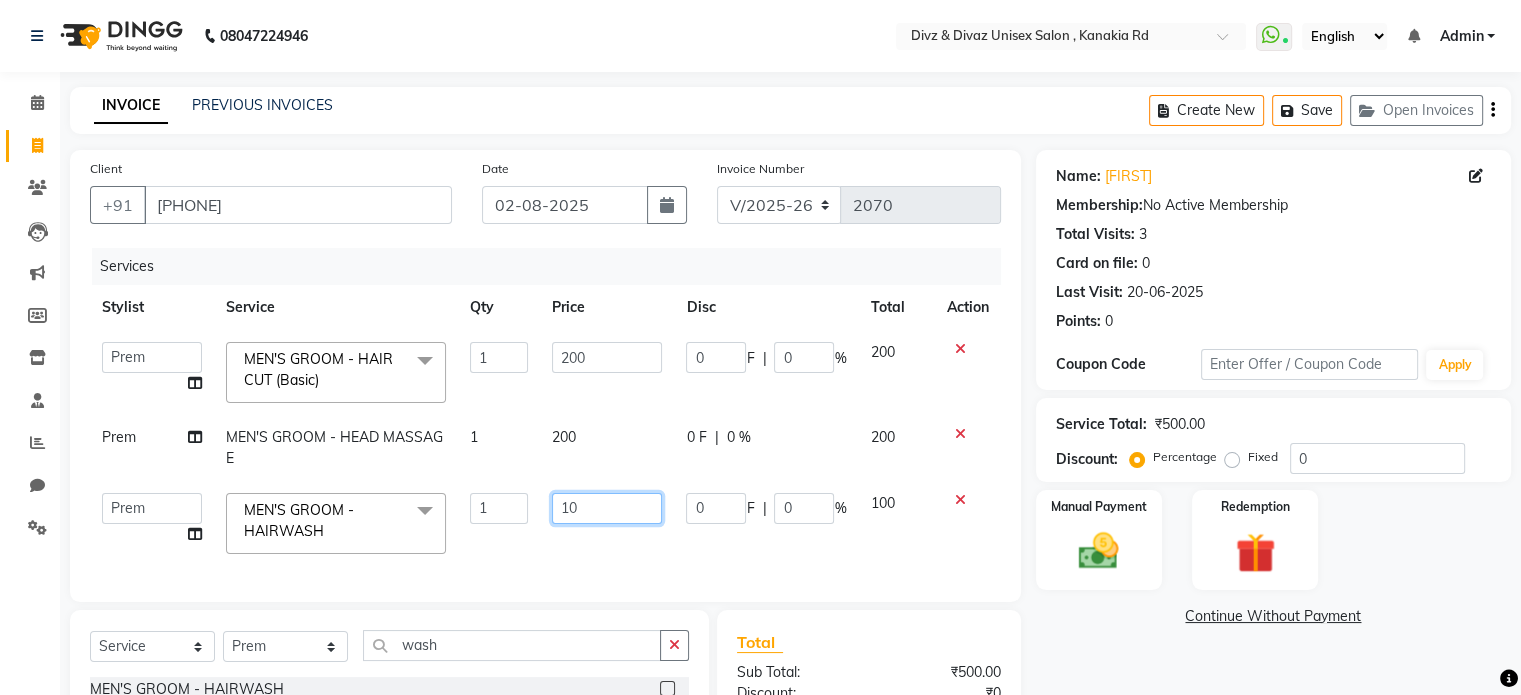 type on "1" 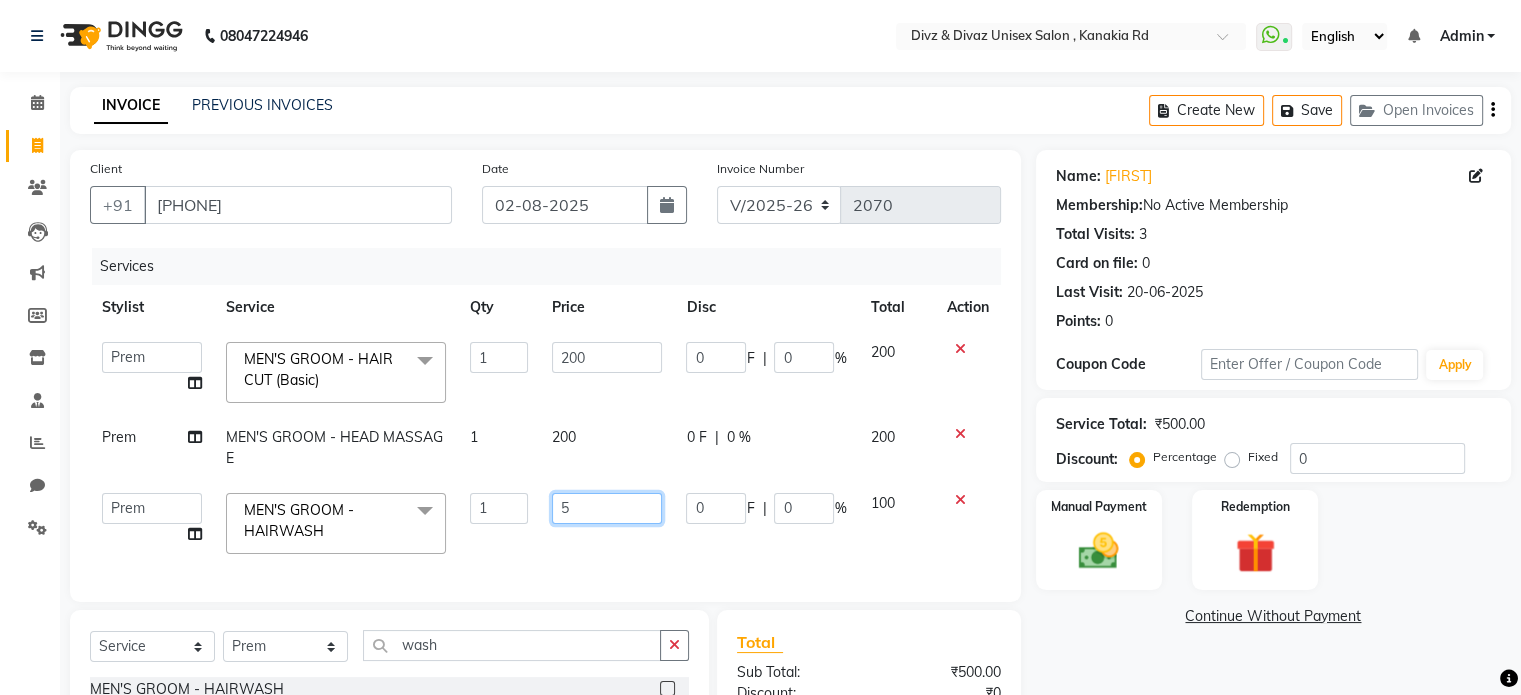 type on "50" 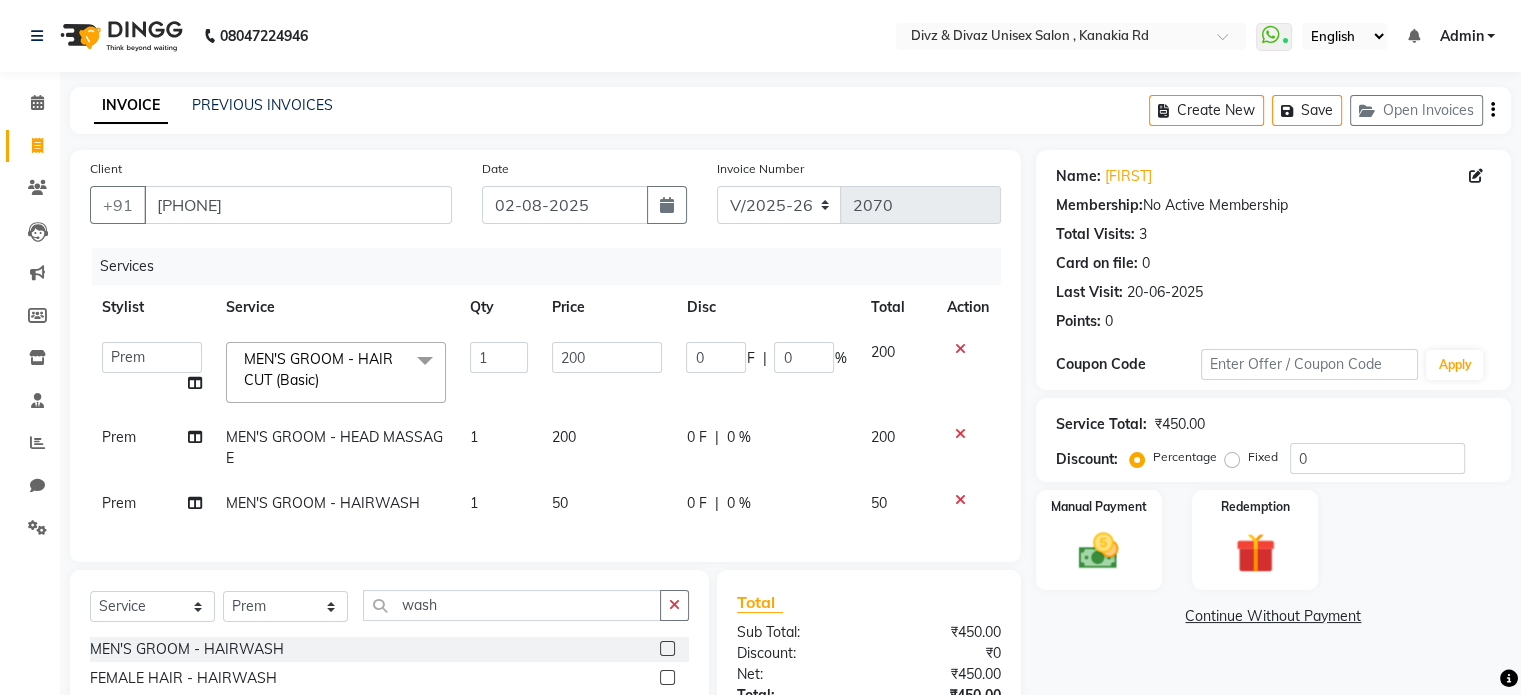 click on "50" 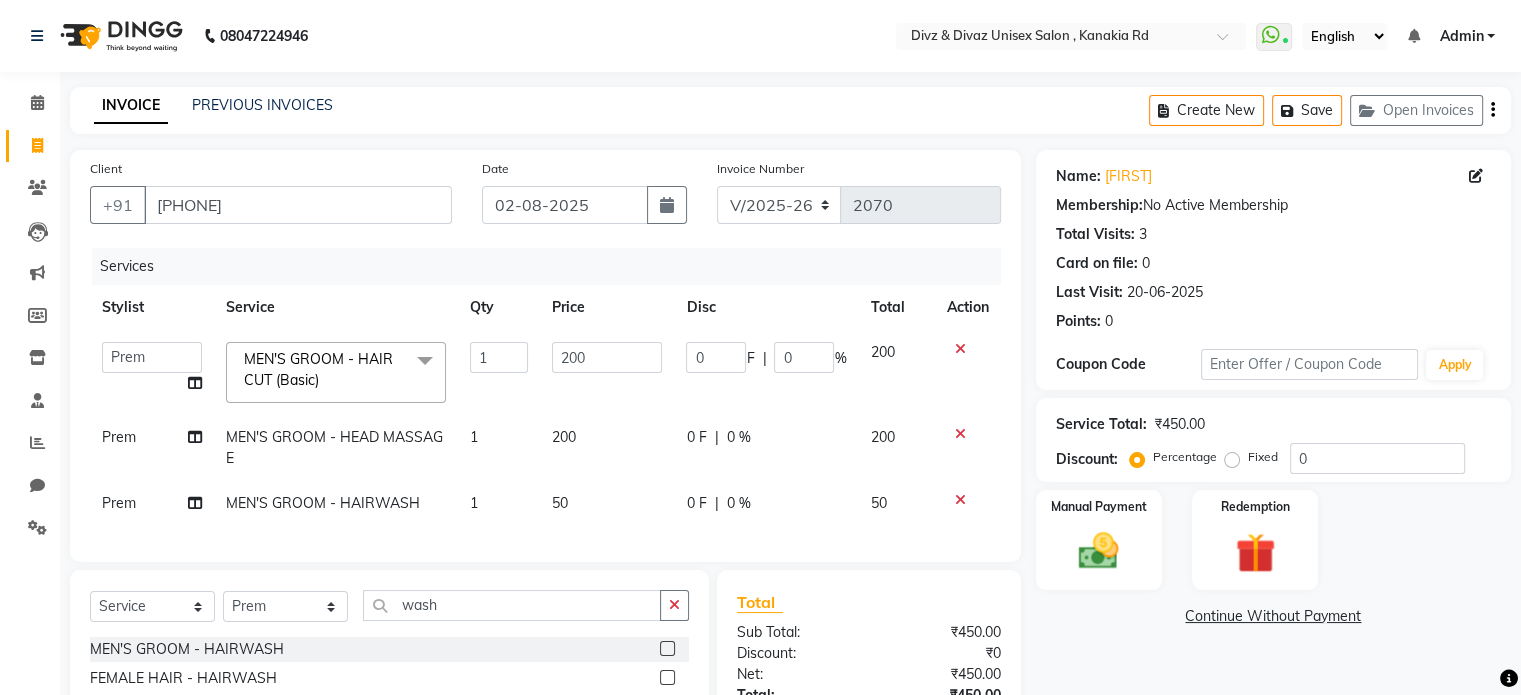 select on "67195" 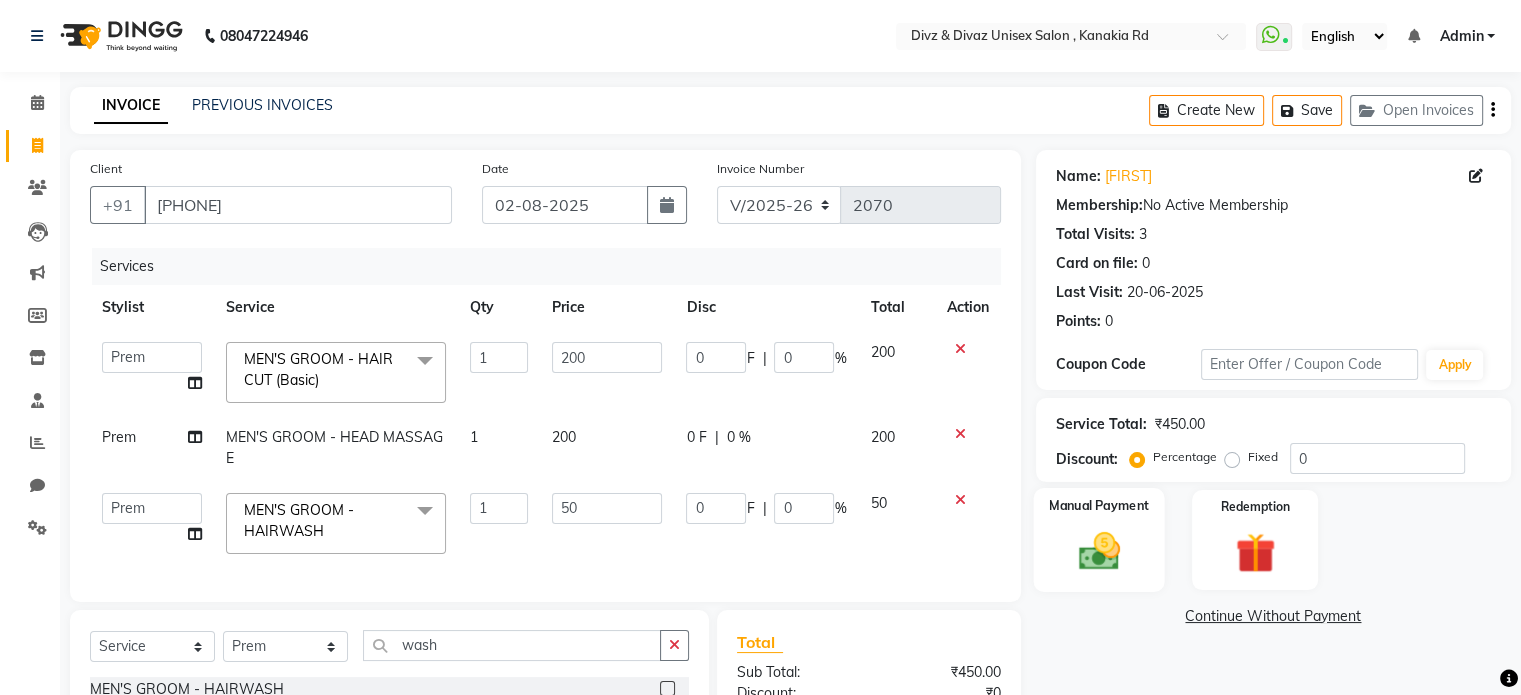 click 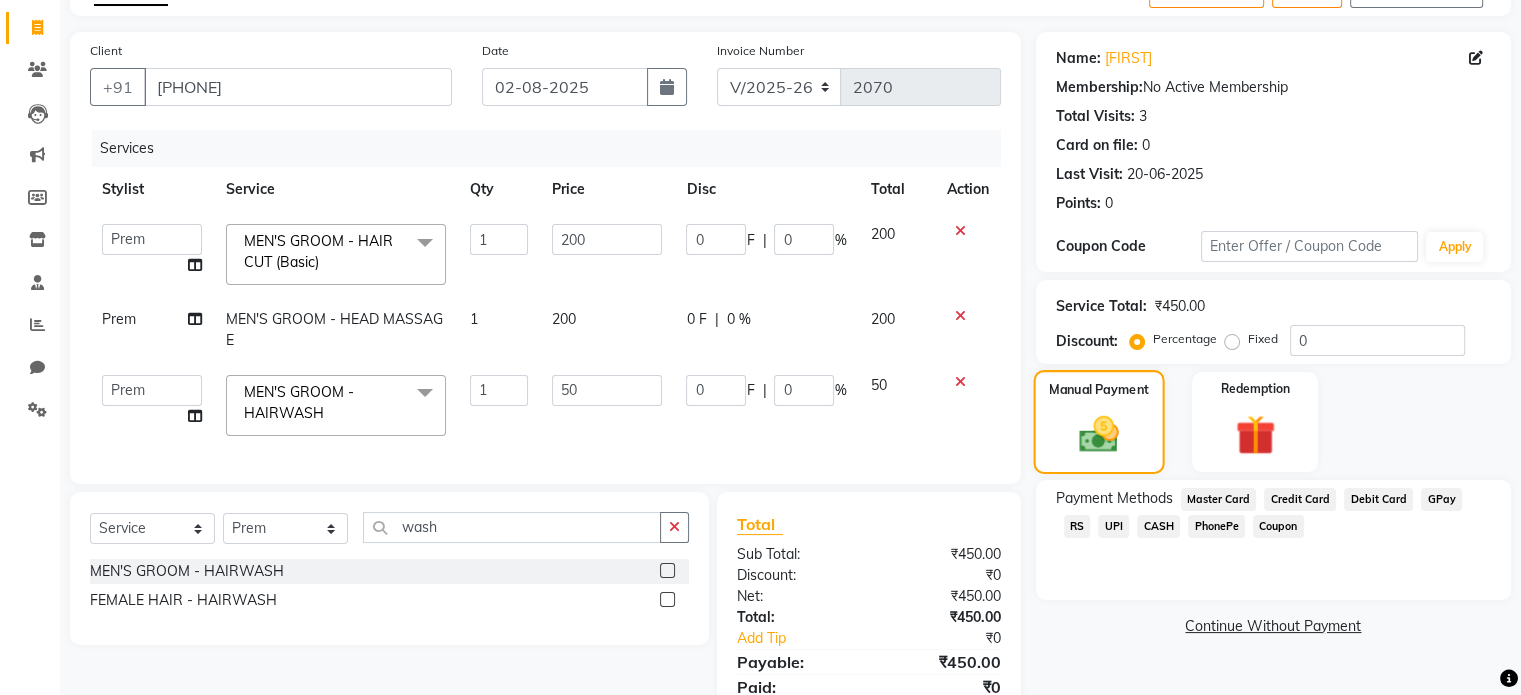 scroll, scrollTop: 120, scrollLeft: 0, axis: vertical 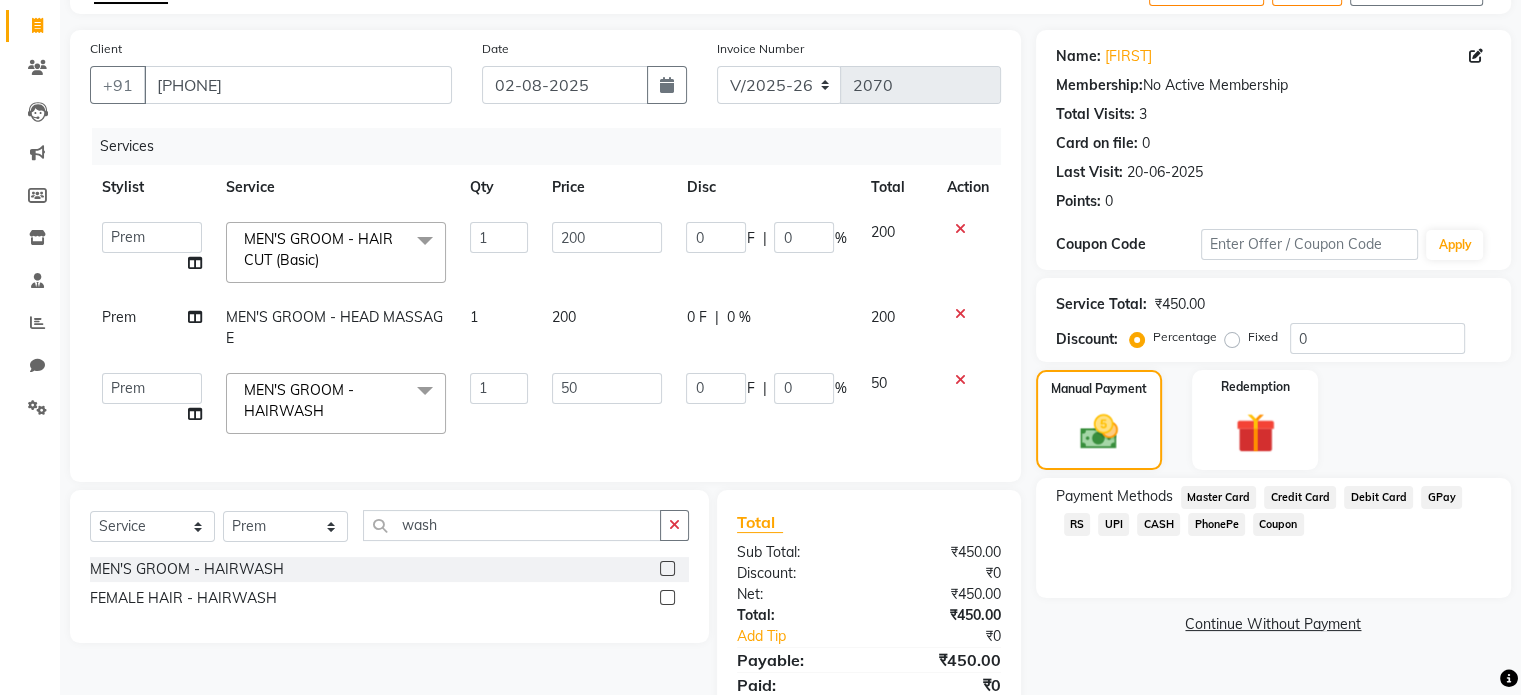 click on "UPI" 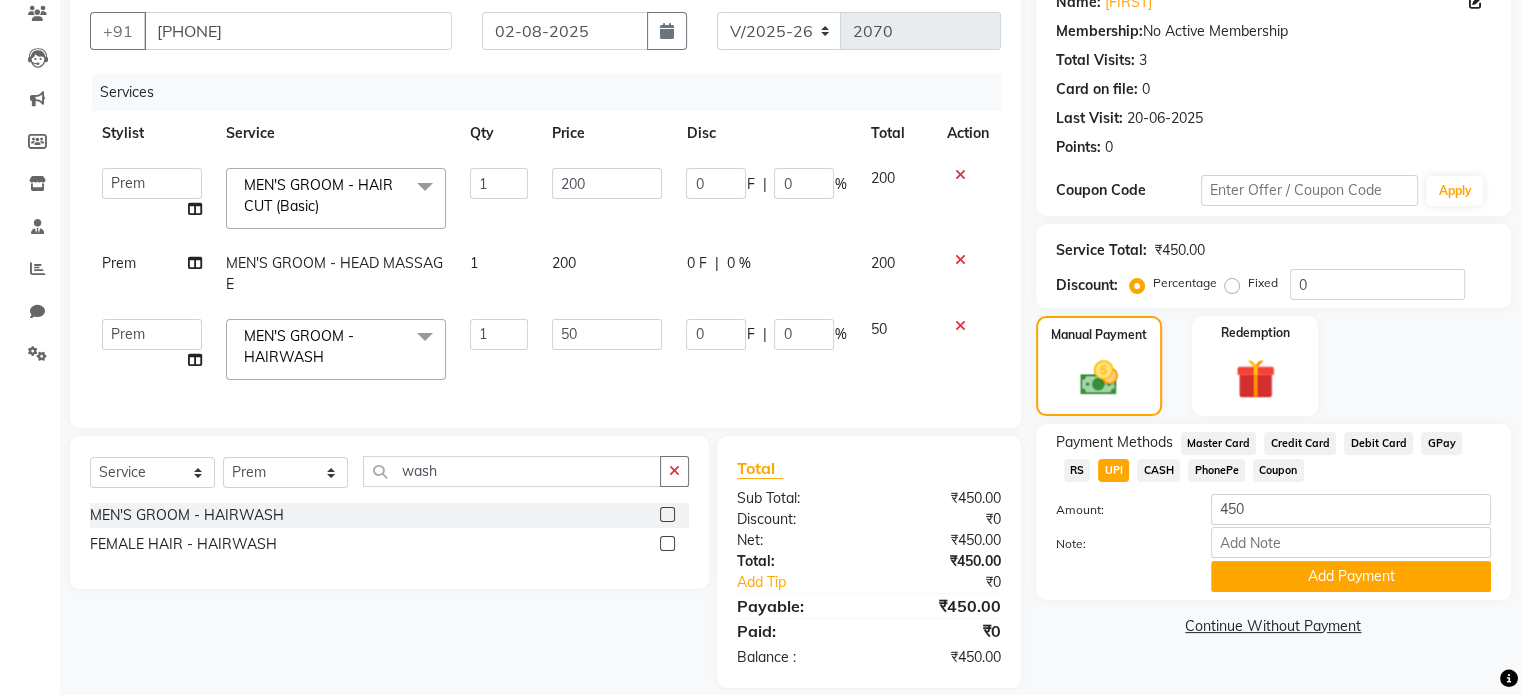 scroll, scrollTop: 200, scrollLeft: 0, axis: vertical 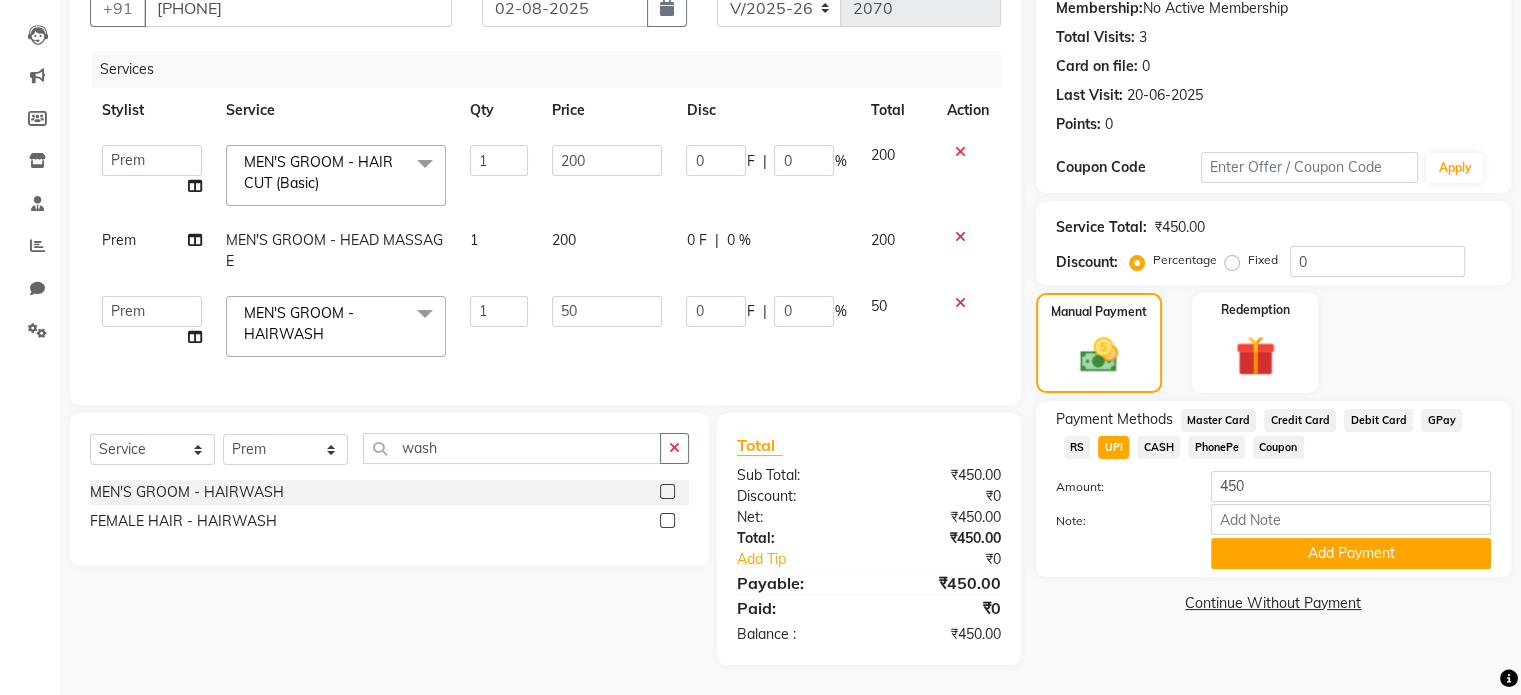click on "Note:" 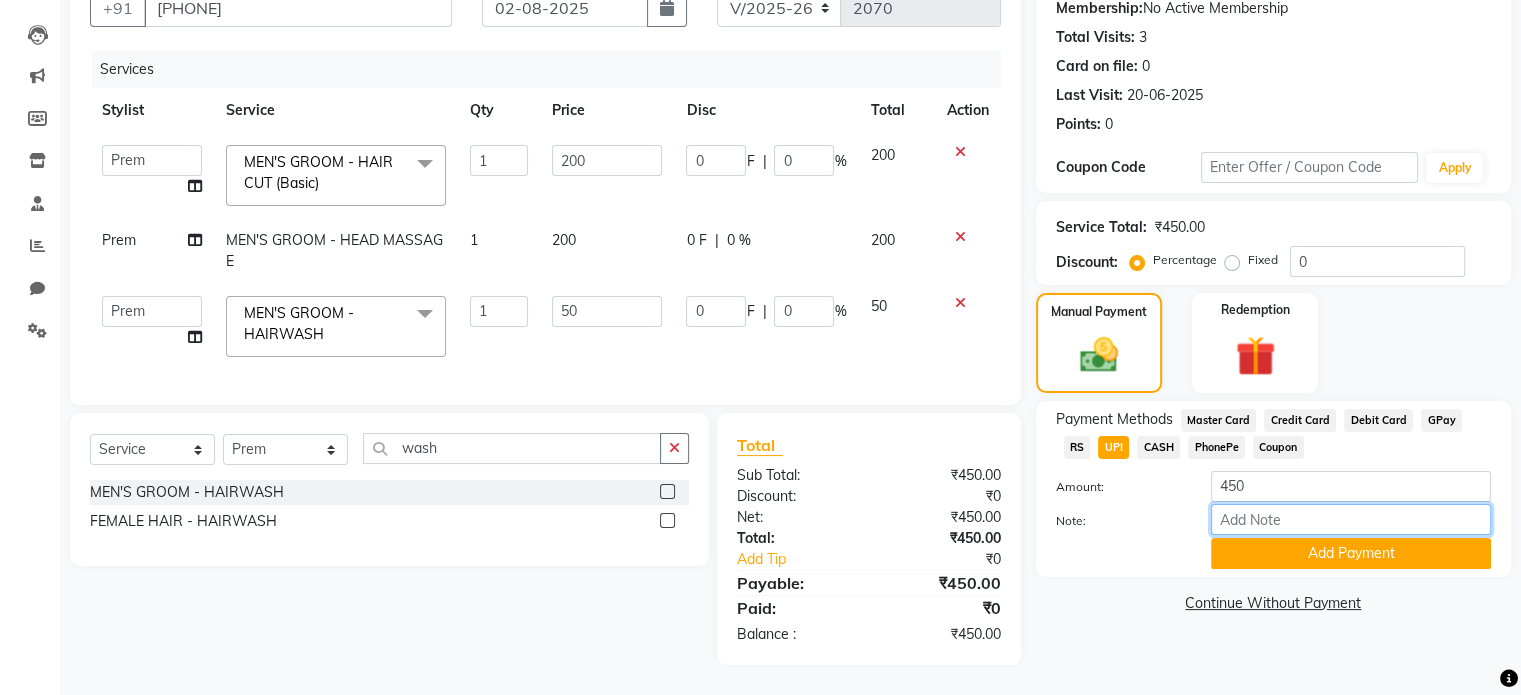 click on "Note:" at bounding box center (1351, 519) 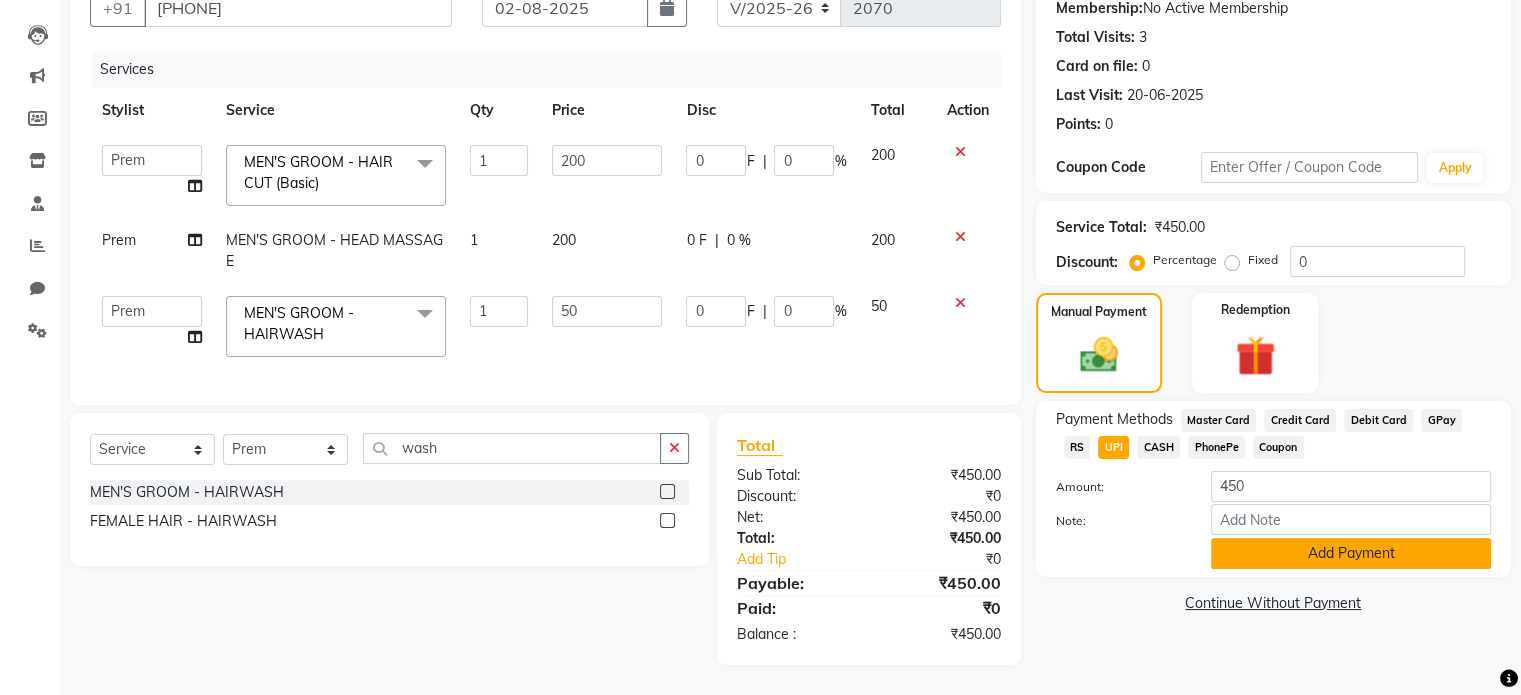 click on "Add Payment" 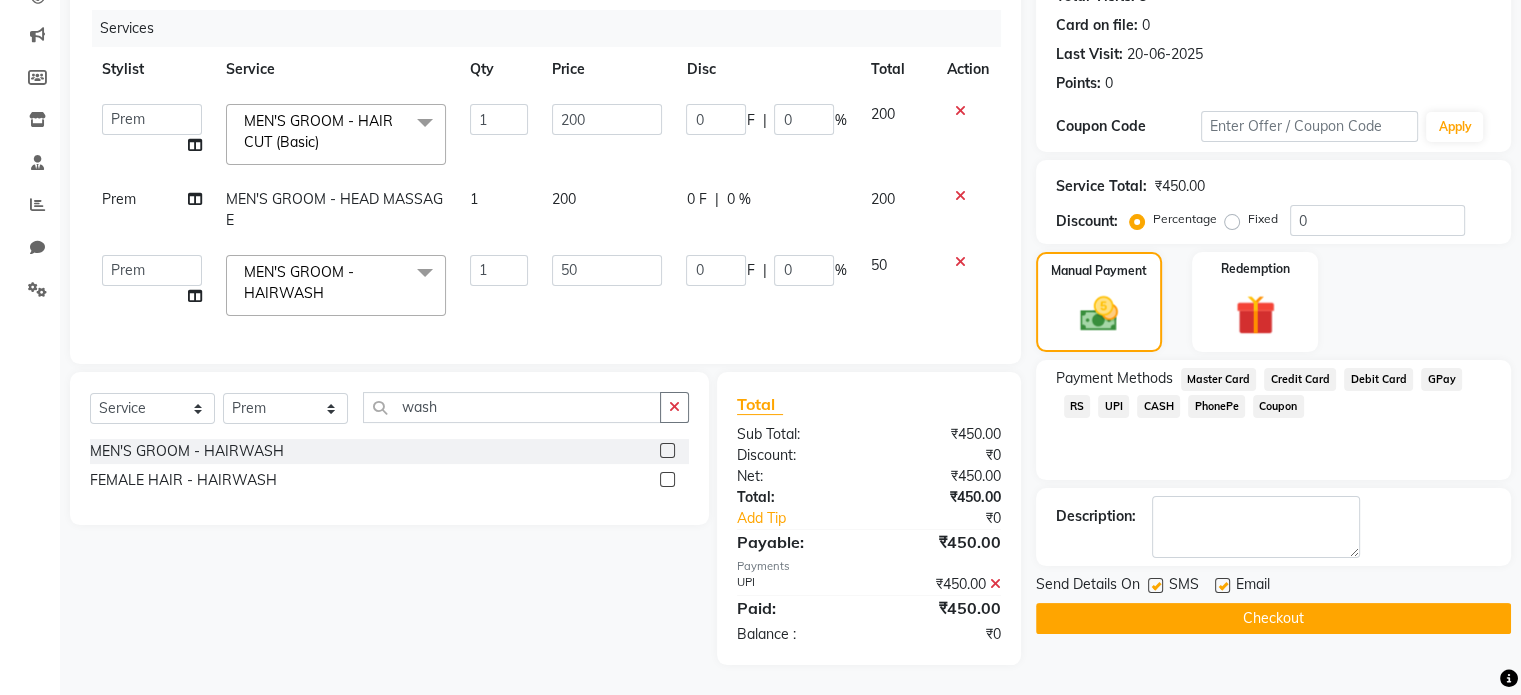 scroll, scrollTop: 252, scrollLeft: 0, axis: vertical 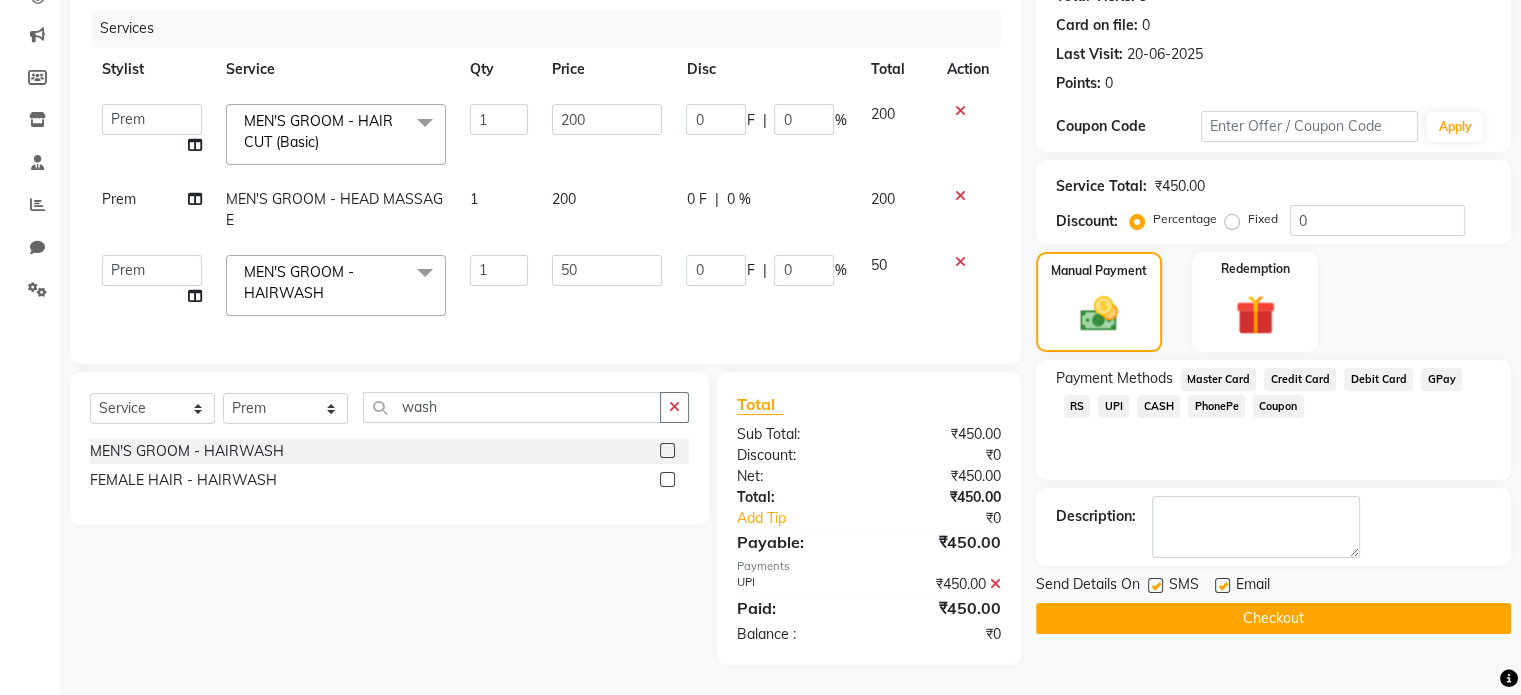 click on "Checkout" 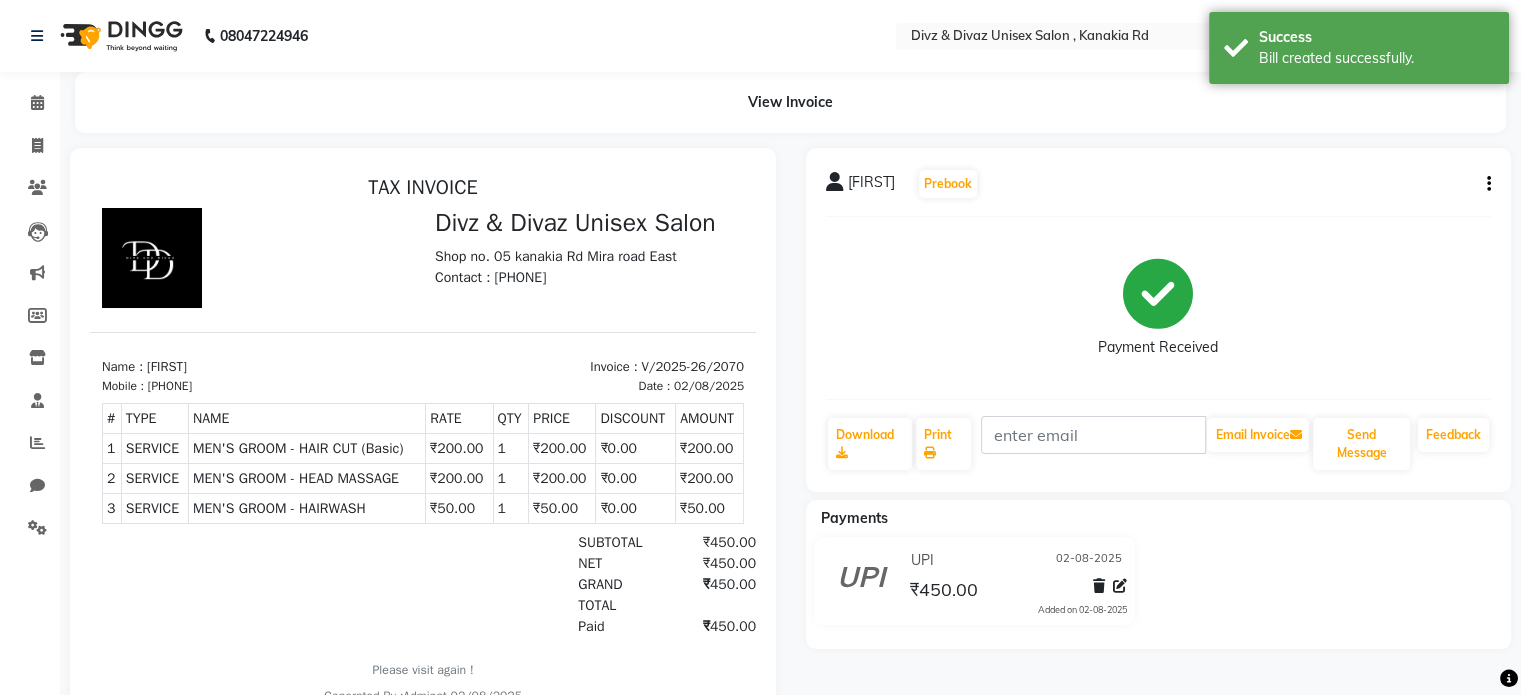 scroll, scrollTop: 0, scrollLeft: 0, axis: both 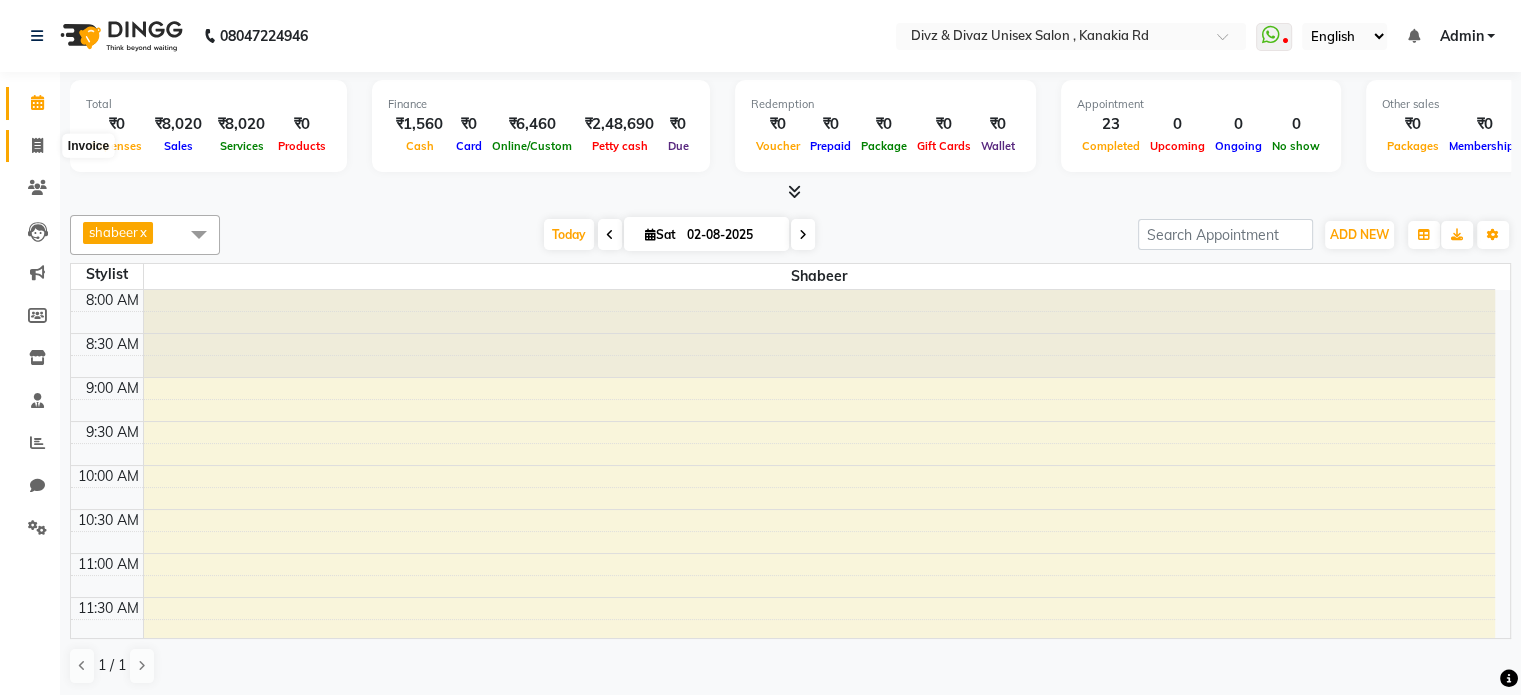 click 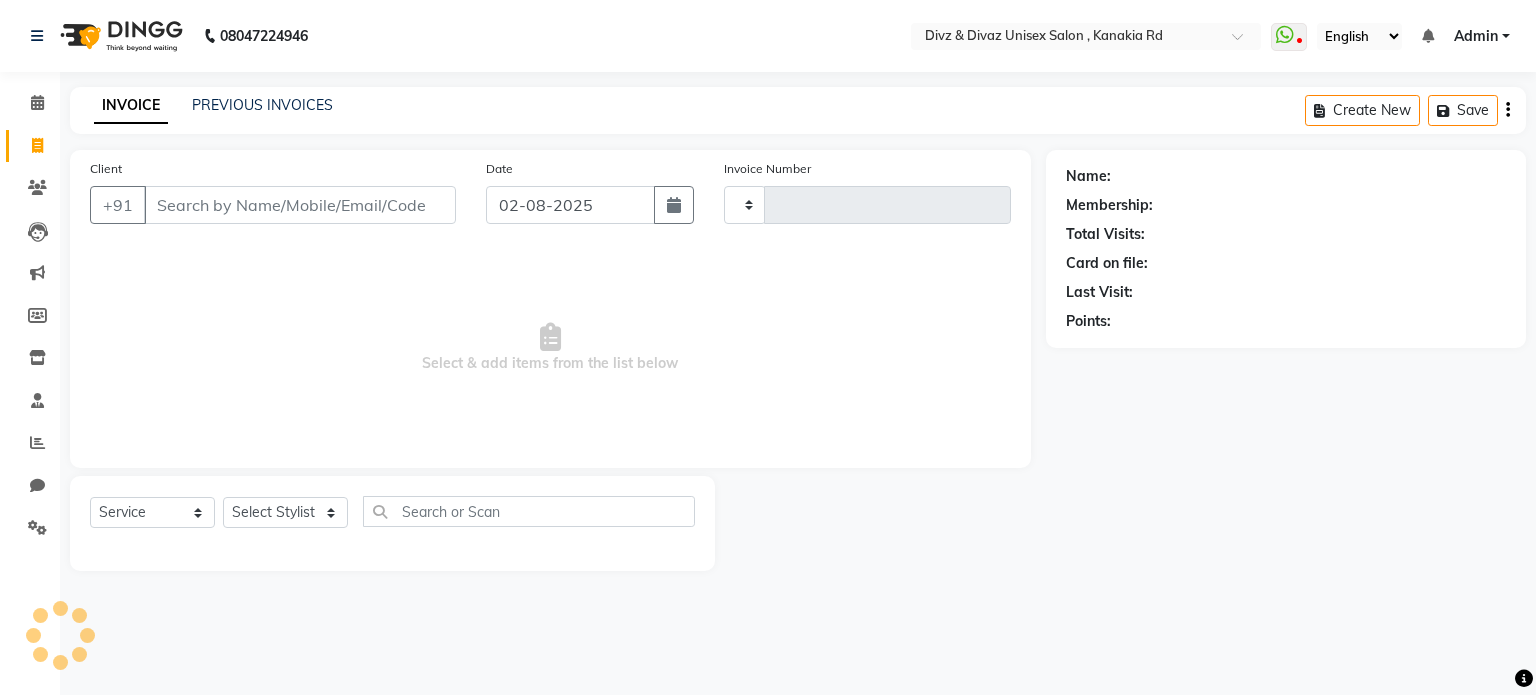 type on "2074" 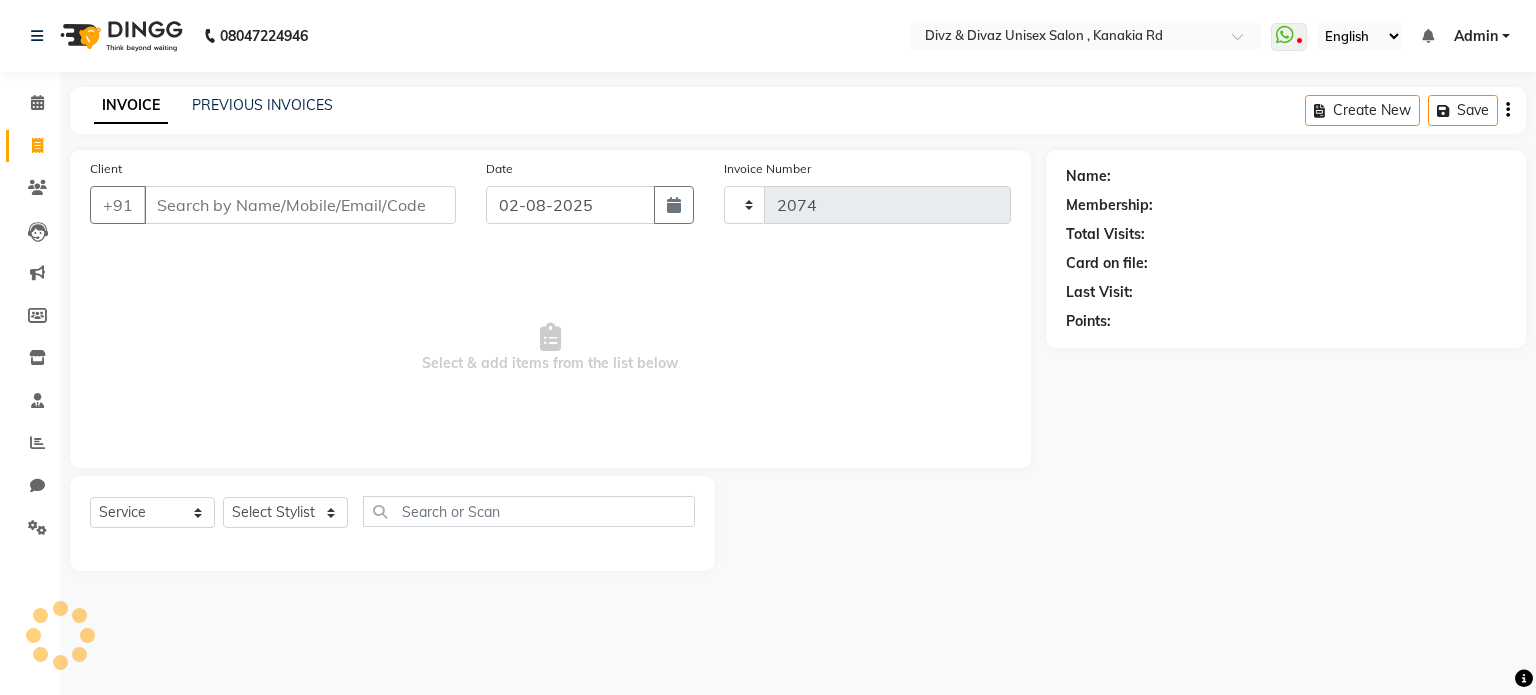 select on "7588" 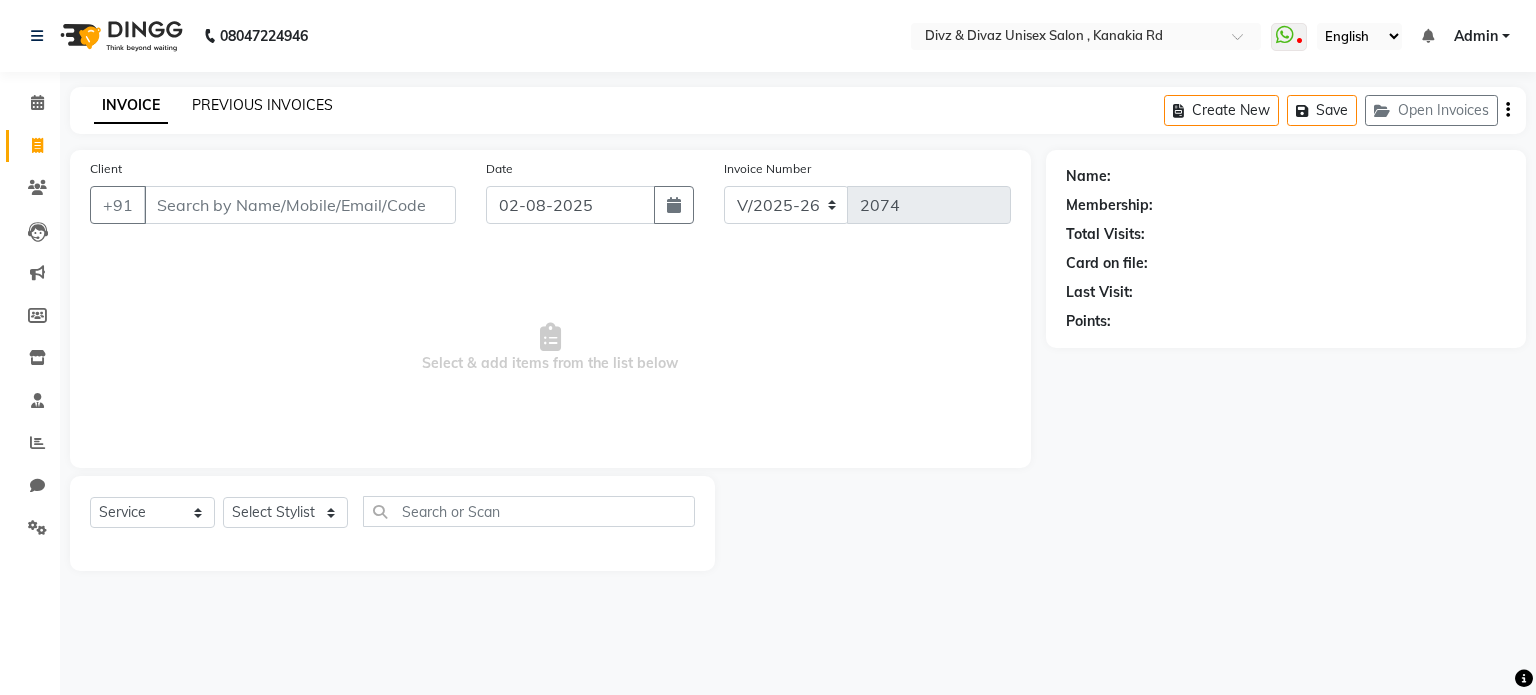 click on "PREVIOUS INVOICES" 